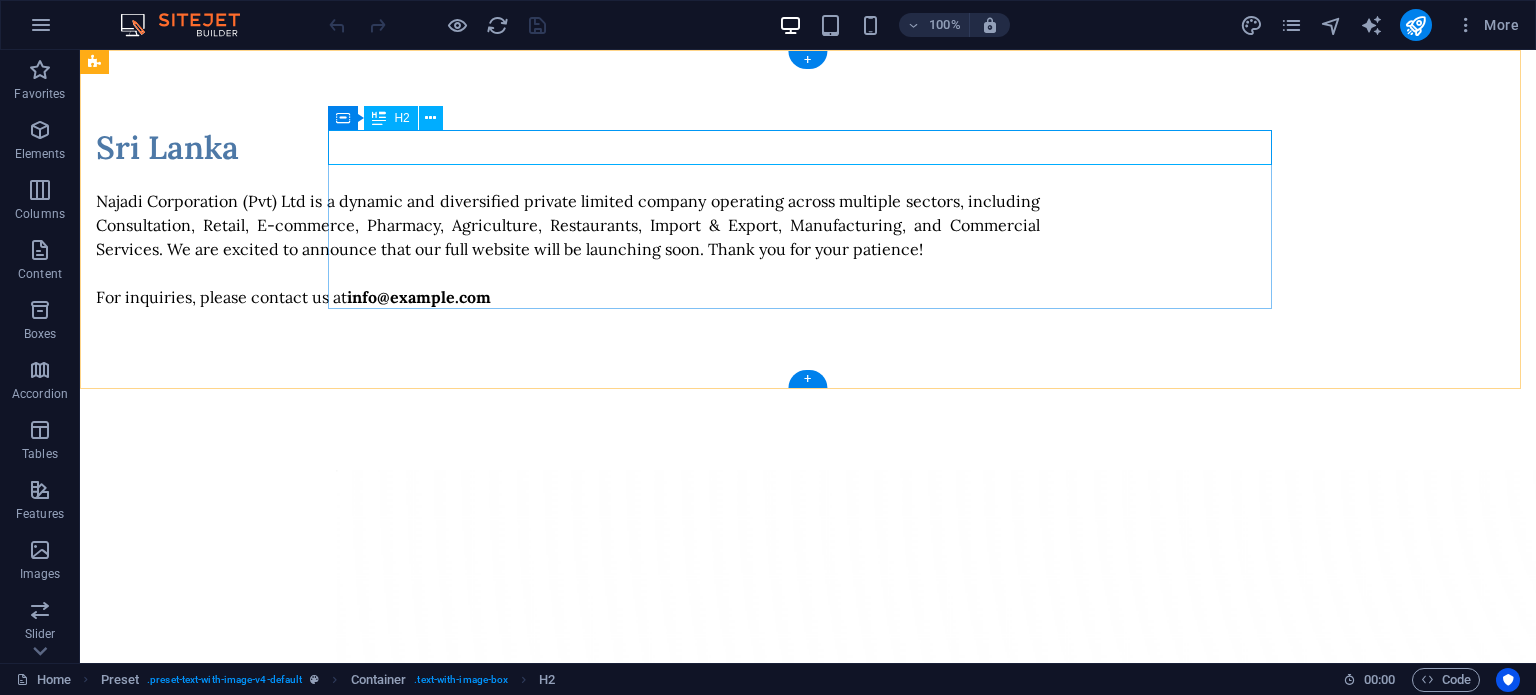 scroll, scrollTop: 0, scrollLeft: 0, axis: both 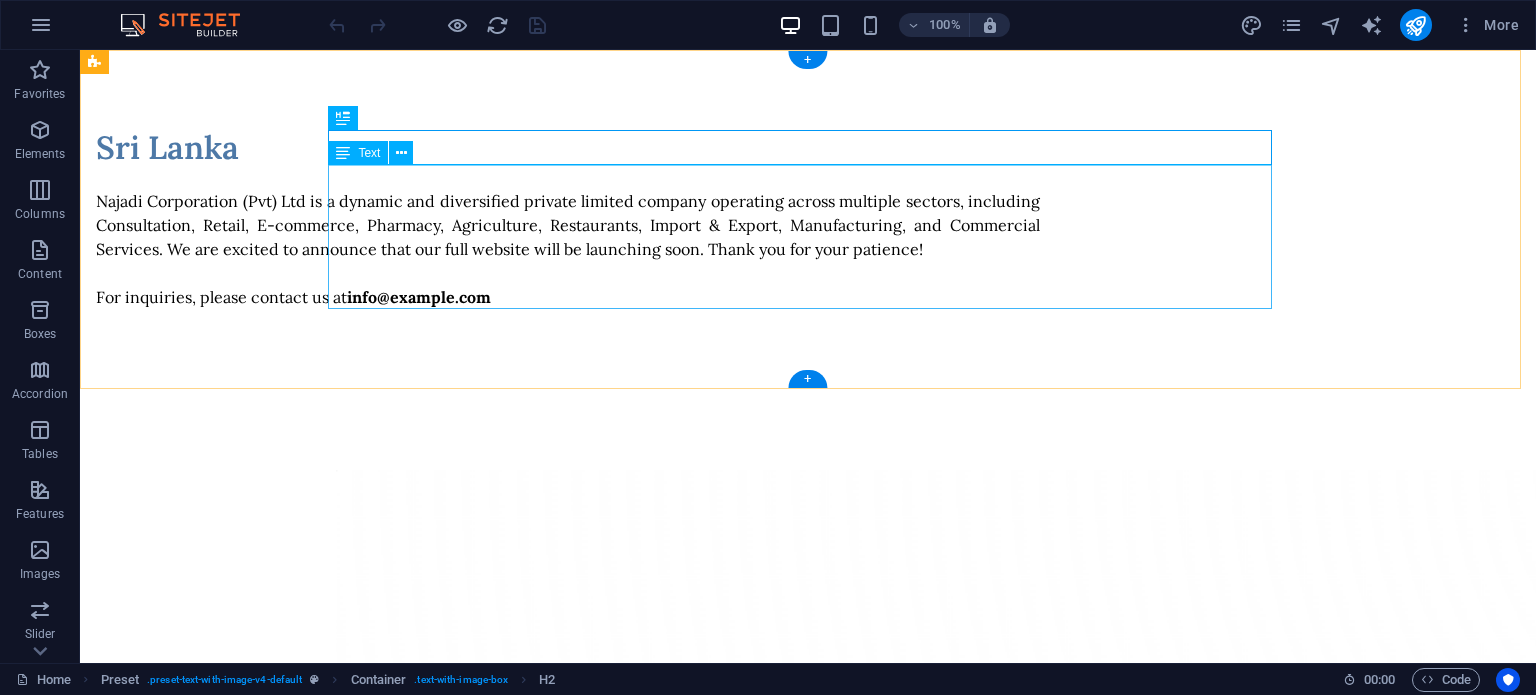 click on "Najadi Corporation (Pvt) Ltd is a dynamic and diversified private limited company operating across multiple sectors, including Consultation, Retail, E-commerce, Pharmacy, Agriculture, Restaurants, Import & Export, Manufacturing, and Commercial Services. We are excited to announce that our full website will be launching soon. Thank you for your patience! For inquiries, please contact us at  info@najadi.lk" at bounding box center [568, 237] 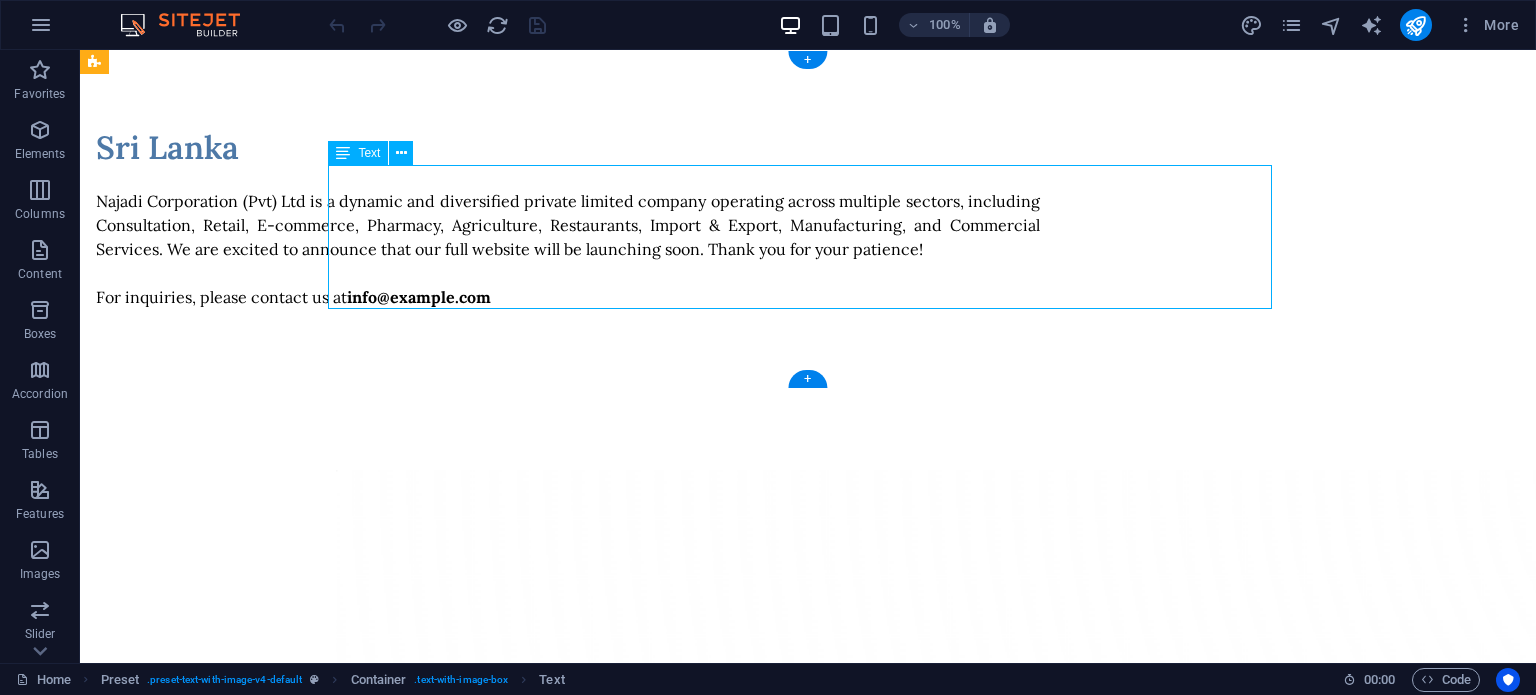 click on "Najadi Corporation (Pvt) Ltd is a dynamic and diversified private limited company operating across multiple sectors, including Consultation, Retail, E-commerce, Pharmacy, Agriculture, Restaurants, Import & Export, Manufacturing, and Commercial Services. We are excited to announce that our full website will be launching soon. Thank you for your patience! For inquiries, please contact us at  info@najadi.lk" at bounding box center [568, 237] 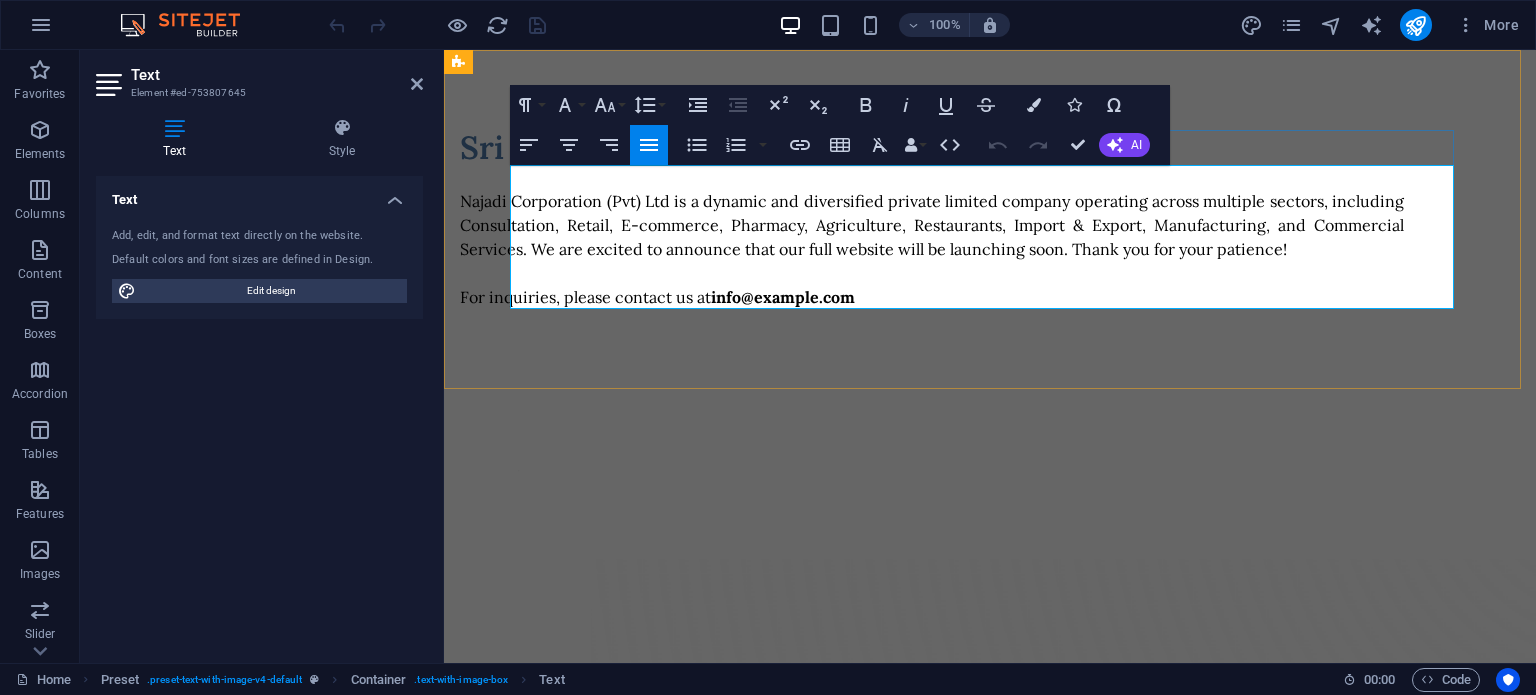 click on "Najadi Corporation (Pvt) Ltd is a dynamic and diversified private limited company operating across multiple sectors, including Consultation, Retail, E-commerce, Pharmacy, Agriculture, Restaurants, Import & Export, Manufacturing, and Commercial Services. We are excited to announce that our full website will be launching soon. Thank you for your patience! For inquiries, please contact us at  info@najadi.lk" at bounding box center (932, 249) 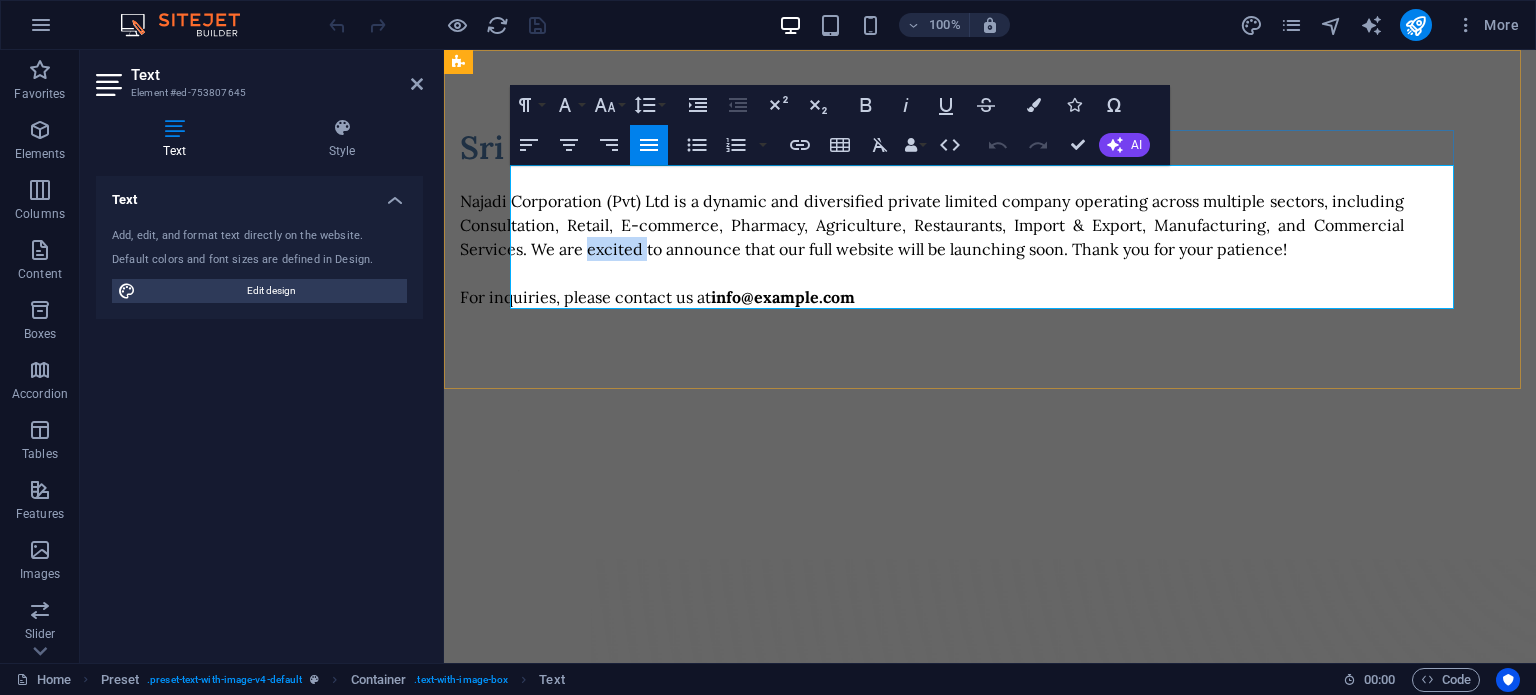 click on "Najadi Corporation (Pvt) Ltd is a dynamic and diversified private limited company operating across multiple sectors, including Consultation, Retail, E-commerce, Pharmacy, Agriculture, Restaurants, Import & Export, Manufacturing, and Commercial Services. We are excited to announce that our full website will be launching soon. Thank you for your patience! For inquiries, please contact us at  info@najadi.lk" at bounding box center [932, 249] 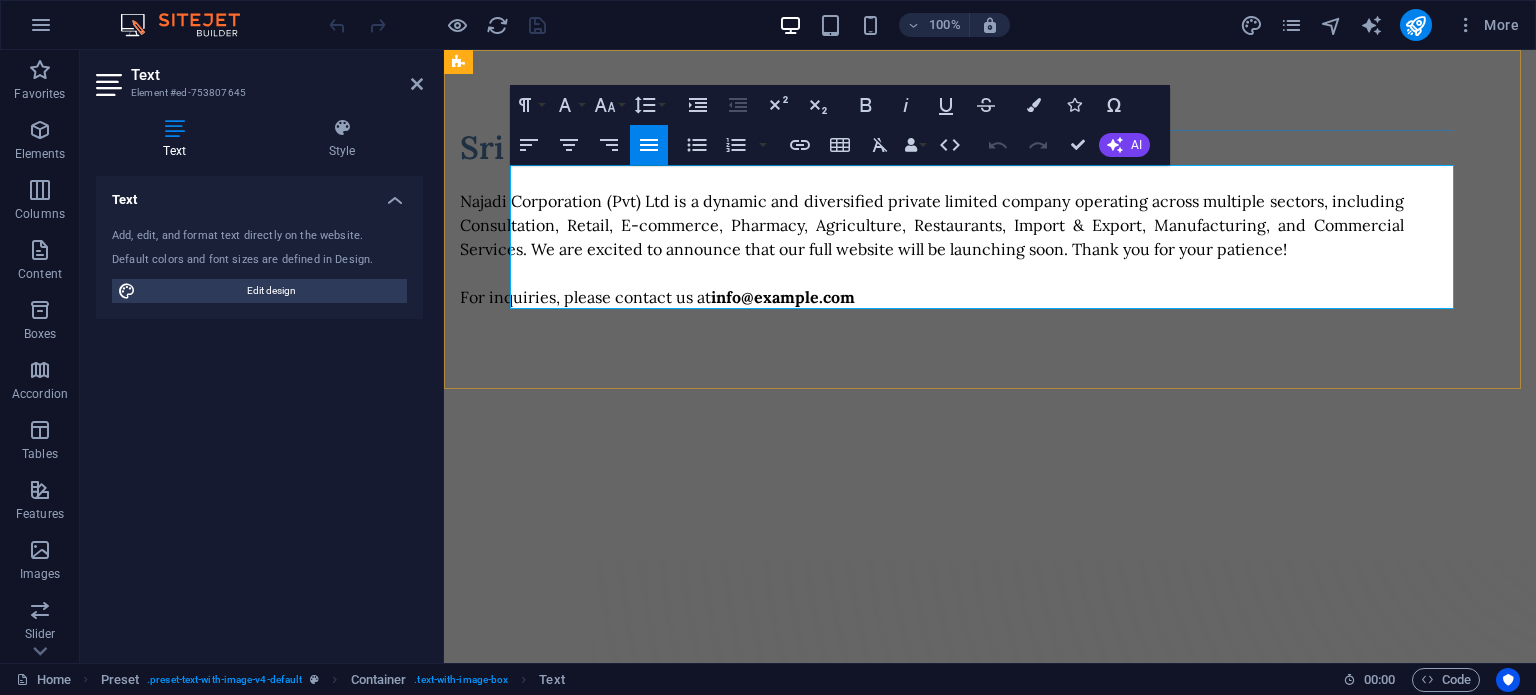 click on "Najadi Corporation (Pvt) Ltd is a dynamic and diversified private limited company operating across multiple sectors, including Consultation, Retail, E-commerce, Pharmacy, Agriculture, Restaurants, Import & Export, Manufacturing, and Commercial Services. We are excited to announce that our full website will be launching soon. Thank you for your patience! For inquiries, please contact us at  info@najadi.lk" at bounding box center (932, 249) 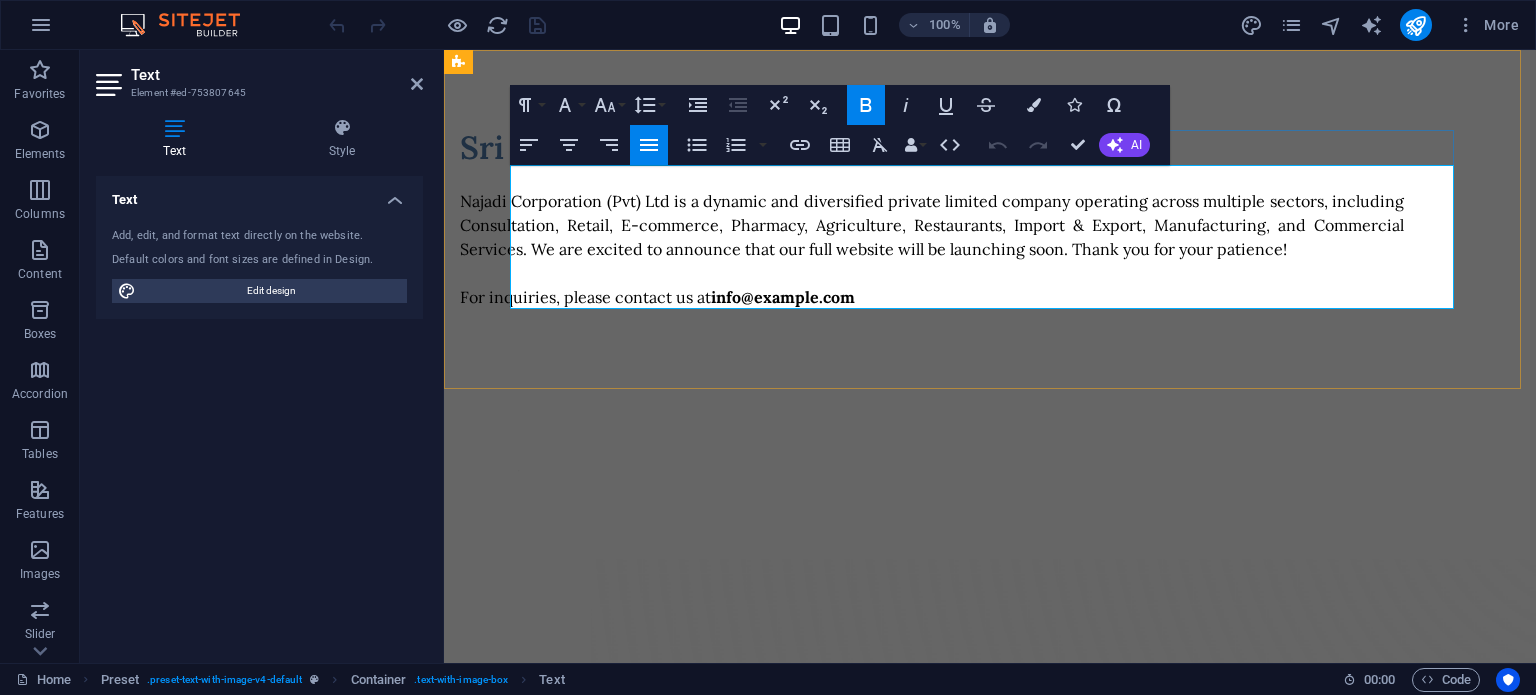 click on "Najadi Corporation (Pvt) Ltd is a dynamic and diversified private limited company operating across multiple sectors, including Consultation, Retail, E-commerce, Pharmacy, Agriculture, Restaurants, Import & Export, Manufacturing, and Commercial Services. We are excited to announce that our full website will be launching soon. Thank you for your patience! For inquiries, please contact us at  info@najadi.lk" at bounding box center [932, 249] 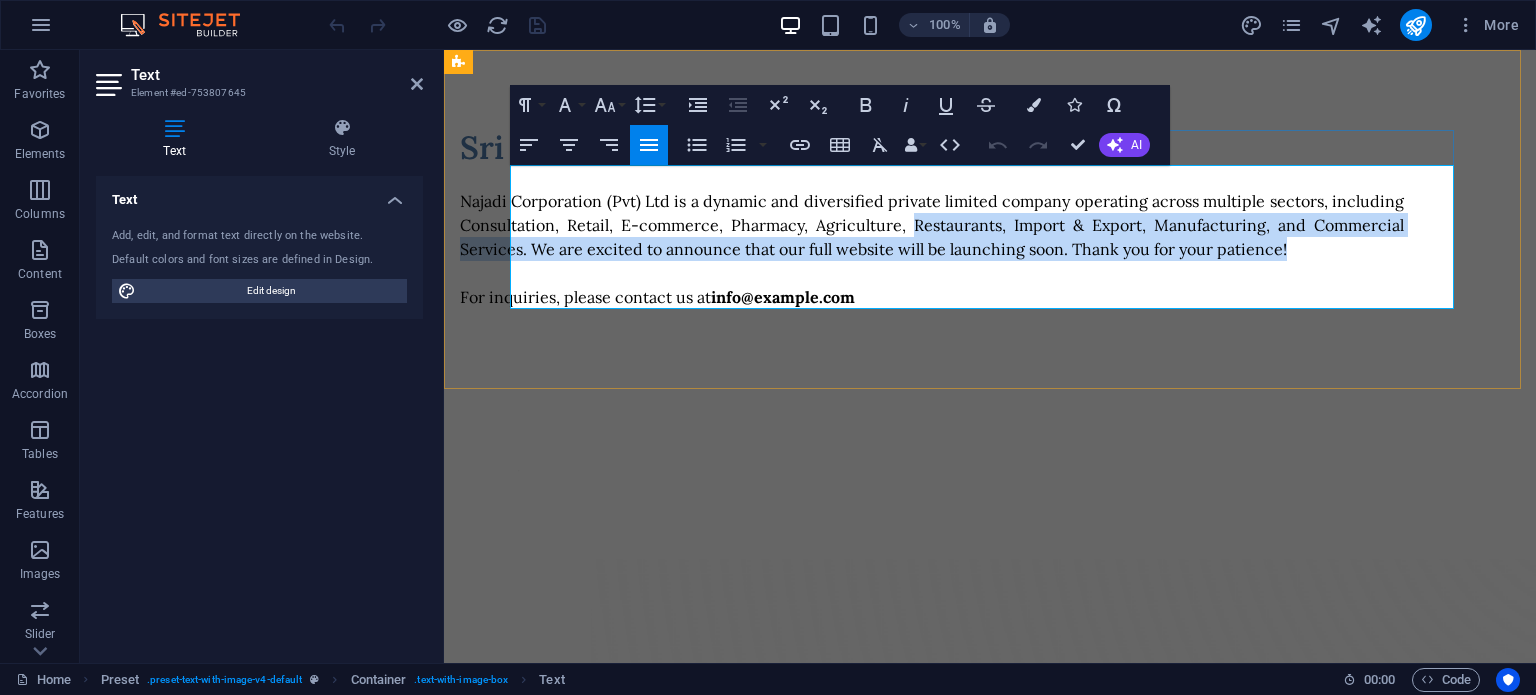 drag, startPoint x: 1340, startPoint y: 250, endPoint x: 961, endPoint y: 223, distance: 379.9605 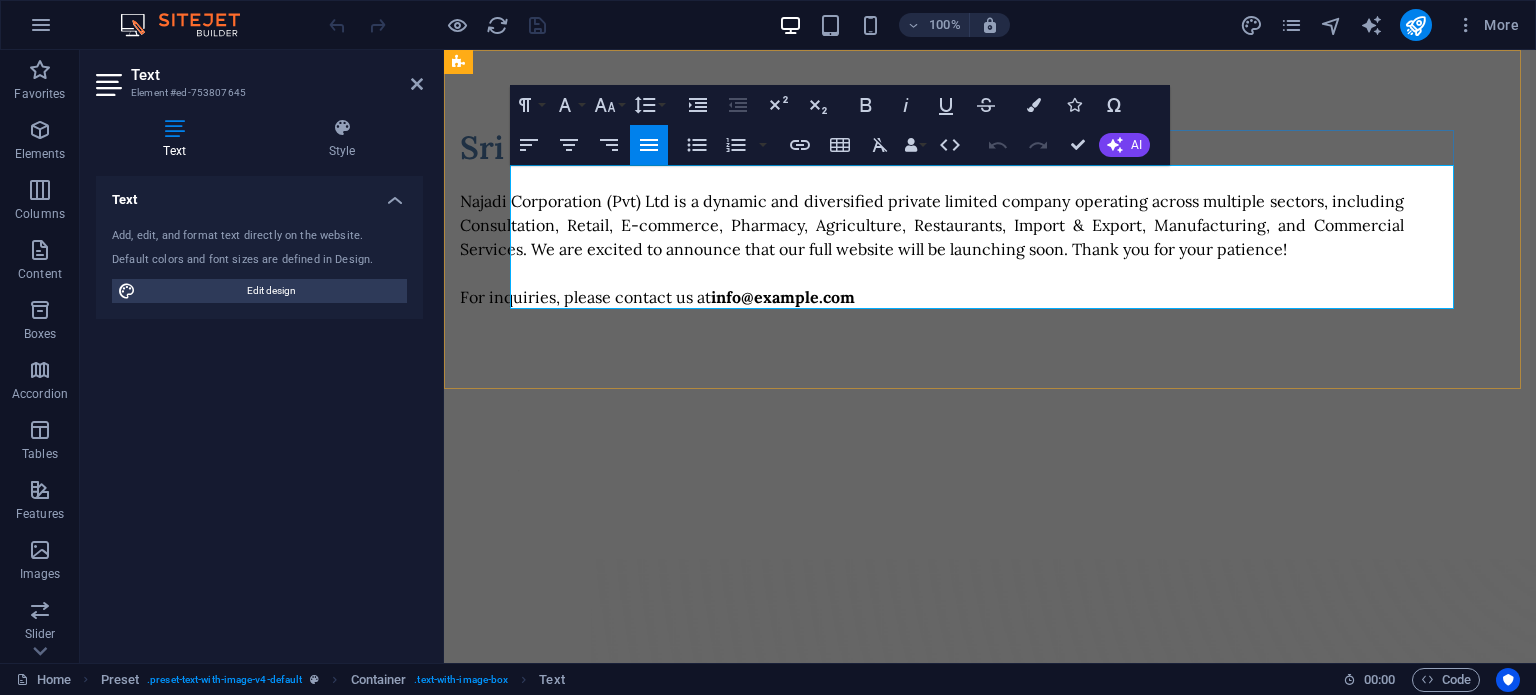 click on "Najadi Corporation (Pvt) Ltd is a dynamic and diversified private limited company operating across multiple sectors, including Consultation, Retail, E-commerce, Pharmacy, Agriculture, Restaurants, Import & Export, Manufacturing, and Commercial Services. We are excited to announce that our full website will be launching soon. Thank you for your patience! For inquiries, please contact us at  info@najadi.lk" at bounding box center [932, 249] 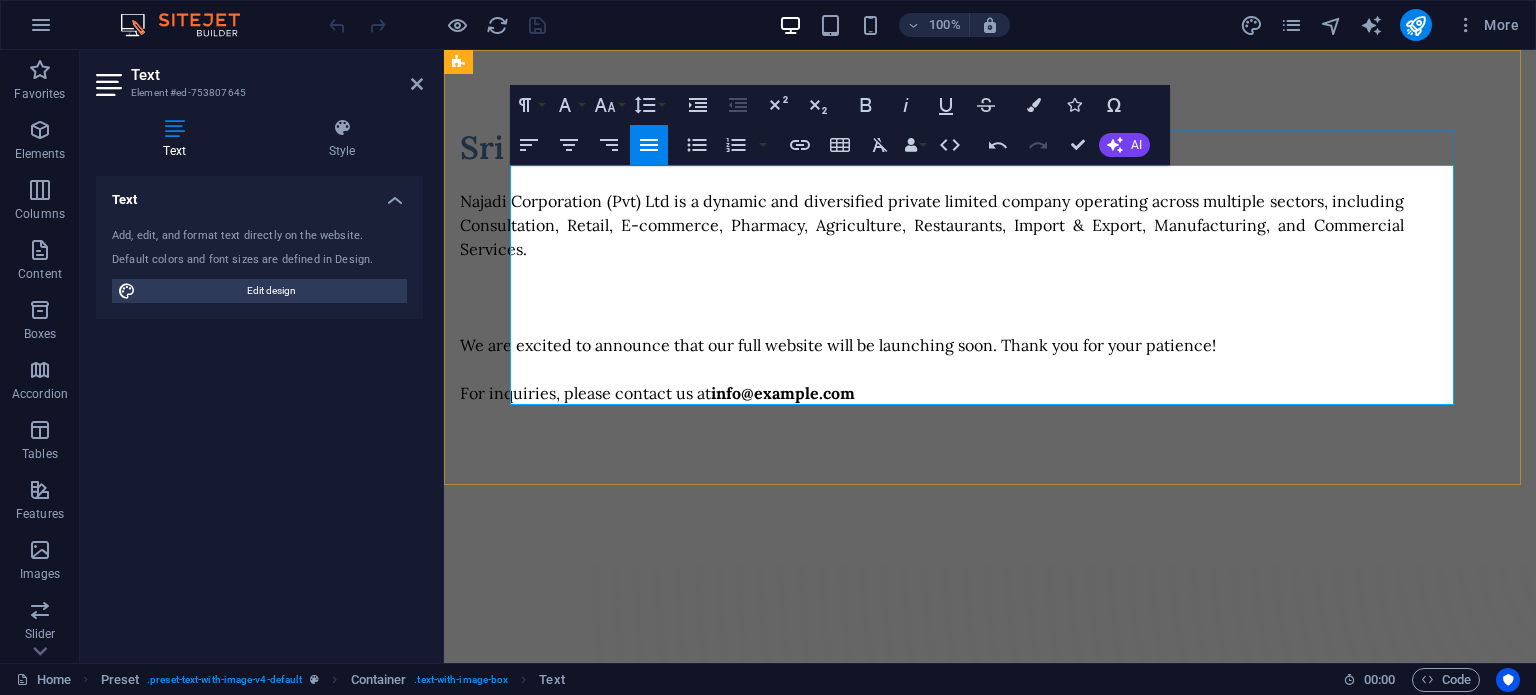 click at bounding box center (932, 273) 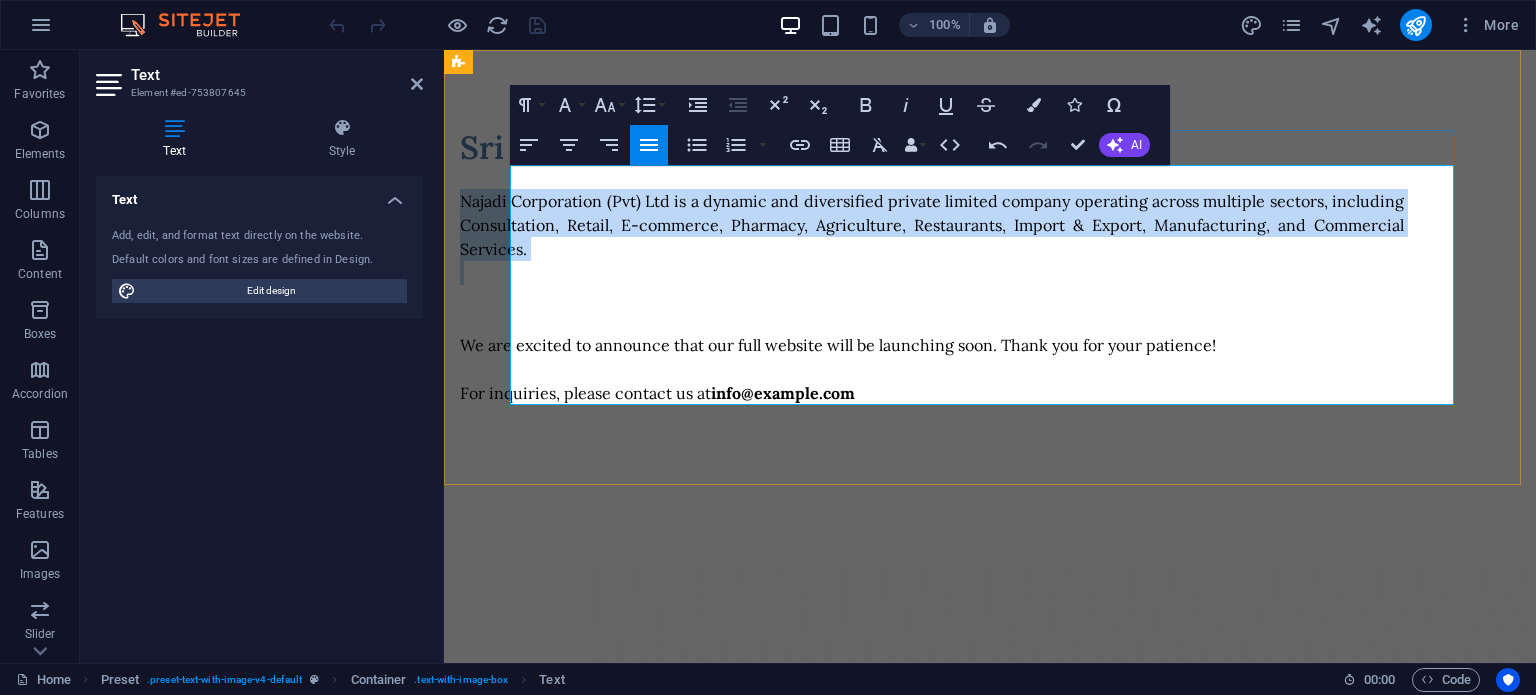 drag, startPoint x: 512, startPoint y: 199, endPoint x: 609, endPoint y: 263, distance: 116.21101 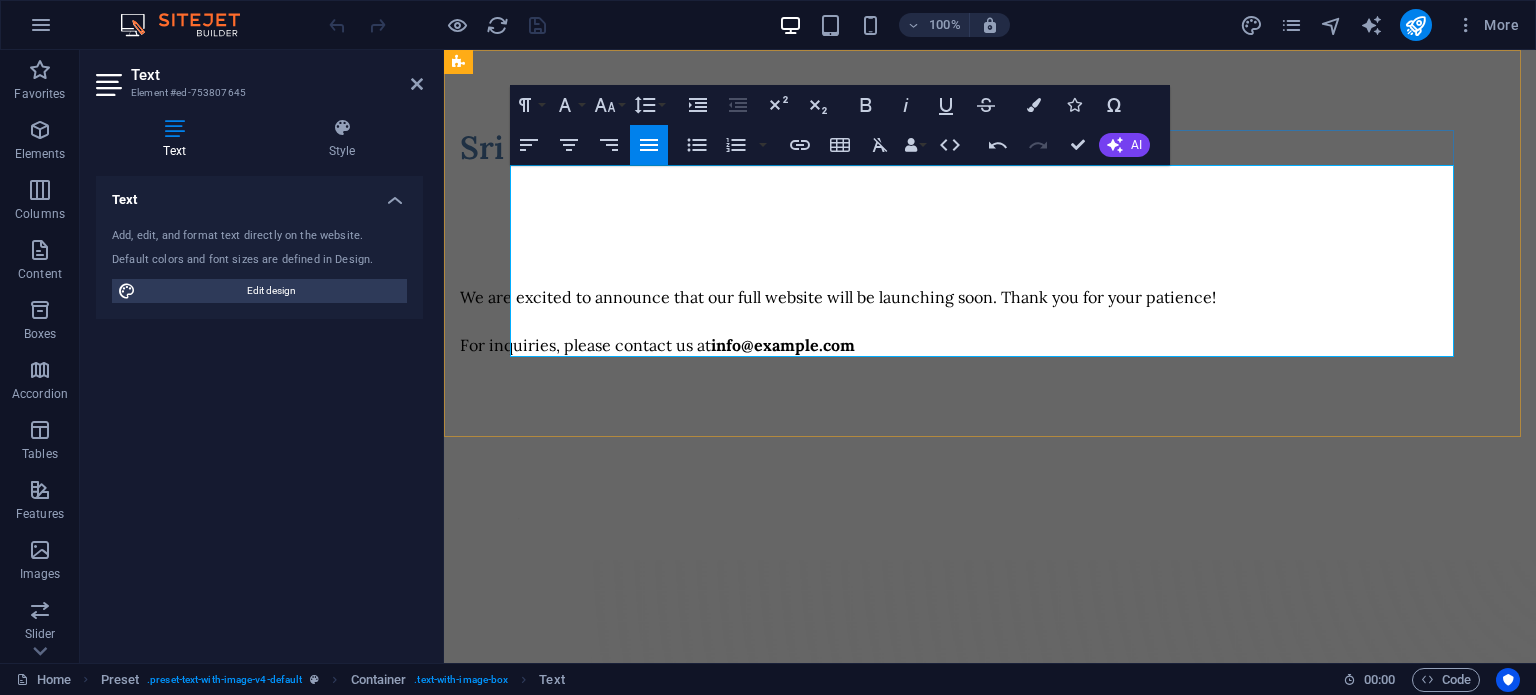 click at bounding box center [932, 201] 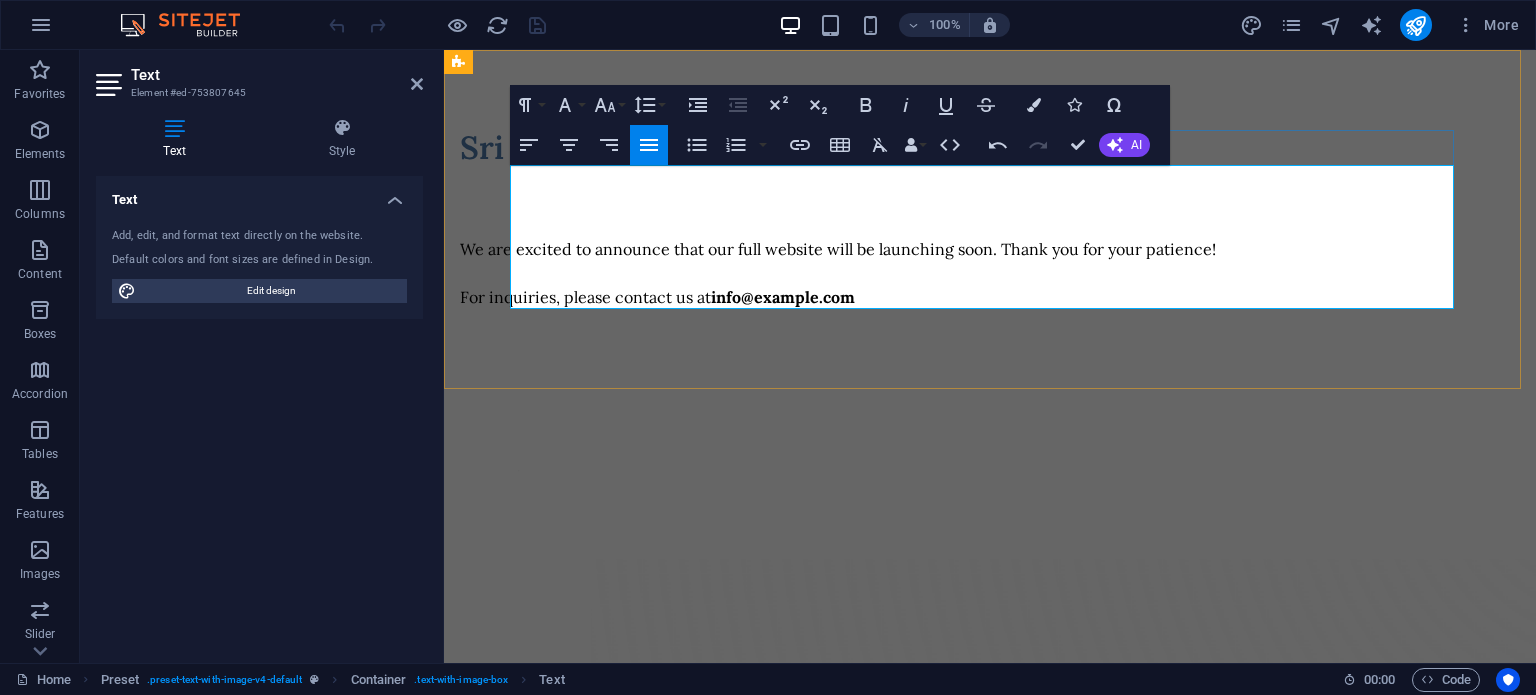 click at bounding box center [932, 225] 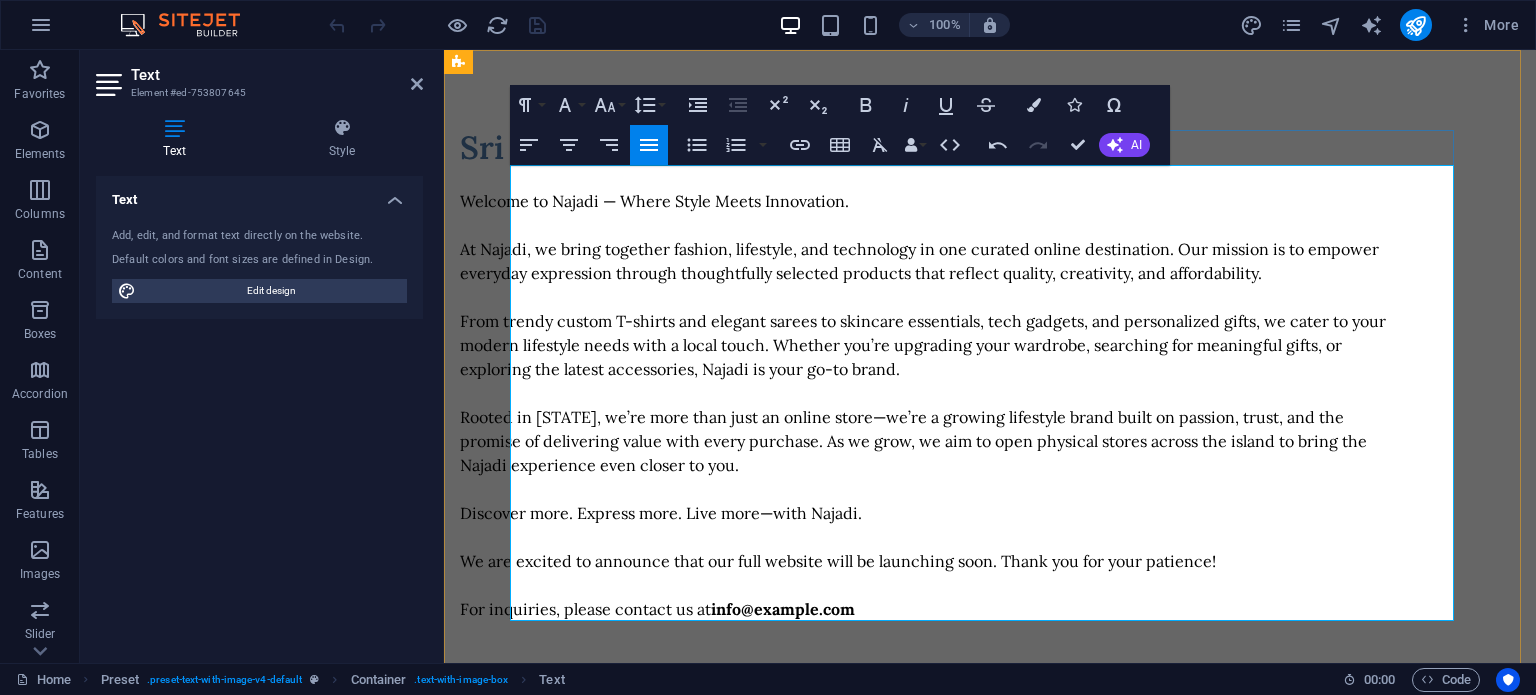 scroll, scrollTop: 17148, scrollLeft: 2, axis: both 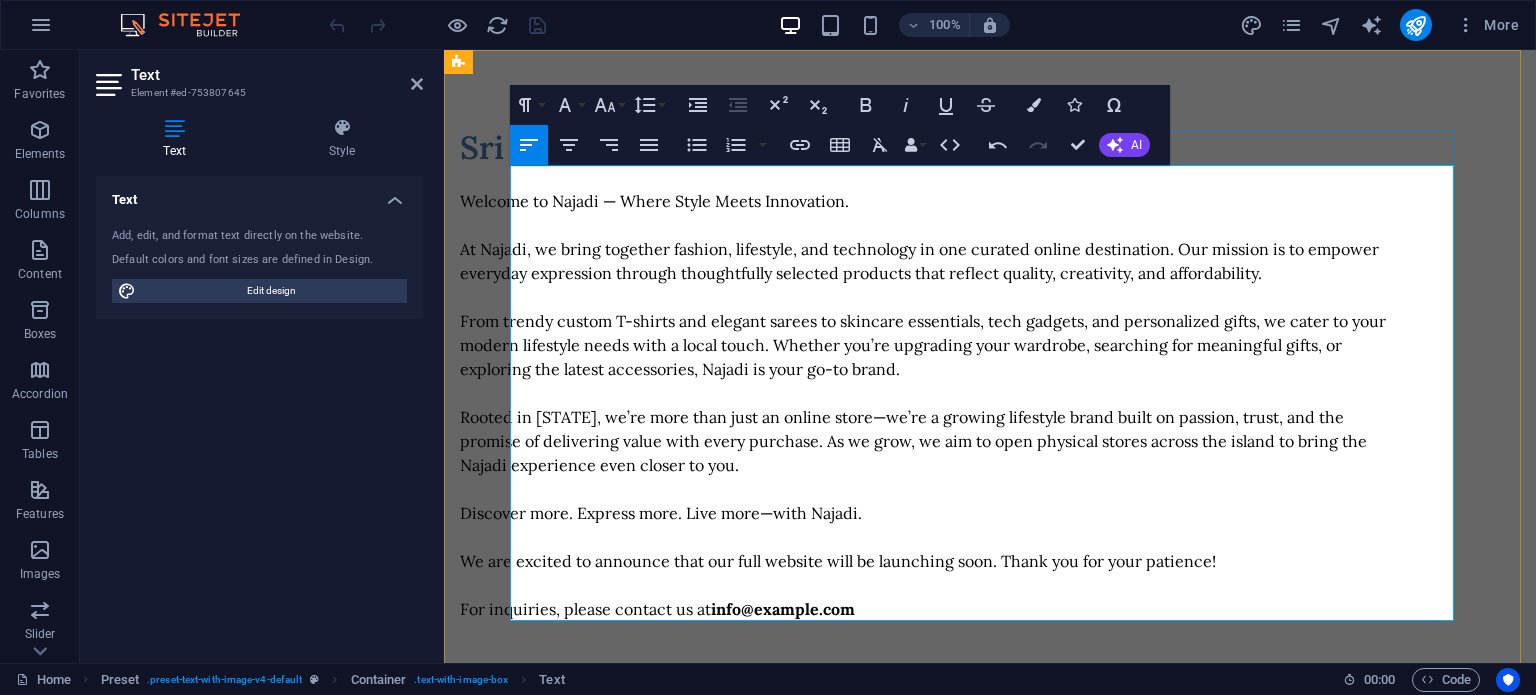click on "From trendy custom T-shirts and elegant sarees to skincare essentials, tech gadgets, and personalized gifts, we cater to your modern lifestyle needs with a local touch. Whether you’re upgrading your wardrobe, searching for meaningful gifts, or exploring the latest accessories, [COMPANY] is your go-to brand." at bounding box center (932, 345) 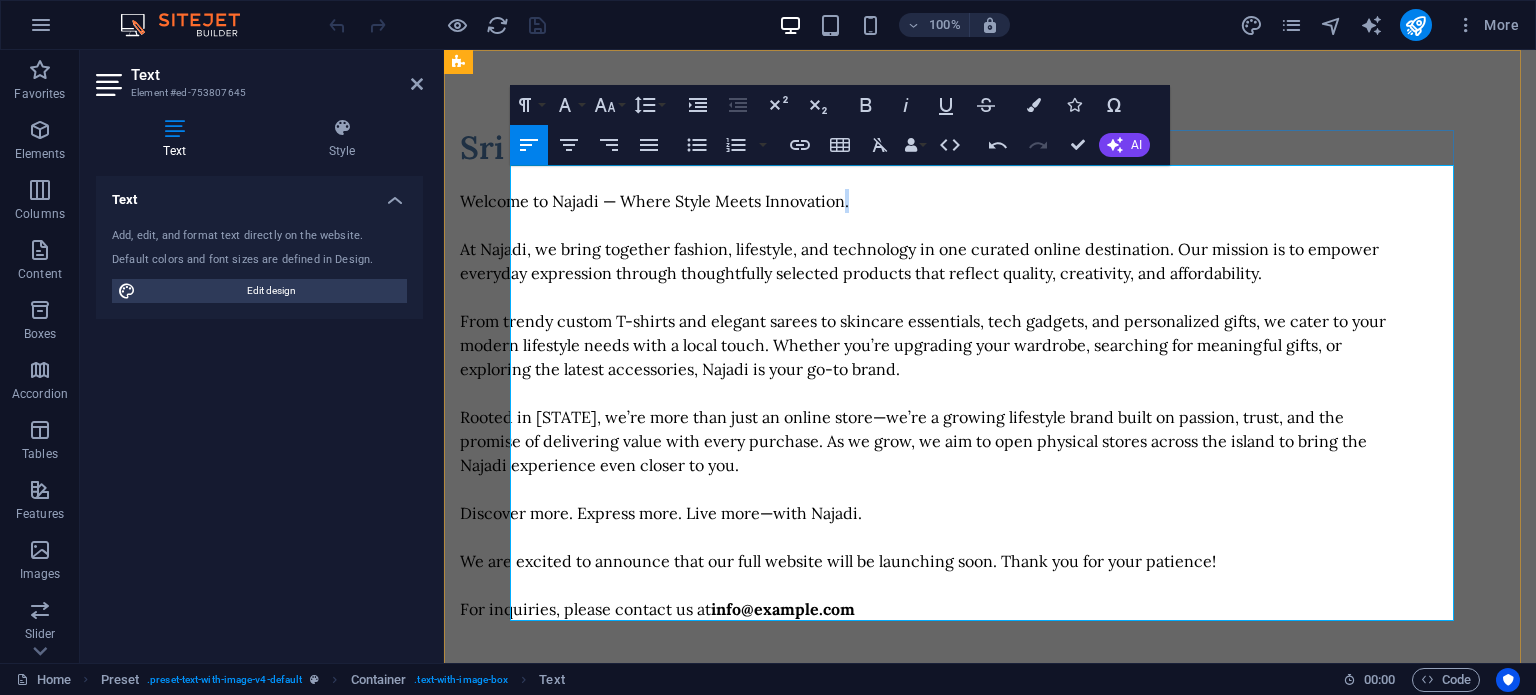 click on "Welcome to Najadi — Where Style Meets Innovation." at bounding box center (932, 201) 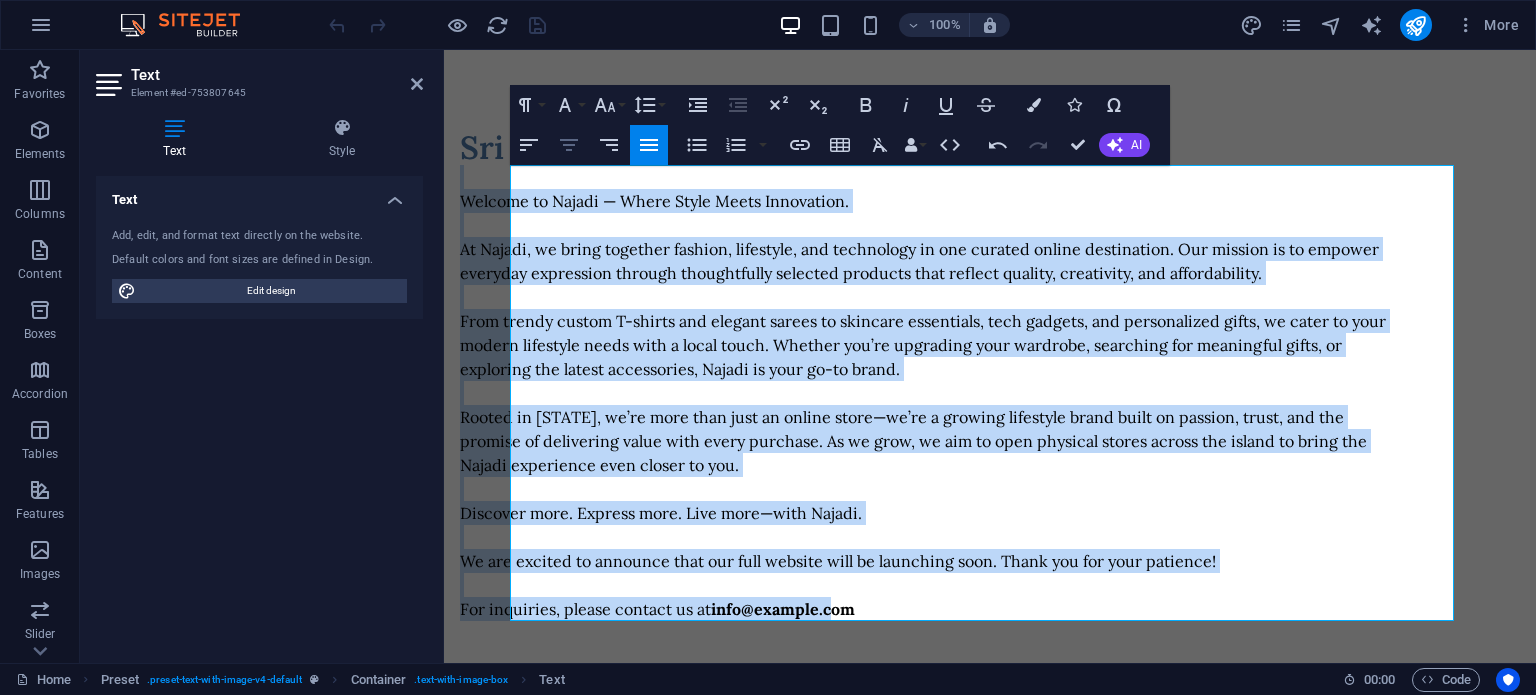 click 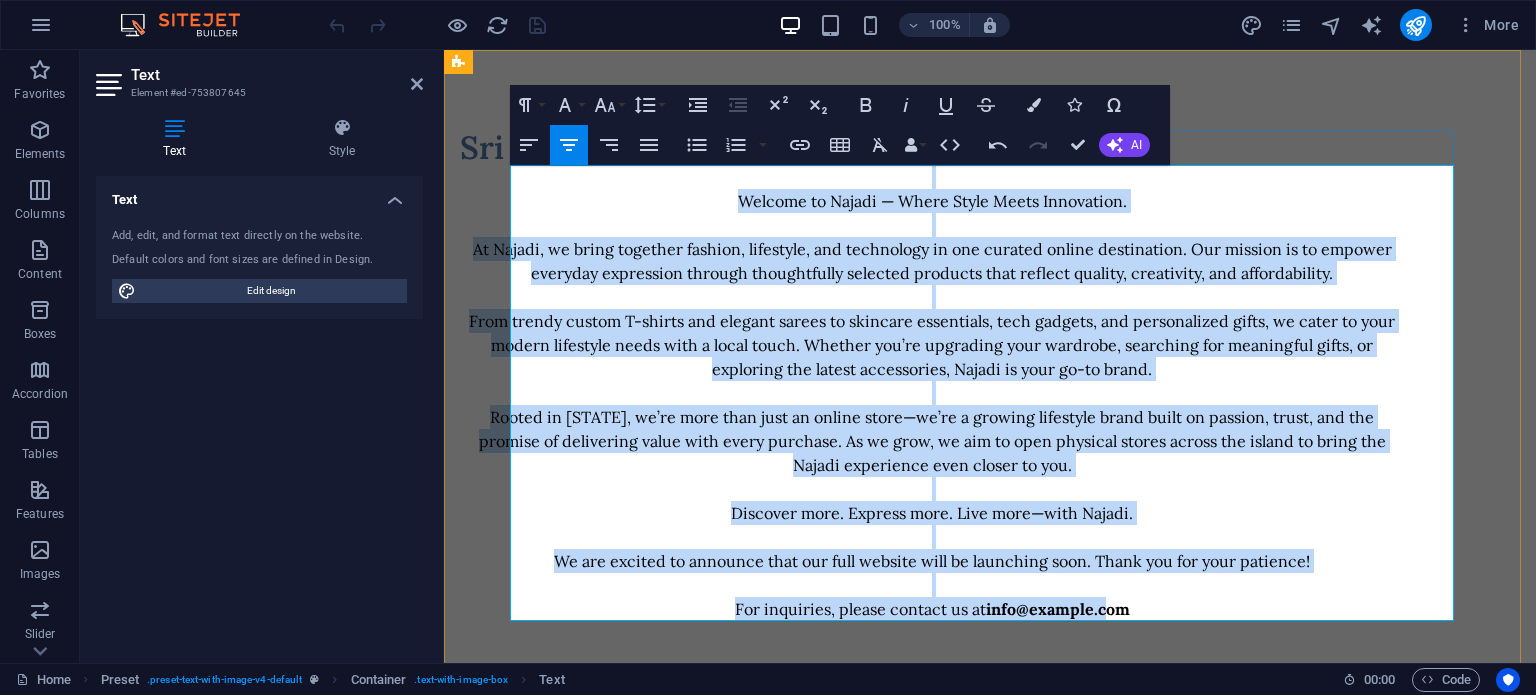 click on "Rooted in Sri Lanka, we’re more than just an online store—we’re a growing lifestyle brand built on passion, trust, and the promise of delivering value with every purchase. As we grow, we aim to open physical stores across the island to bring the [COMPANY] experience even closer to you." at bounding box center [932, 441] 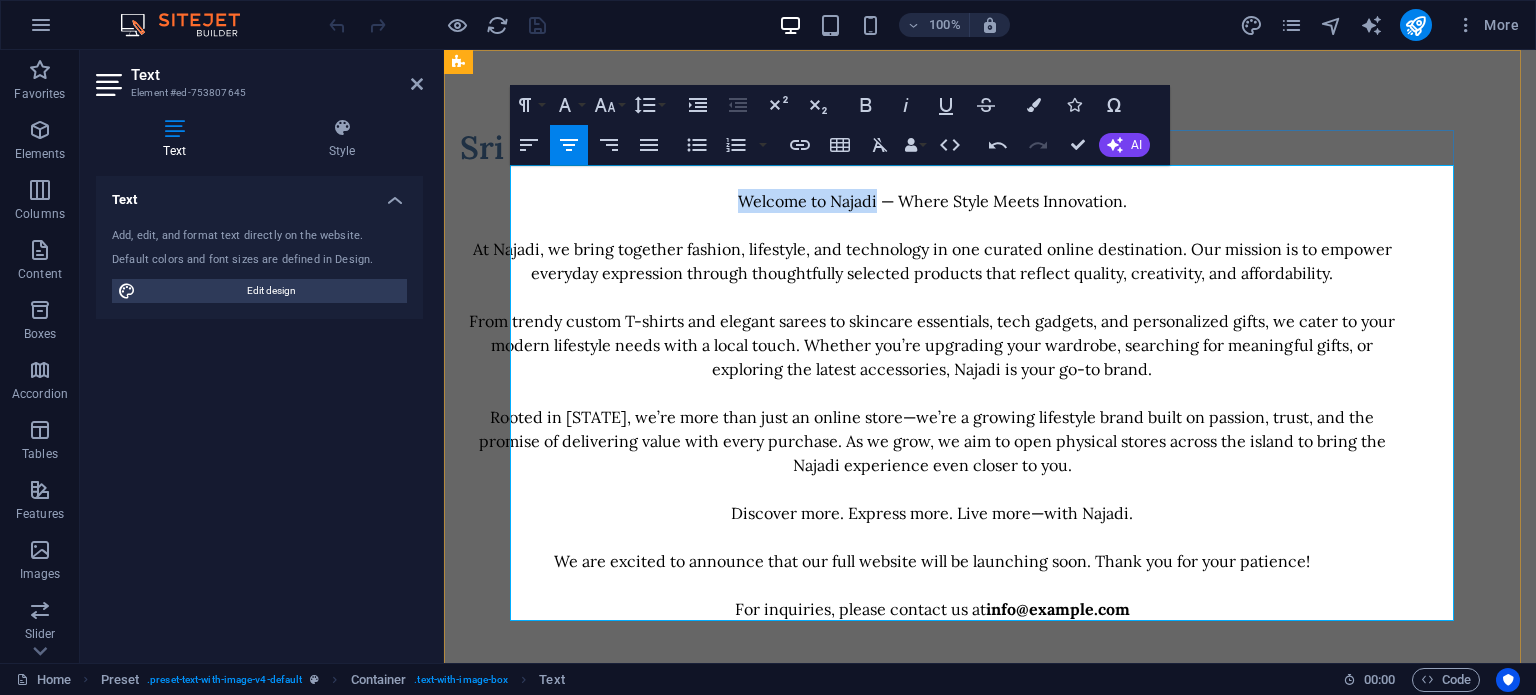 drag, startPoint x: 928, startPoint y: 203, endPoint x: 787, endPoint y: 195, distance: 141.22676 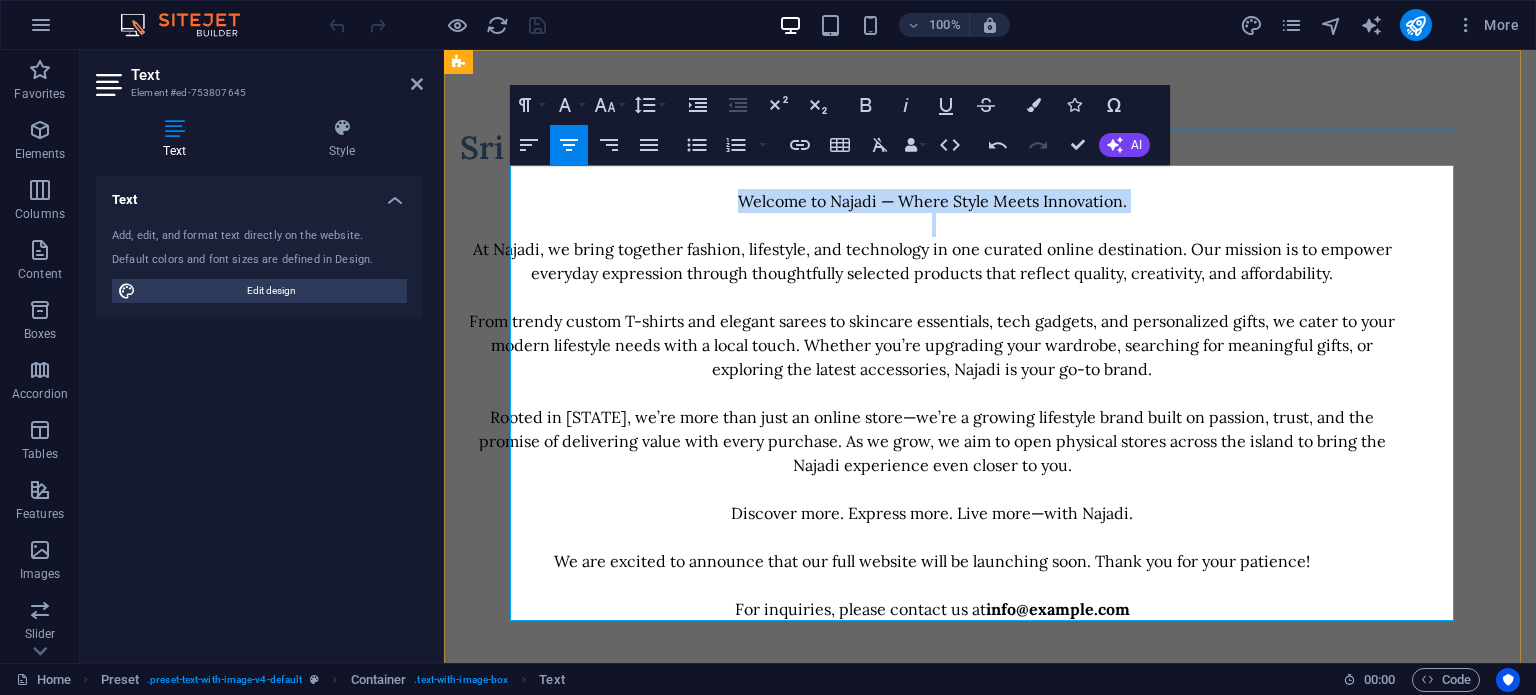 drag, startPoint x: 788, startPoint y: 202, endPoint x: 1183, endPoint y: 231, distance: 396.06314 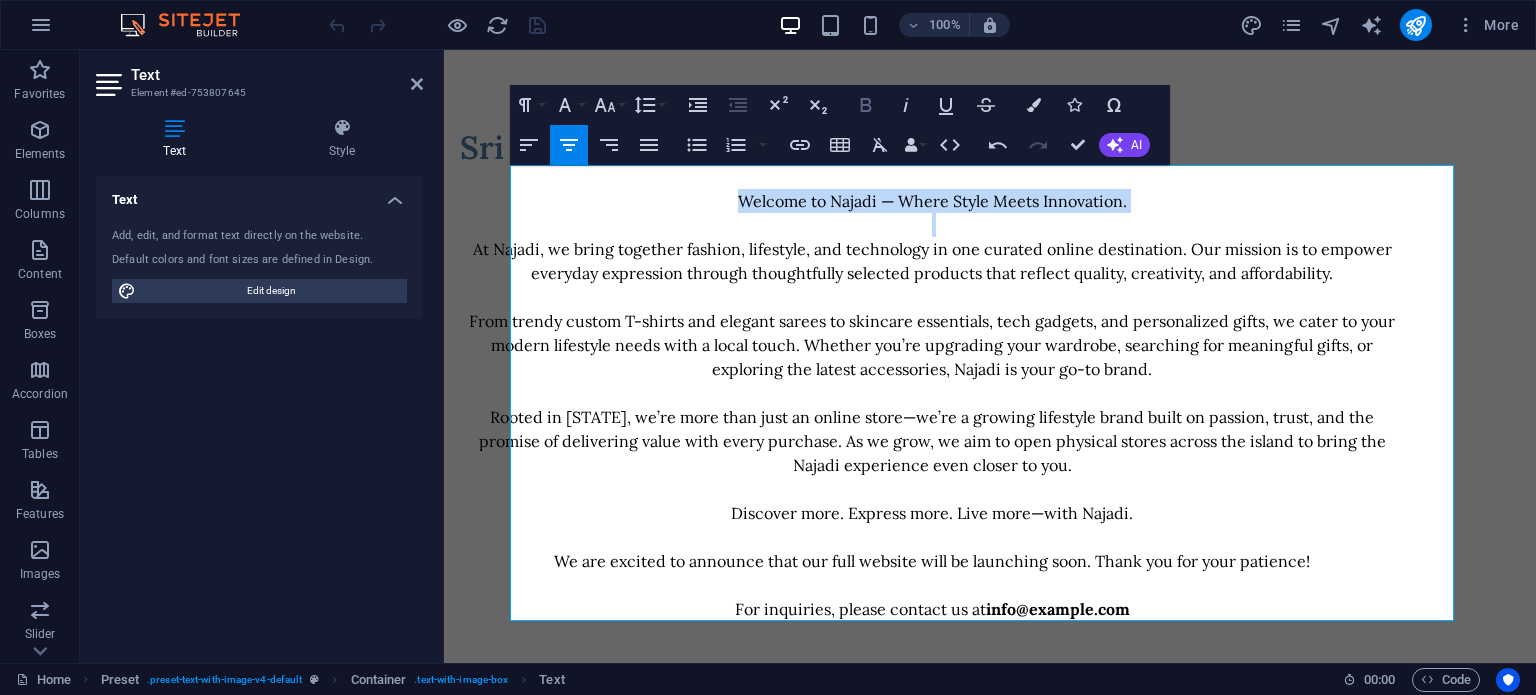 click 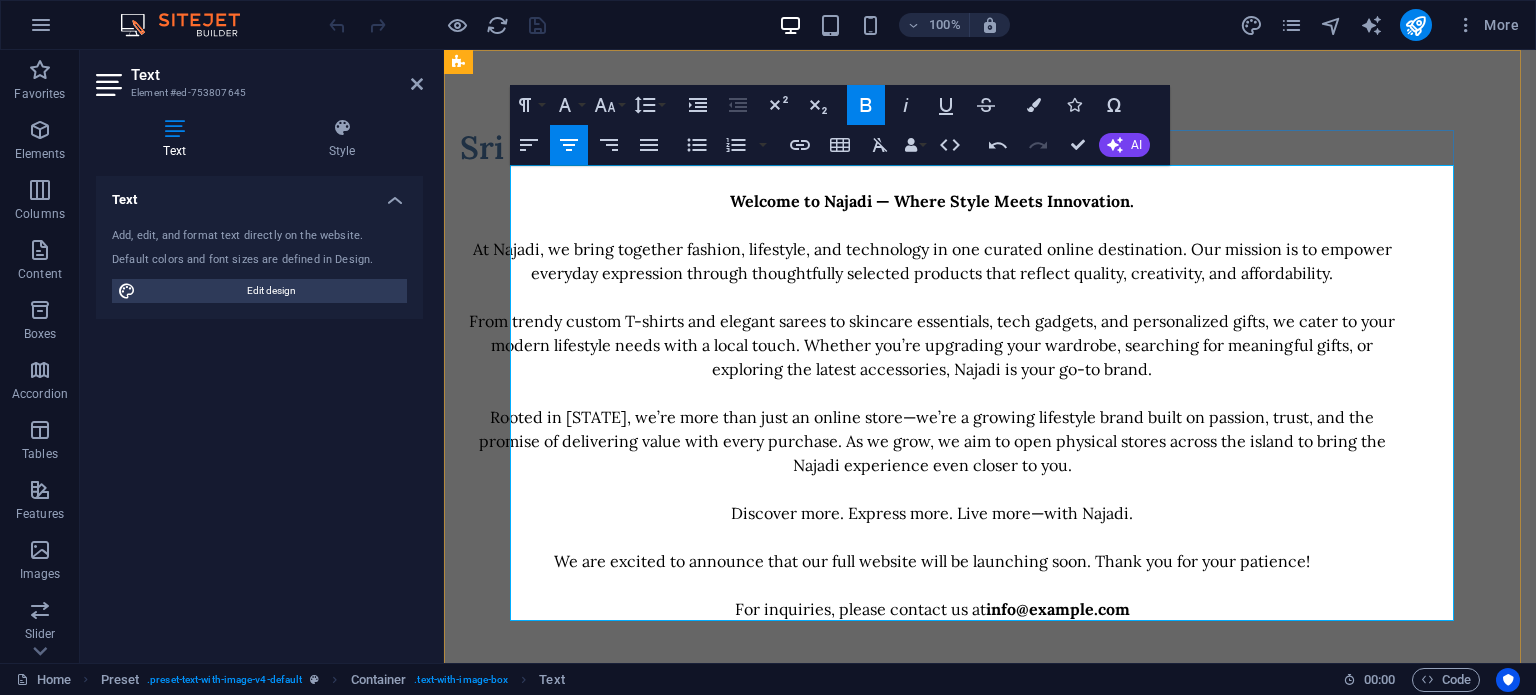 click on "At [COMPANY], we bring together fashion, lifestyle, and technology in one curated online destination. Our mission is to empower everyday expression through thoughtfully selected products that reflect quality, creativity, and affordability." at bounding box center (932, 261) 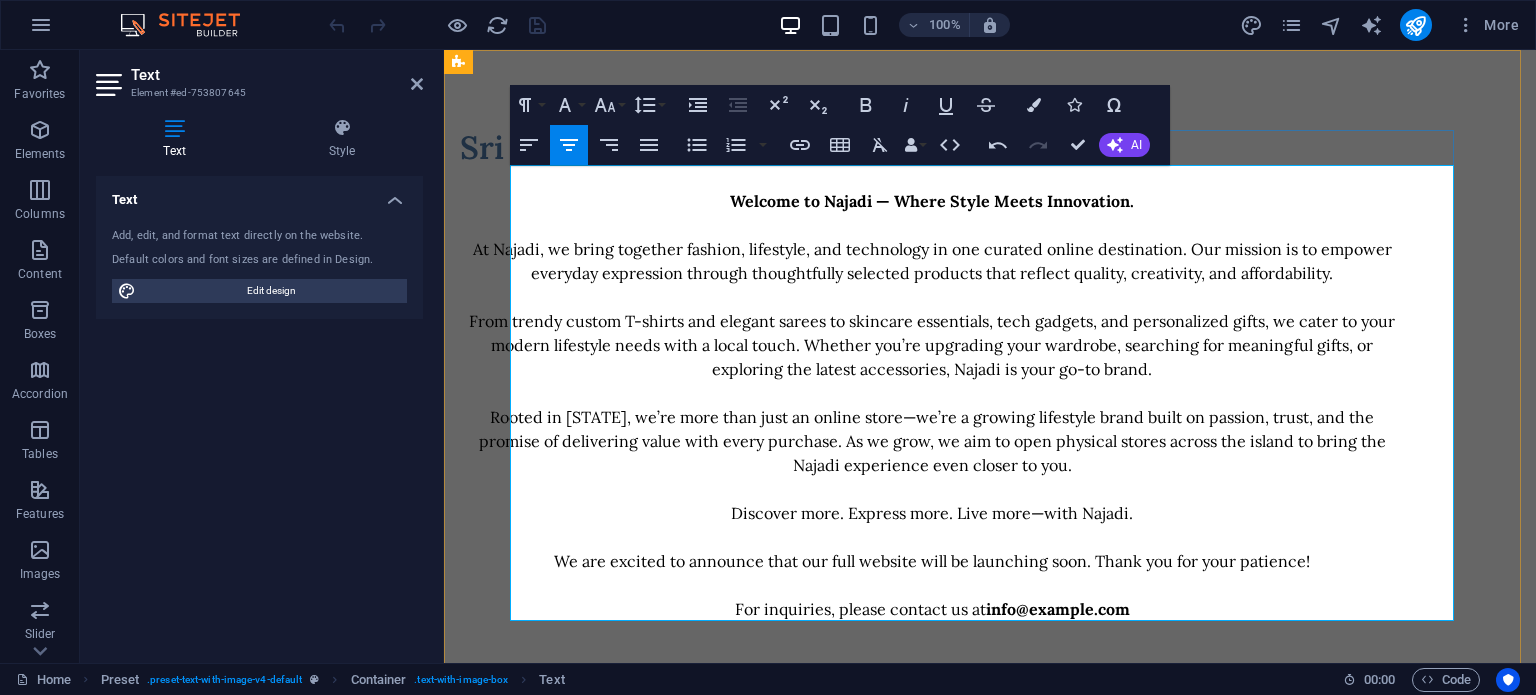 click on "Welcome to Najadi — Where Style Meets Innovation." at bounding box center [932, 201] 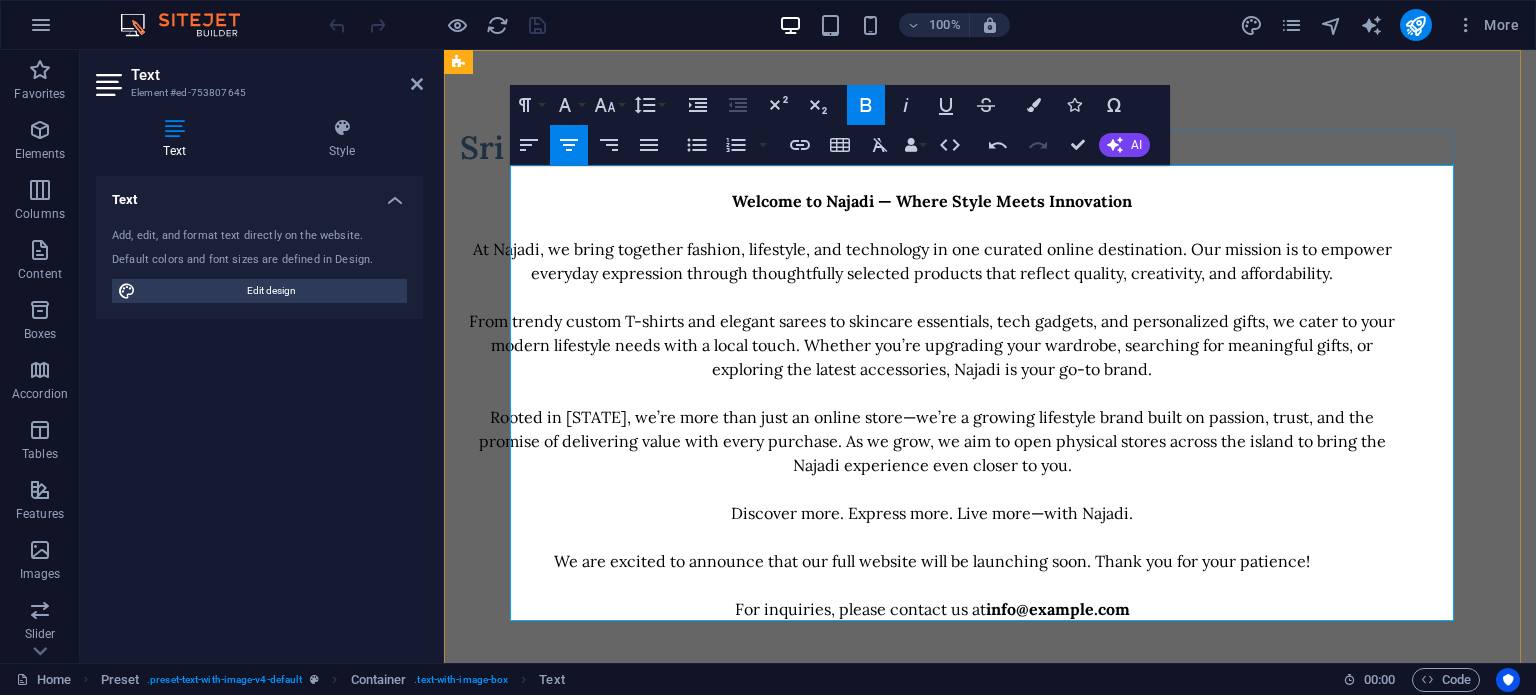 click on "From trendy custom T-shirts and elegant sarees to skincare essentials, tech gadgets, and personalized gifts, we cater to your modern lifestyle needs with a local touch. Whether you’re upgrading your wardrobe, searching for meaningful gifts, or exploring the latest accessories, [COMPANY] is your go-to brand." at bounding box center [932, 345] 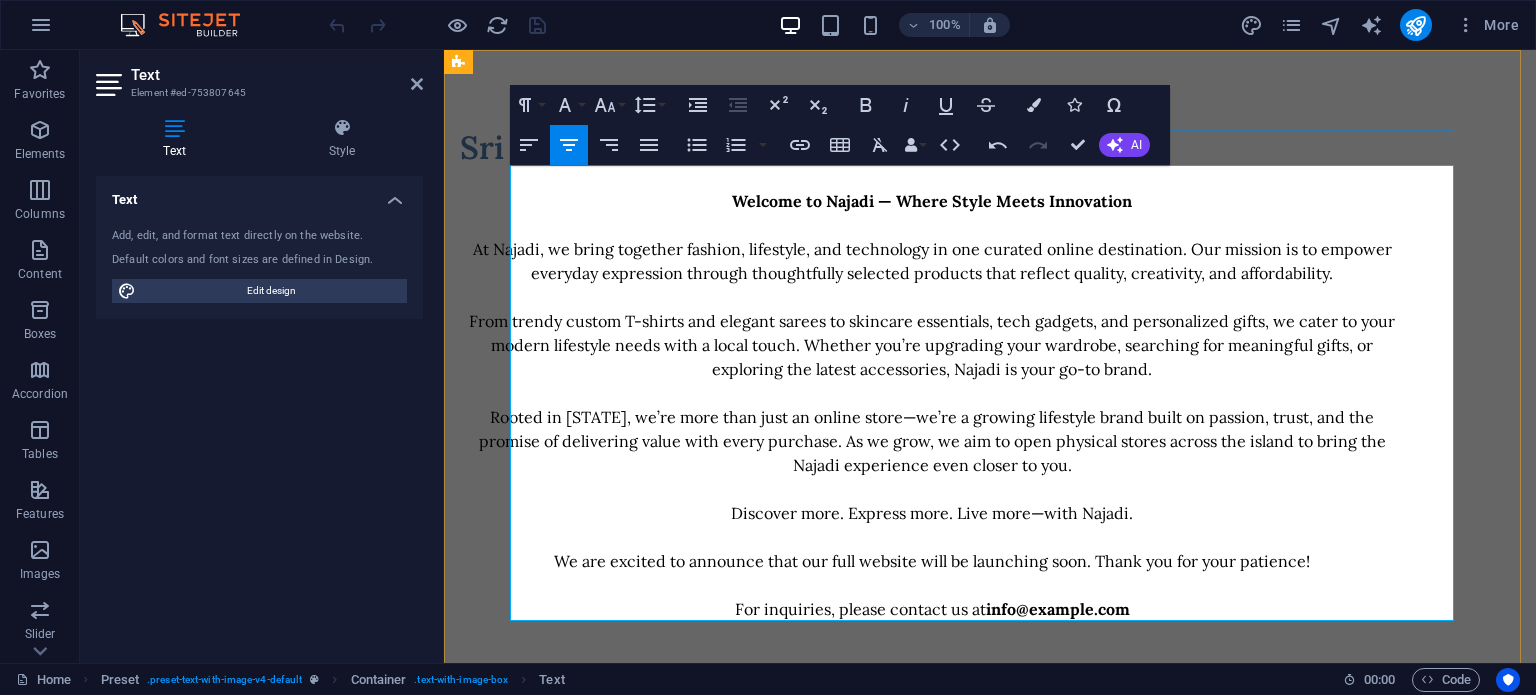 click on "Rooted in Sri Lanka, we’re more than just an online store—we’re a growing lifestyle brand built on passion, trust, and the promise of delivering value with every purchase. As we grow, we aim to open physical stores across the island to bring the [COMPANY] experience even closer to you." at bounding box center (932, 441) 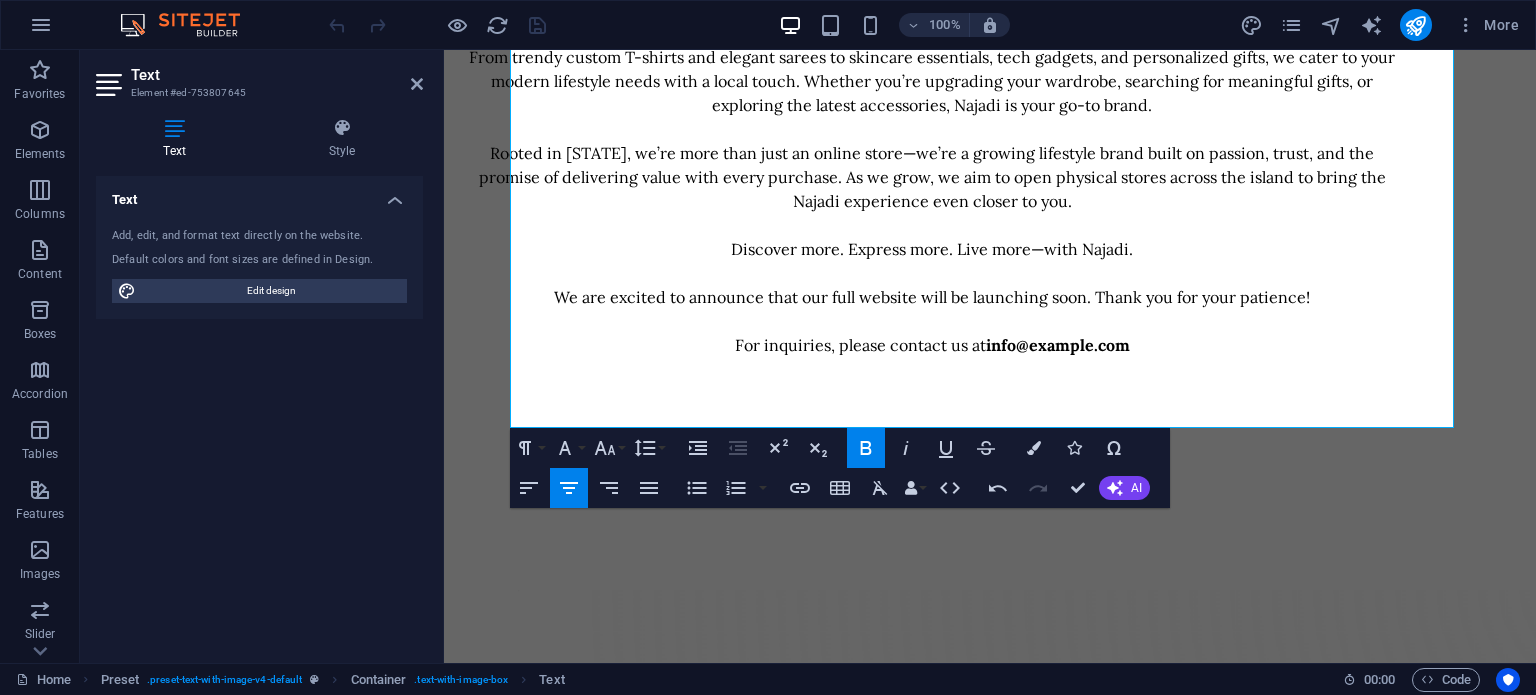 scroll, scrollTop: 267, scrollLeft: 0, axis: vertical 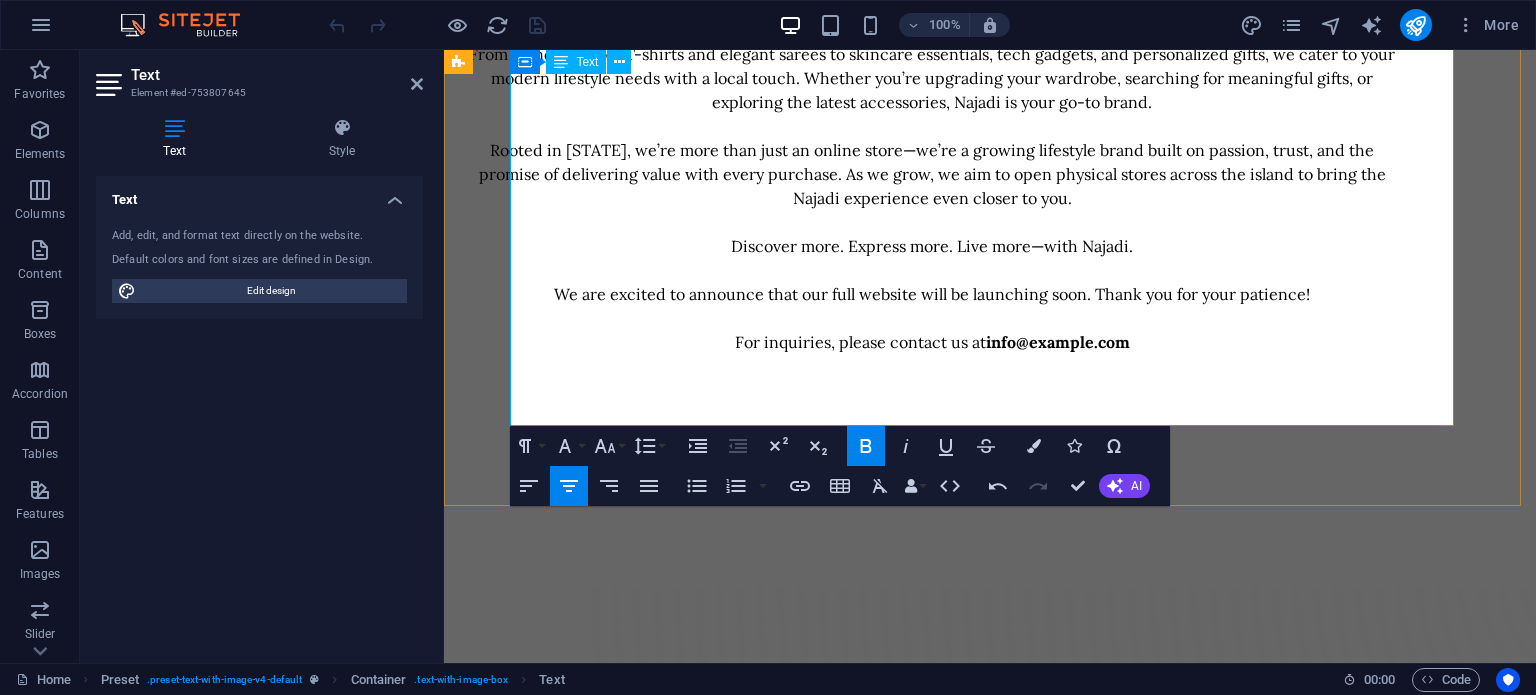 click on "​" at bounding box center (932, 414) 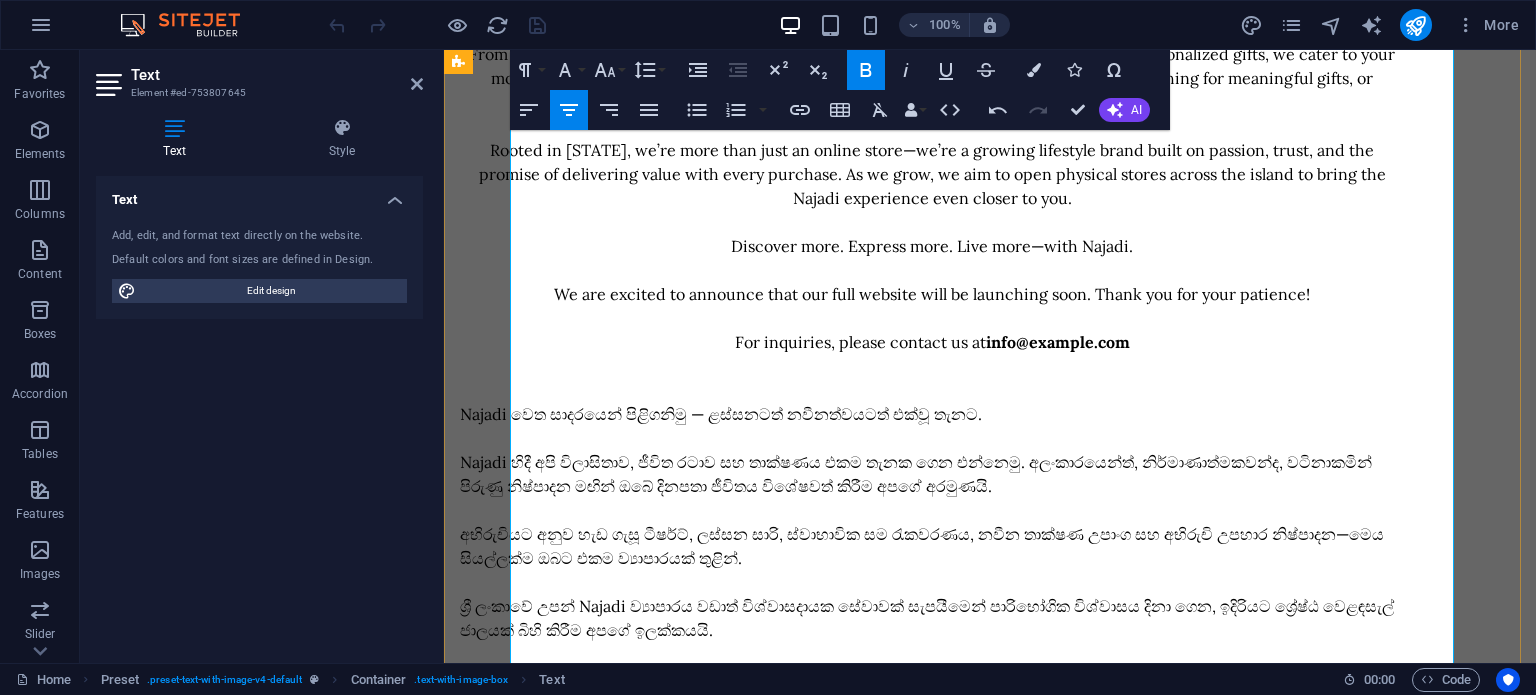 scroll, scrollTop: 7337, scrollLeft: 0, axis: vertical 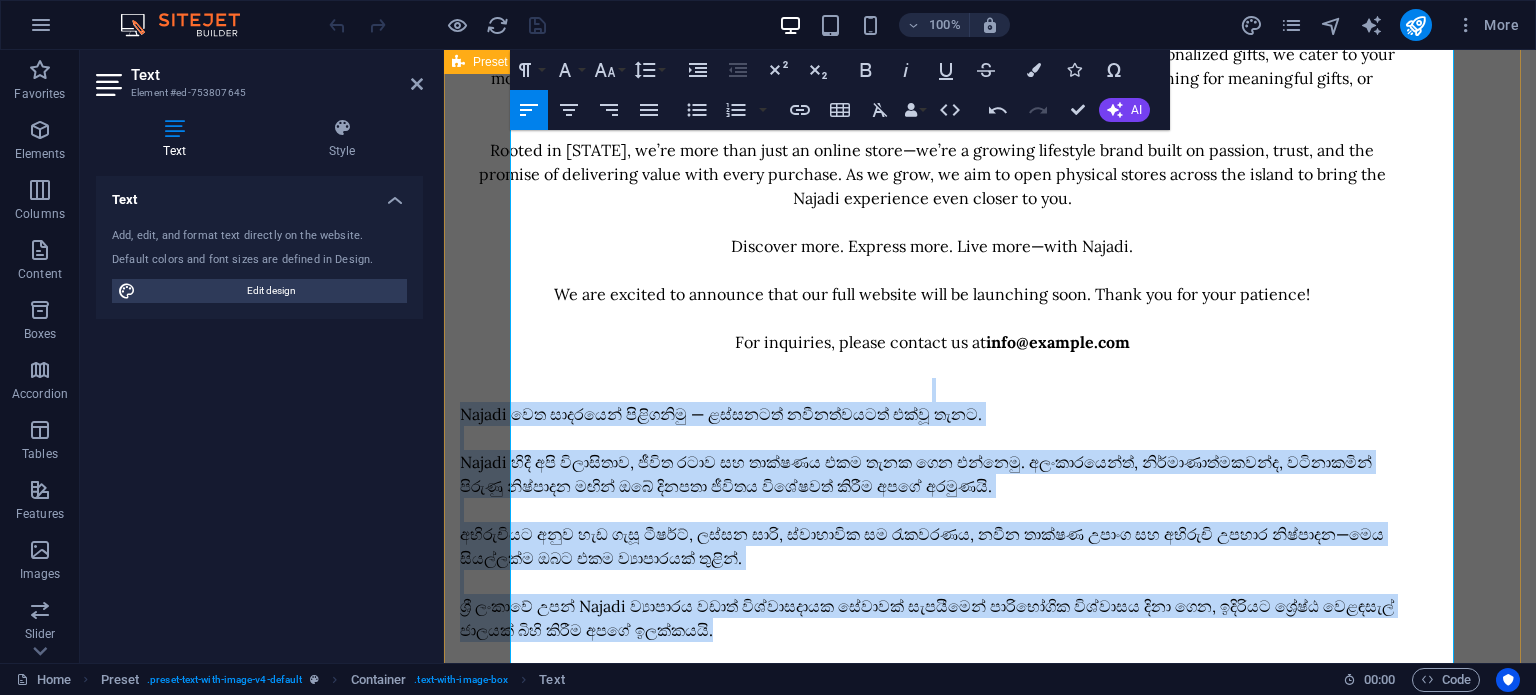 drag, startPoint x: 966, startPoint y: 634, endPoint x: 489, endPoint y: 393, distance: 534.4249 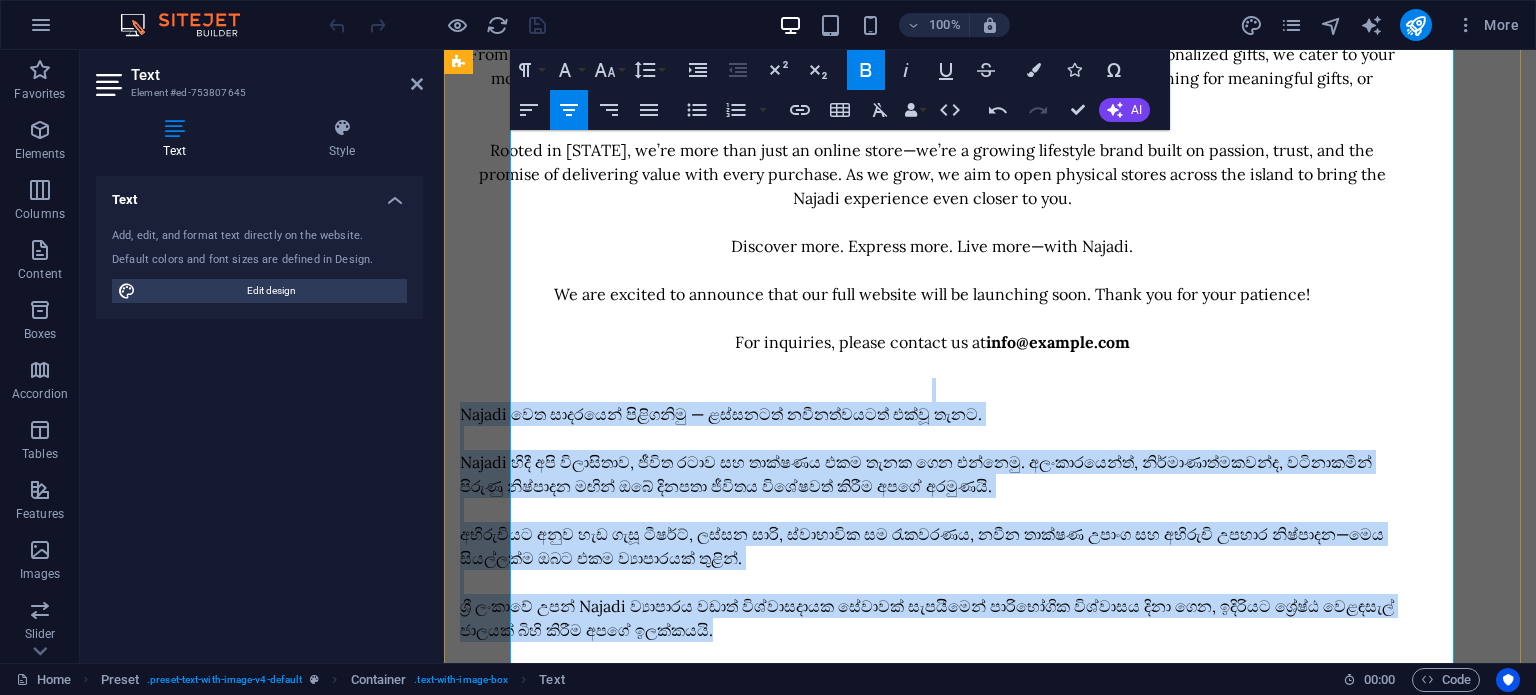 click at bounding box center [932, 438] 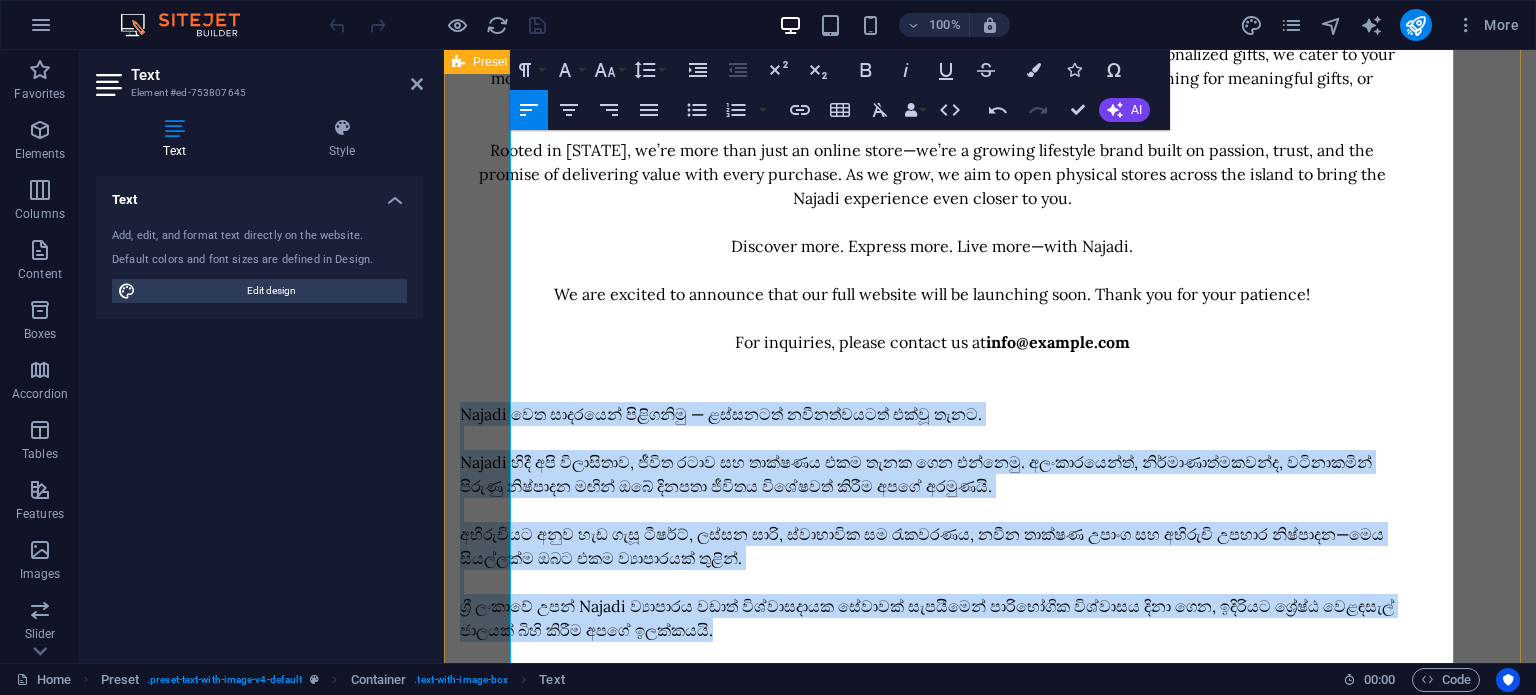 drag, startPoint x: 952, startPoint y: 631, endPoint x: 508, endPoint y: 415, distance: 493.75296 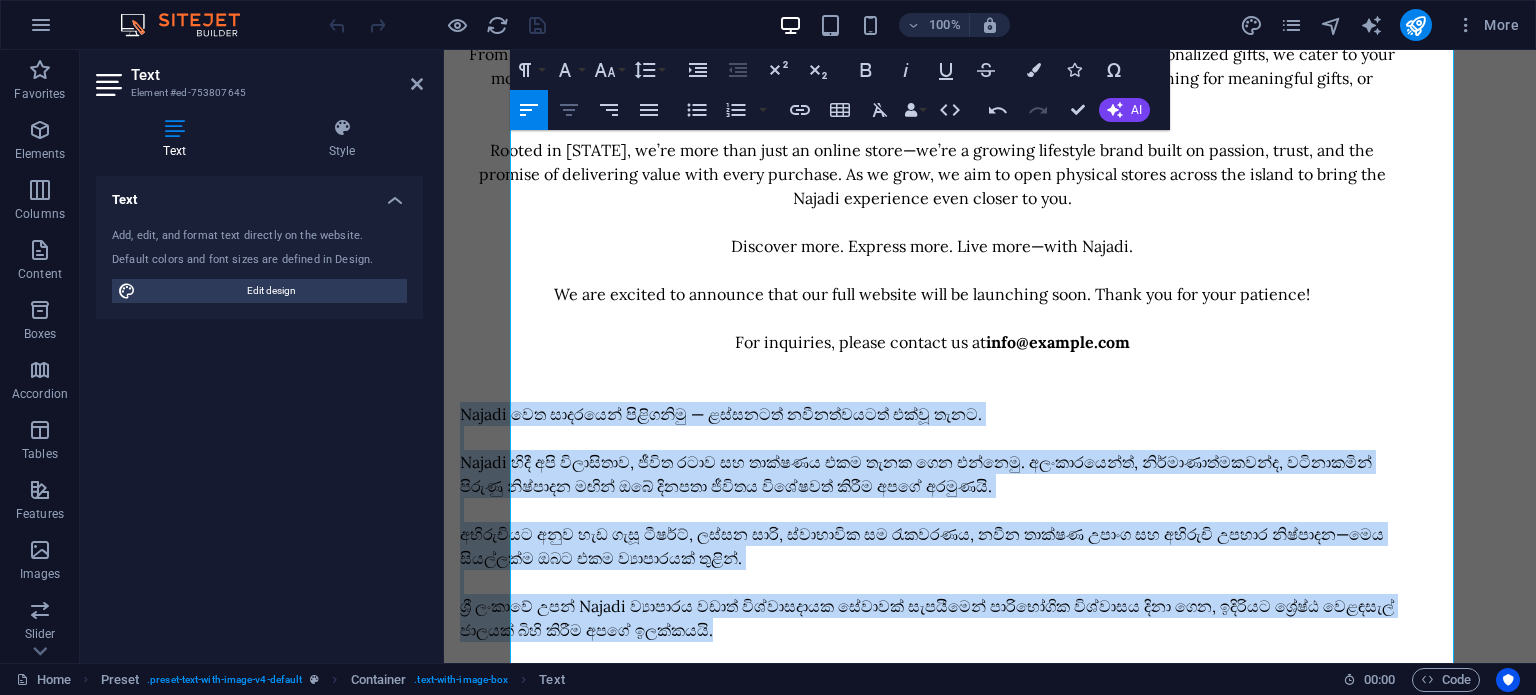 click 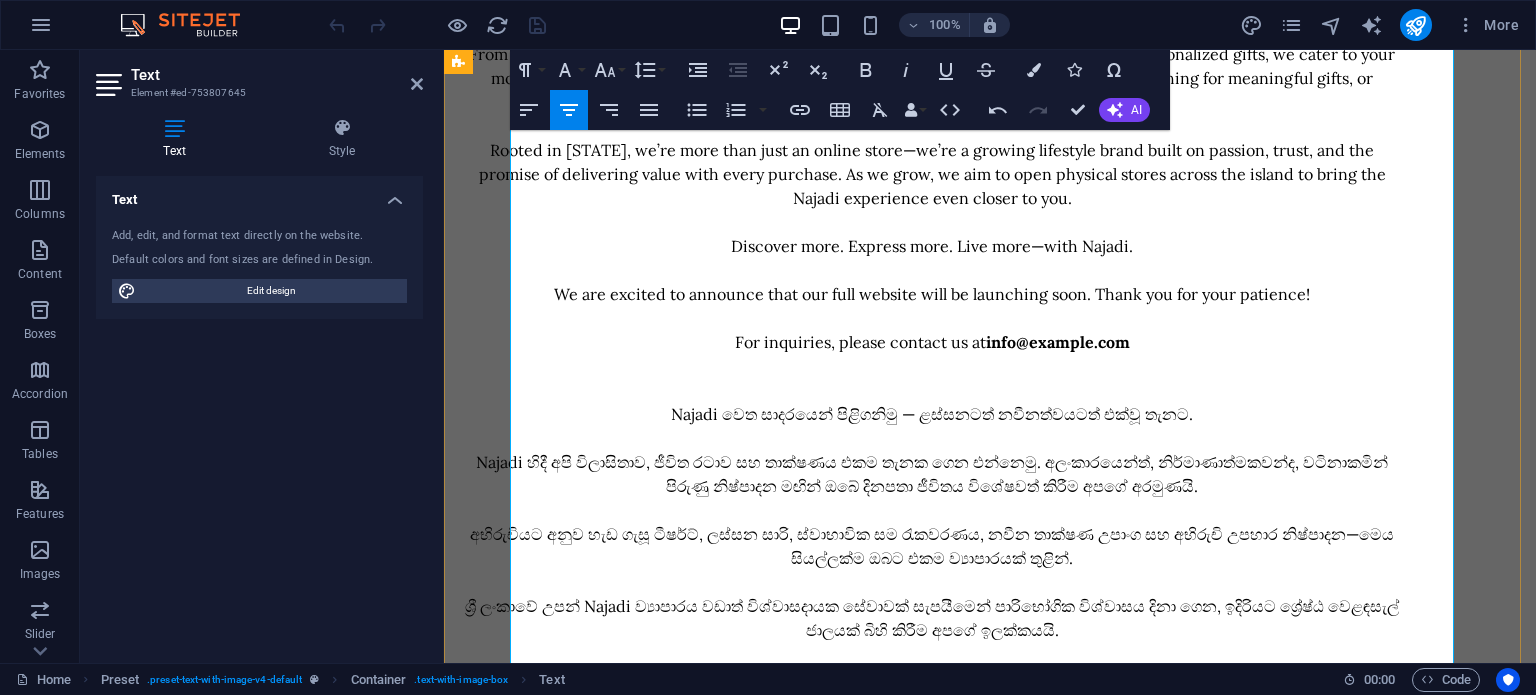 click on "​" at bounding box center (932, 366) 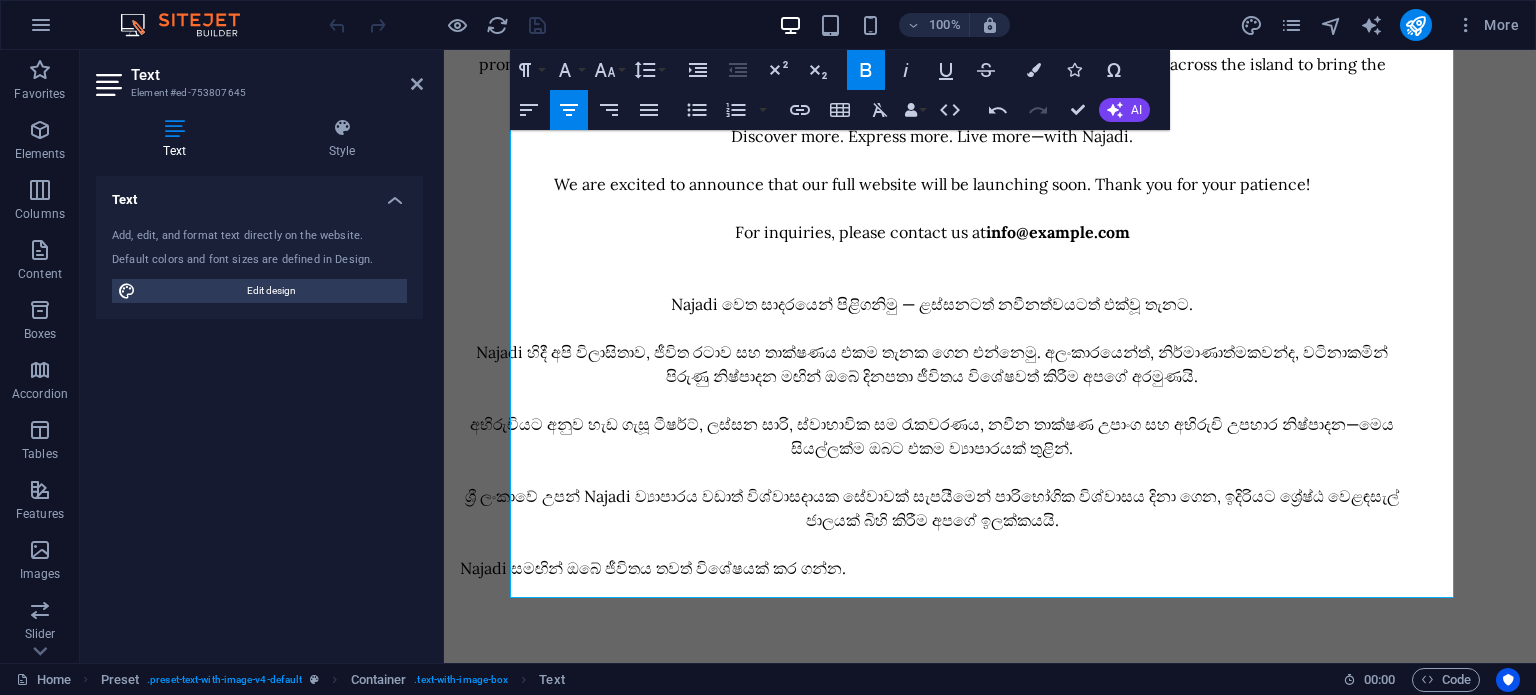 scroll, scrollTop: 380, scrollLeft: 0, axis: vertical 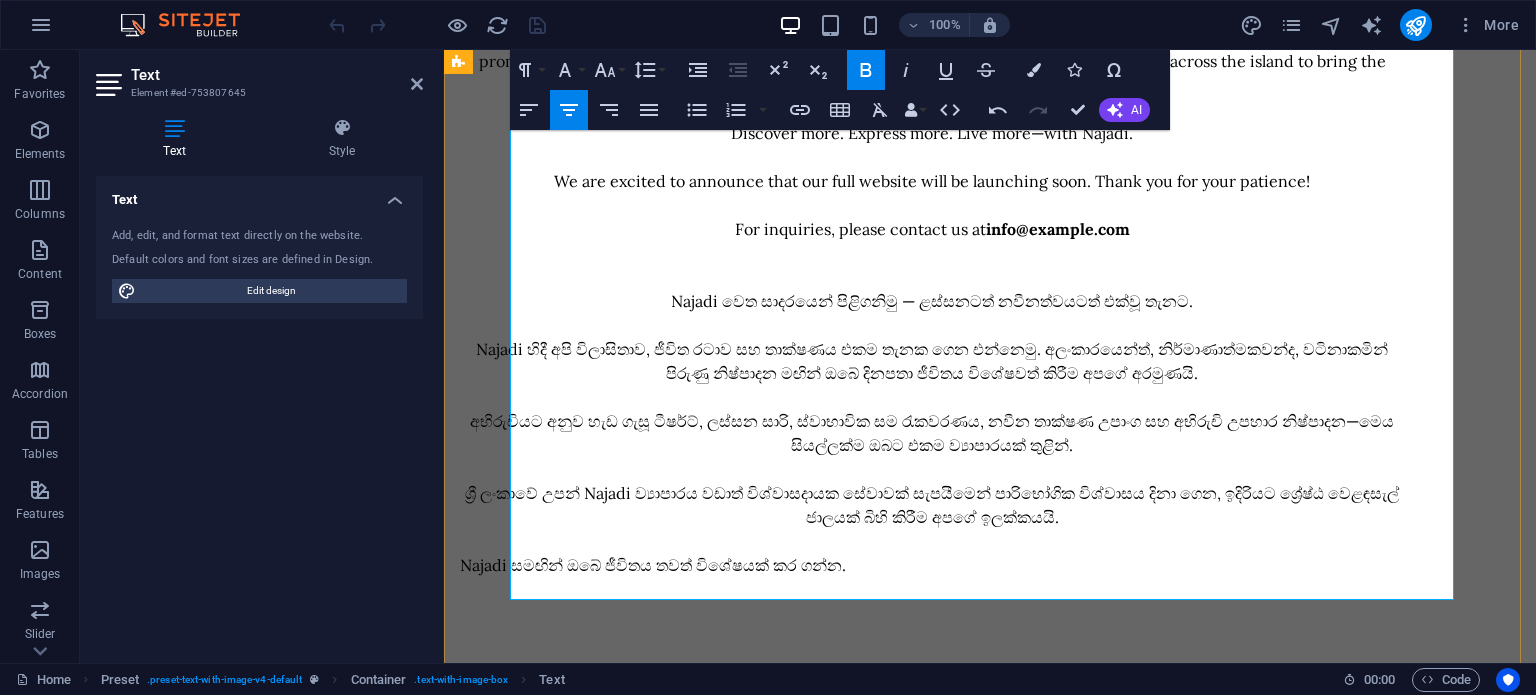 click on "[COMPANY] සමඟින් ඔබේ ජීවිතය තවත් විශේෂයක් කර ගන්න." at bounding box center [932, 565] 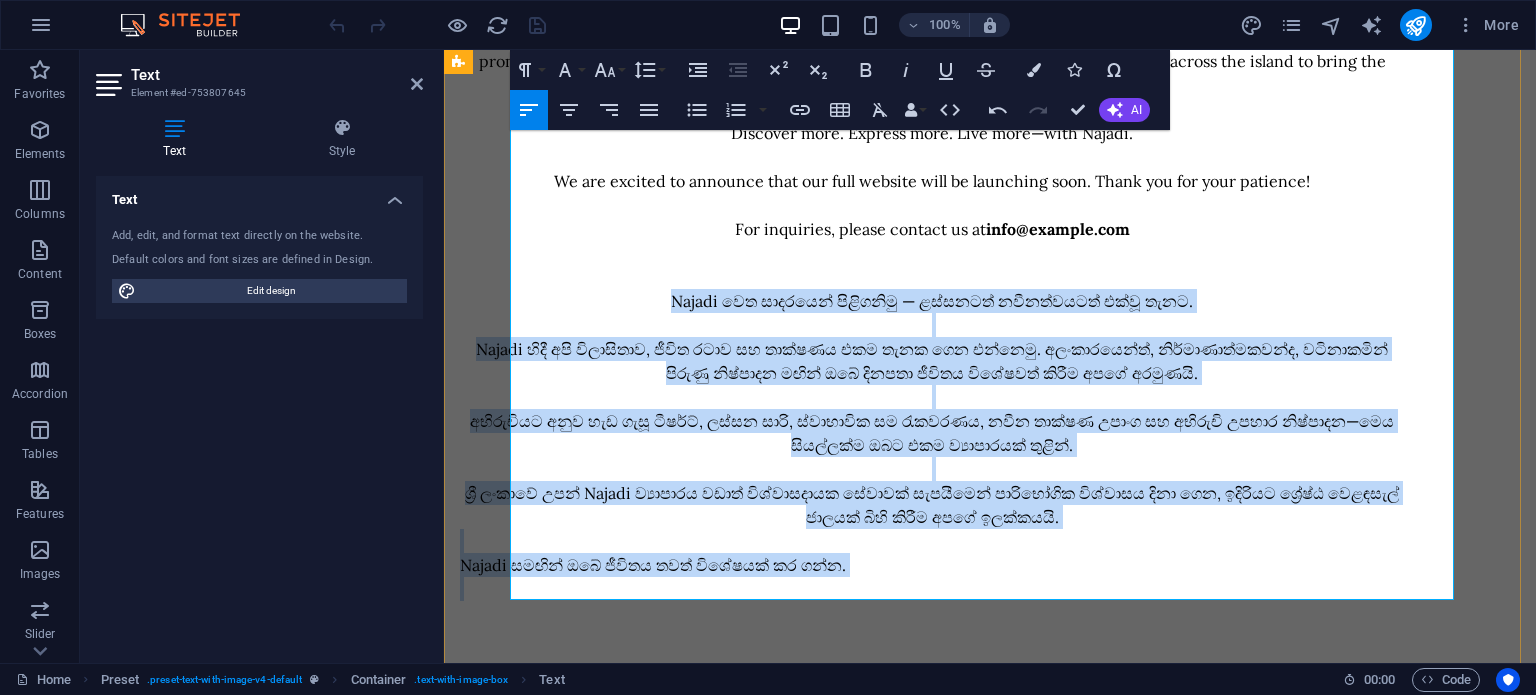 drag, startPoint x: 1020, startPoint y: 583, endPoint x: 693, endPoint y: 306, distance: 428.55338 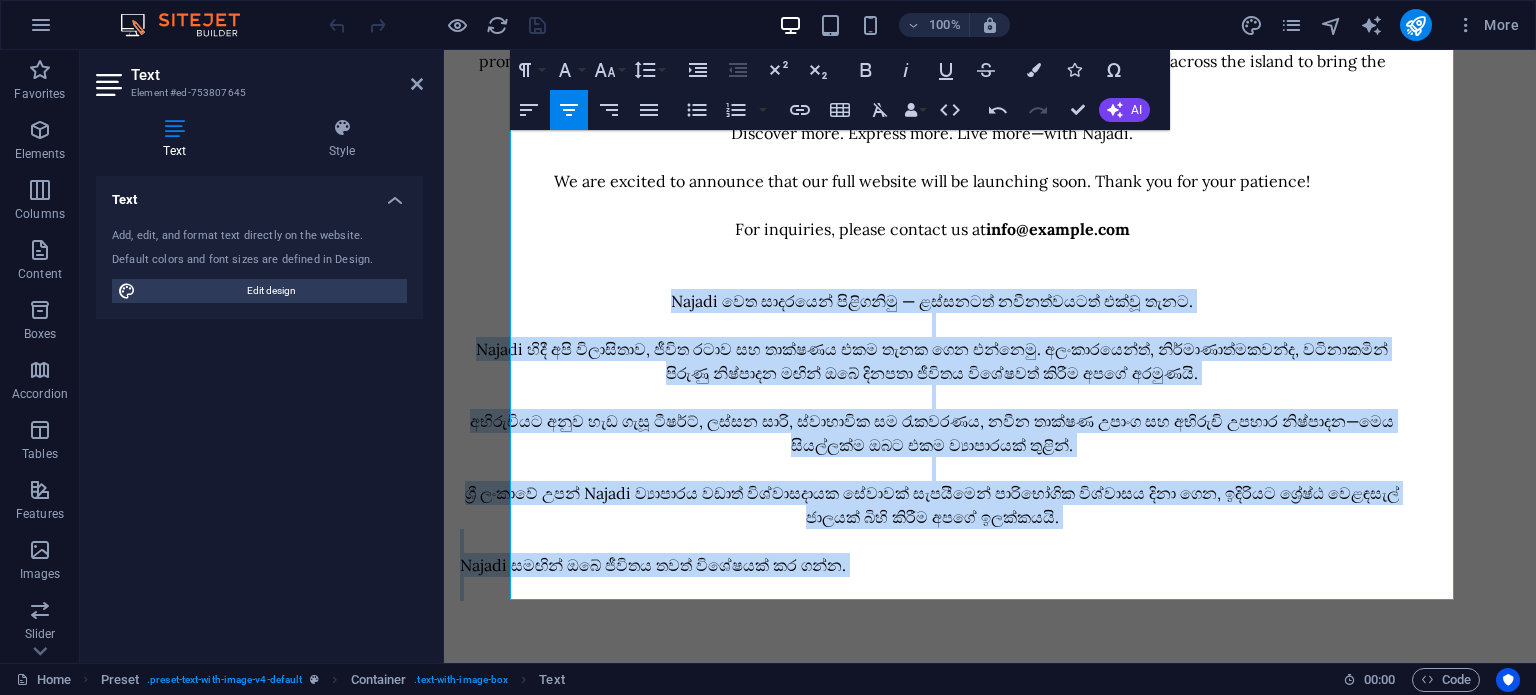 click on "Align Center" at bounding box center (569, 110) 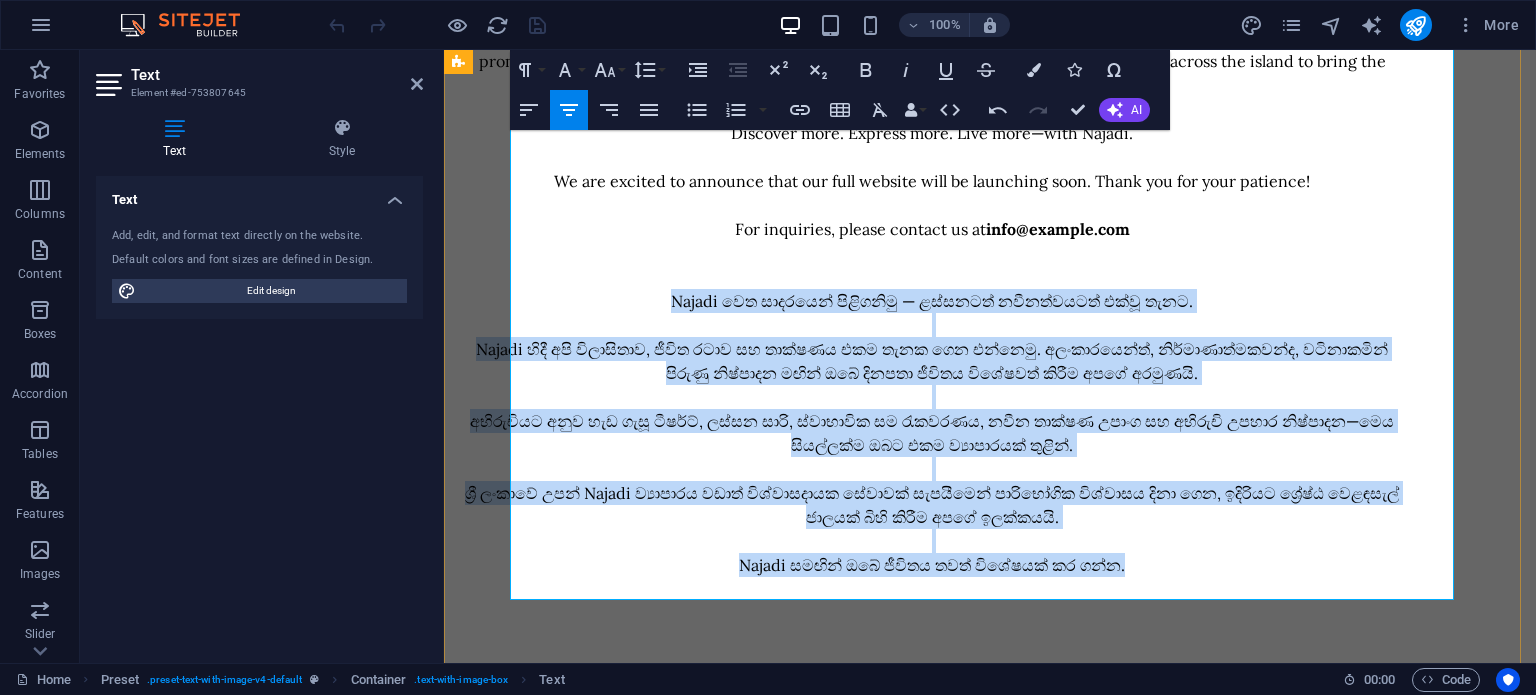 click at bounding box center [932, 397] 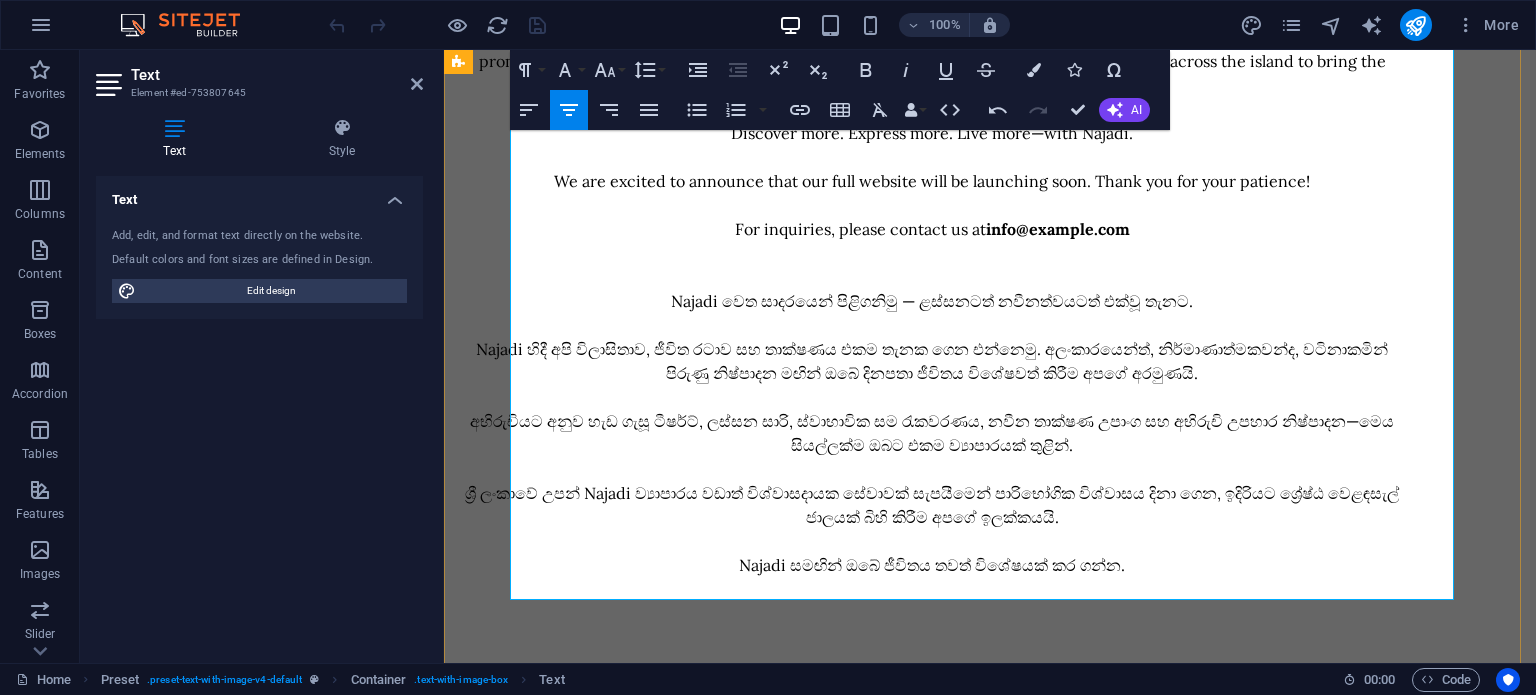 click at bounding box center [932, 469] 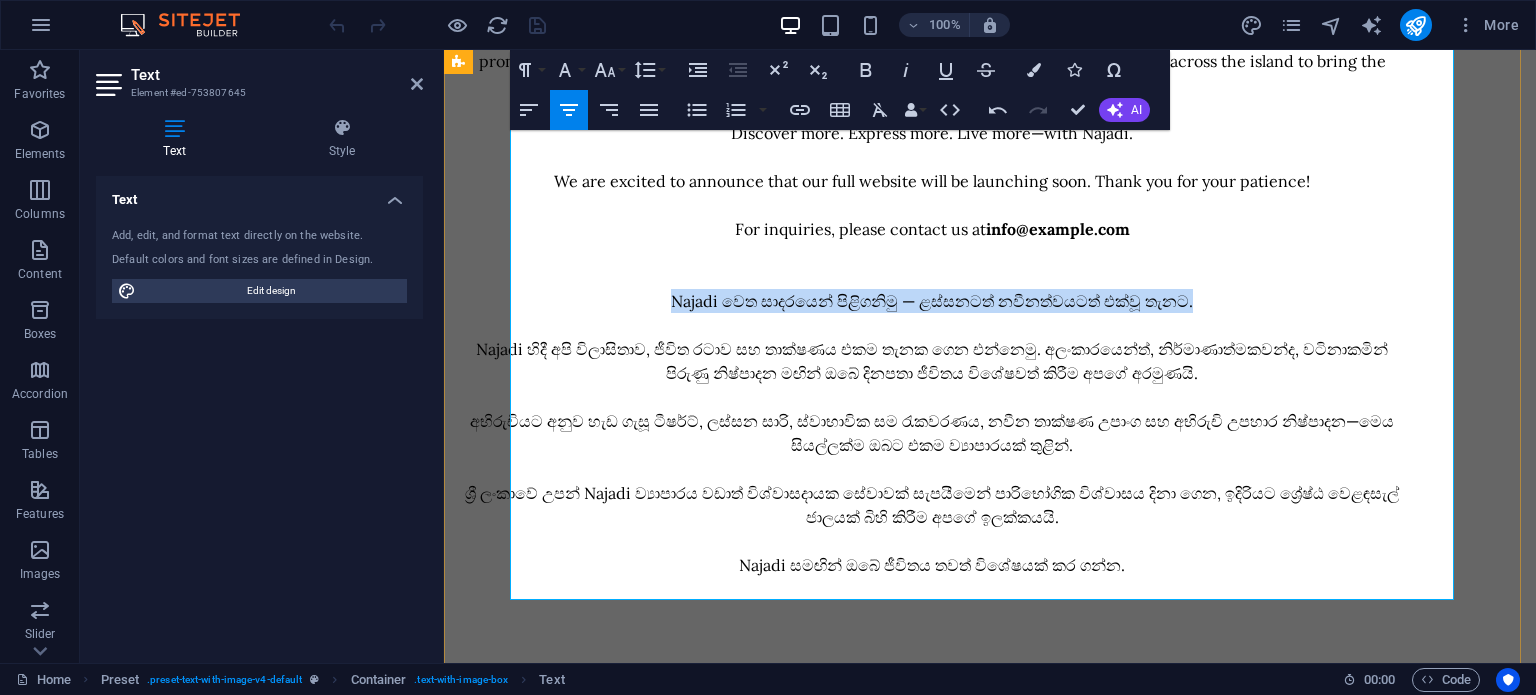 drag, startPoint x: 1272, startPoint y: 299, endPoint x: 694, endPoint y: 304, distance: 578.0216 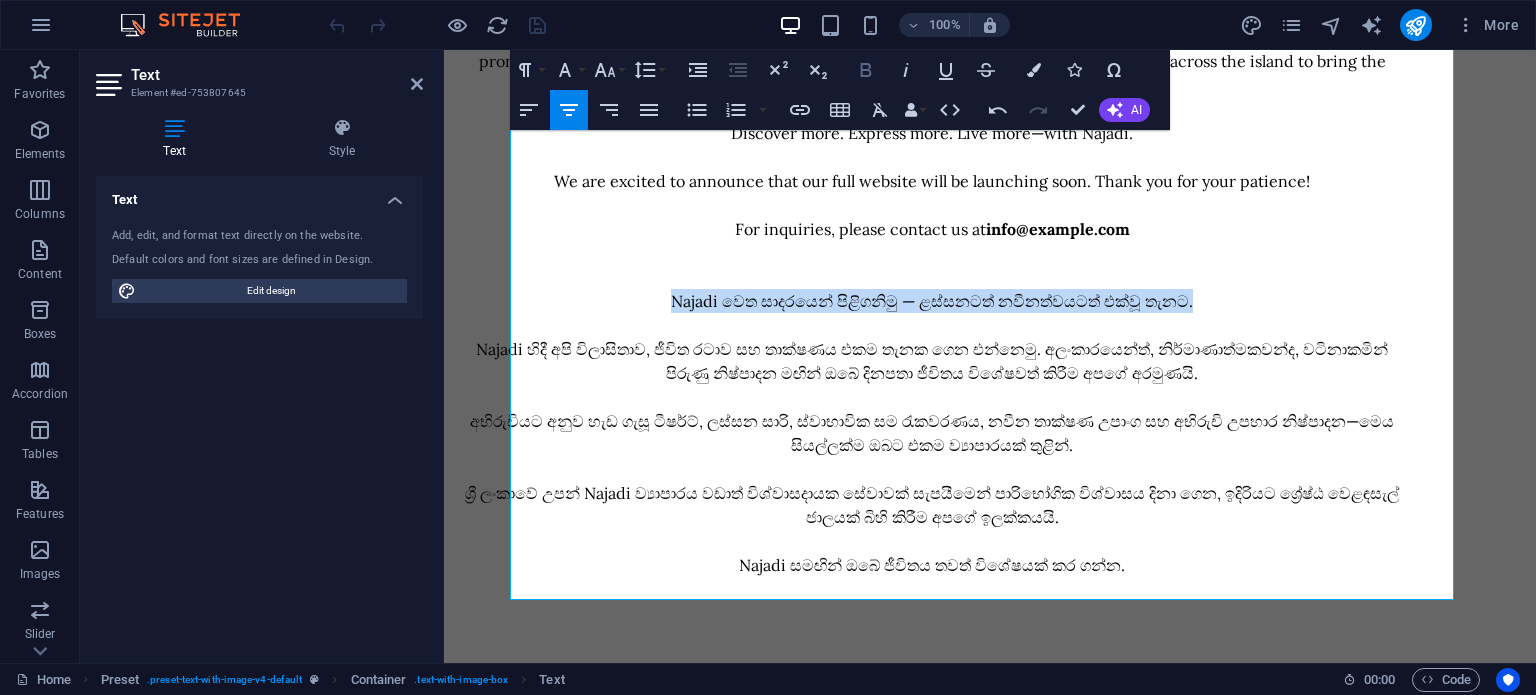 click 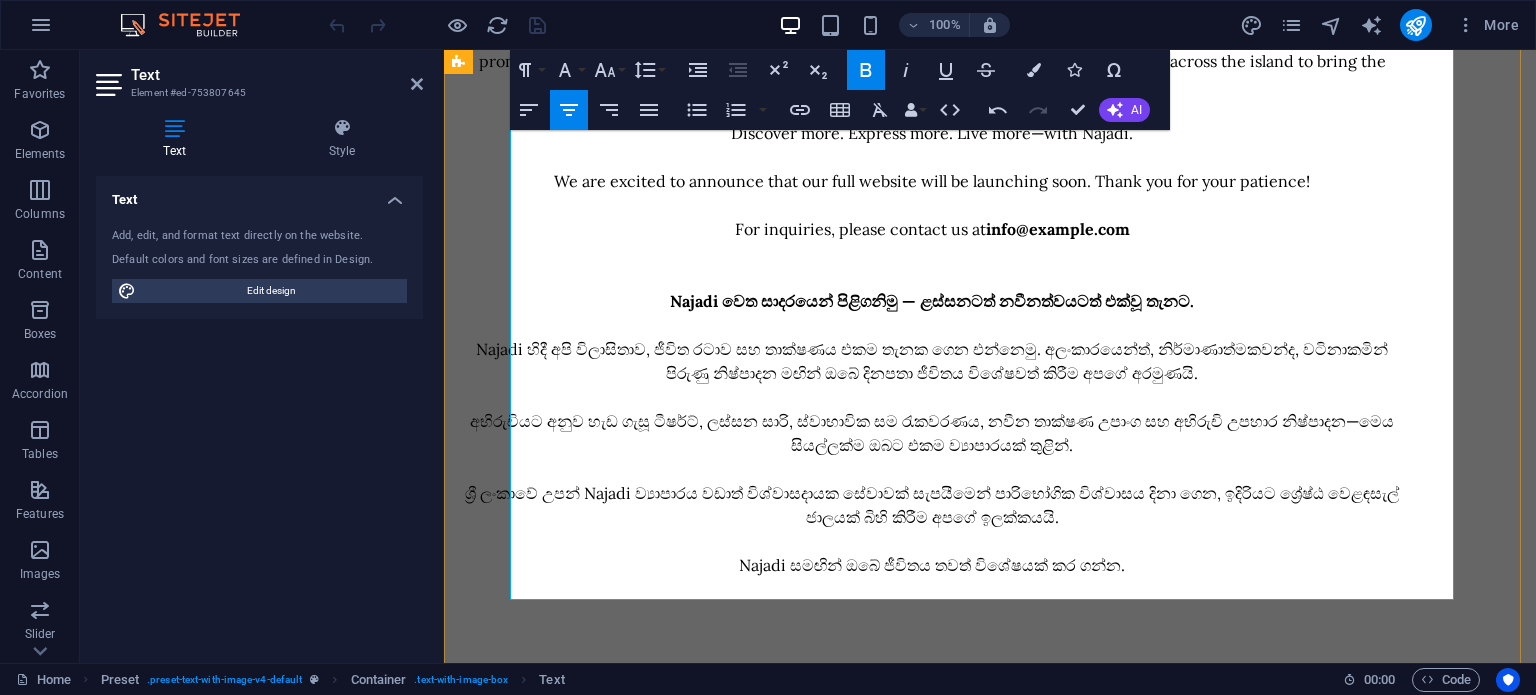 click on "අභිරුචියට අනුව හැඩ ගැසූ ටීෂර්ට්, ලස්සන සාරි, ස්වාභාවික සම රැකවරණය, නවීන තාක්ෂණ උපාංග සහ අභිරුචි උපහාර නිෂ්පාදන—මෙය සියල්ලක්ම ඔබට එකම ව්‍යාපාරයක් තුළින්." at bounding box center [932, 433] 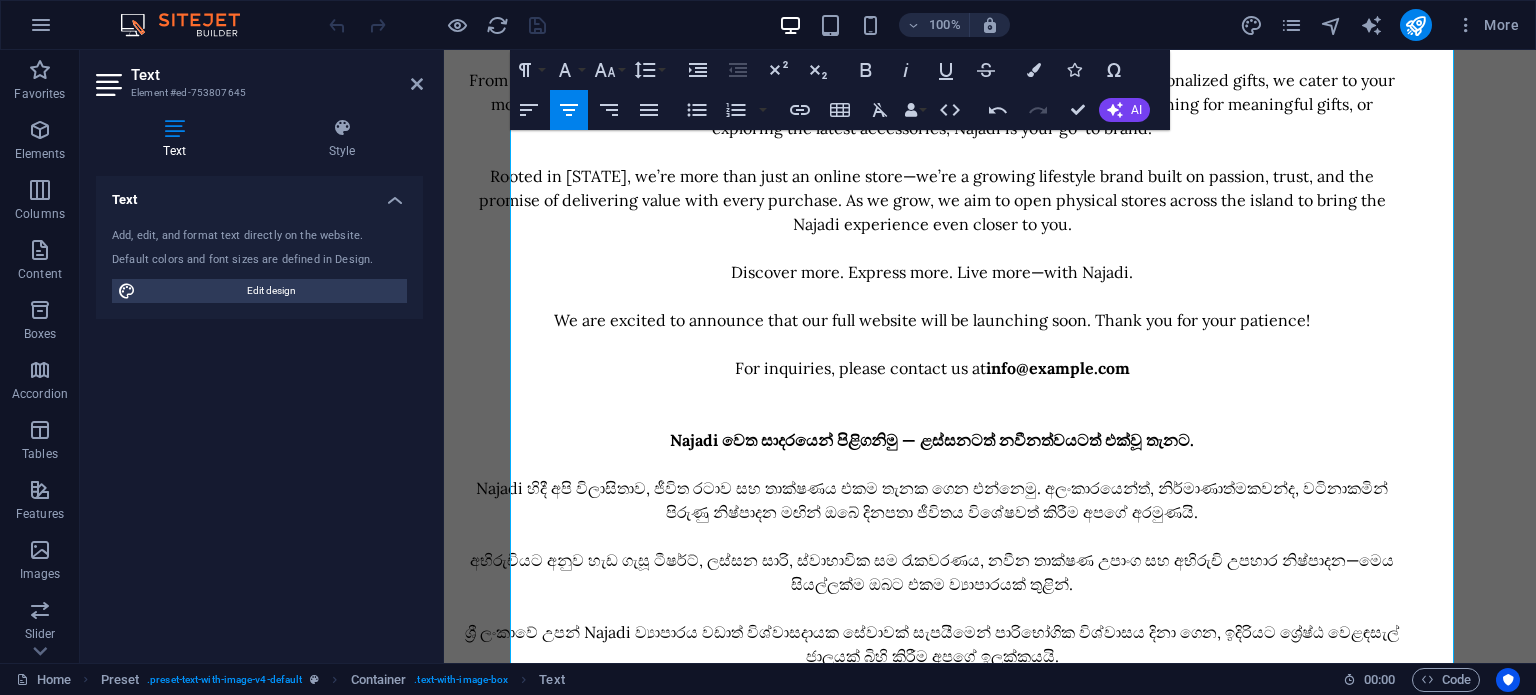 scroll, scrollTop: 246, scrollLeft: 0, axis: vertical 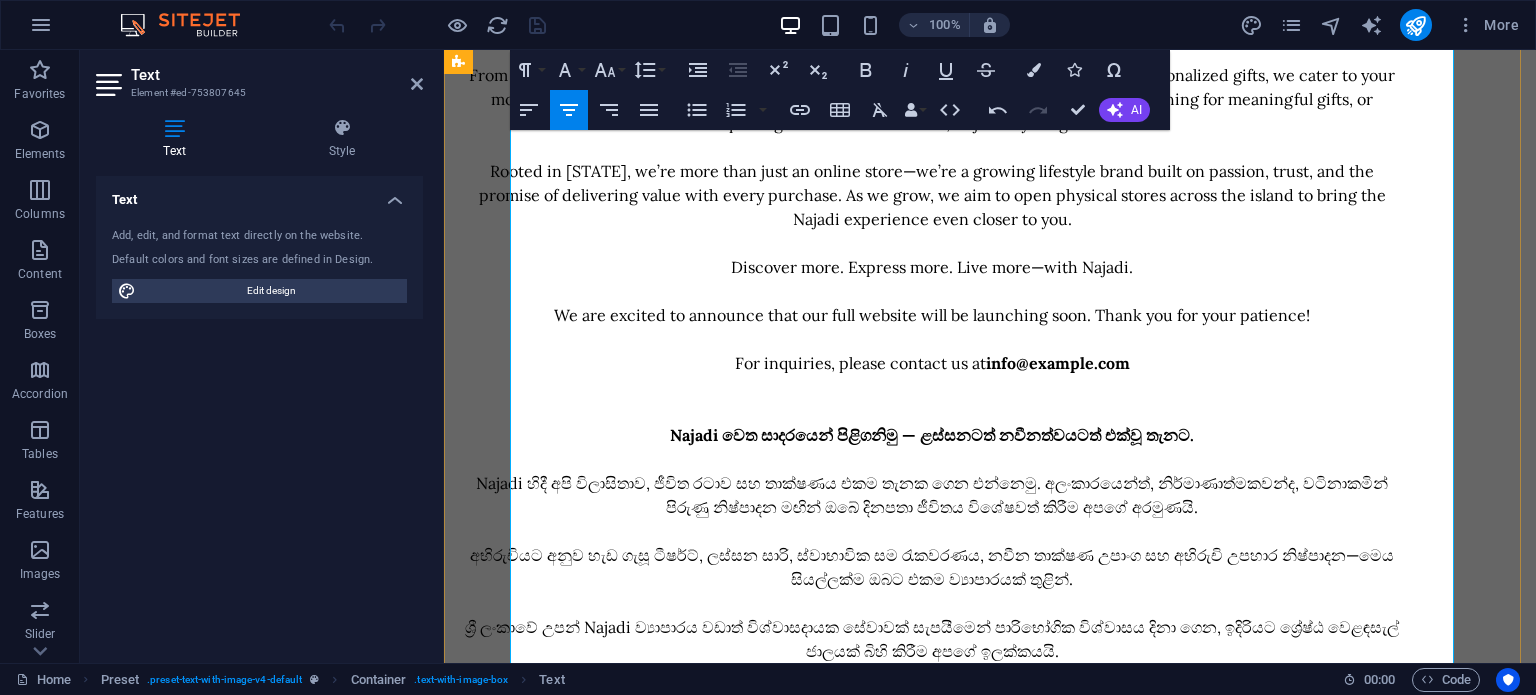 click on "​" at bounding box center (932, 387) 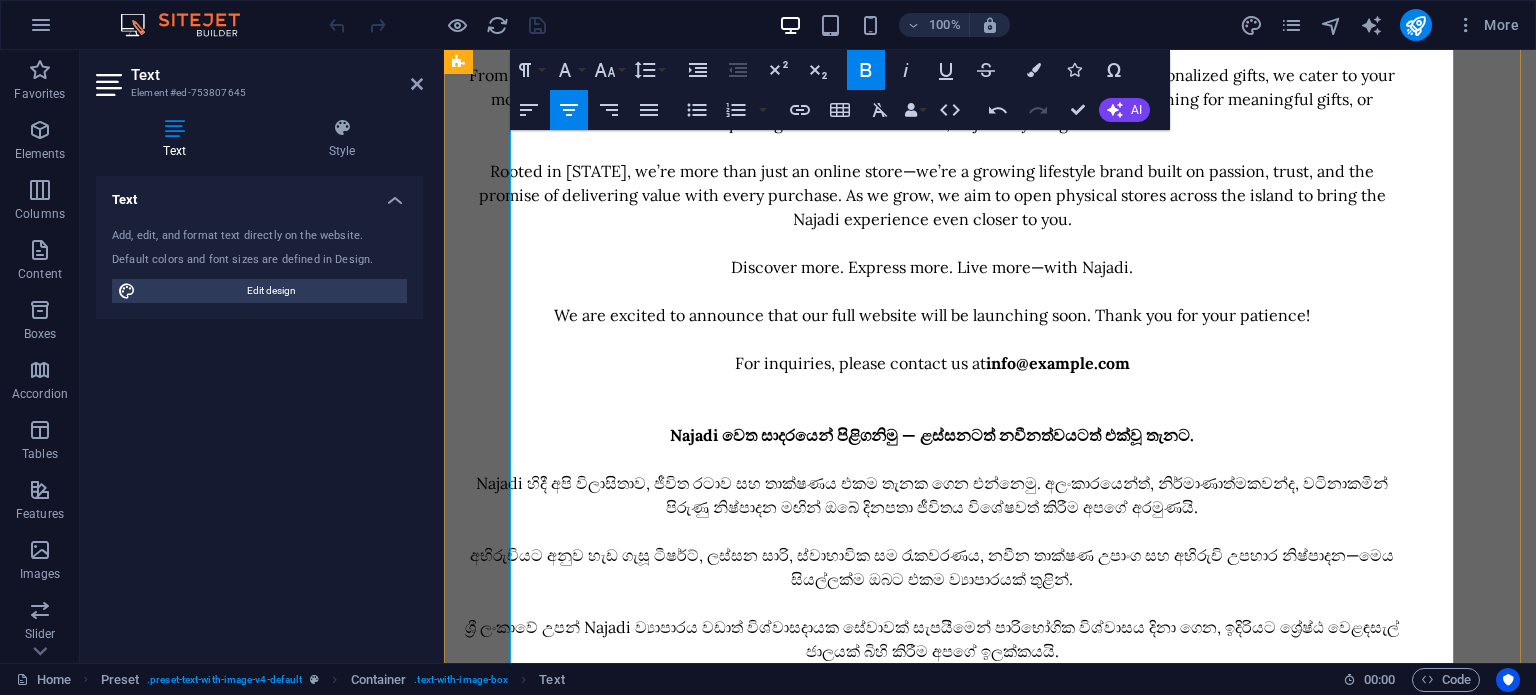 click on "අභිරුචියට අනුව හැඩ ගැසූ ටීෂර්ට්, ලස්සන සාරි, ස්වාභාවික සම රැකවරණය, නවීන තාක්ෂණ උපාංග සහ අභිරුචි උපහාර නිෂ්පාදන—මෙය සියල්ලක්ම ඔබට එකම ව්‍යාපාරයක් තුළින්." at bounding box center [932, 567] 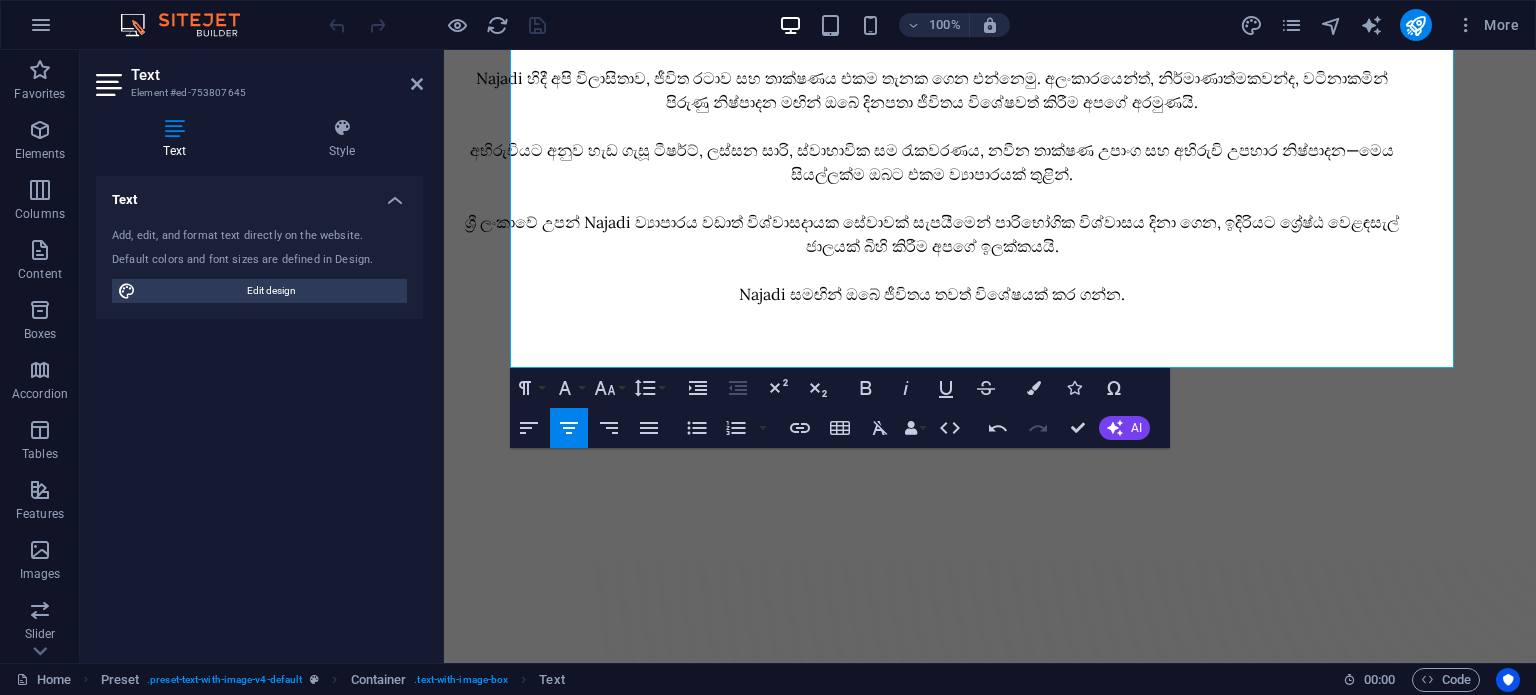 scroll, scrollTop: 711, scrollLeft: 0, axis: vertical 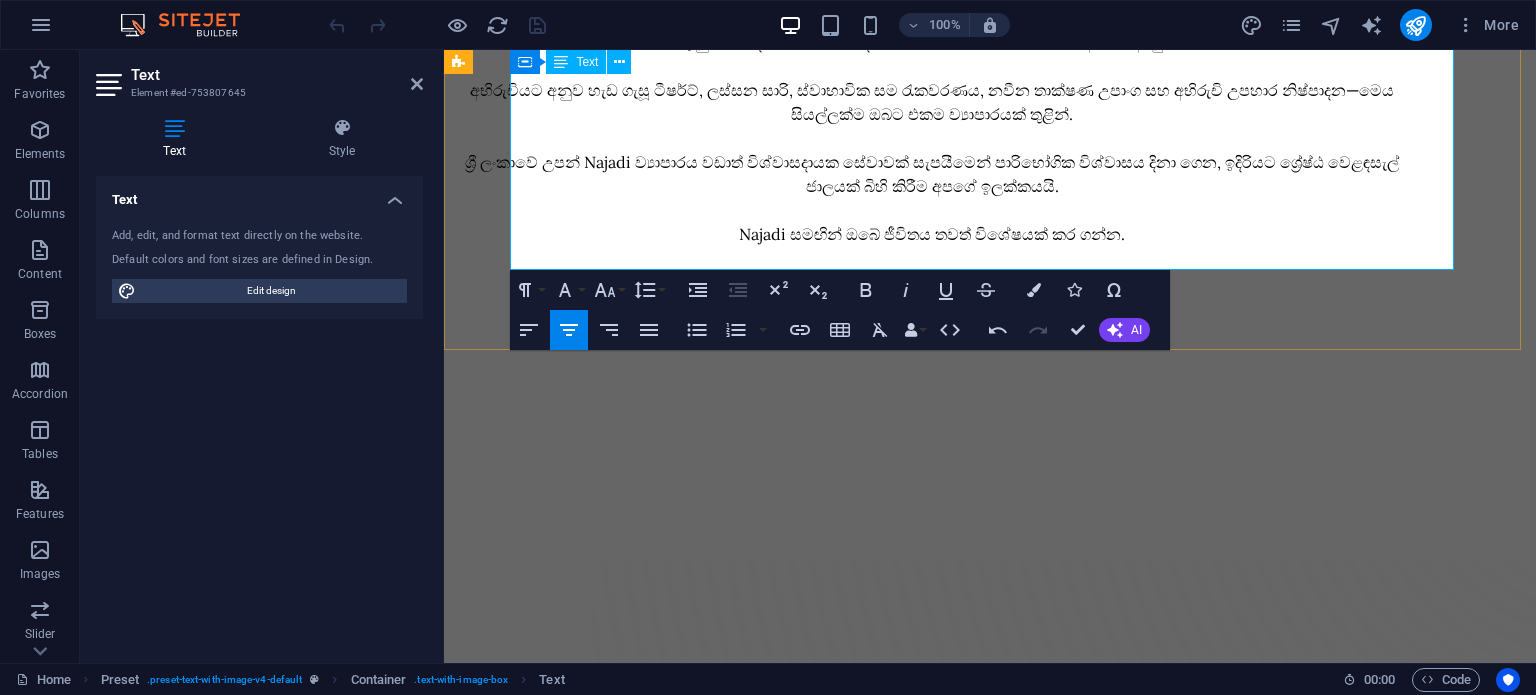 click on "[COMPANY] සමඟින් ඔබේ ජීවිතය තවත් විශේෂයක් කර ගන්න." at bounding box center [932, 234] 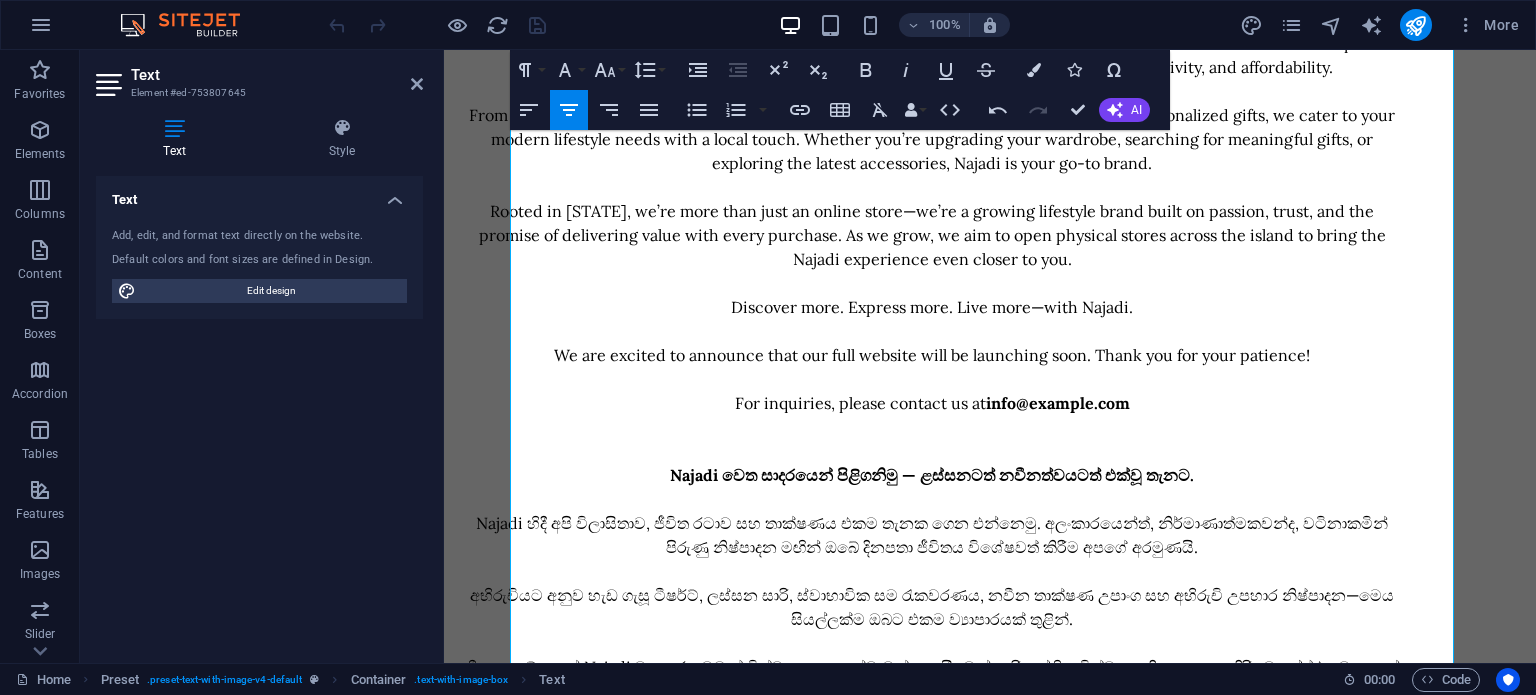 scroll, scrollTop: 201, scrollLeft: 0, axis: vertical 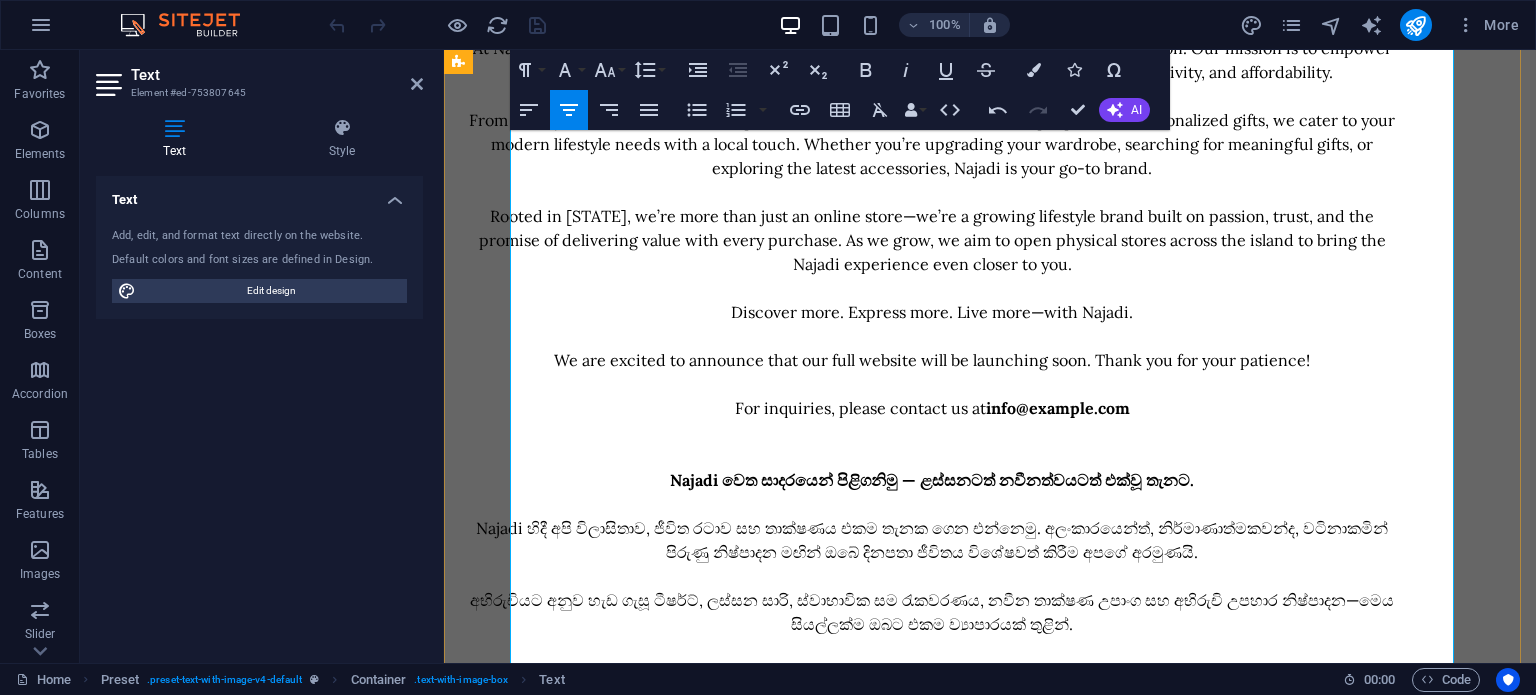 click on "​" at bounding box center (932, 456) 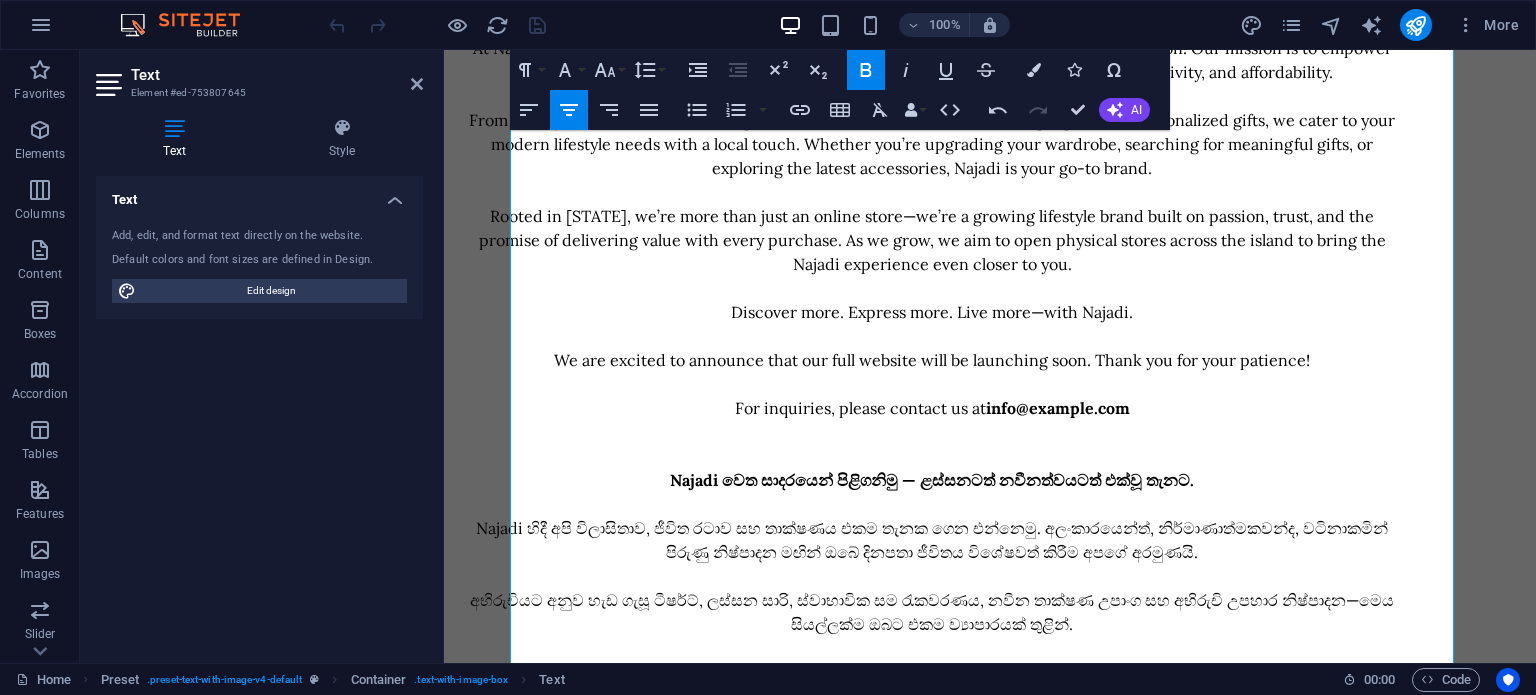 scroll, scrollTop: 738, scrollLeft: 0, axis: vertical 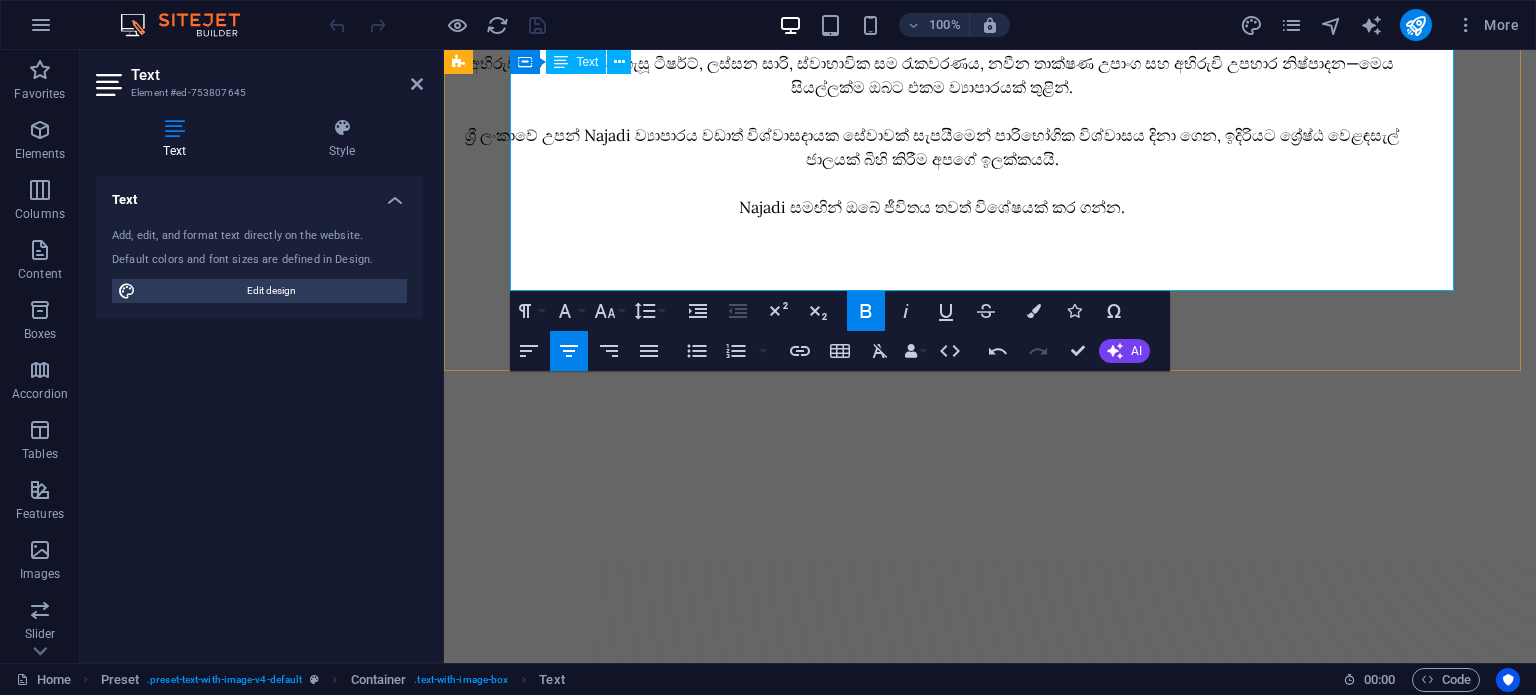 click at bounding box center (932, 255) 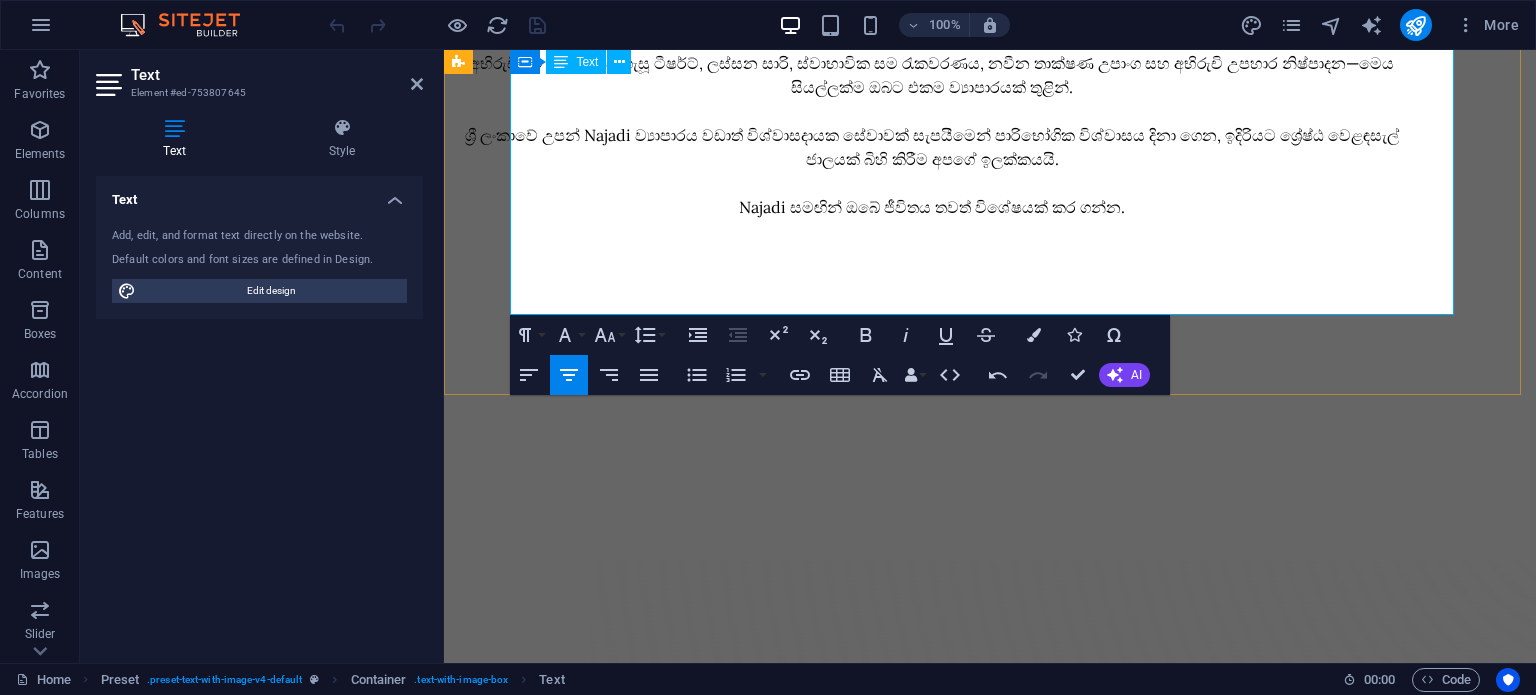 click at bounding box center (932, 279) 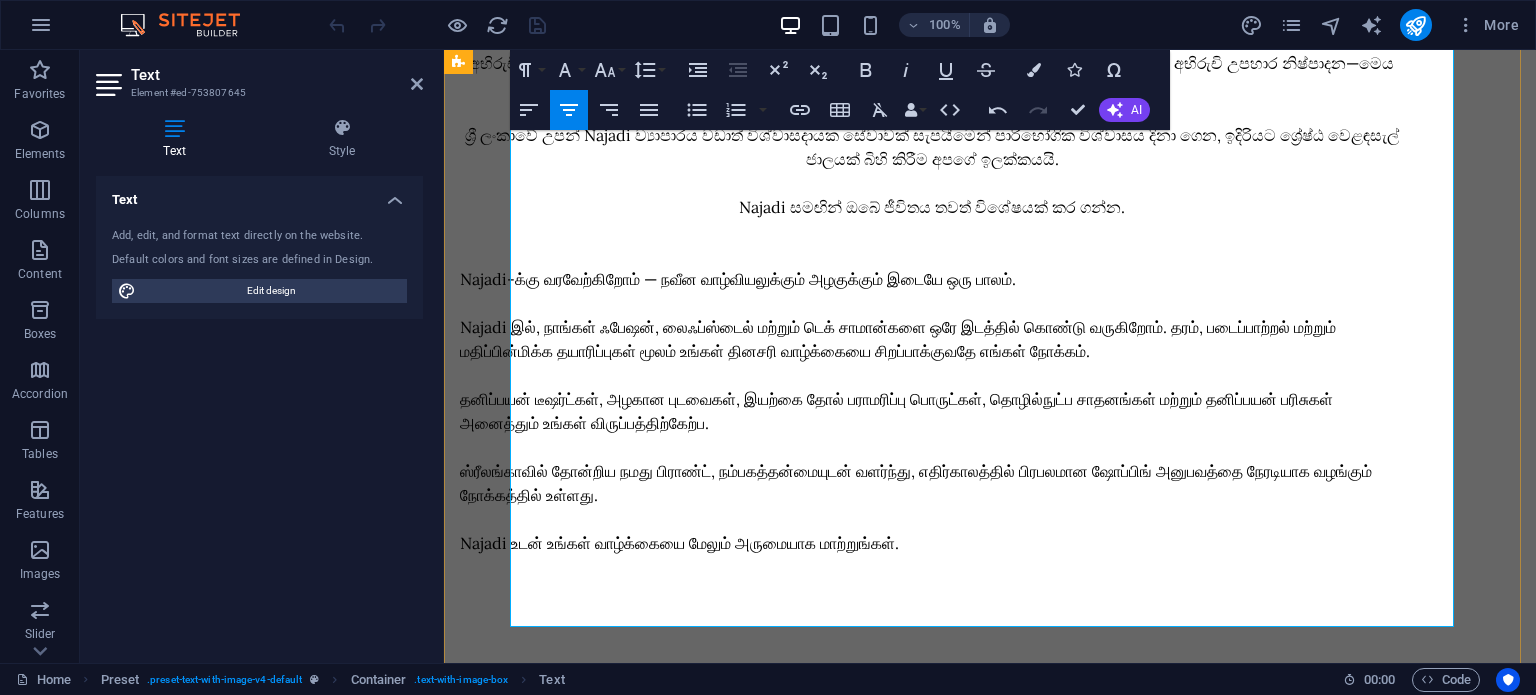 scroll, scrollTop: 7538, scrollLeft: 0, axis: vertical 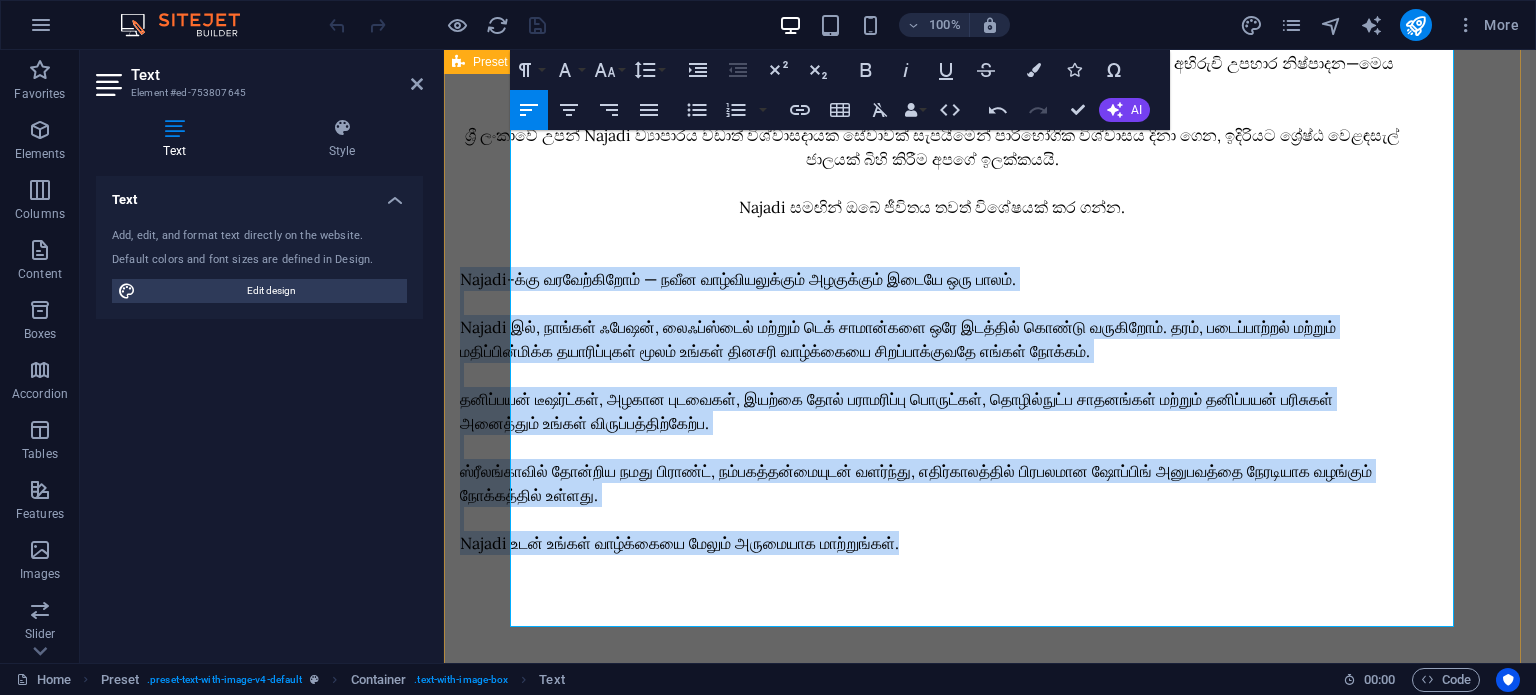 drag, startPoint x: 1135, startPoint y: 575, endPoint x: 507, endPoint y: 283, distance: 692.5662 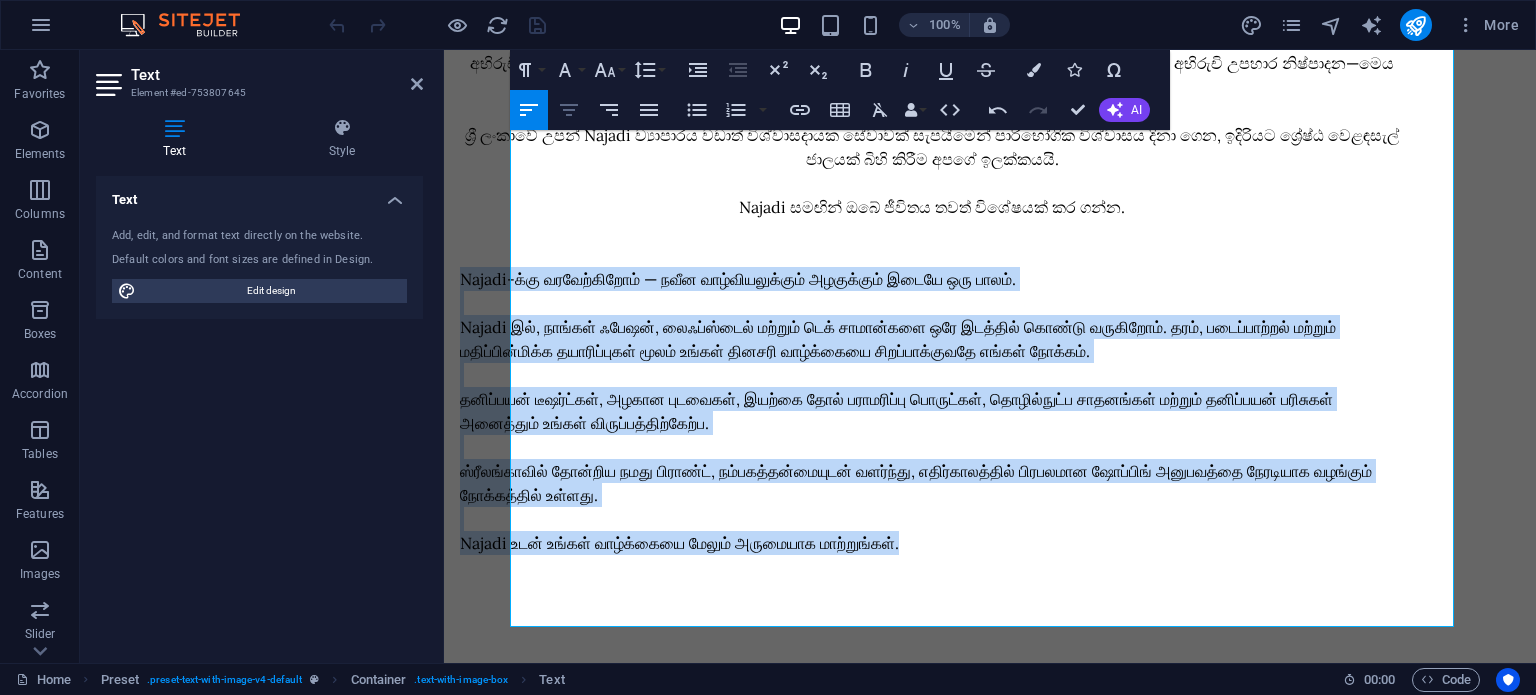 click 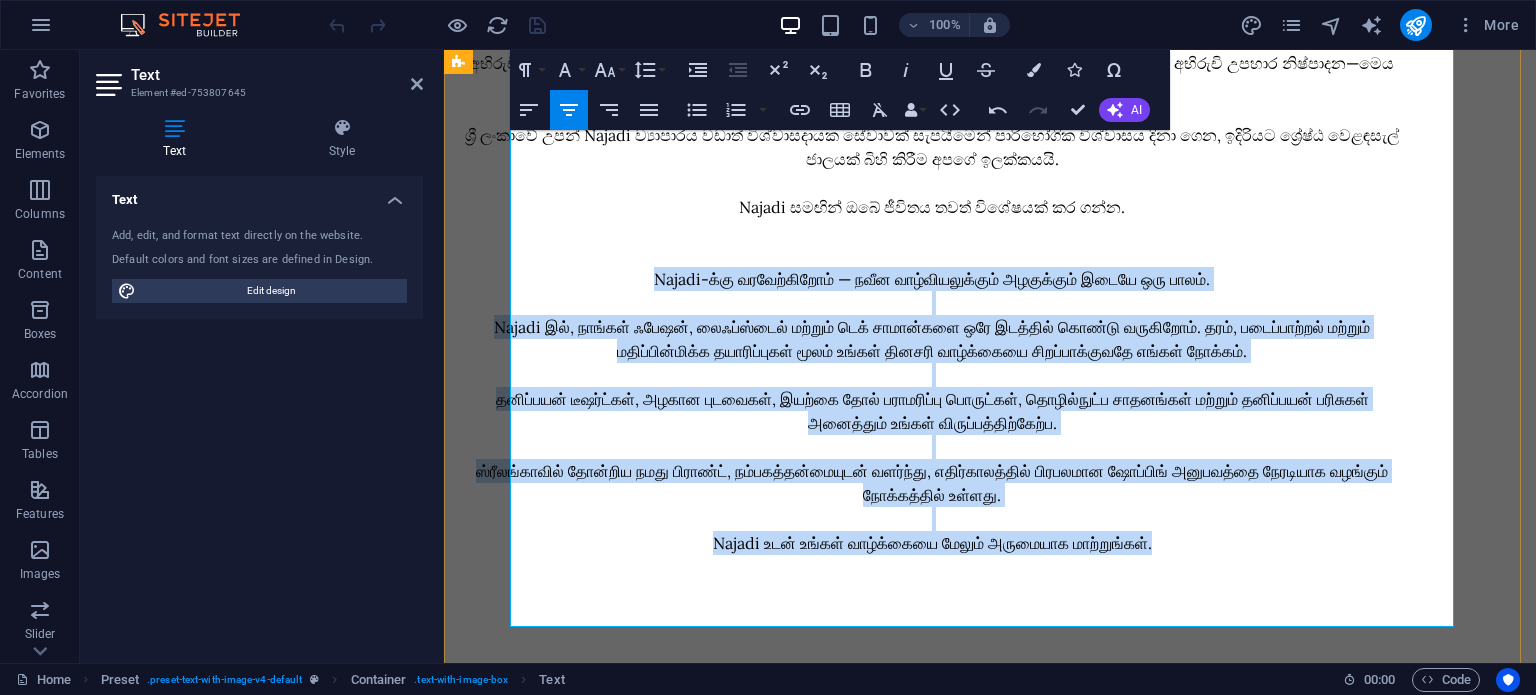click on "தனிப்பயன் டீஷர்ட்கள், அழகான புடவைகள், இயற்கை தோல் பராமரிப்பு பொருட்கள், தொழில்நுட்ப சாதனங்கள் மற்றும் தனிப்பயன் பரிசுகள் அனைத்தும் உங்கள் விருப்பத்திற்கேற்ப." at bounding box center [932, 411] 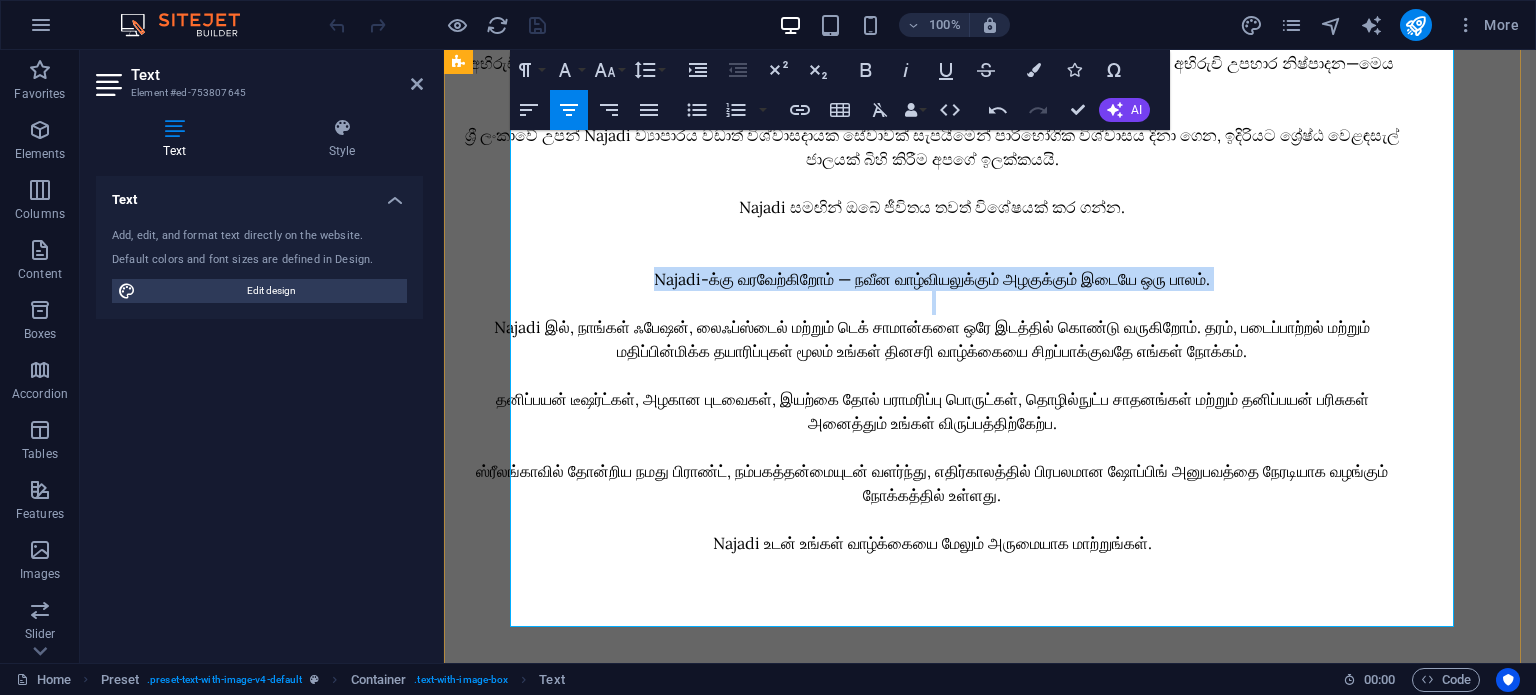drag, startPoint x: 612, startPoint y: 279, endPoint x: 1352, endPoint y: 294, distance: 740.15204 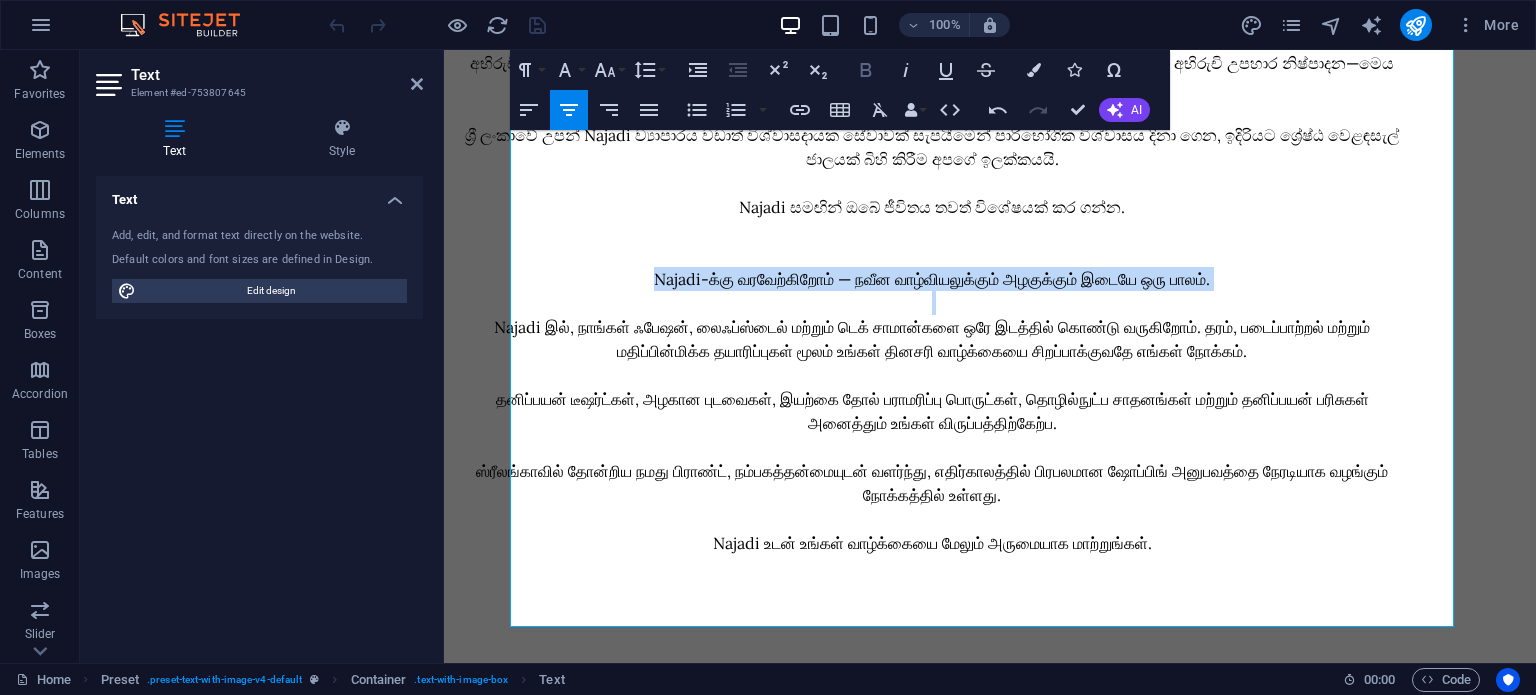 click 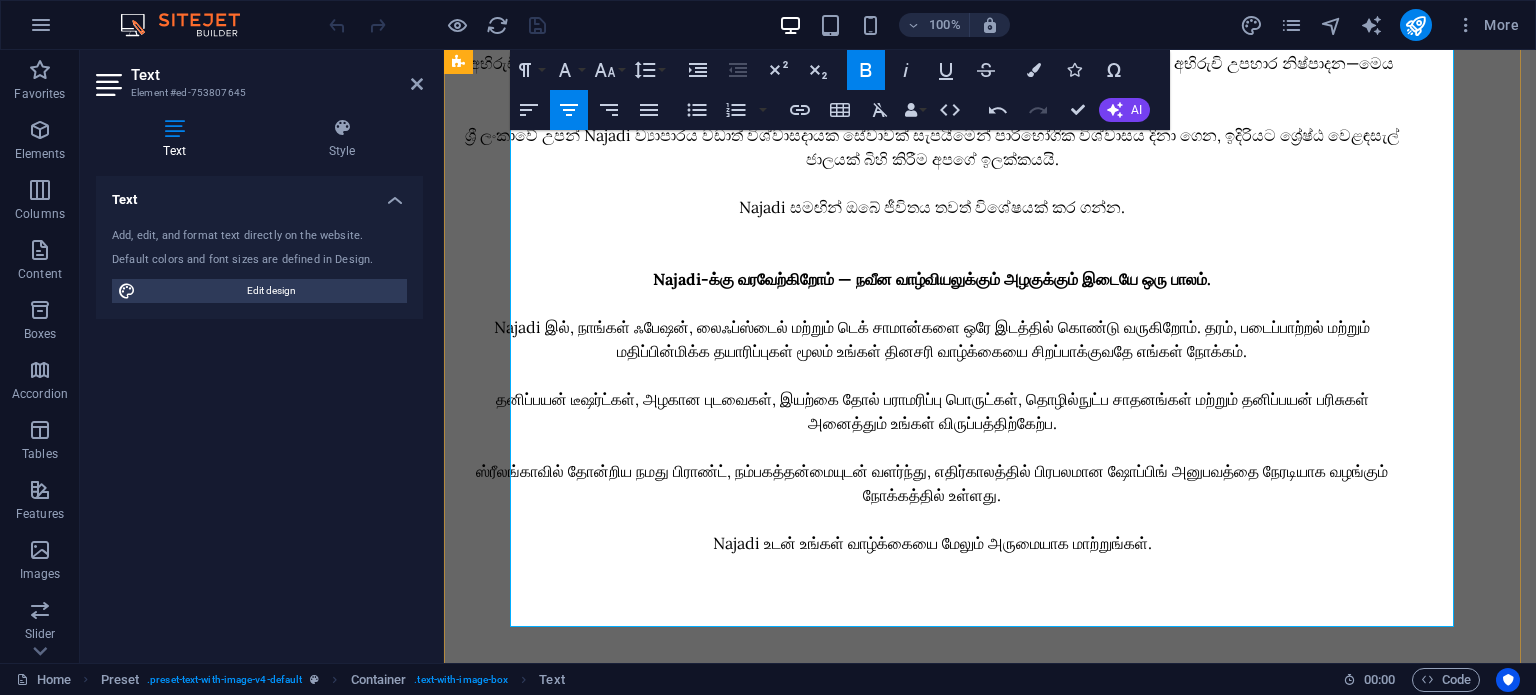 click at bounding box center (932, 375) 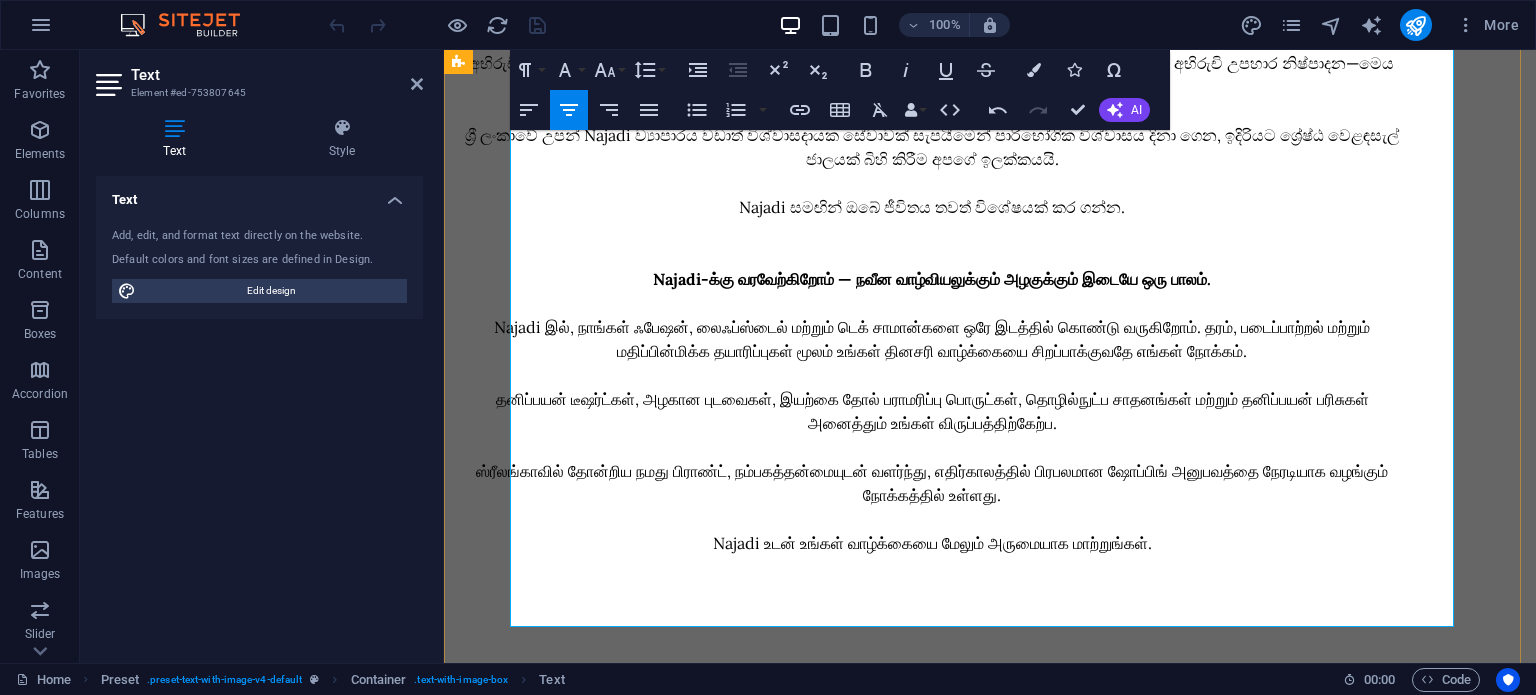 click on "Najadi-க்கு வரவேற்கிறோம் — நவீன வாழ்வியலுக்கும் அழகுக்கும் இடையே ஒரு பாலம்." at bounding box center [932, 279] 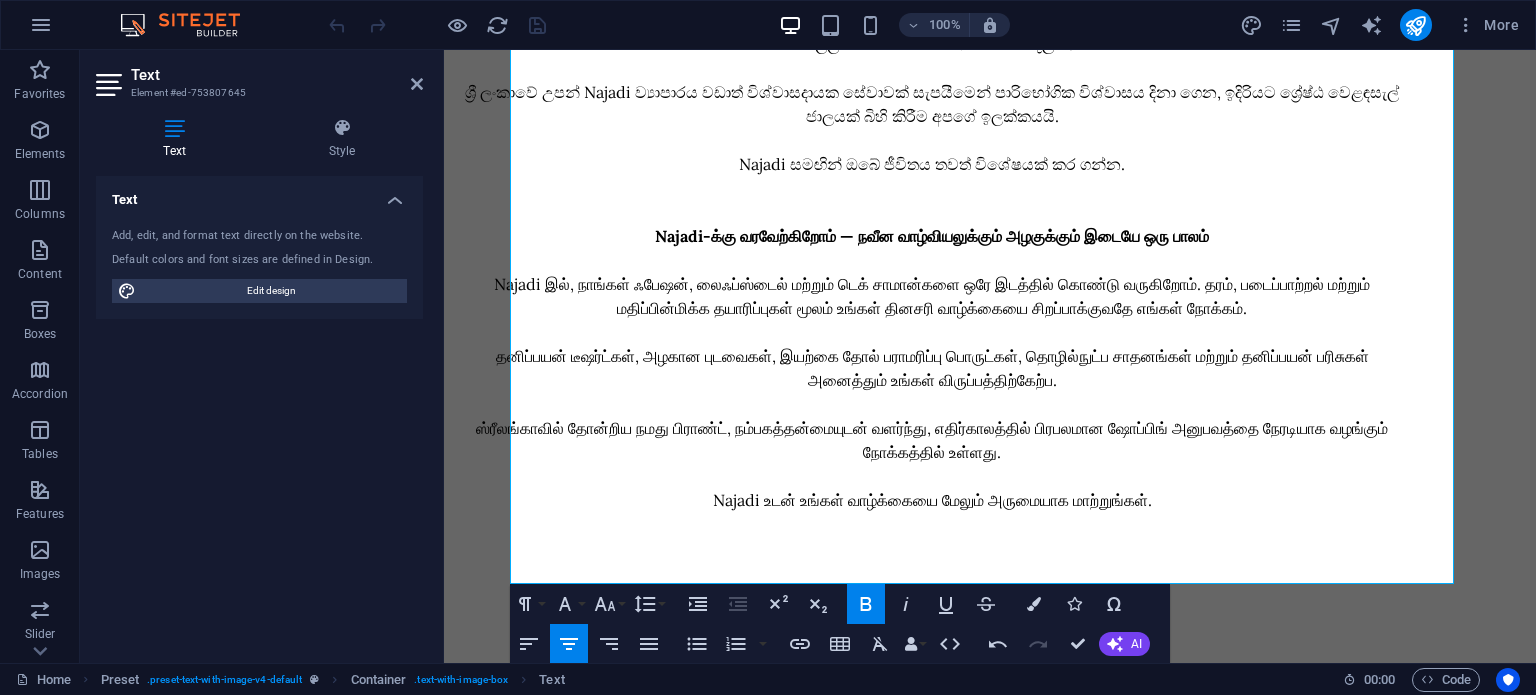 scroll, scrollTop: 784, scrollLeft: 0, axis: vertical 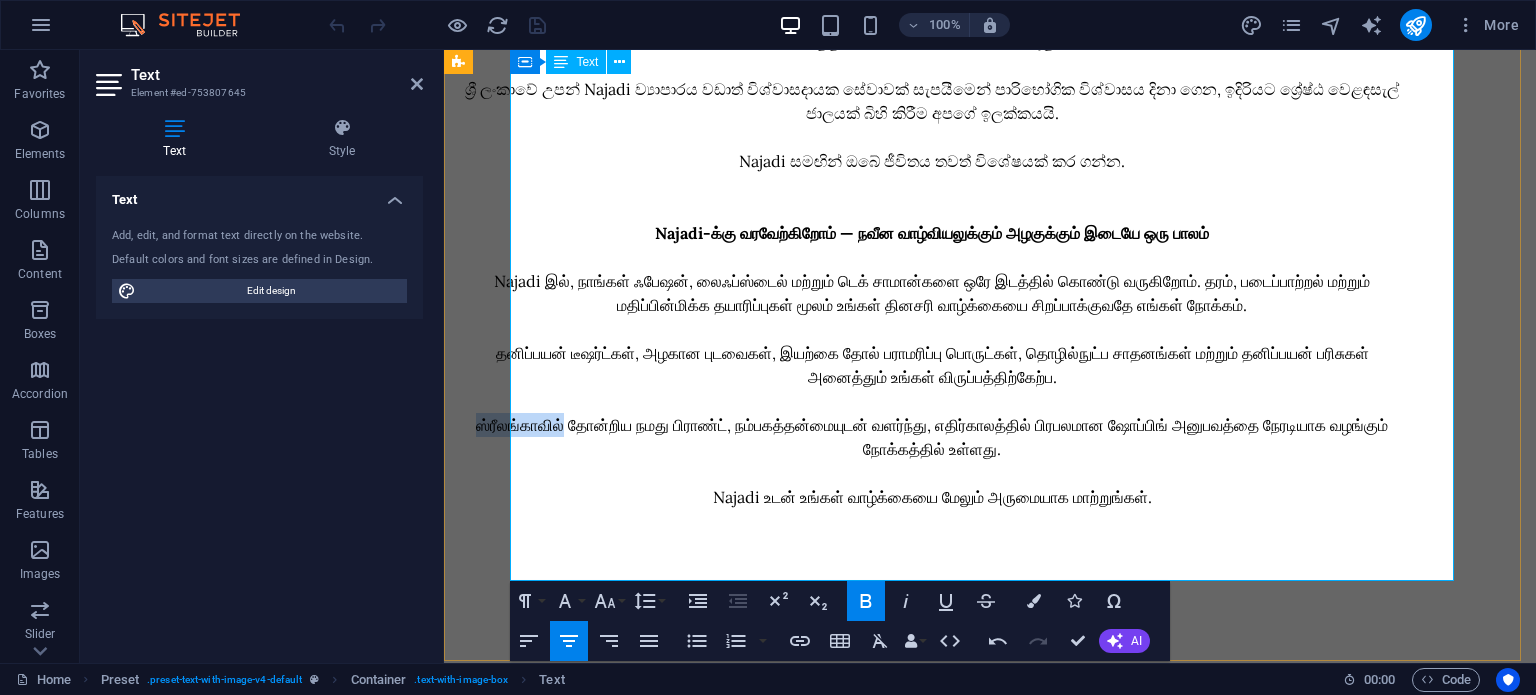 drag, startPoint x: 664, startPoint y: 451, endPoint x: 550, endPoint y: 450, distance: 114.00439 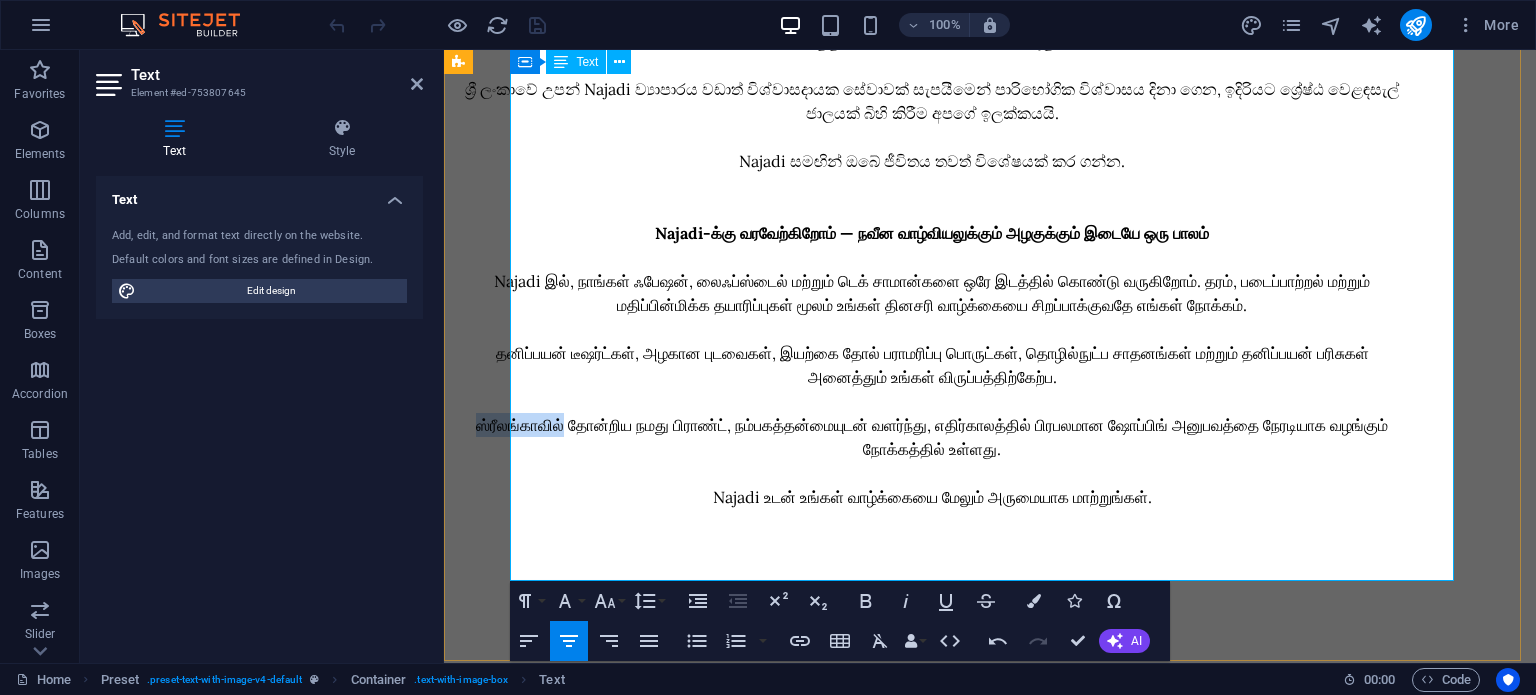click on "ஸ்ரீலங்காவில் தோன்றிய நமது பிராண்ட், நம்பகத்தன்மையுடன் வளர்ந்து, எதிர்காலத்தில் பிரபலமான ஷோப்பிங் அனுபவத்தை நேரடியாக வழங்கும் நோக்கத்தில் உள்ளது." at bounding box center [932, 437] 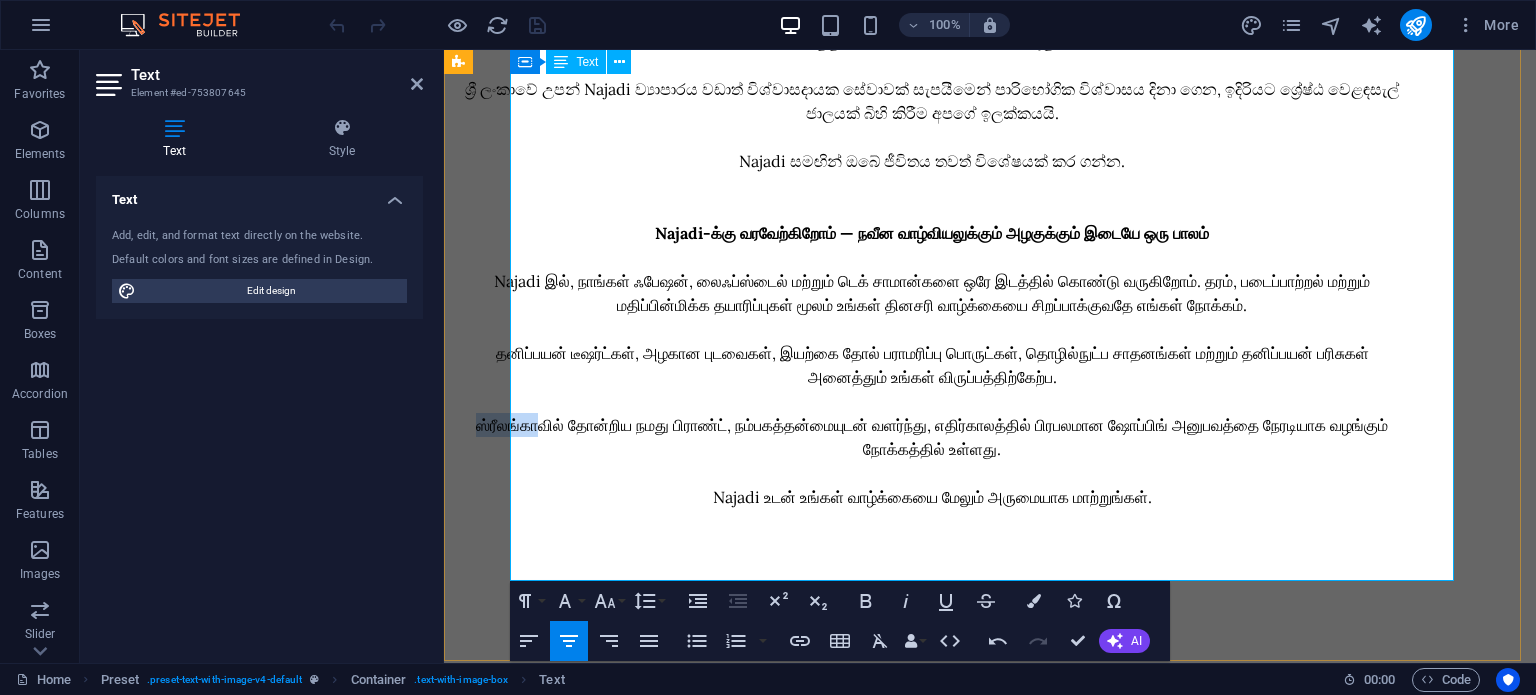 drag, startPoint x: 550, startPoint y: 450, endPoint x: 623, endPoint y: 451, distance: 73.00685 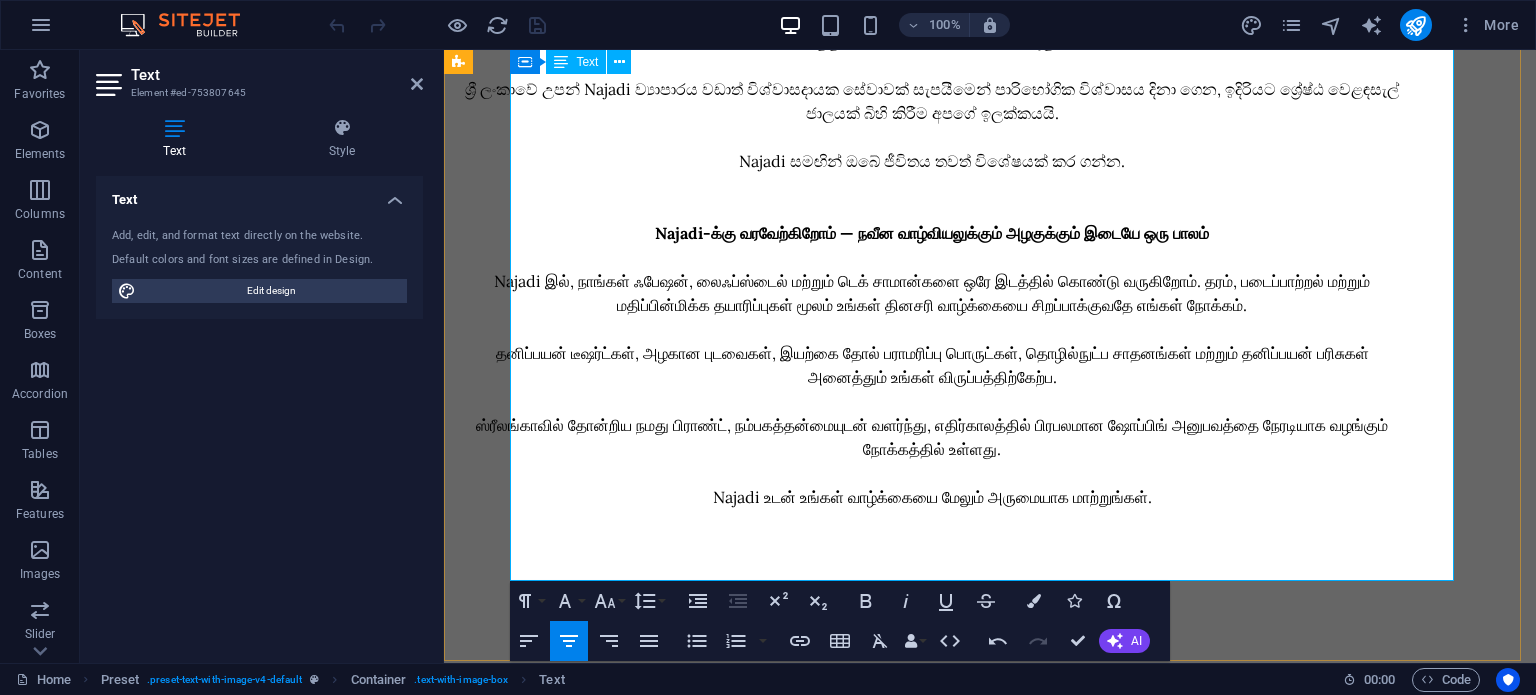 scroll, scrollTop: 0, scrollLeft: 0, axis: both 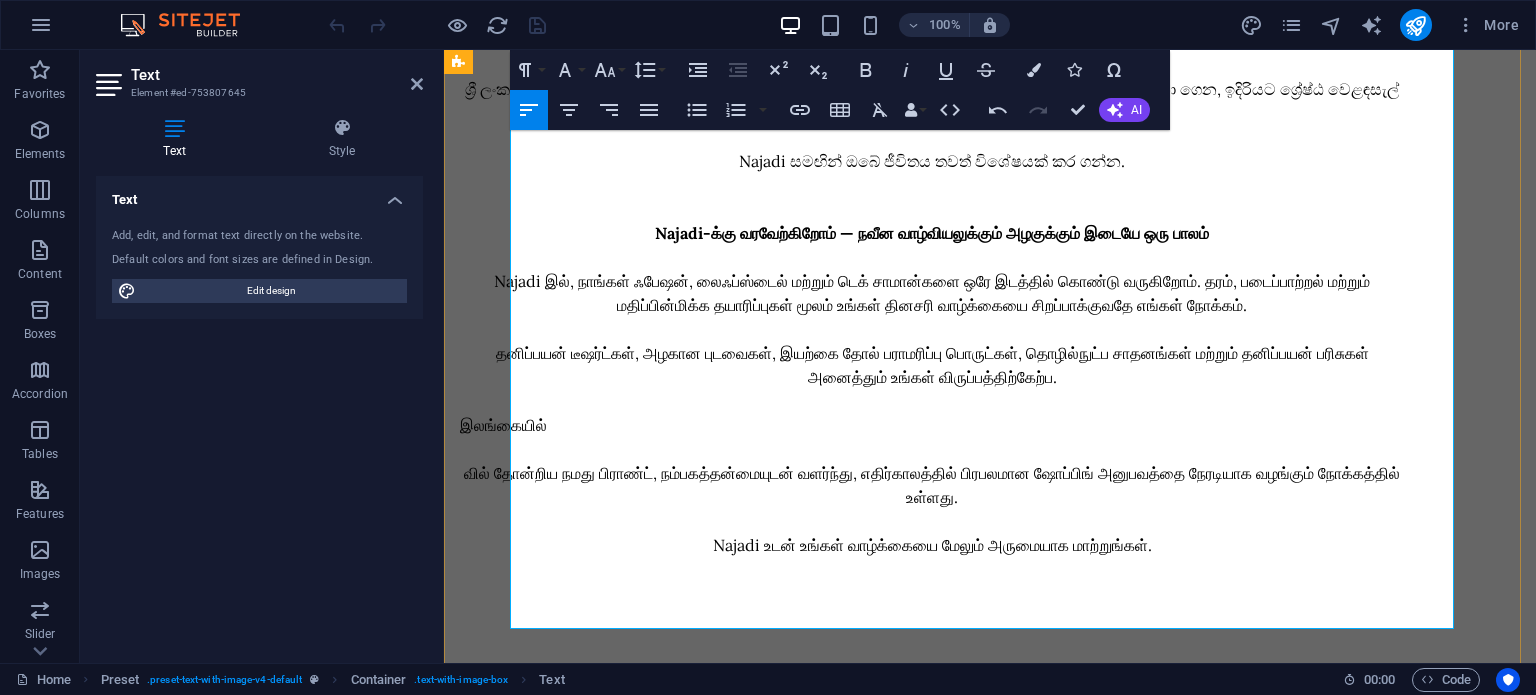 click on "வில் தோன்றிய நமது பிராண்ட், நம்பகத்தன்மையுடன் வளர்ந்து, எதிர்காலத்தில் பிரபலமான ஷோப்பிங் அனுபவத்தை நேரடியாக வழங்கும் நோக்கத்தில் உள்ளது." at bounding box center [932, 485] 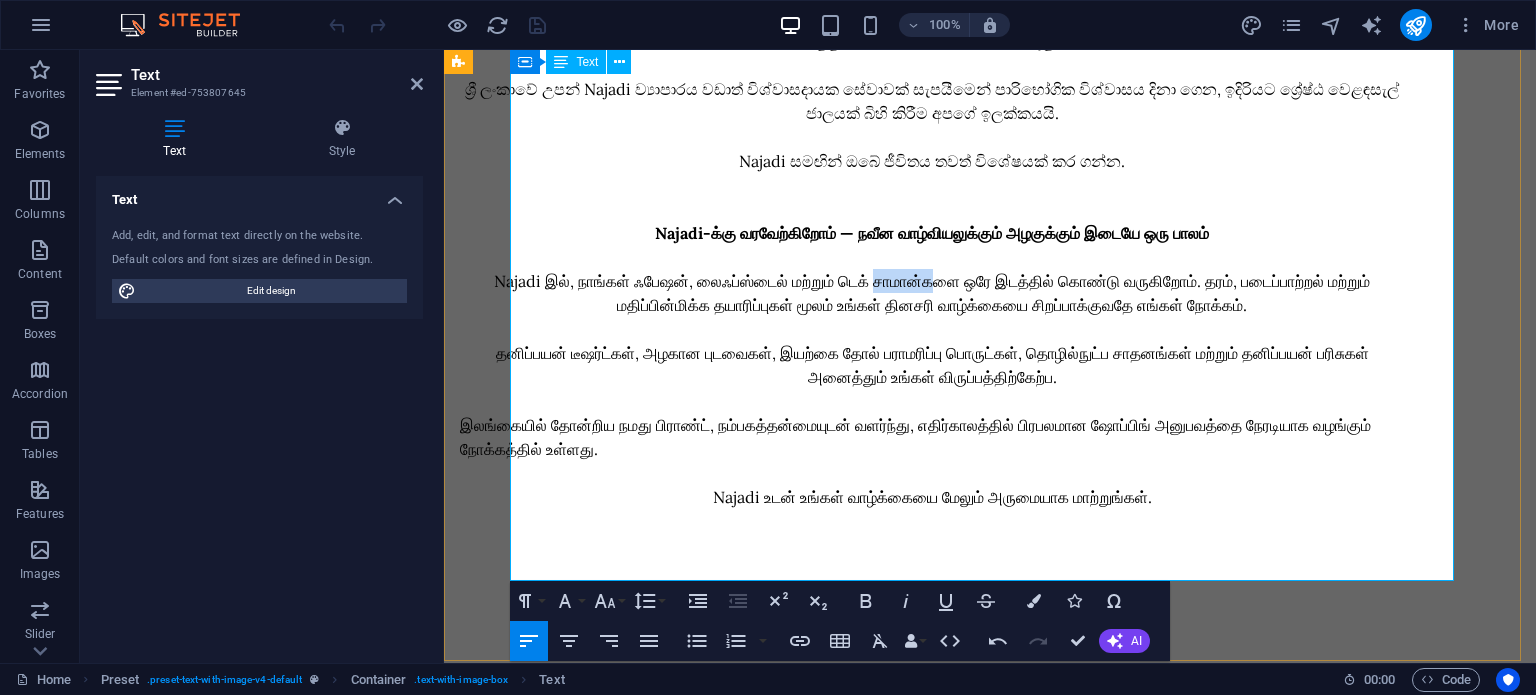 drag, startPoint x: 1149, startPoint y: 279, endPoint x: 1073, endPoint y: 283, distance: 76.105194 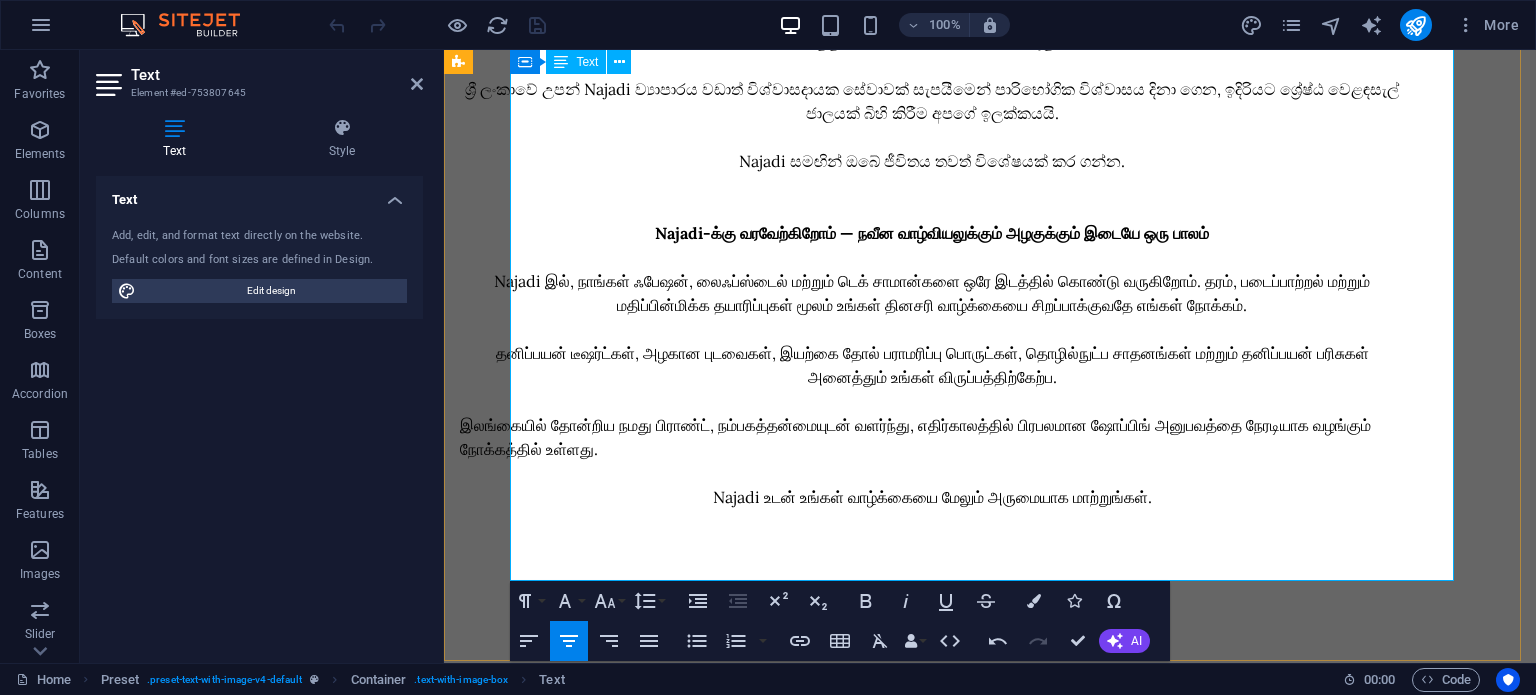 scroll, scrollTop: 0, scrollLeft: 12, axis: horizontal 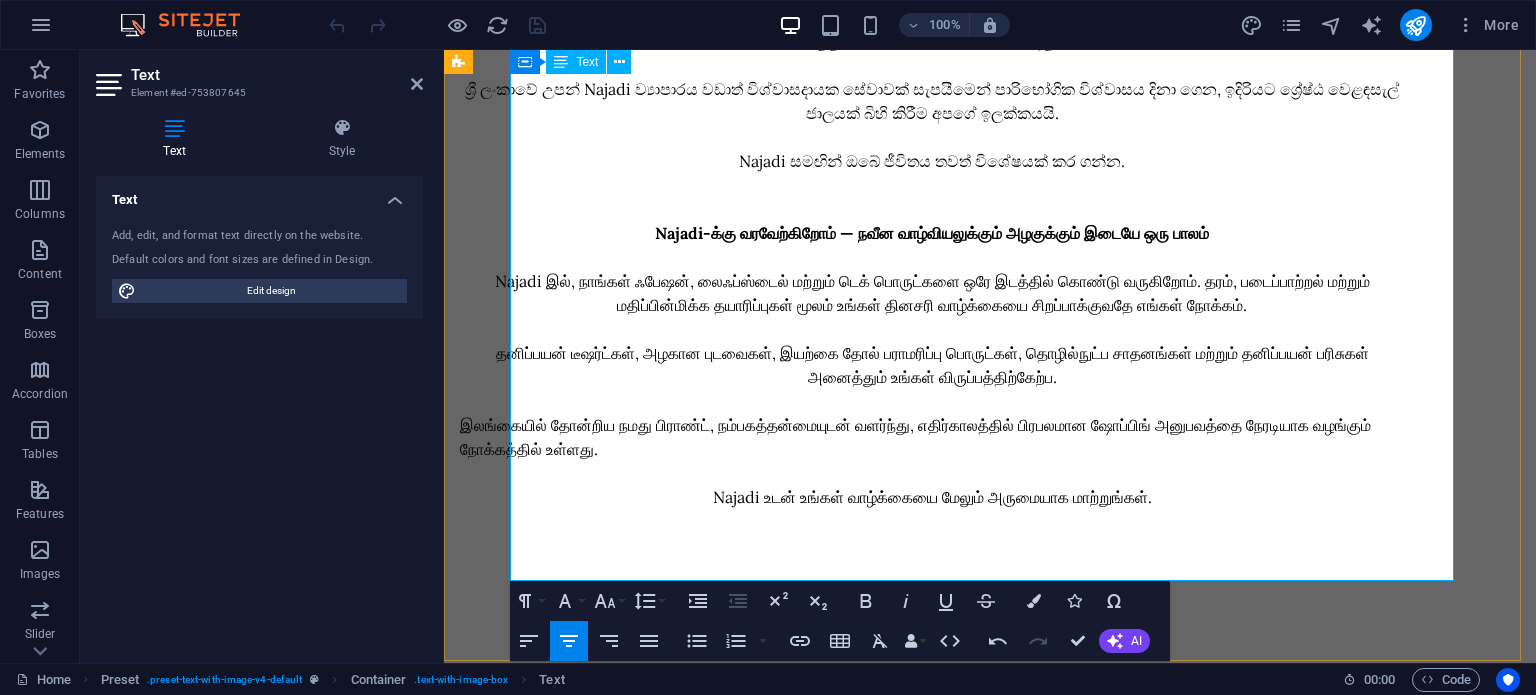 click on "தனிப்பயன் டீஷர்ட்கள், அழகான புடவைகள், இயற்கை தோல் பராமரிப்பு பொருட்கள், தொழில்நுட்ப சாதனங்கள் மற்றும் தனிப்பயன் பரிசுகள் அனைத்தும் உங்கள் விருப்பத்திற்கேற்ப." at bounding box center (932, 365) 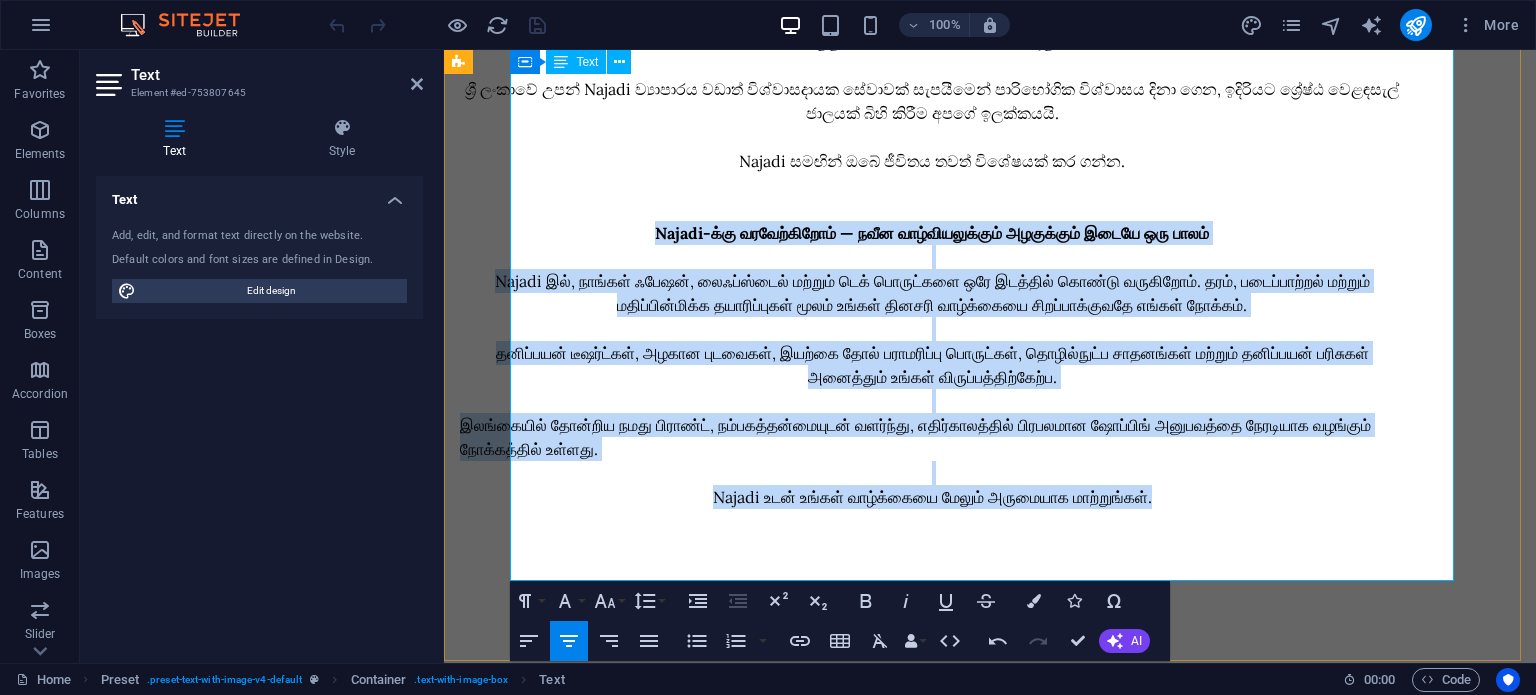 drag, startPoint x: 593, startPoint y: 235, endPoint x: 1333, endPoint y: 516, distance: 791.5561 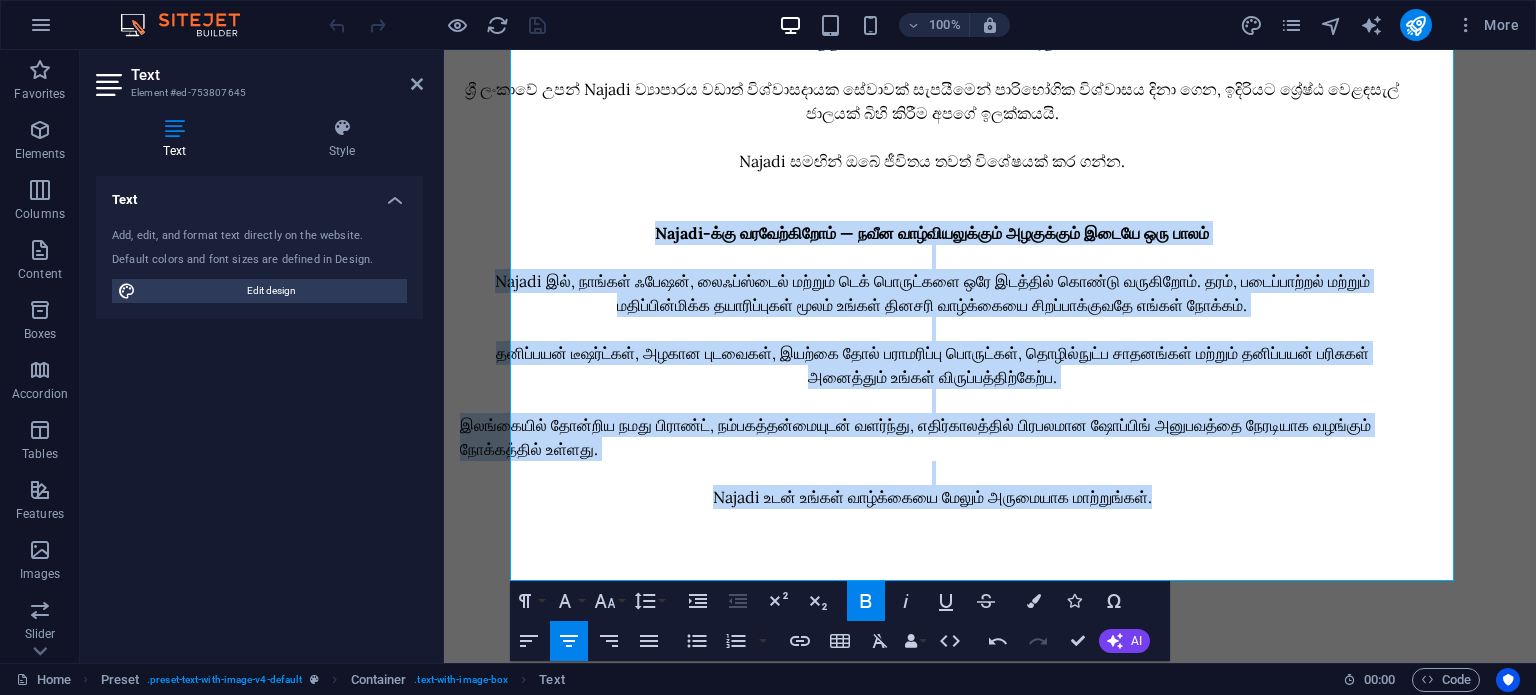 click 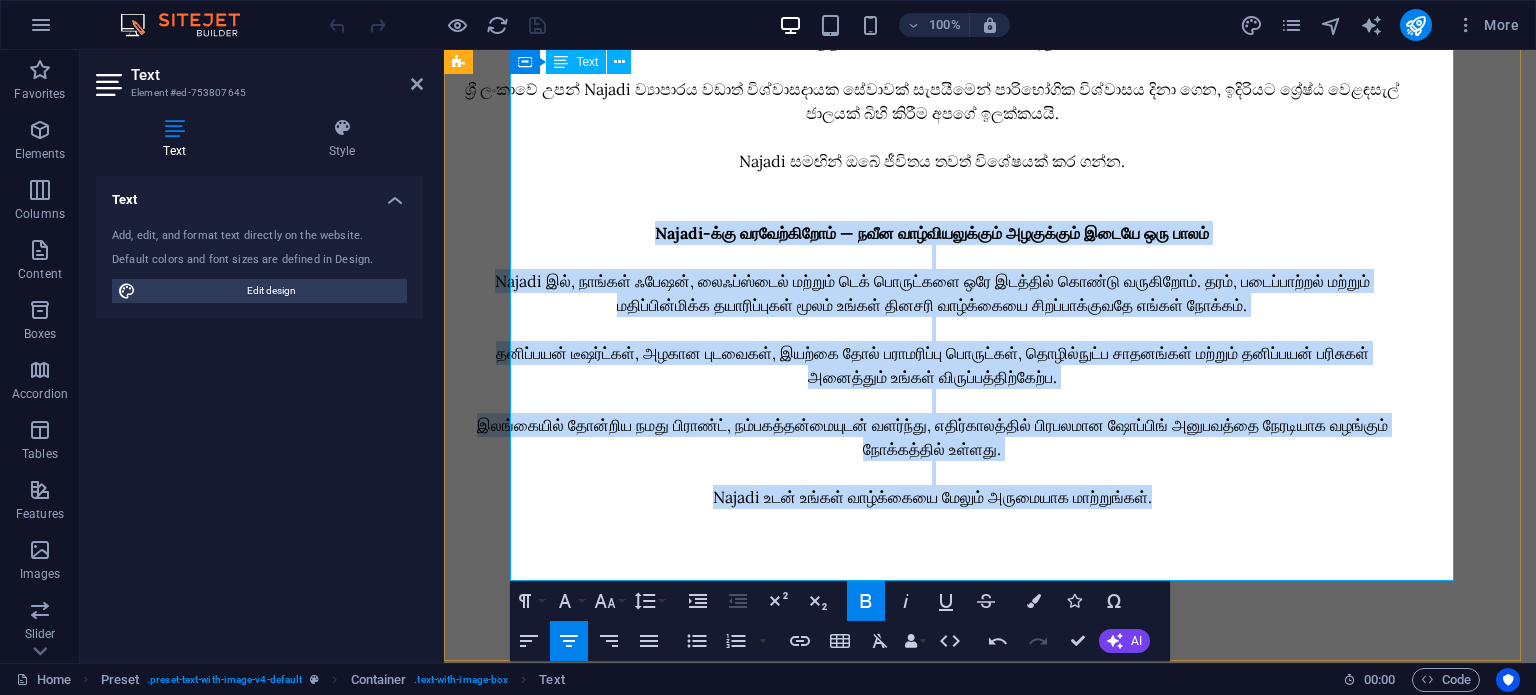 click at bounding box center (932, 329) 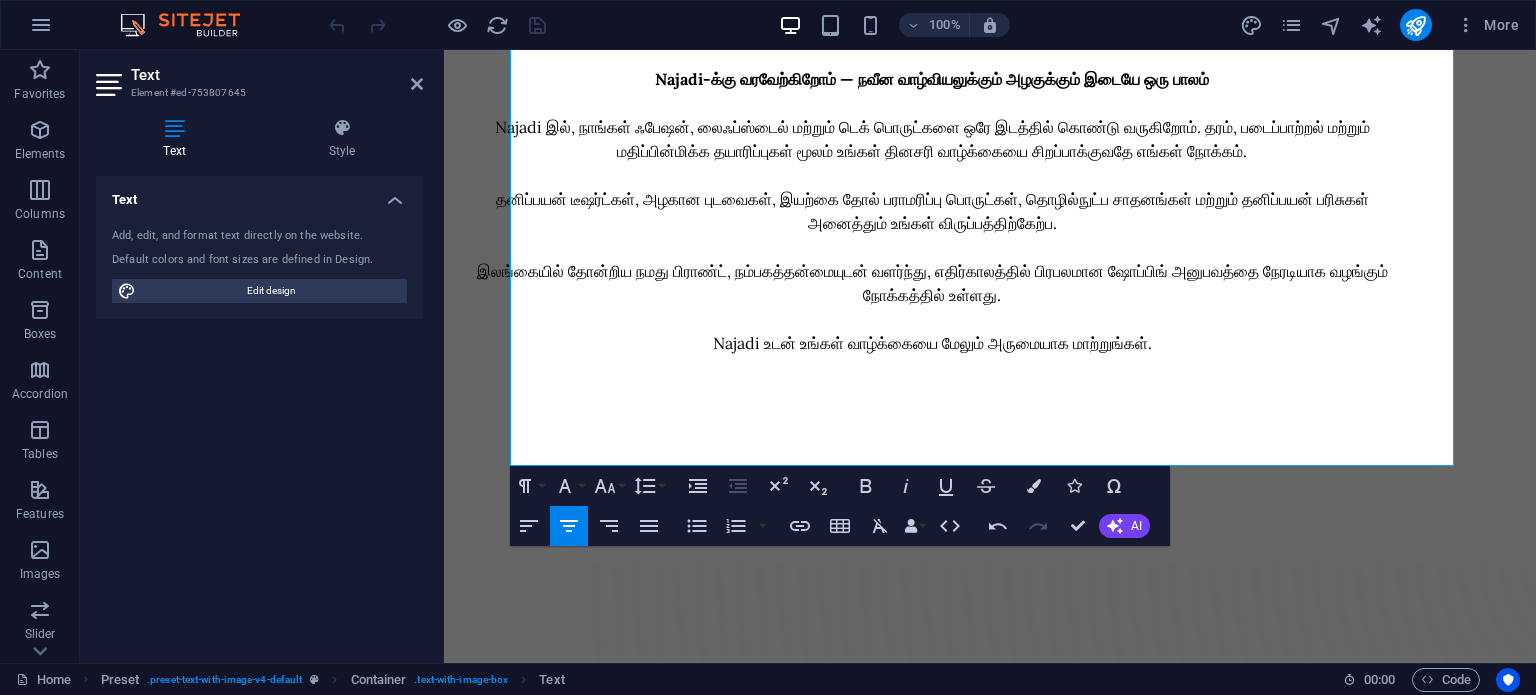 scroll, scrollTop: 940, scrollLeft: 0, axis: vertical 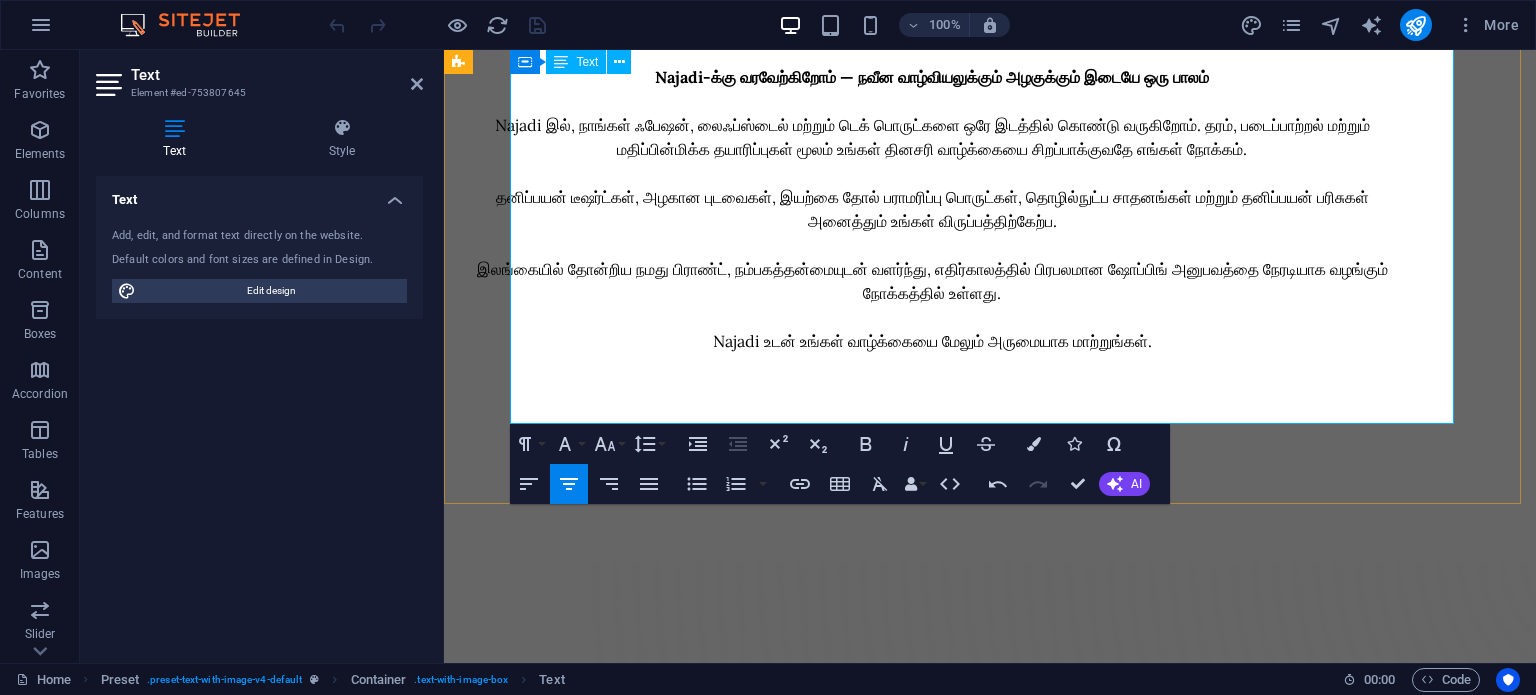 click on "[COMPANY] உடன் உங்கள் வாழ்க்கையை மேலும் அருமையாக மாற்றுங்கள்." at bounding box center [932, 341] 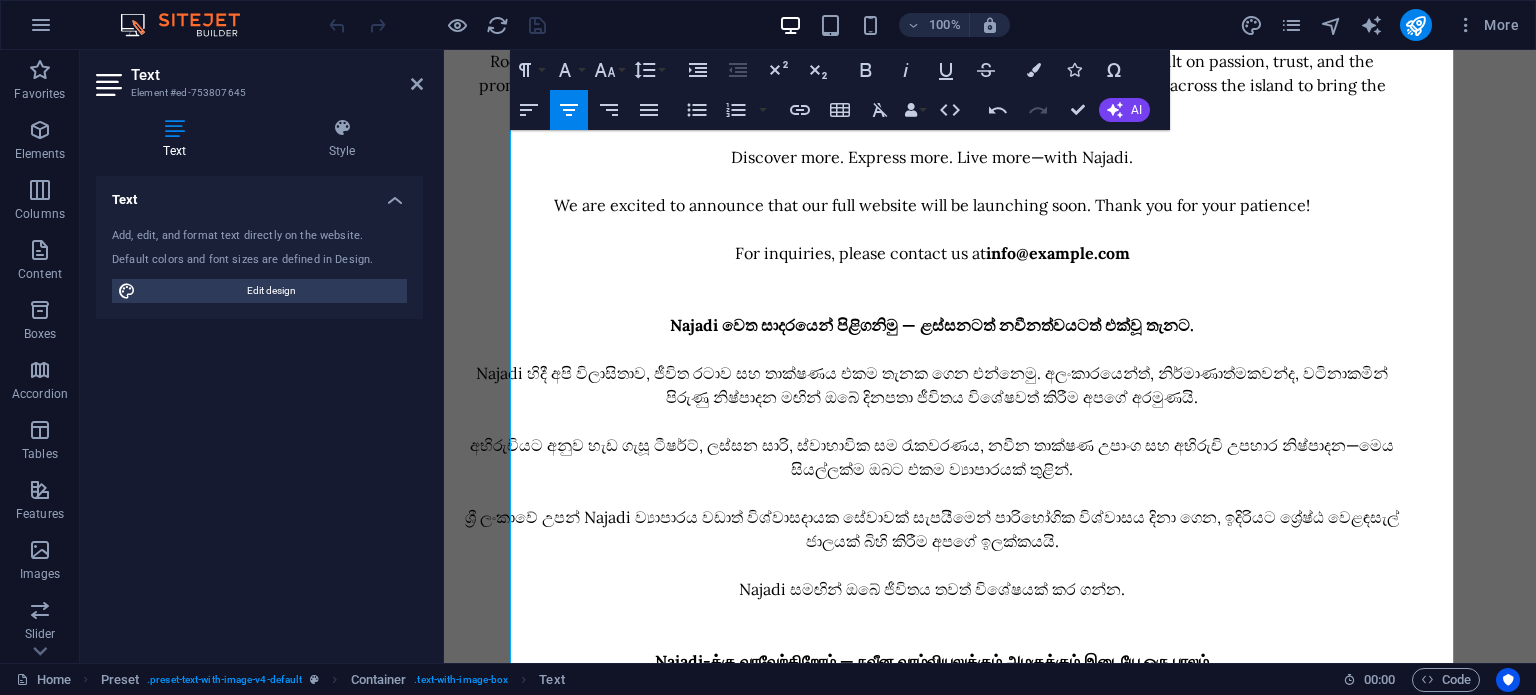 scroll, scrollTop: 283, scrollLeft: 0, axis: vertical 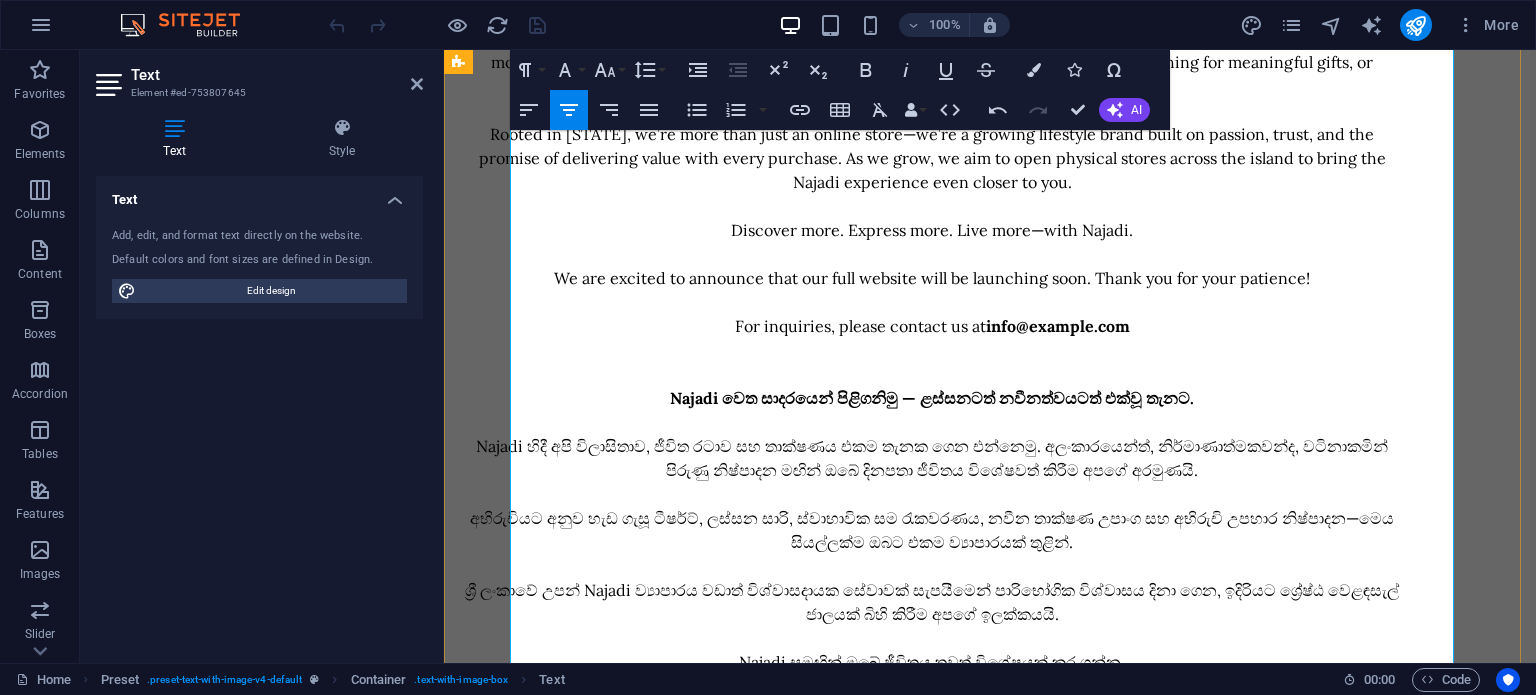 click on "Najadi වෙත සාදරයෙන් පිළිගනිමු — ළස්සනටත් නවීනත්වයටත් එක්වූ තැනට." at bounding box center [932, 398] 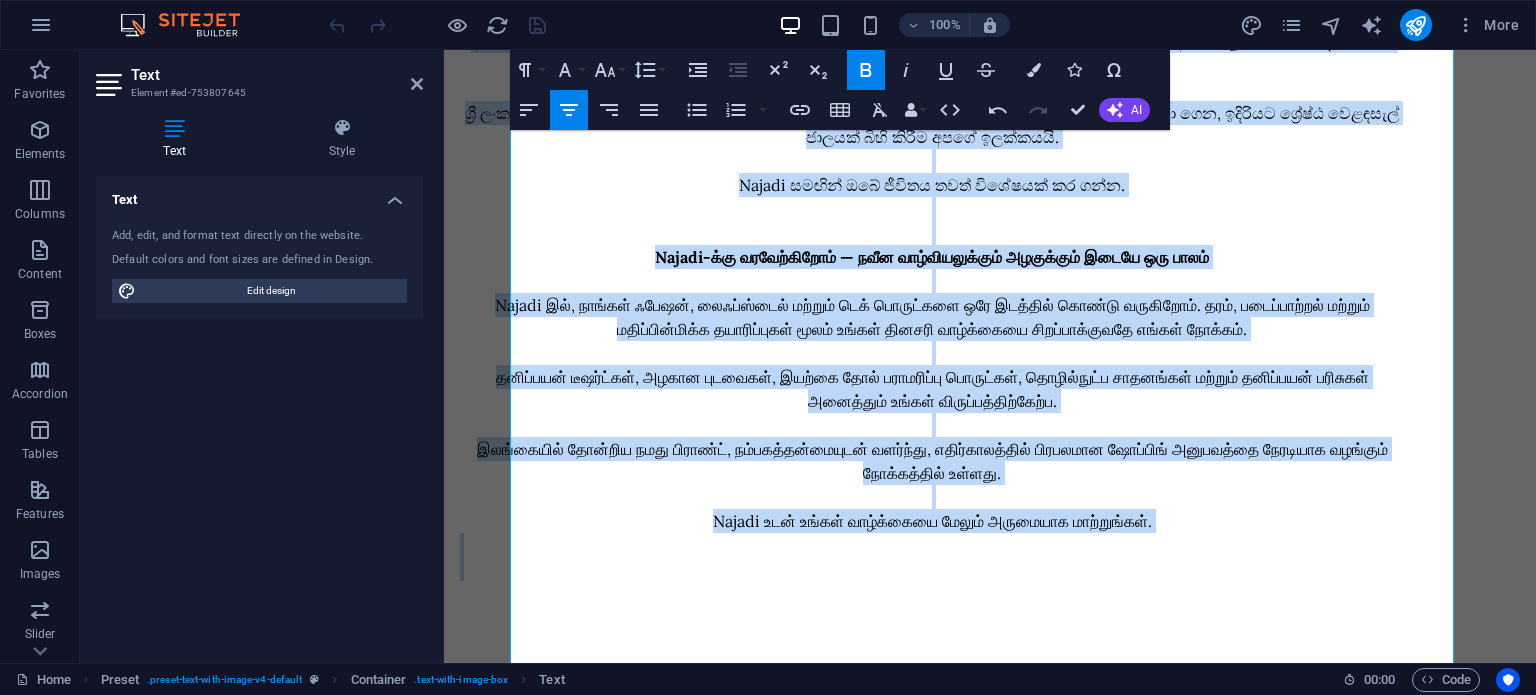 scroll, scrollTop: 823, scrollLeft: 0, axis: vertical 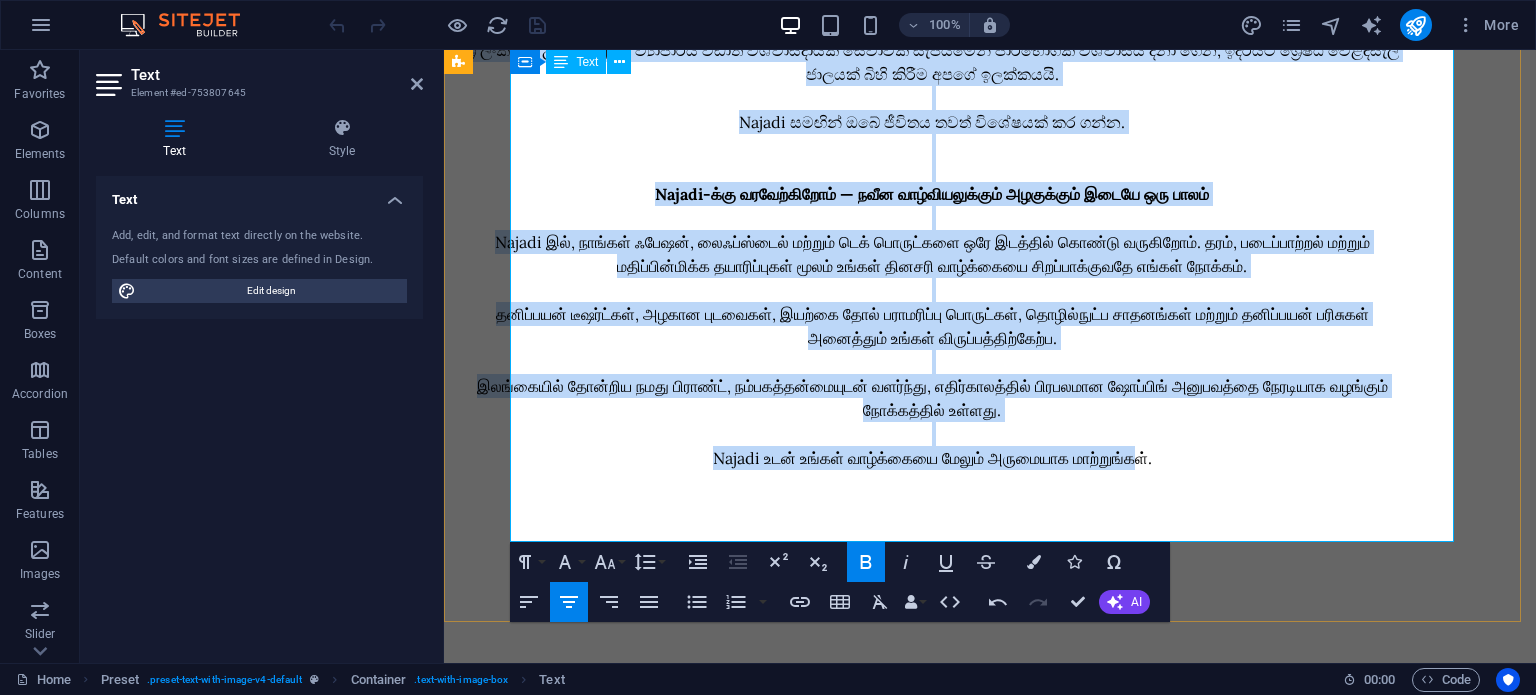drag, startPoint x: 664, startPoint y: 399, endPoint x: 1256, endPoint y: 486, distance: 598.3586 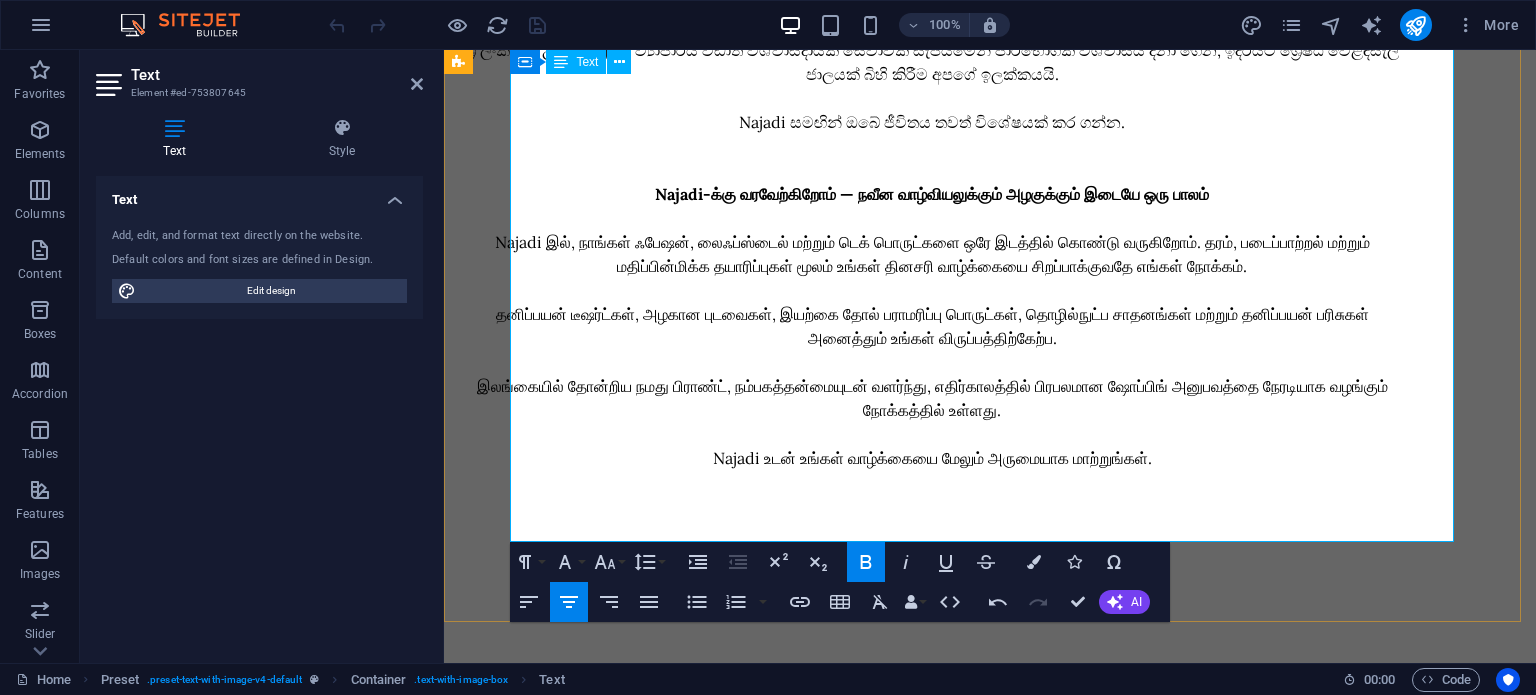 click at bounding box center (932, 482) 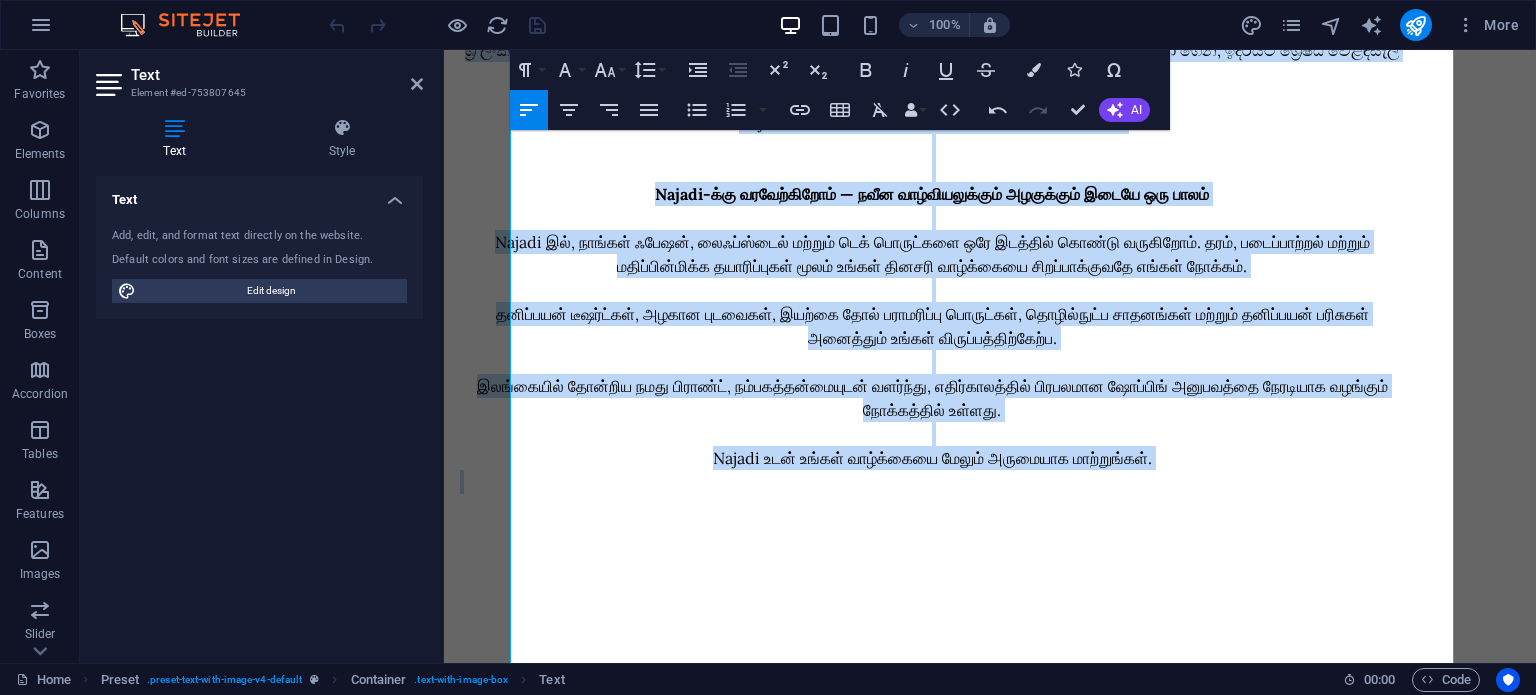 scroll, scrollTop: 0, scrollLeft: 0, axis: both 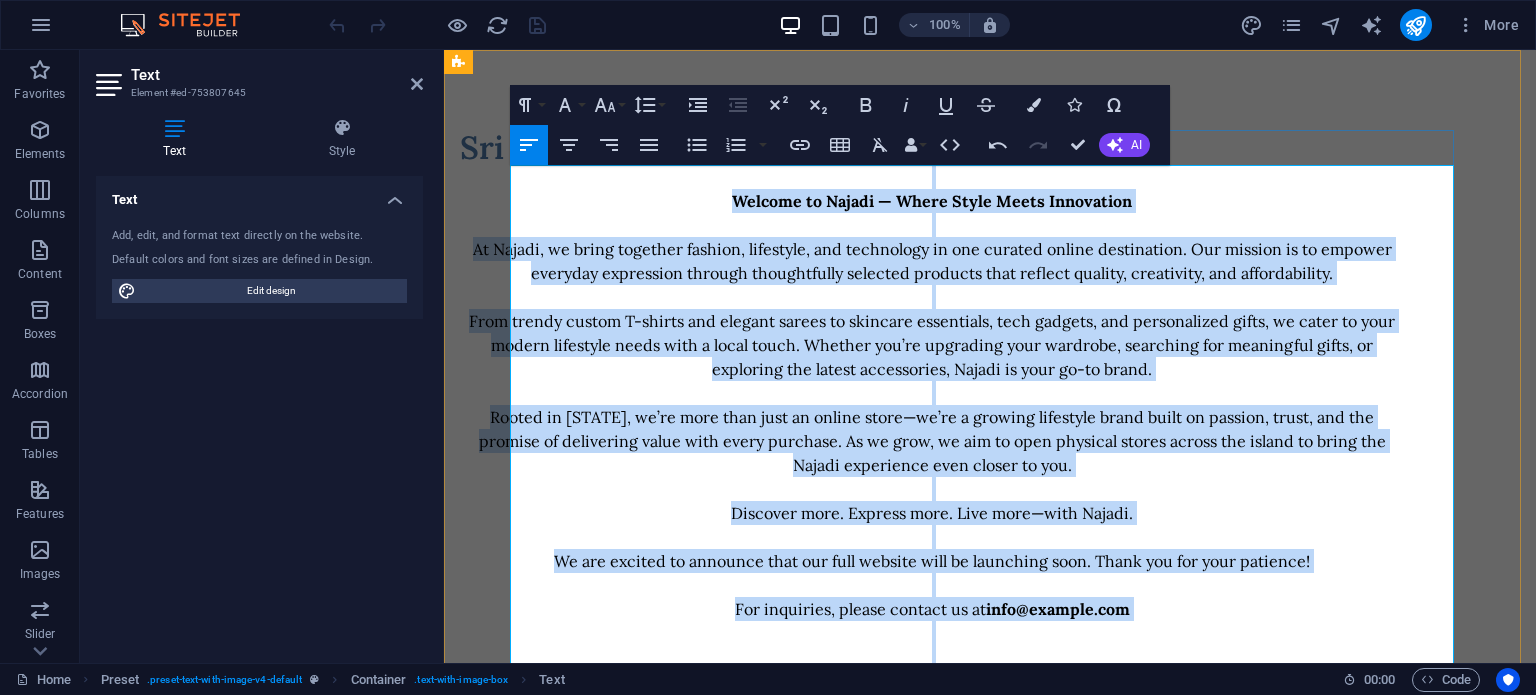 drag, startPoint x: 1334, startPoint y: 503, endPoint x: 772, endPoint y: 177, distance: 649.70764 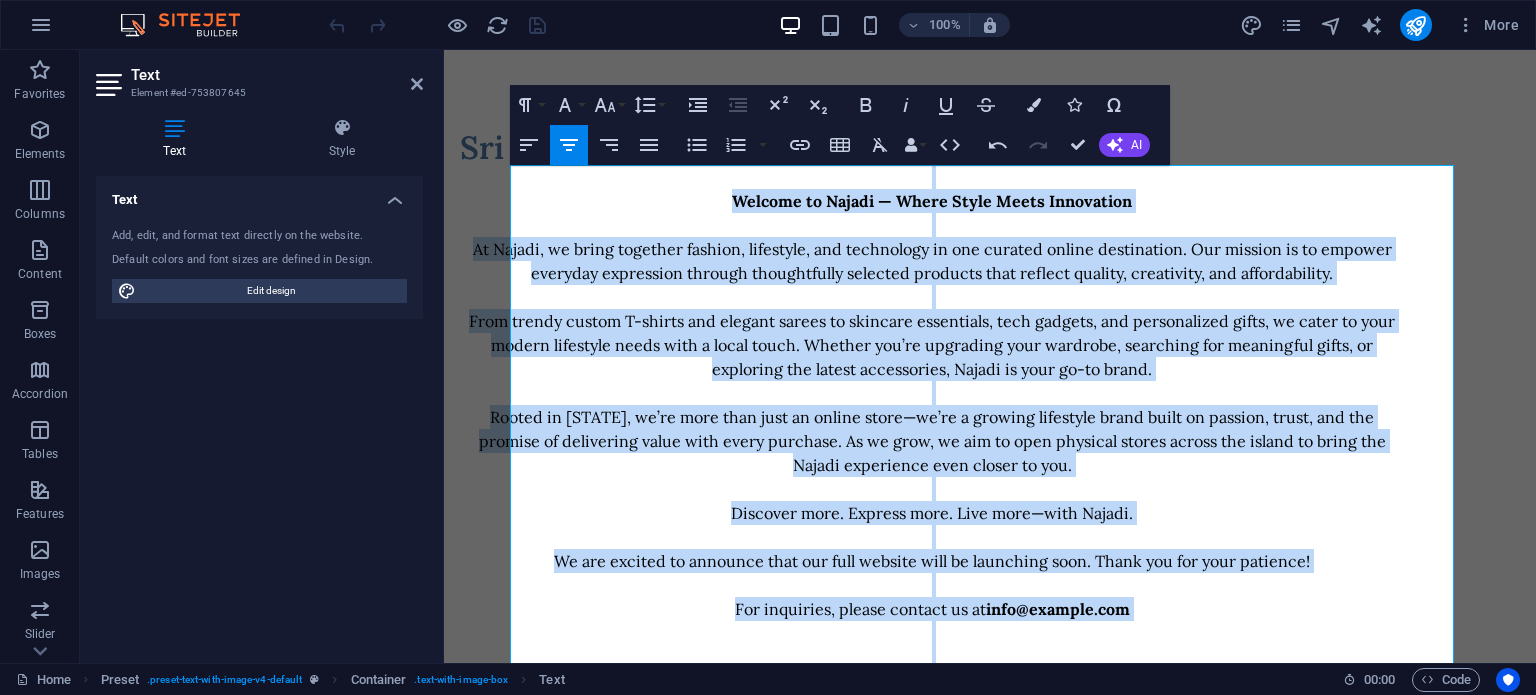 click 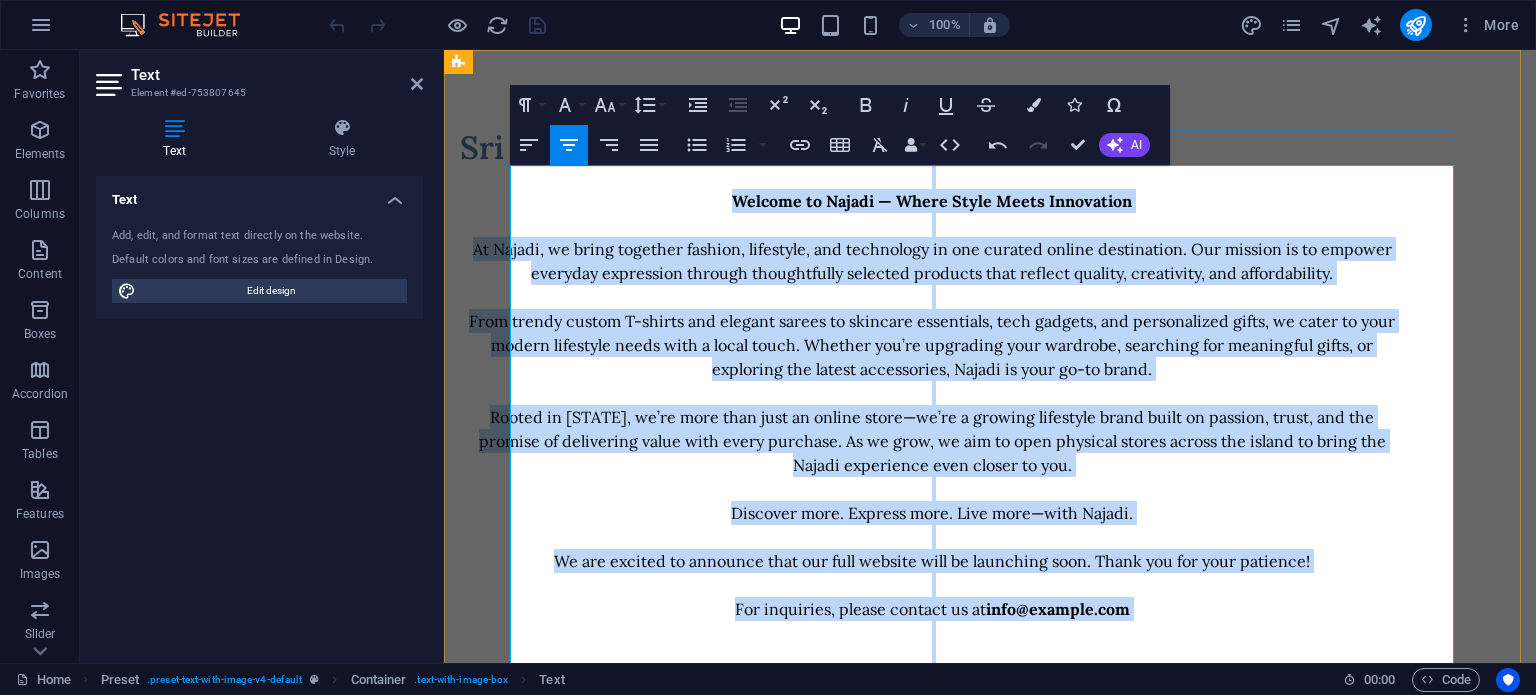 click on "From trendy custom T-shirts and elegant sarees to skincare essentials, tech gadgets, and personalized gifts, we cater to your modern lifestyle needs with a local touch. Whether you’re upgrading your wardrobe, searching for meaningful gifts, or exploring the latest accessories, [COMPANY] is your go-to brand." at bounding box center (932, 345) 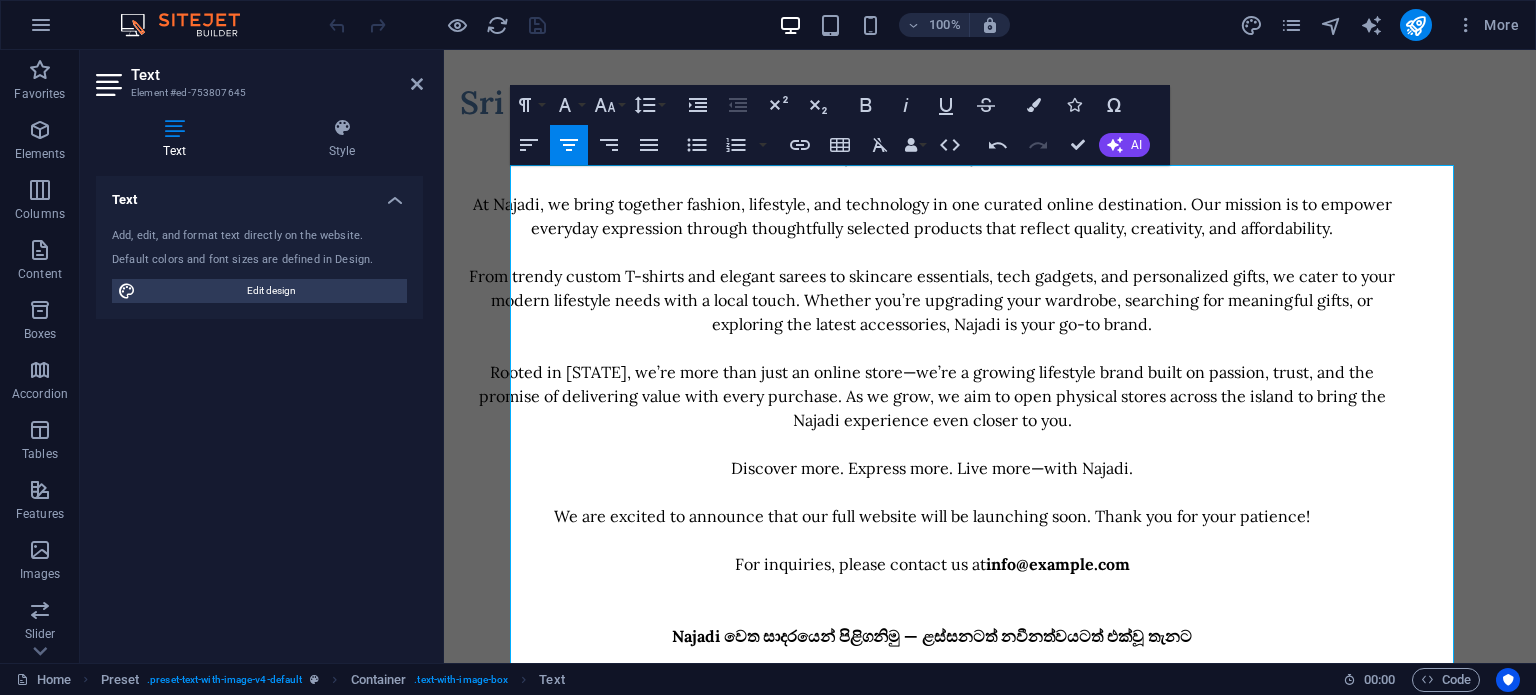 scroll, scrollTop: 0, scrollLeft: 0, axis: both 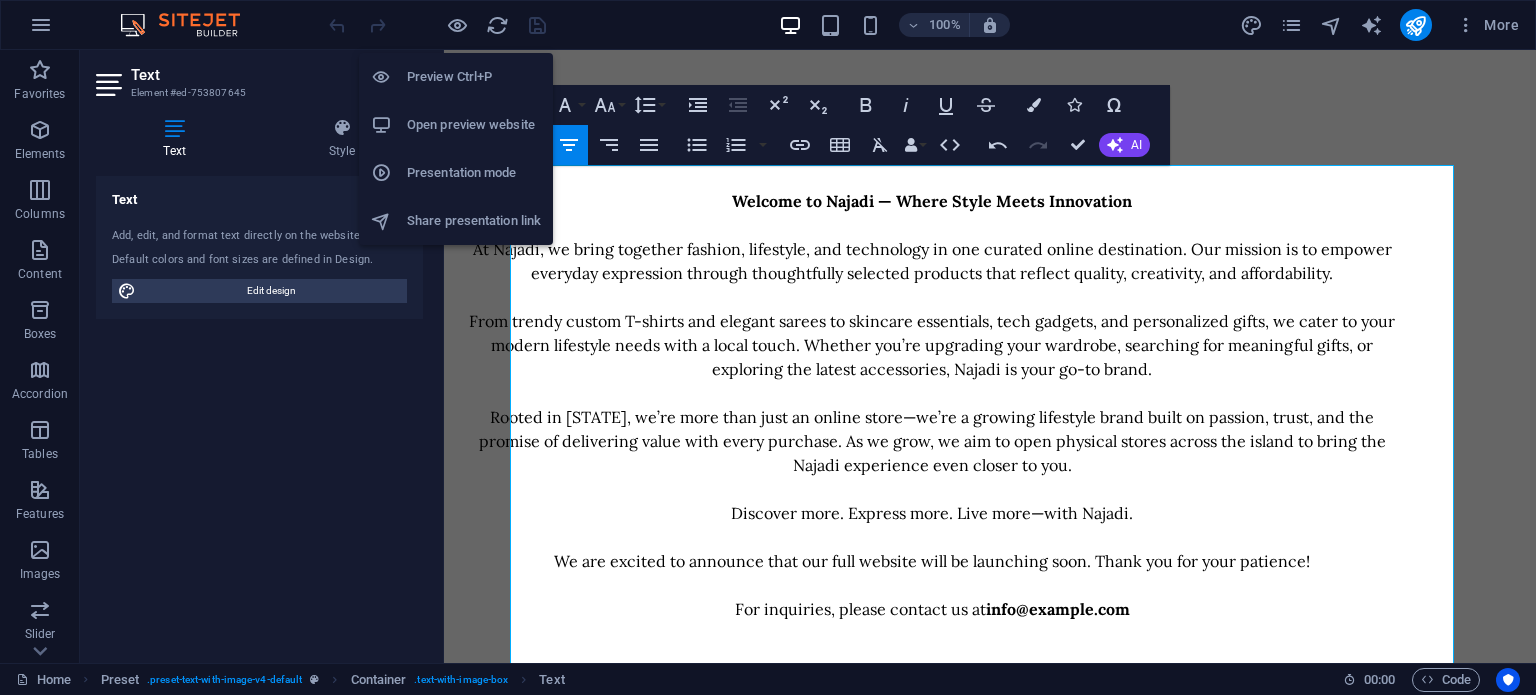 click on "Preview Ctrl+P" at bounding box center [456, 77] 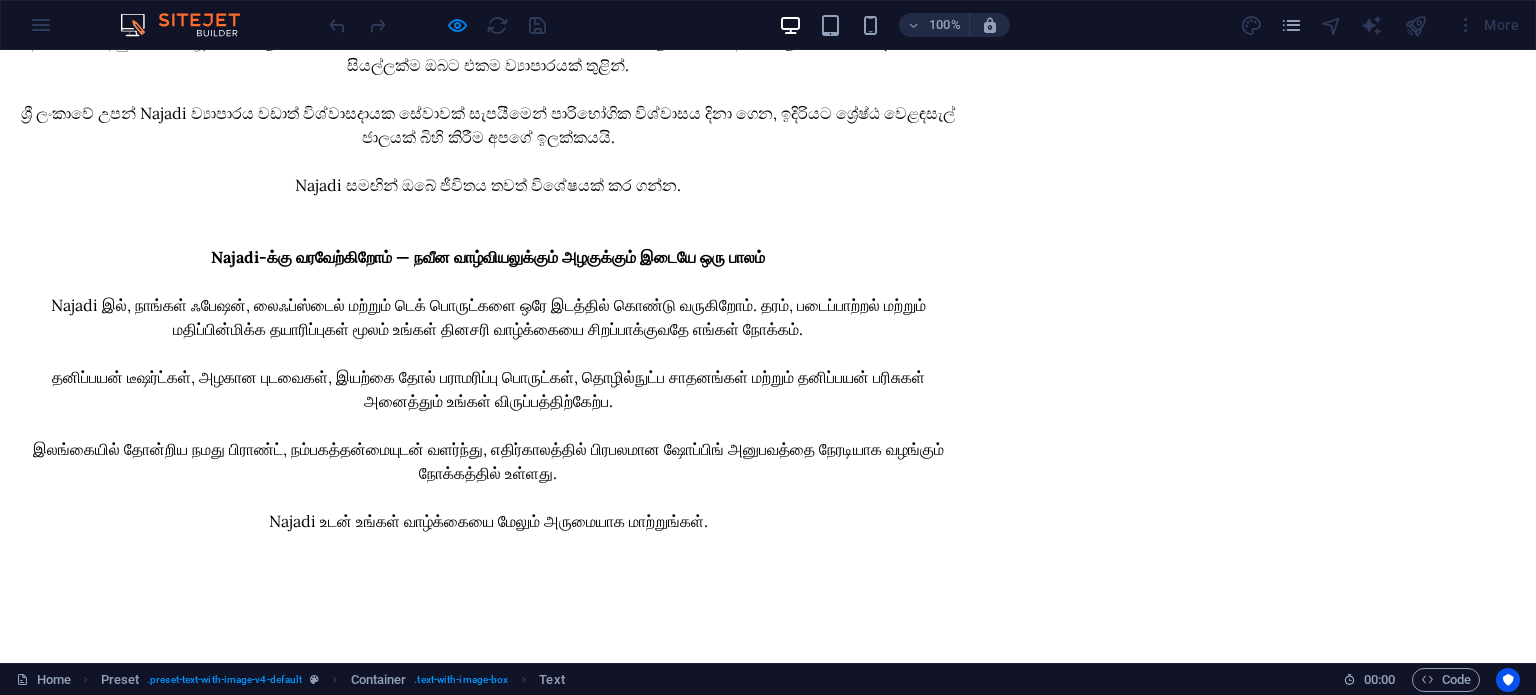 scroll, scrollTop: 764, scrollLeft: 0, axis: vertical 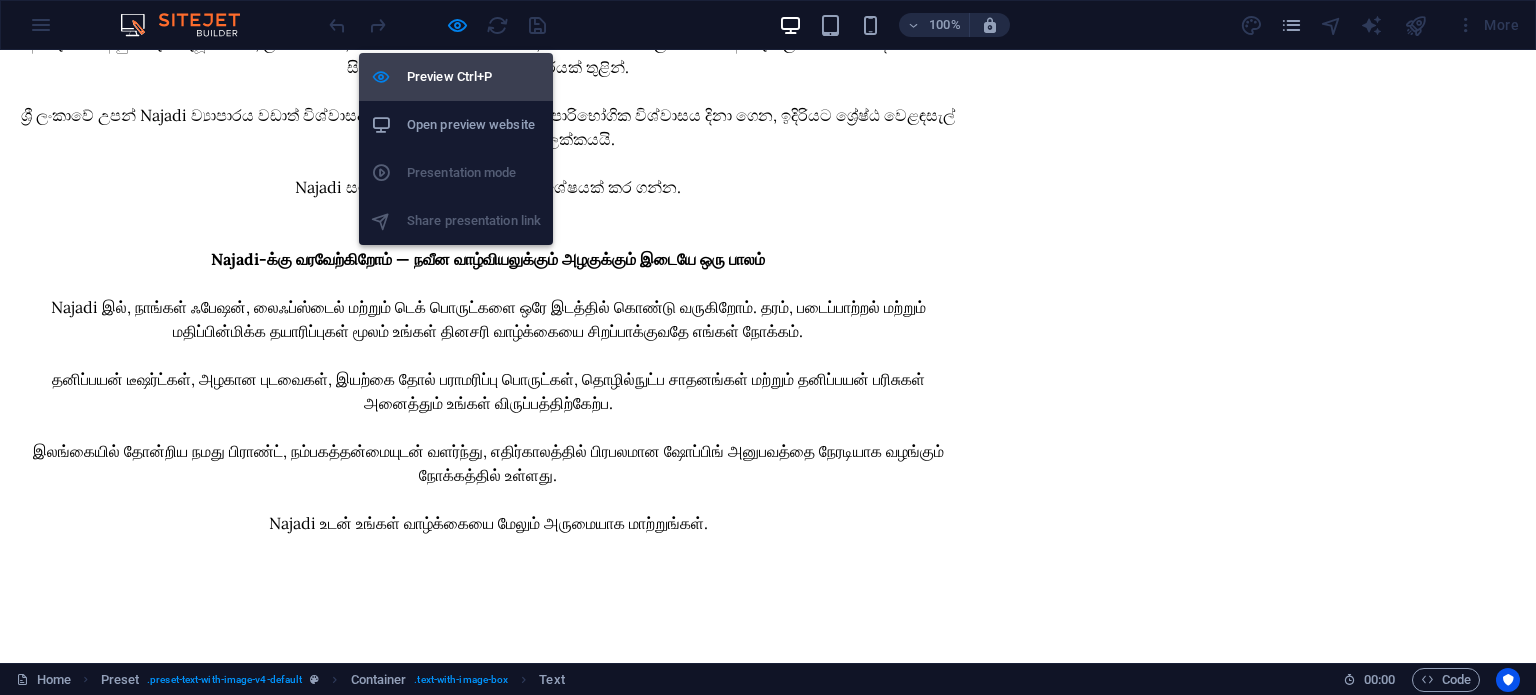 click on "Preview Ctrl+P" at bounding box center (456, 77) 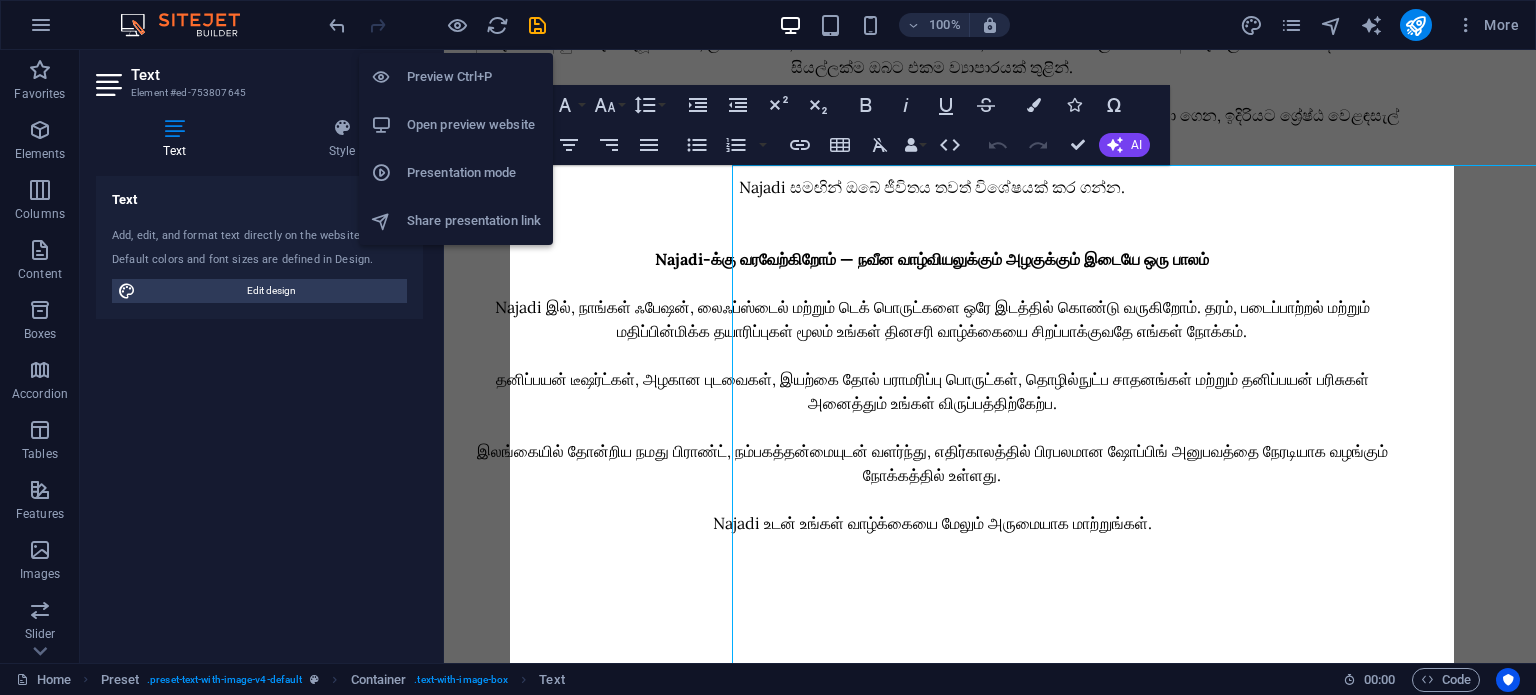 scroll, scrollTop: 0, scrollLeft: 0, axis: both 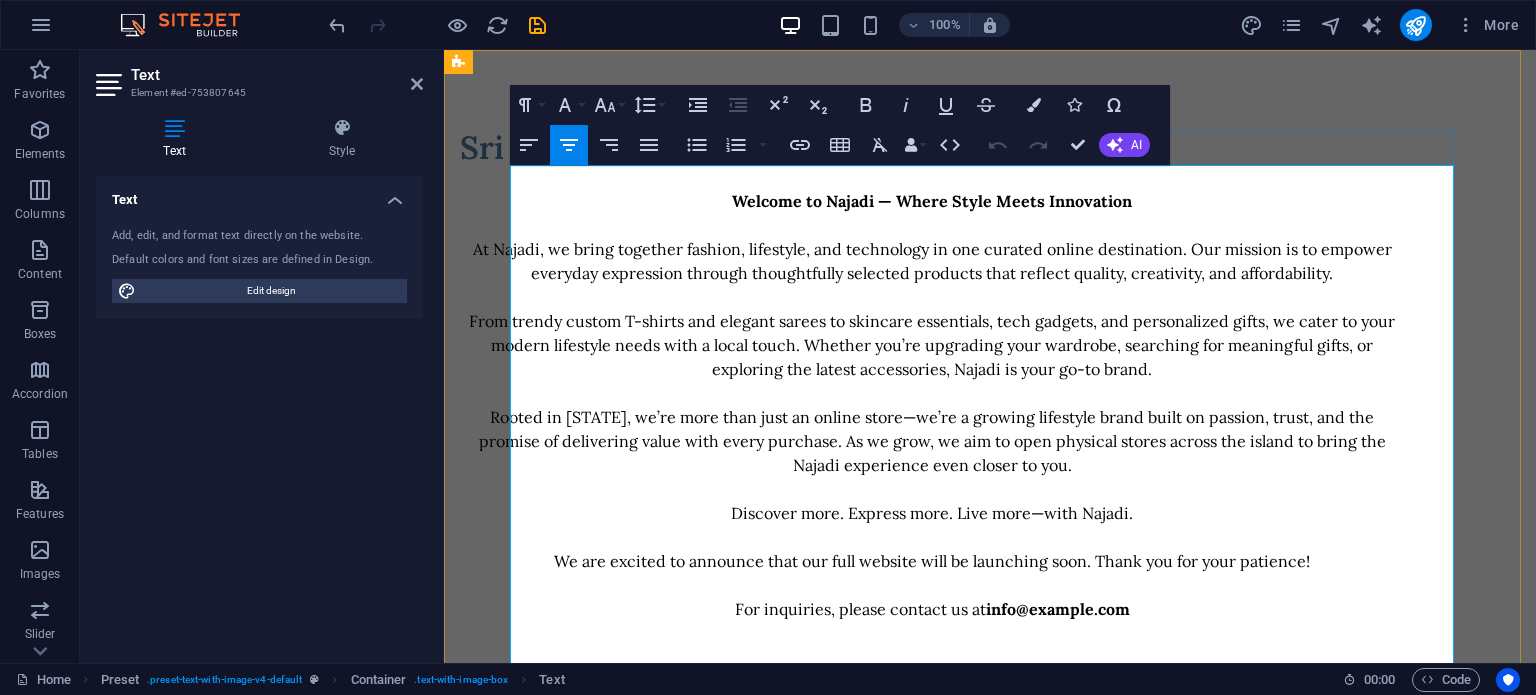 click on "From trendy custom T-shirts and elegant sarees to skincare essentials, tech gadgets, and personalized gifts, we cater to your modern lifestyle needs with a local touch. Whether you’re upgrading your wardrobe, searching for meaningful gifts, or exploring the latest accessories, [COMPANY] is your go-to brand." at bounding box center [932, 345] 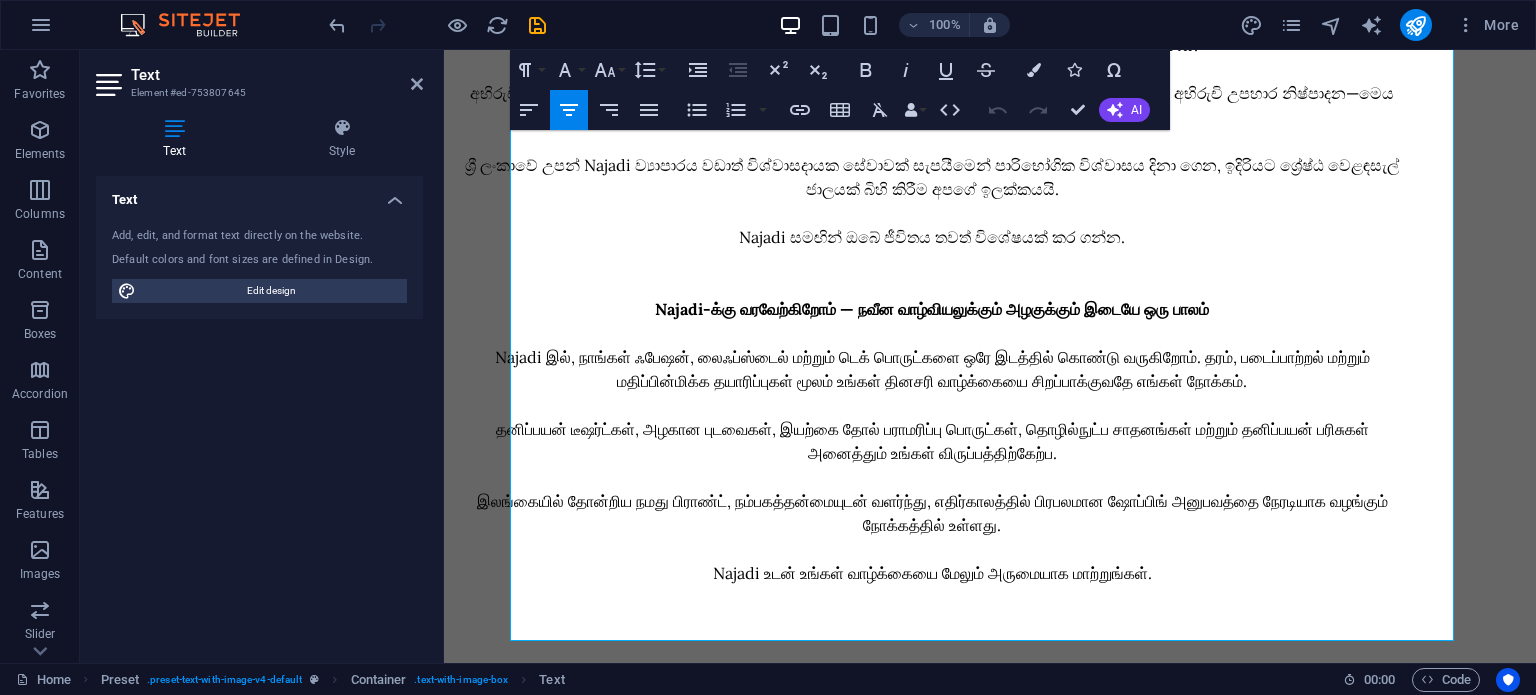 scroll, scrollTop: 766, scrollLeft: 0, axis: vertical 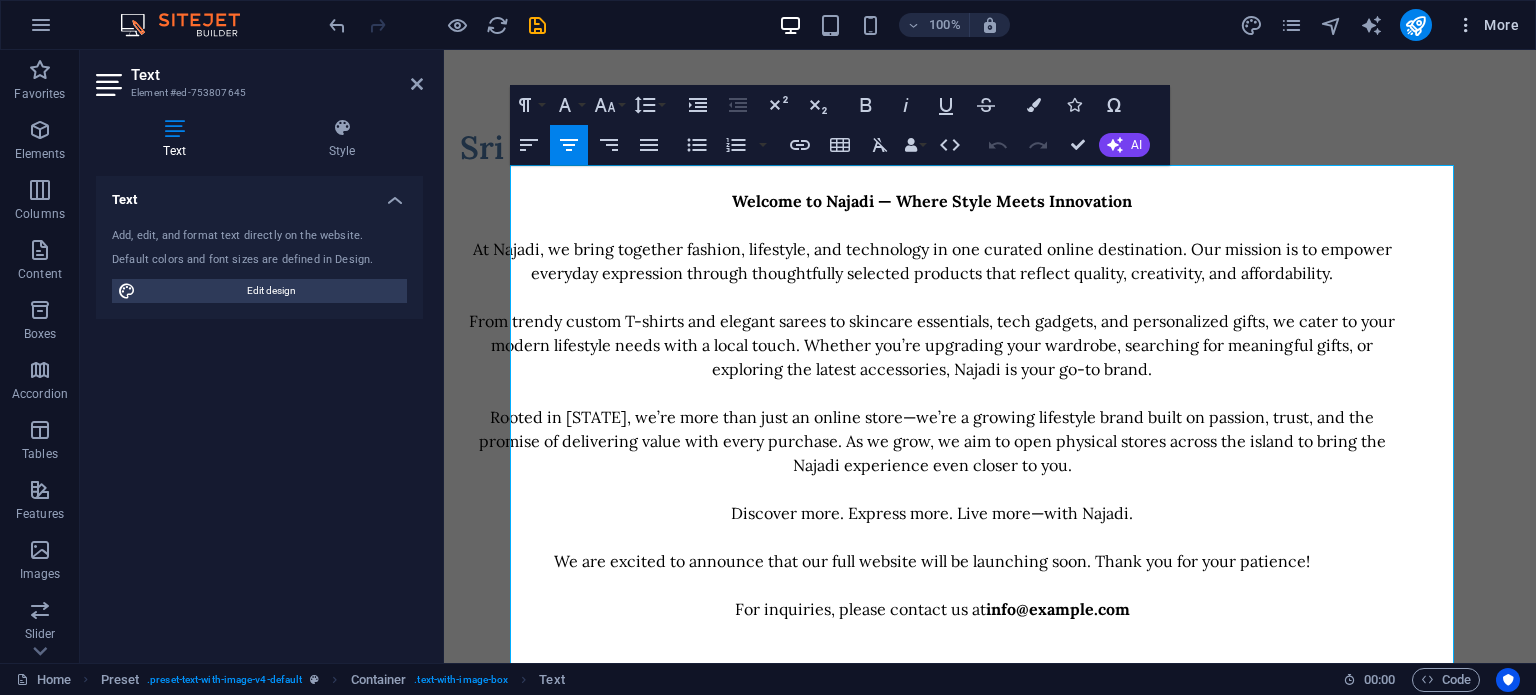 click at bounding box center (1466, 25) 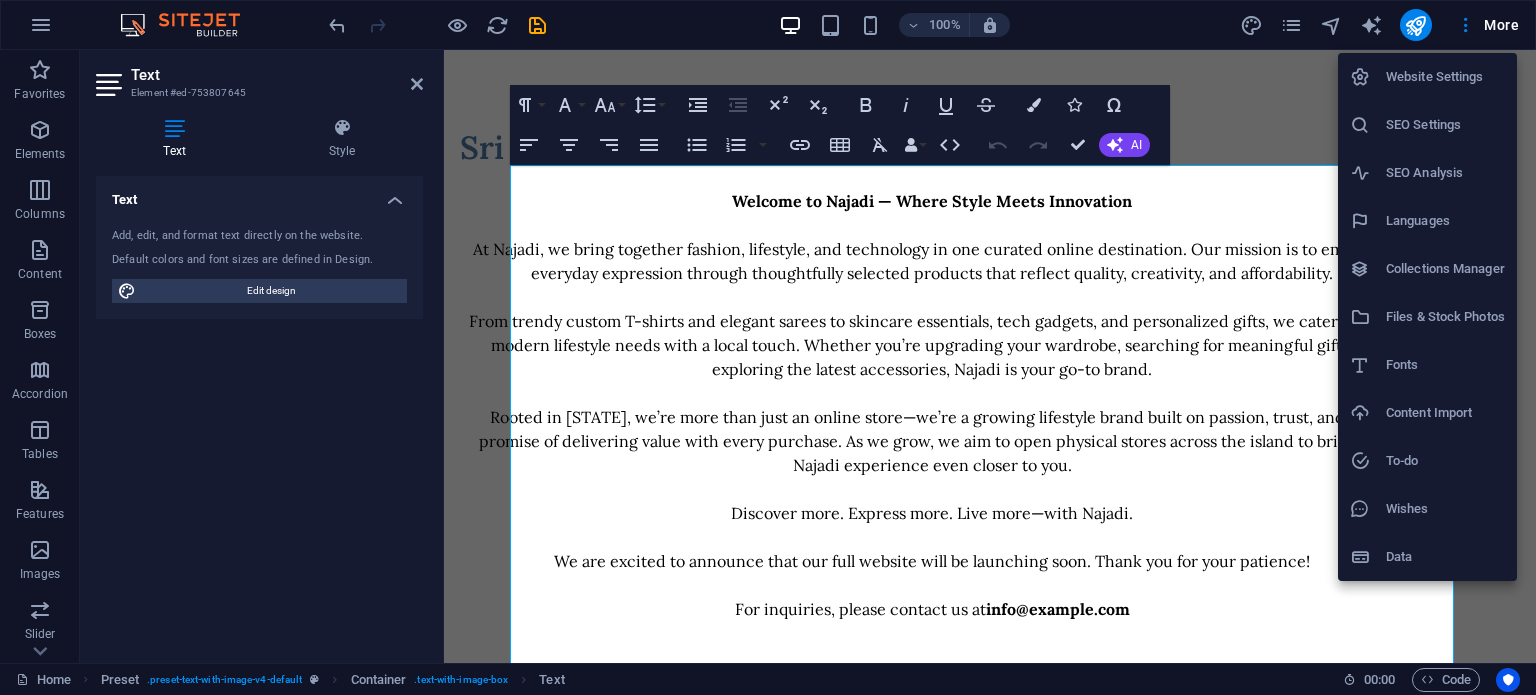 click at bounding box center [768, 347] 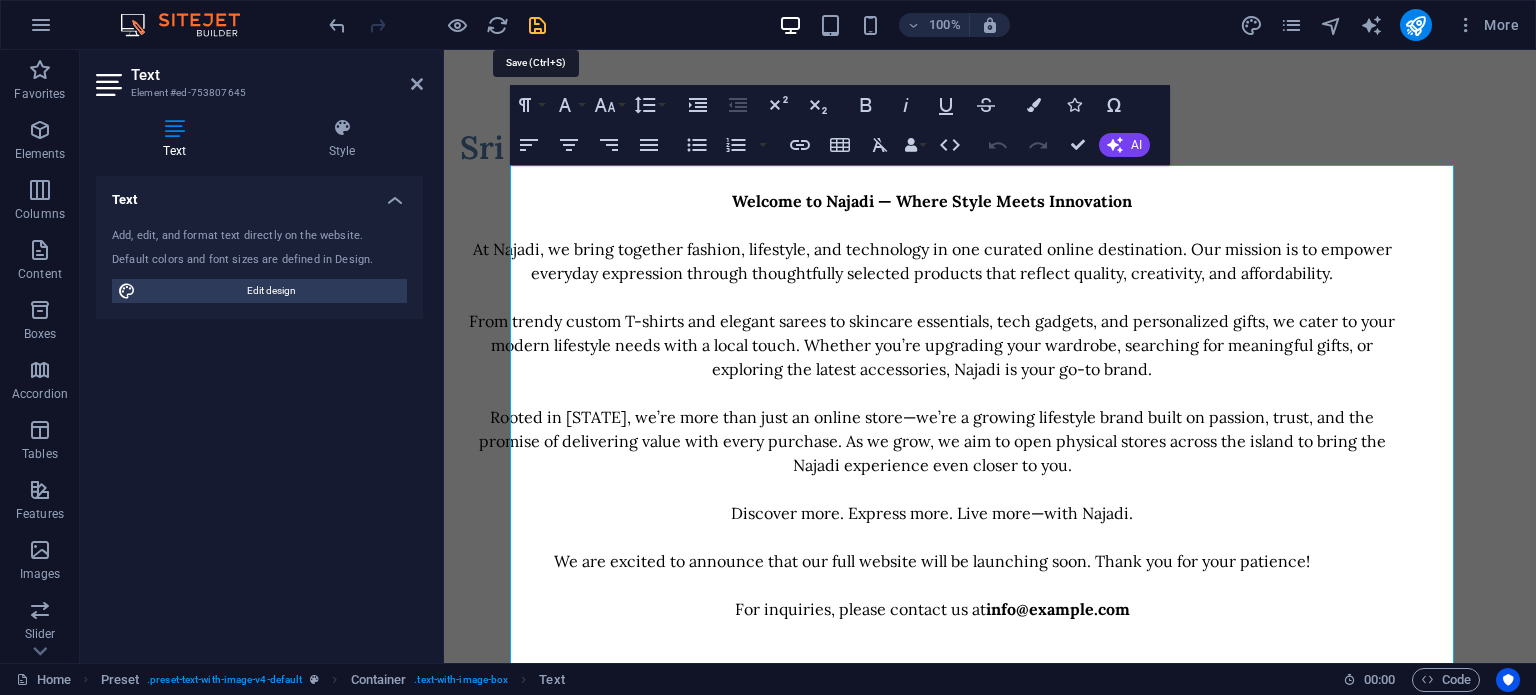 click at bounding box center (537, 25) 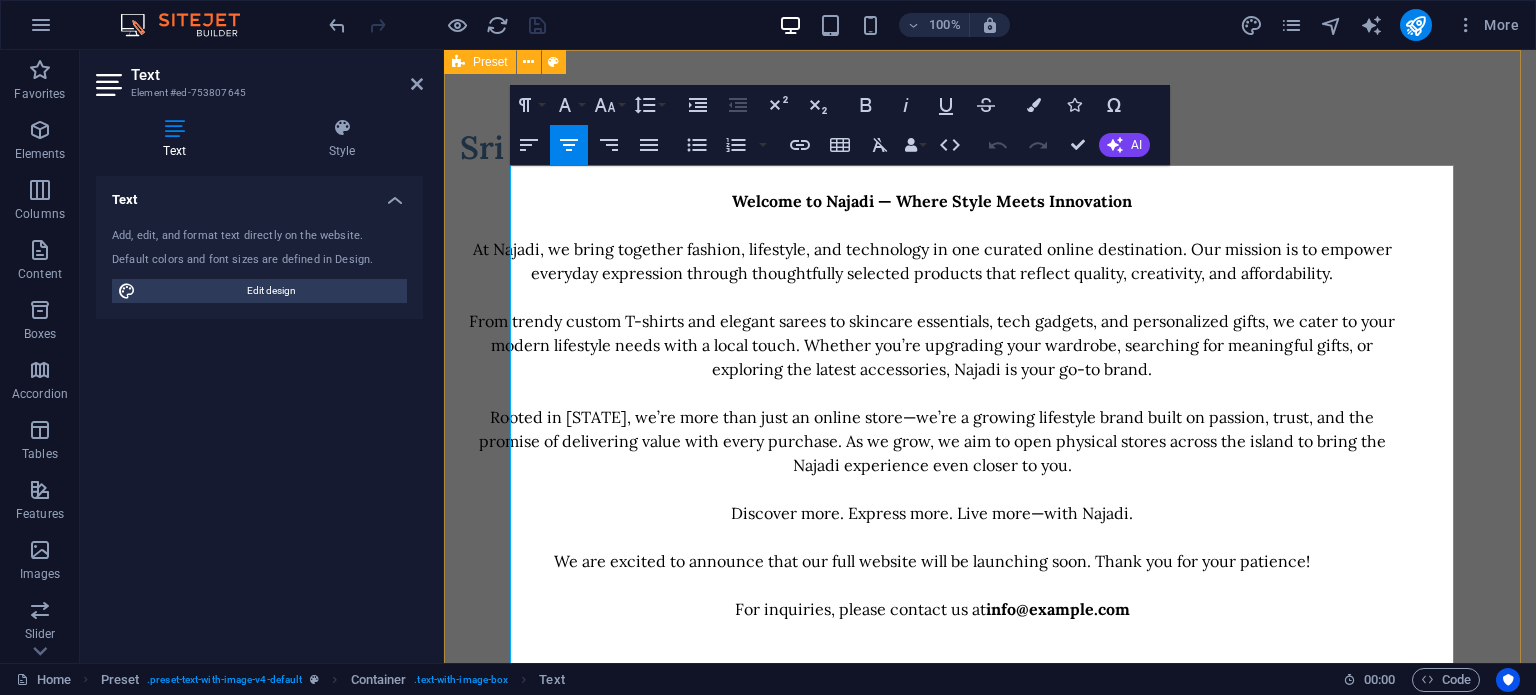click on "Sri Lanka Welcome to Najadi — Where Style Meets Innovation At Najadi, we bring together fashion, lifestyle, and technology in one curated online destination. Our mission is to empower everyday expression through thoughtfully selected products that reflect quality, creativity, and affordability. From trendy custom T-shirts and elegant sarees to skincare essentials, tech gadgets, and personalized gifts, we cater to your modern lifestyle needs with a local touch. Whether you’re upgrading your wardrobe, searching for meaningful gifts, or exploring the latest accessories, Najadi is your go-to brand. Rooted in Sri Lanka, we’re more than just an online store—we’re a growing lifestyle brand built on passion, trust, and the promise of delivering value with every purchase. As we grow, we aim to open physical stores across the island to bring the Najadi experience even closer to you. Discover more. Express more. Live more—with Najadi. For inquiries, please contact us at  info@najadi.lk" at bounding box center [990, 735] 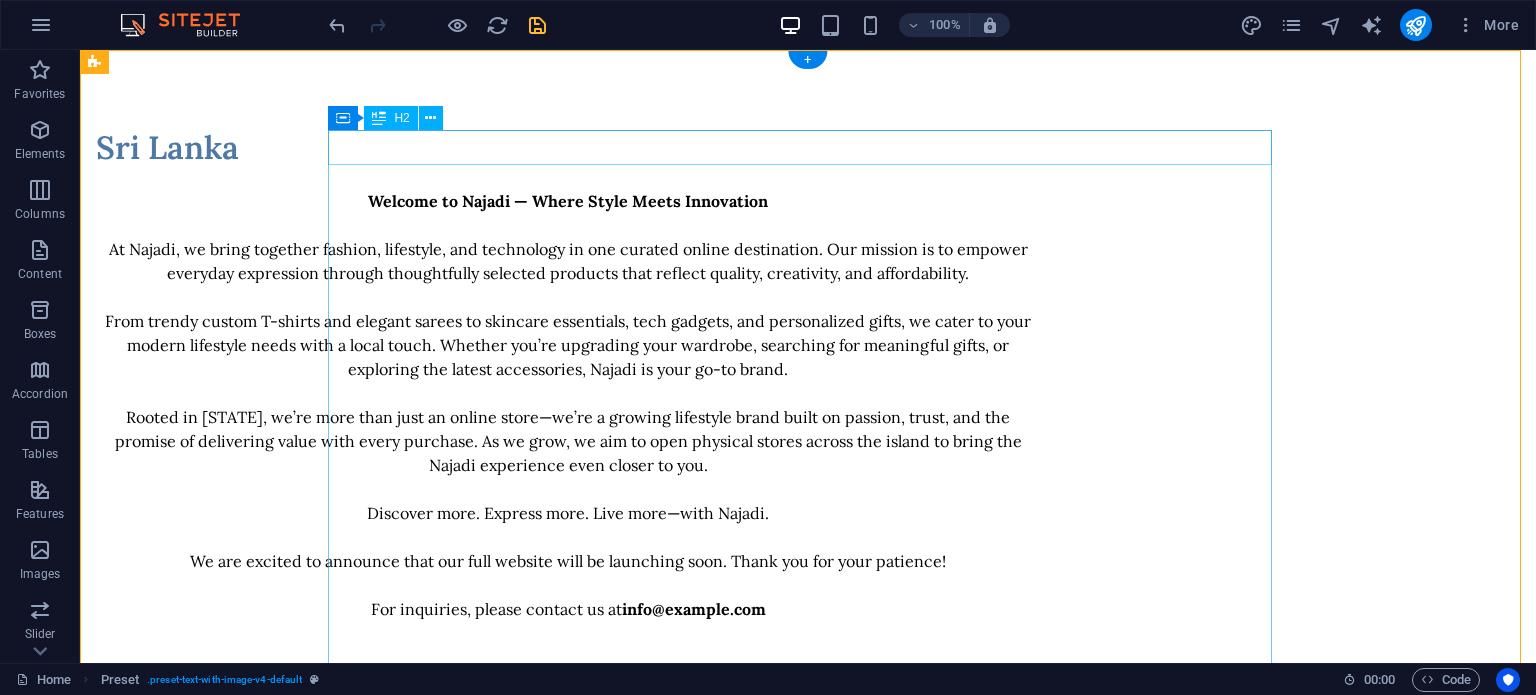 click on "Sri Lanka" at bounding box center (568, 147) 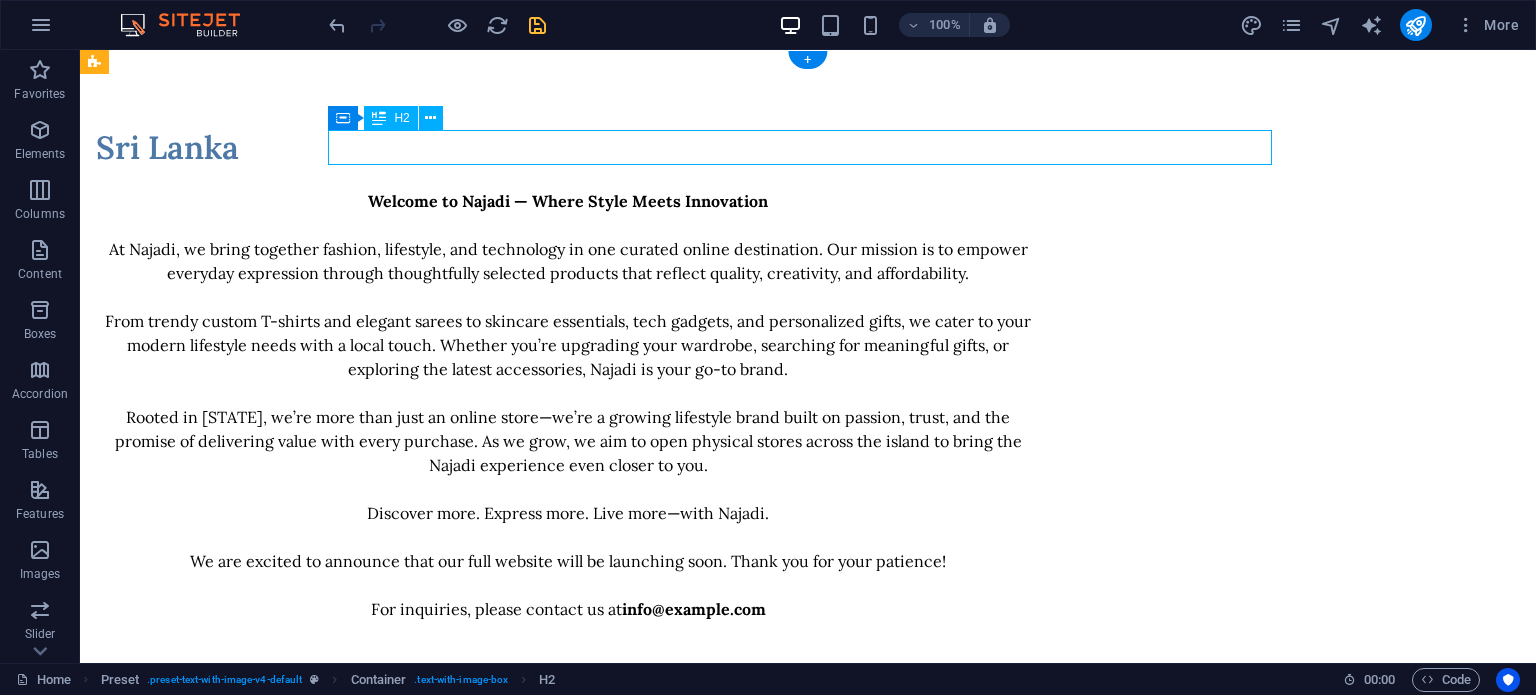 click on "Sri Lanka" at bounding box center [568, 147] 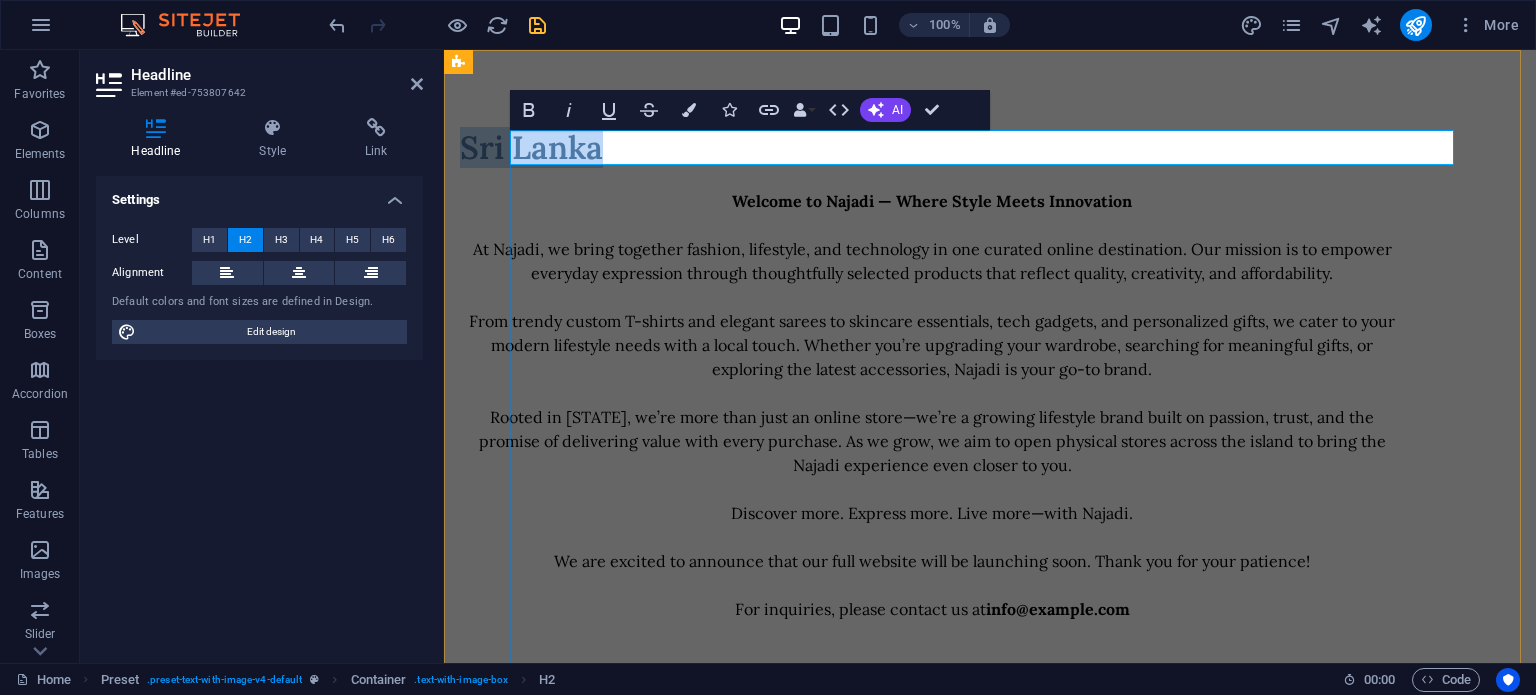 click on "Sri Lanka" at bounding box center [932, 147] 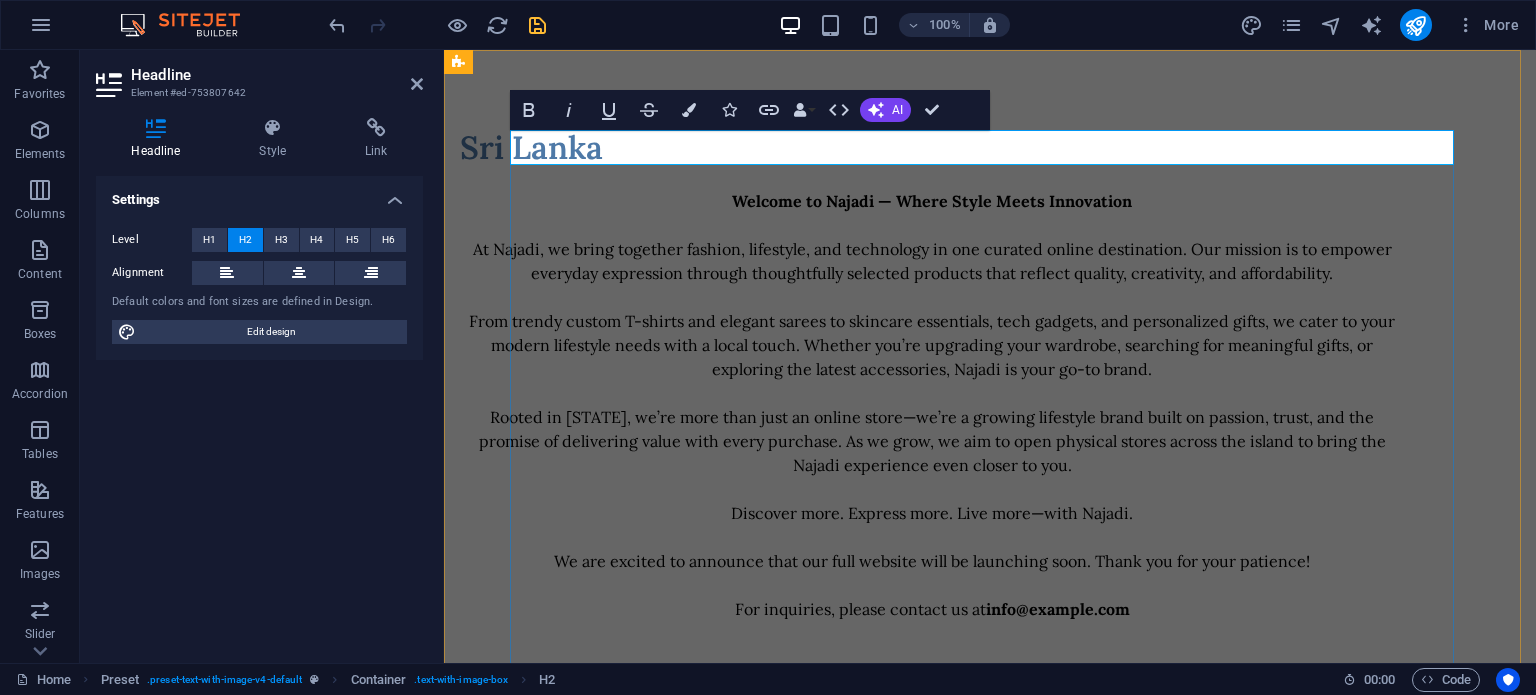 type 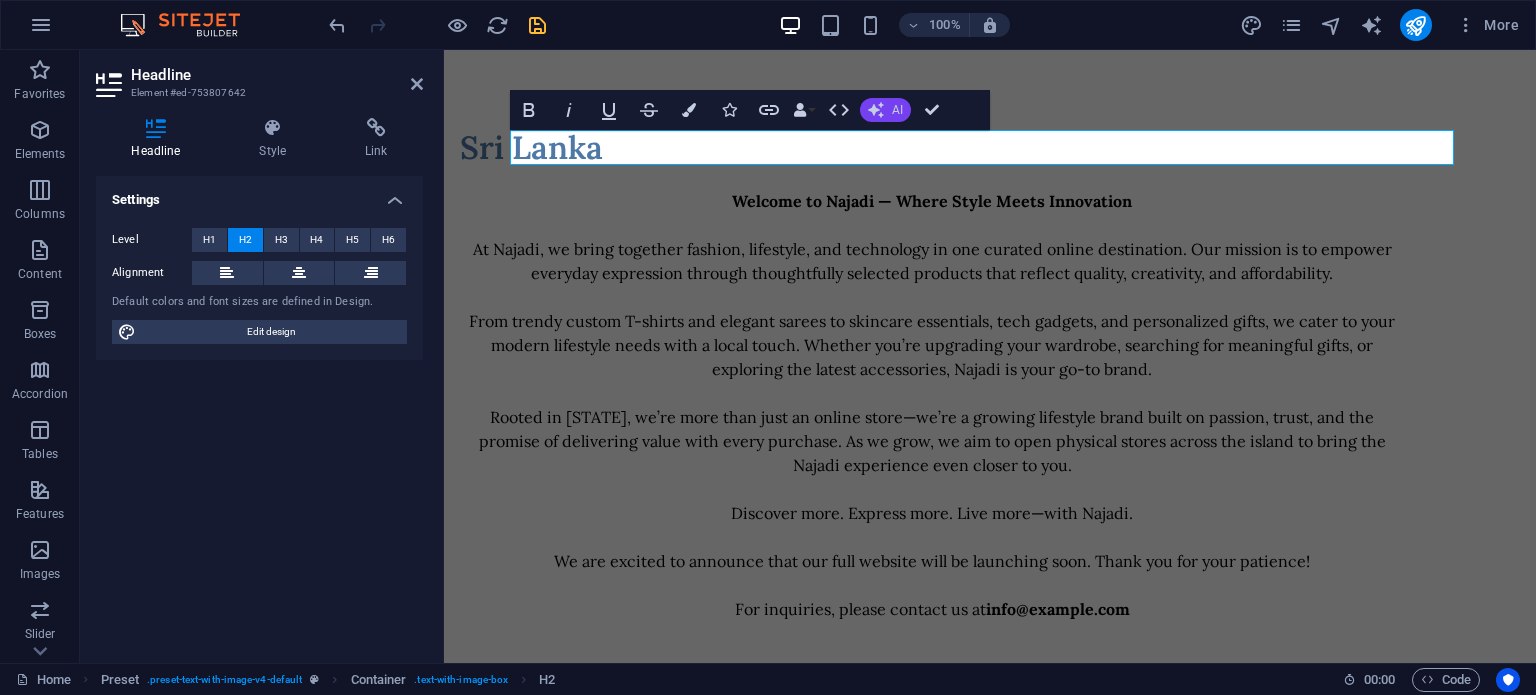 click on "AI" at bounding box center (897, 110) 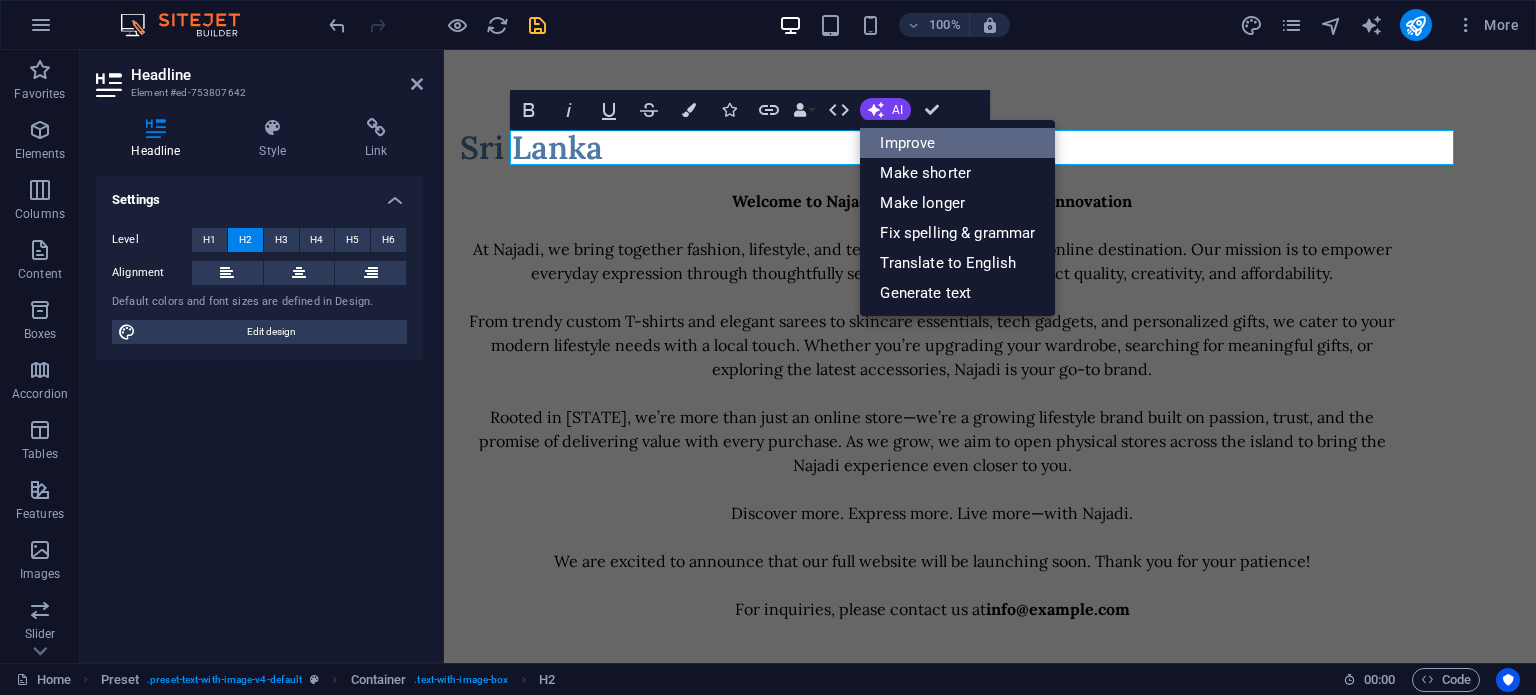 click on "Improve" at bounding box center (957, 143) 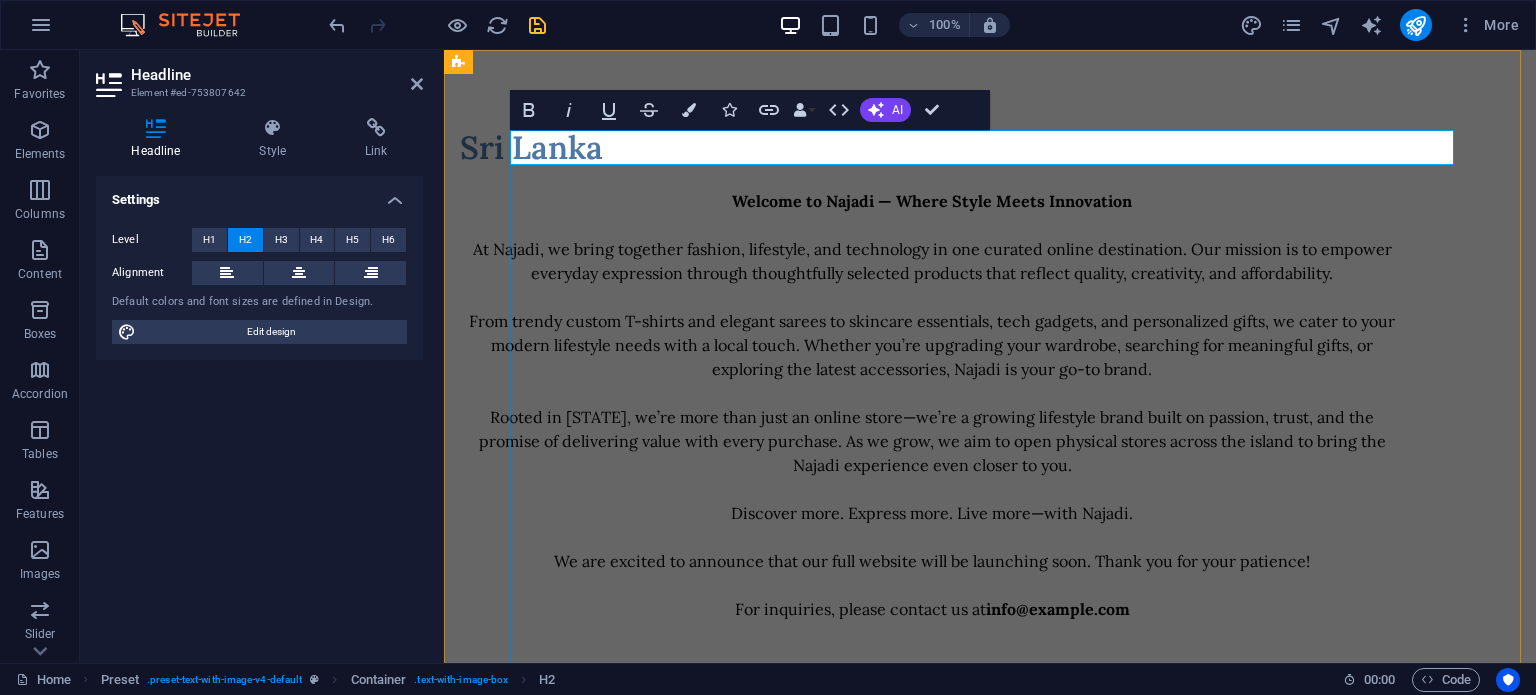 click on "Sri Lanka" at bounding box center (932, 147) 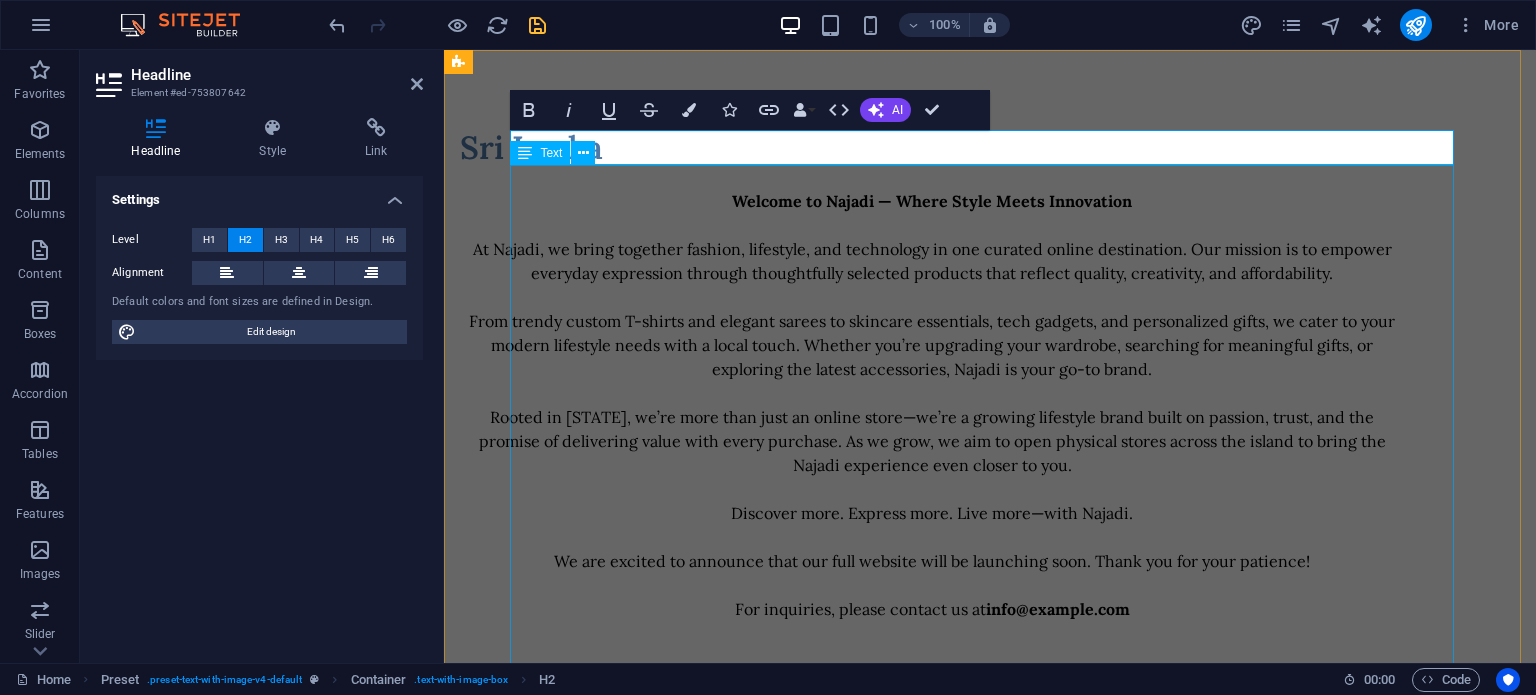 click on "Welcome to [COMPANY] — Where Style Meets Innovation At [COMPANY], we bring together fashion, lifestyle, and technology in one curated online destination. Our mission is to empower everyday expression through thoughtfully selected products that reflect quality, creativity, and affordability. From trendy custom T-shirts and elegant sarees to skincare essentials, tech gadgets, and personalized gifts, we cater to your modern lifestyle needs with a local touch. Whether you’re upgrading your wardrobe, searching for meaningful gifts, or exploring the latest accessories, [COMPANY] is your go-to brand. Rooted in Sri Lanka, we’re more than just an online store—we’re a growing lifestyle brand built on passion, trust, and the promise of delivering value with every purchase. As we grow, we aim to open physical stores across the island to bring the [COMPANY] experience even closer to you. Discover more. Express more. Live more—with [COMPANY]. For inquiries, please contact us at  info@example.com" at bounding box center (932, 753) 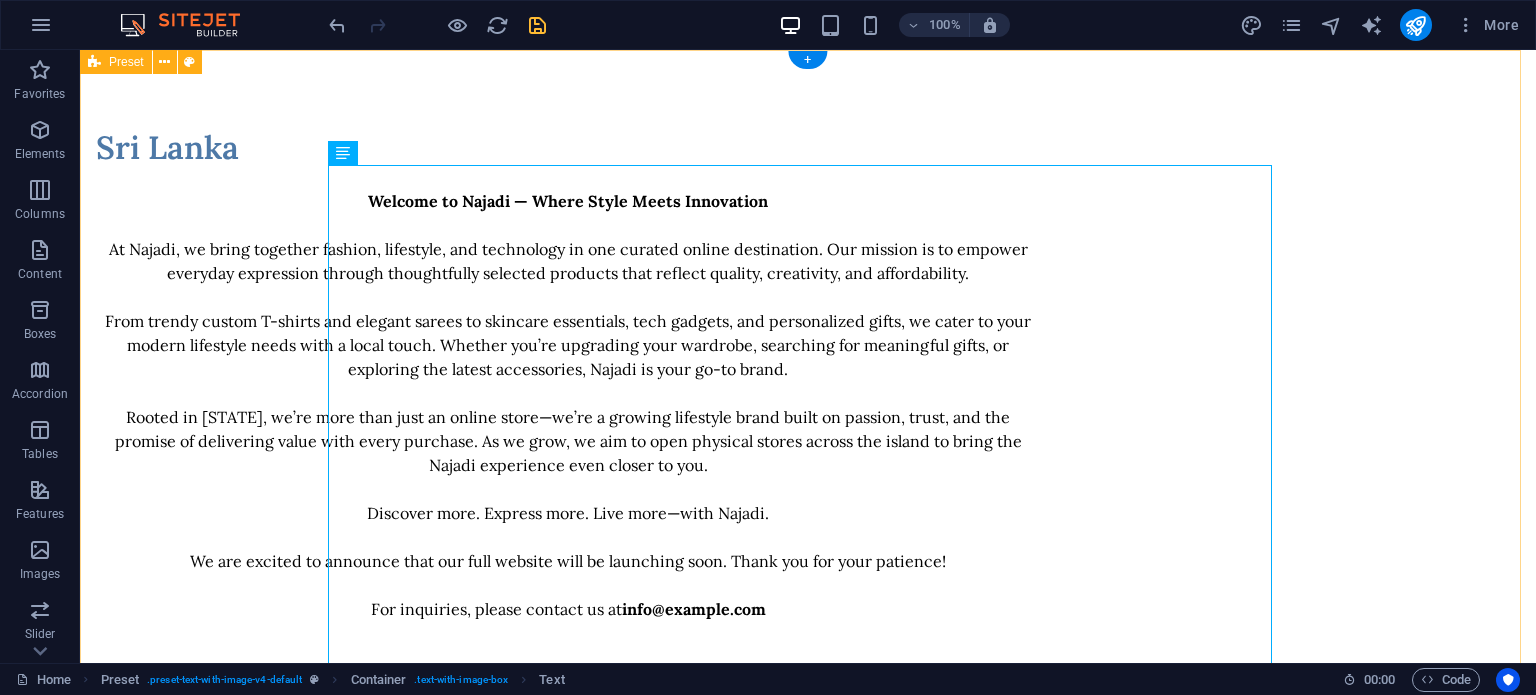 click on "Sri Lanka  Welcome to Najadi — Where Style Meets Innovation At Najadi, we bring together fashion, lifestyle, and technology in one curated online destination. Our mission is to empower everyday expression through thoughtfully selected products that reflect quality, creativity, and affordability. From trendy custom T-shirts and elegant sarees to skincare essentials, tech gadgets, and personalized gifts, we cater to your modern lifestyle needs with a local touch. Whether you’re upgrading your wardrobe, searching for meaningful gifts, or exploring the latest accessories, Najadi is your go-to brand. Rooted in Sri Lanka, we’re more than just an online store—we’re a growing lifestyle brand built on passion, trust, and the promise of delivering value with every purchase. As we grow, we aim to open physical stores across the island to bring the Najadi experience even closer to you. Discover more. Express more. Live more—with Najadi. For inquiries, please contact us at  info@najadi.lk" at bounding box center (808, 735) 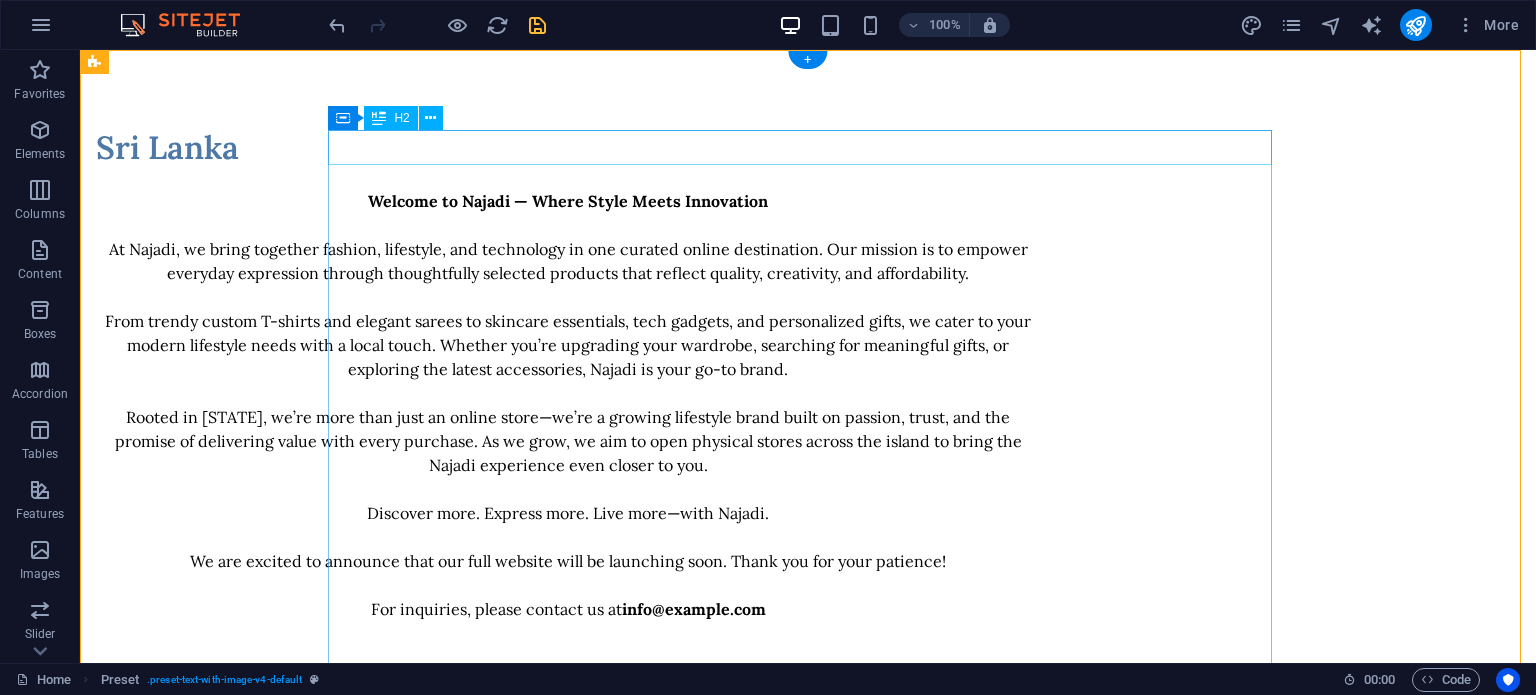 click on "Sri Lanka" at bounding box center [568, 147] 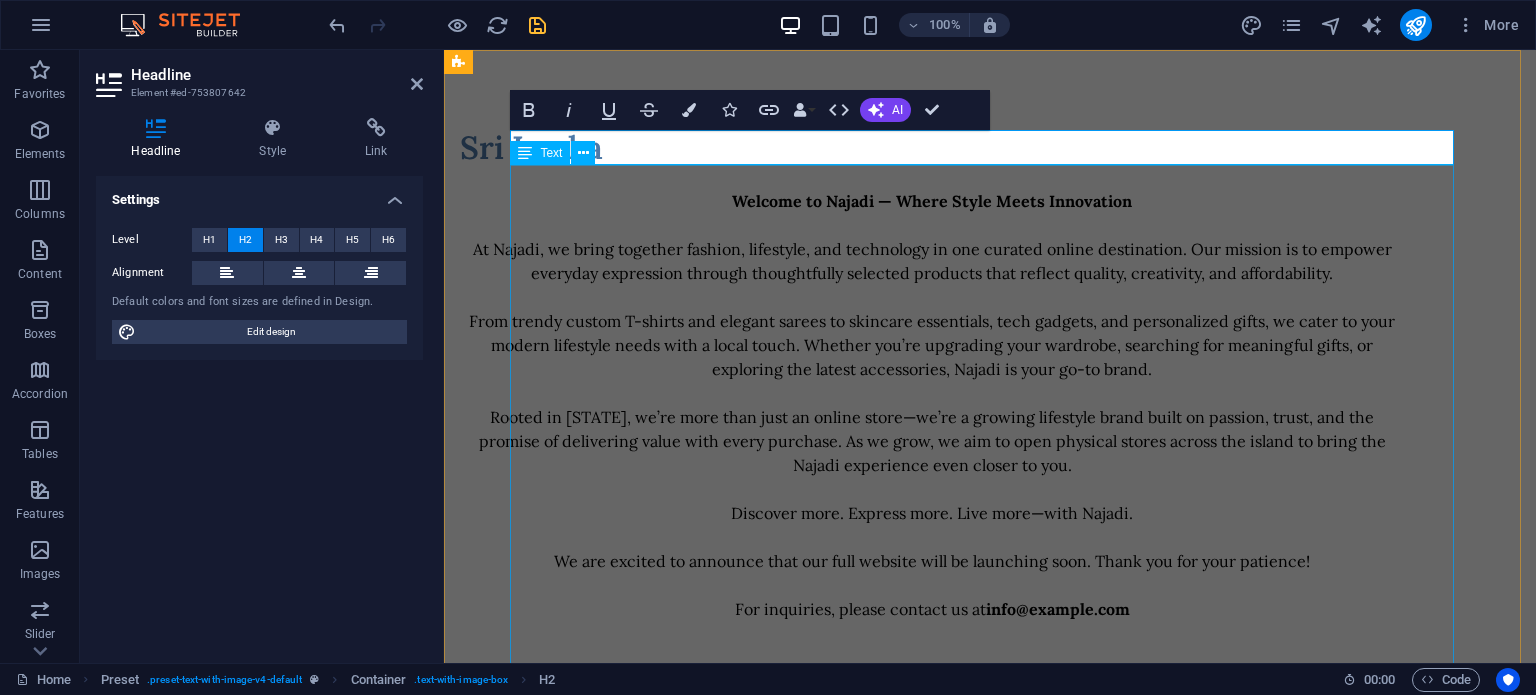 click on "Welcome to [COMPANY] — Where Style Meets Innovation At [COMPANY], we bring together fashion, lifestyle, and technology in one curated online destination. Our mission is to empower everyday expression through thoughtfully selected products that reflect quality, creativity, and affordability. From trendy custom T-shirts and elegant sarees to skincare essentials, tech gadgets, and personalized gifts, we cater to your modern lifestyle needs with a local touch. Whether you’re upgrading your wardrobe, searching for meaningful gifts, or exploring the latest accessories, [COMPANY] is your go-to brand. Rooted in Sri Lanka, we’re more than just an online store—we’re a growing lifestyle brand built on passion, trust, and the promise of delivering value with every purchase. As we grow, we aim to open physical stores across the island to bring the [COMPANY] experience even closer to you. Discover more. Express more. Live more—with [COMPANY]. For inquiries, please contact us at  info@example.com" at bounding box center (932, 753) 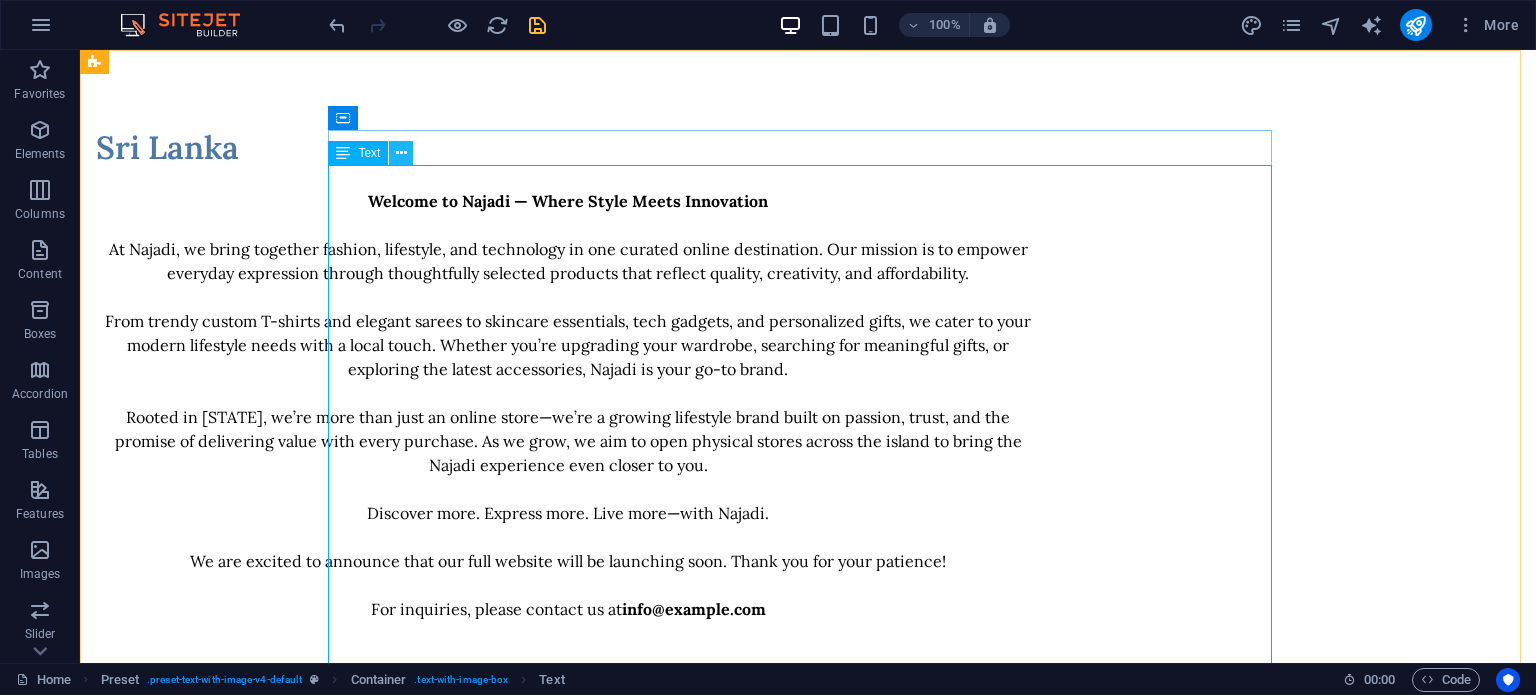 click at bounding box center (401, 153) 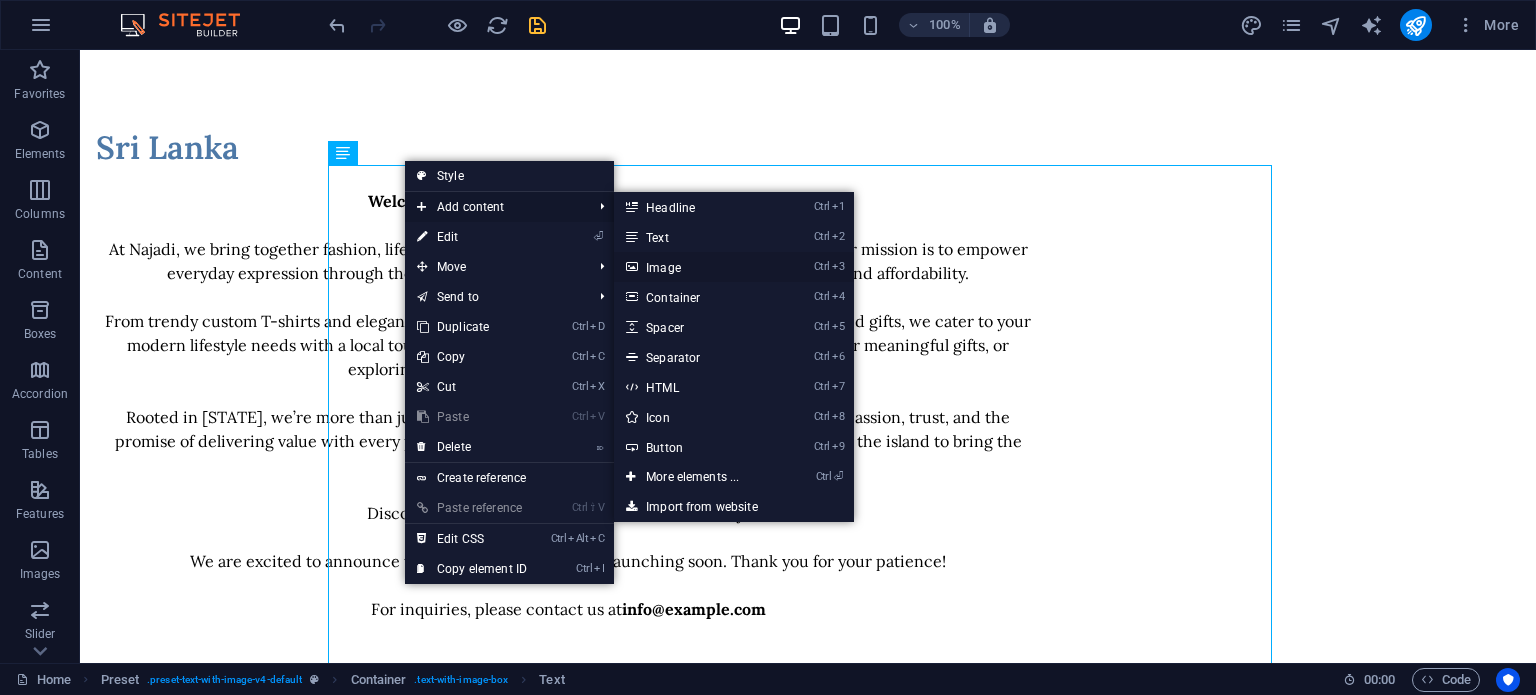 click on "Ctrl 3  Image" at bounding box center [696, 267] 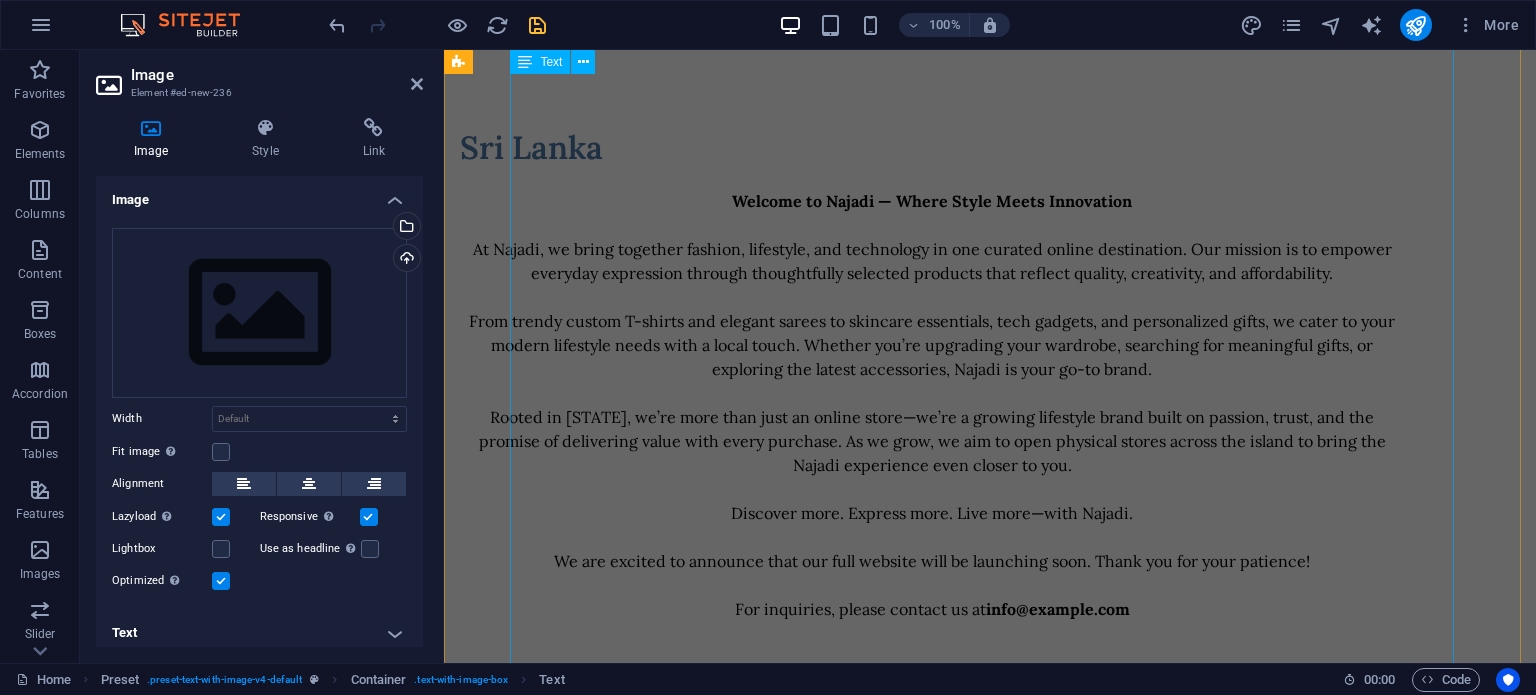 scroll, scrollTop: 1064, scrollLeft: 0, axis: vertical 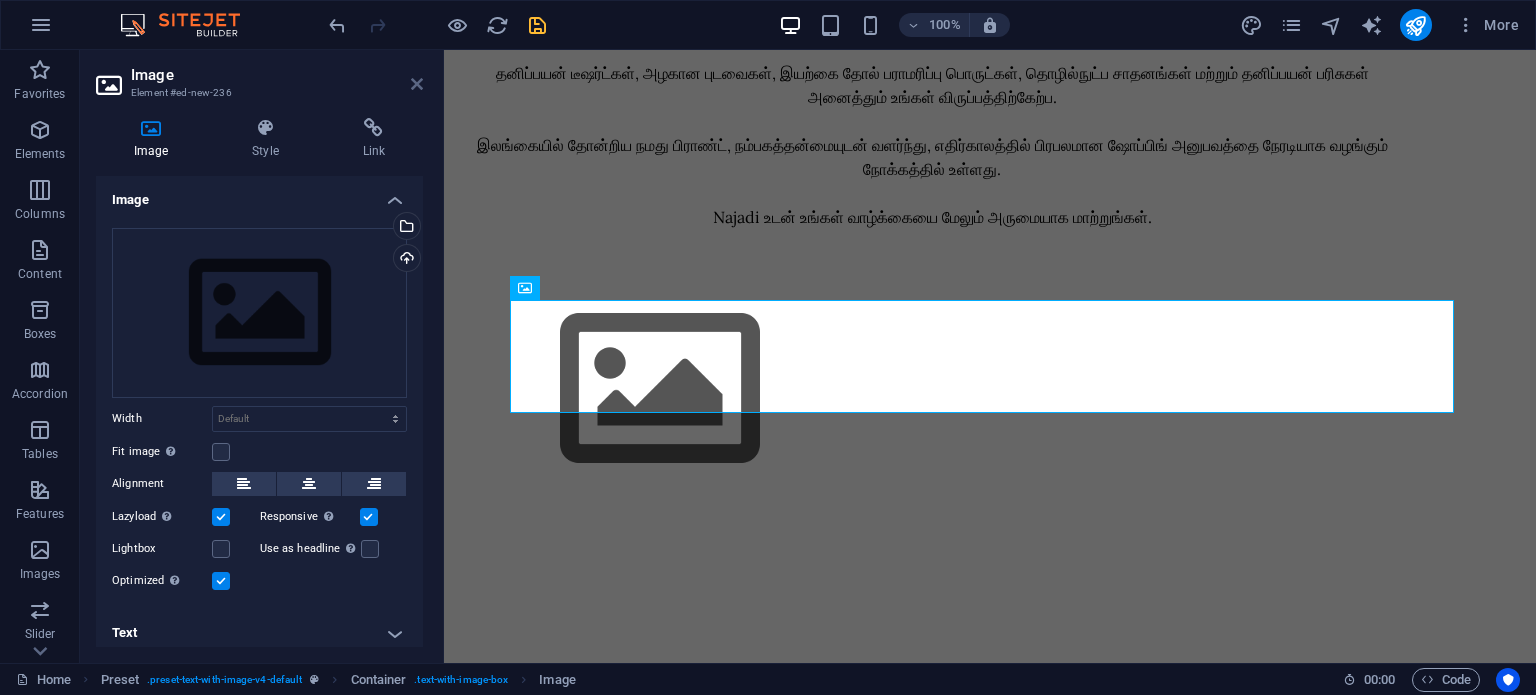 click at bounding box center [417, 84] 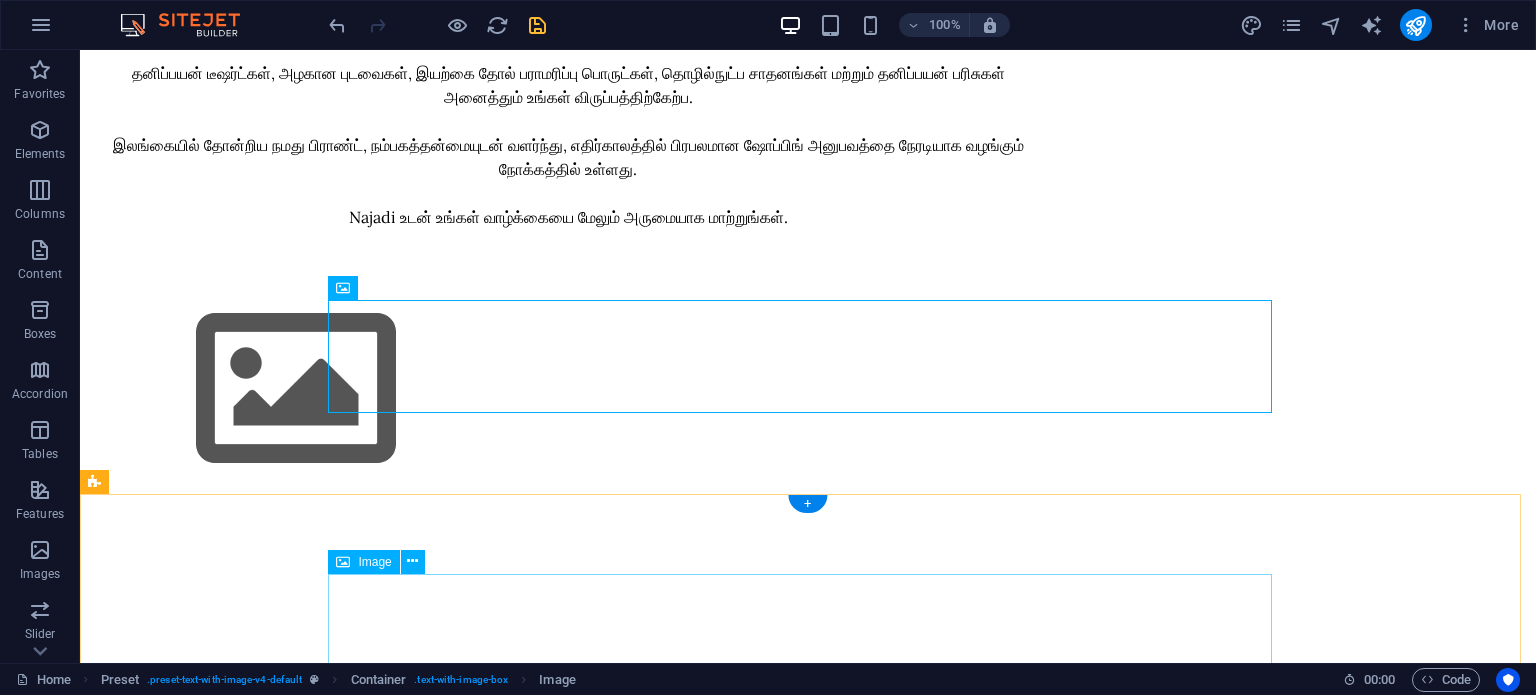 click at bounding box center [808, 1141] 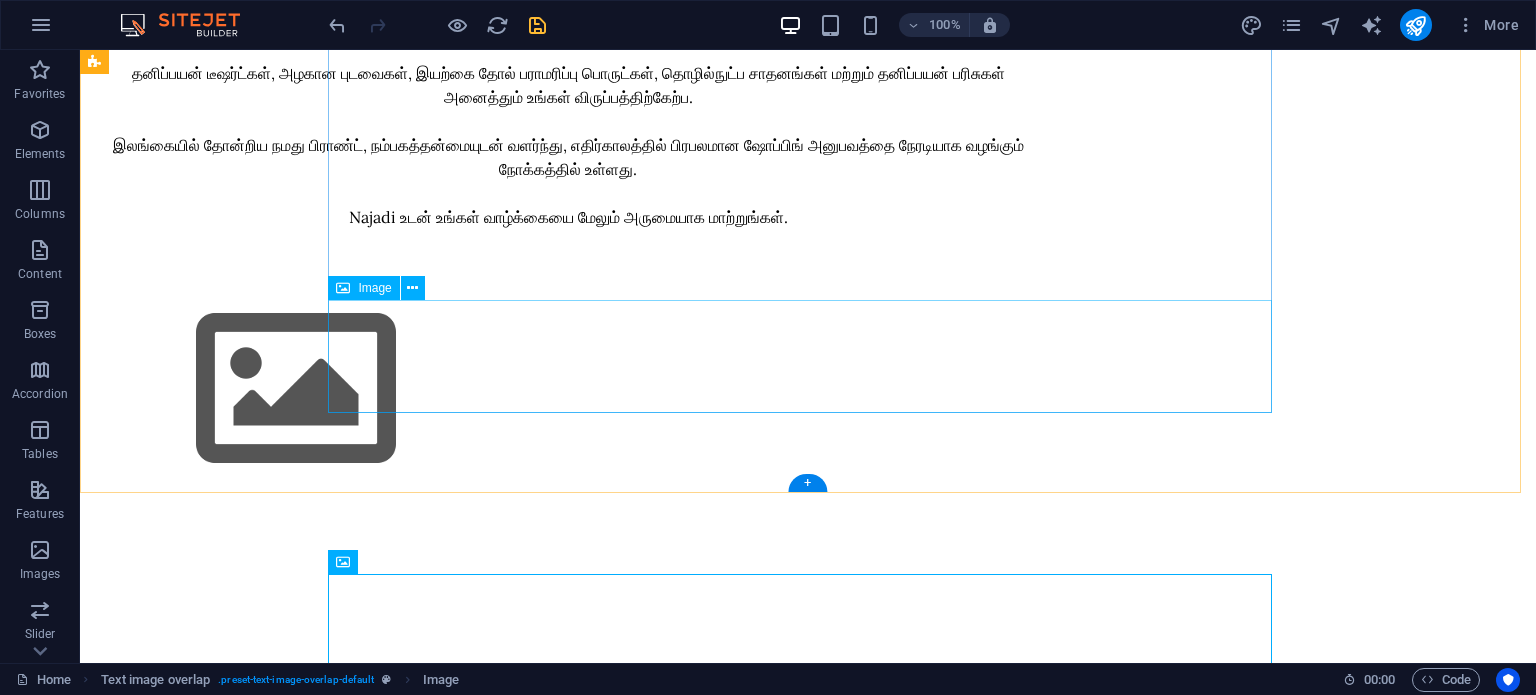 click at bounding box center (568, 389) 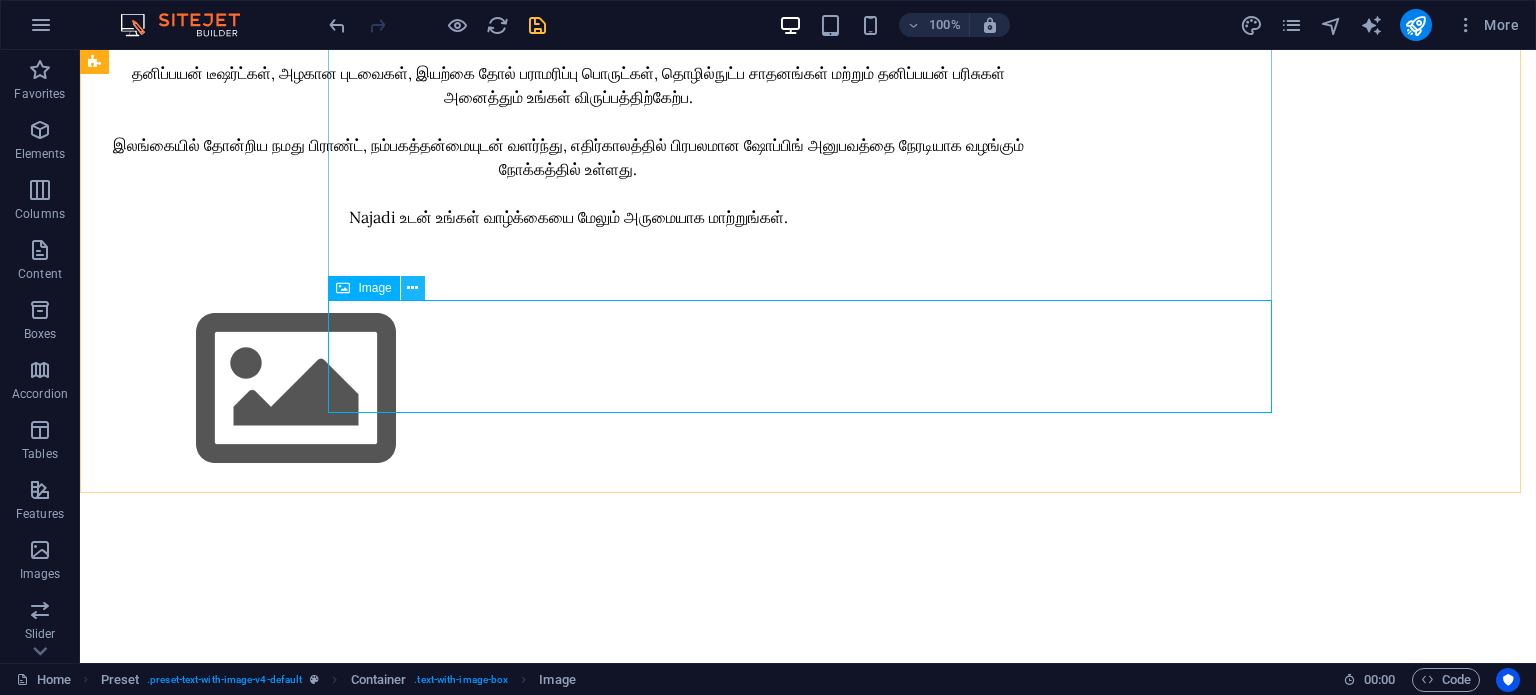 click at bounding box center (413, 288) 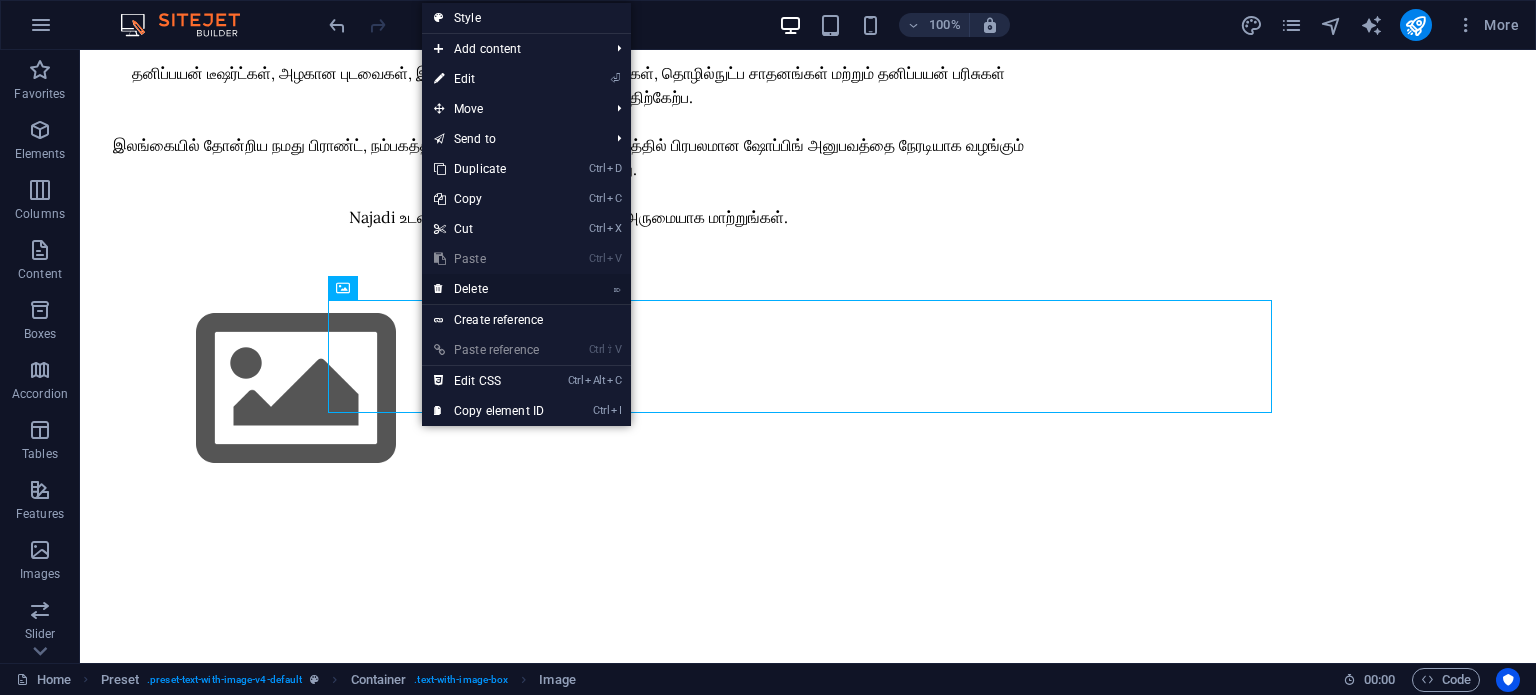 click on "⌦  Delete" at bounding box center (489, 289) 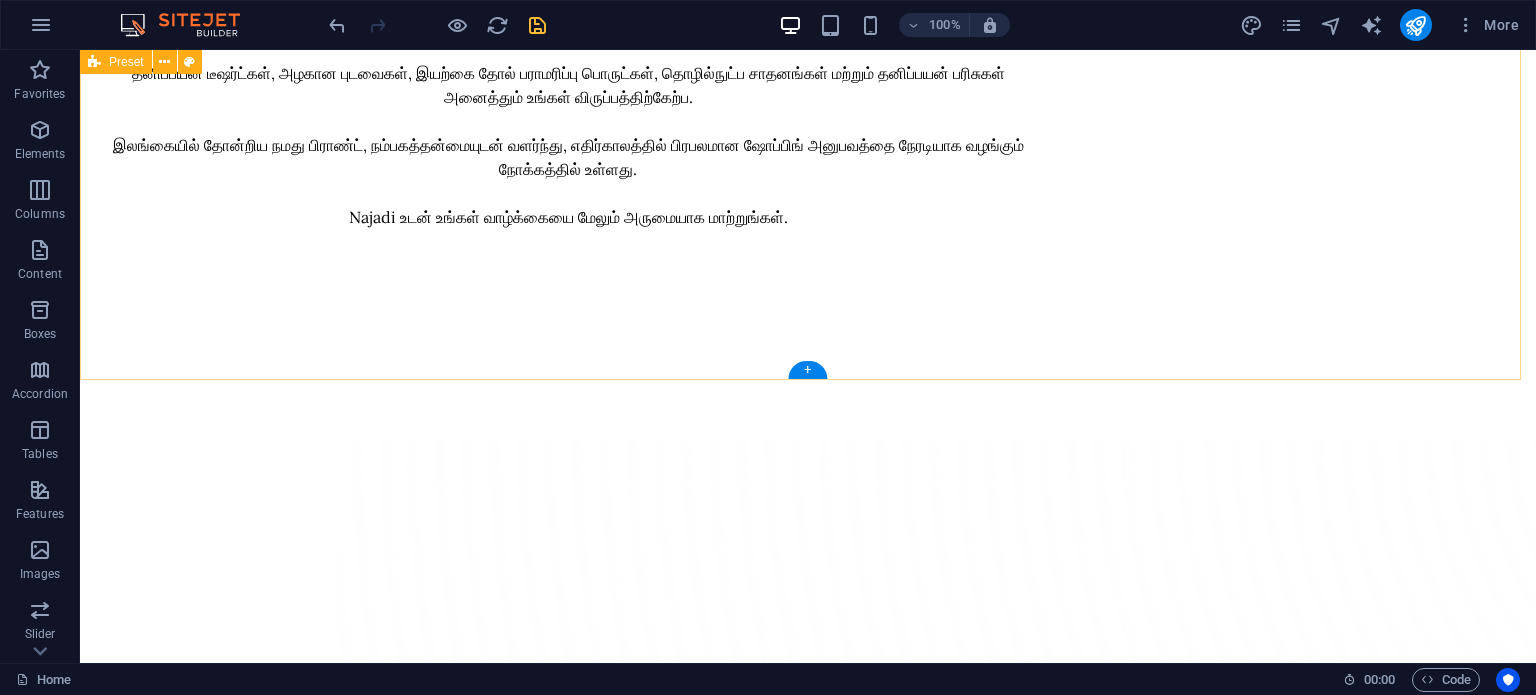 click on "Sri Lanka  Welcome to Najadi — Where Style Meets Innovation At Najadi, we bring together fashion, lifestyle, and technology in one curated online destination. Our mission is to empower everyday expression through thoughtfully selected products that reflect quality, creativity, and affordability. From trendy custom T-shirts and elegant sarees to skincare essentials, tech gadgets, and personalized gifts, we cater to your modern lifestyle needs with a local touch. Whether you’re upgrading your wardrobe, searching for meaningful gifts, or exploring the latest accessories, Najadi is your go-to brand. Rooted in Sri Lanka, we’re more than just an online store—we’re a growing lifestyle brand built on passion, trust, and the promise of delivering value with every purchase. As we grow, we aim to open physical stores across the island to bring the Najadi experience even closer to you. Discover more. Express more. Live more—with Najadi. For inquiries, please contact us at  info@najadi.lk" at bounding box center (808, -329) 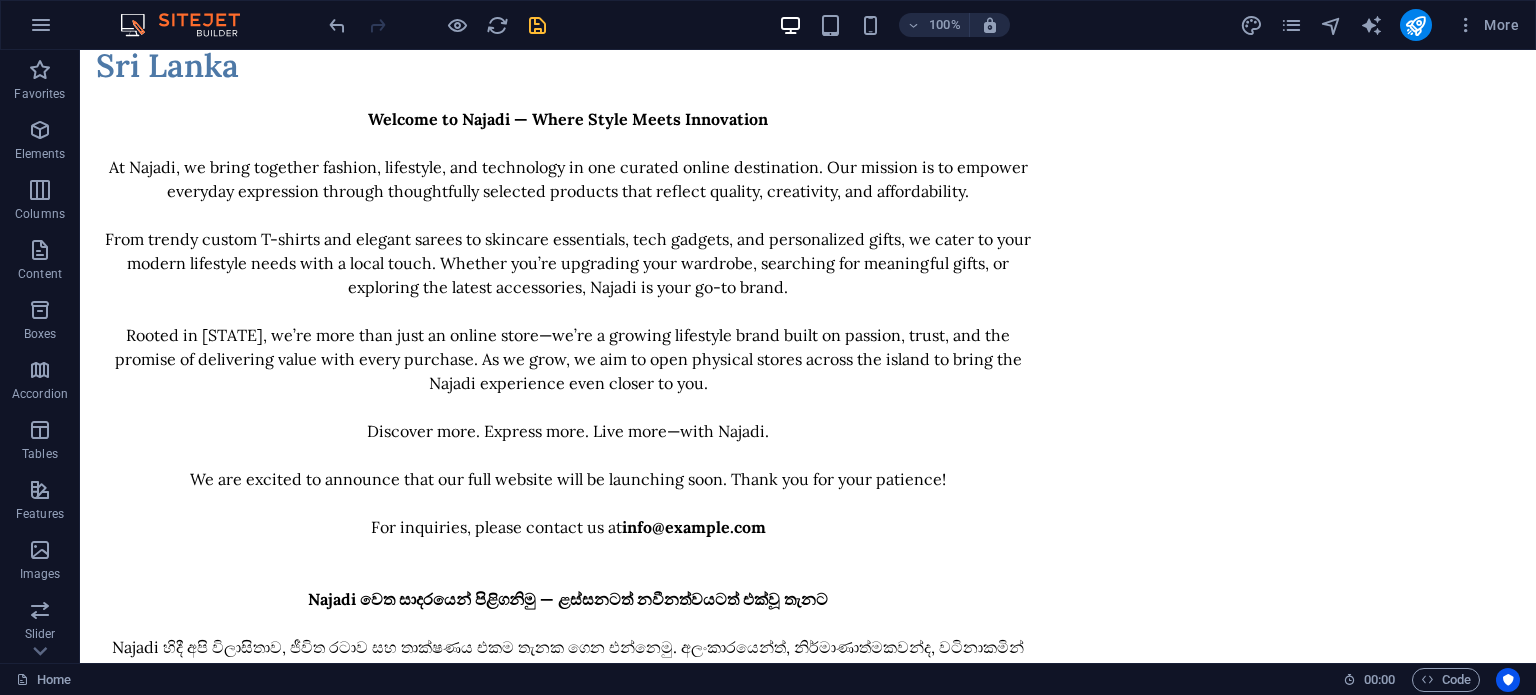 scroll, scrollTop: 0, scrollLeft: 0, axis: both 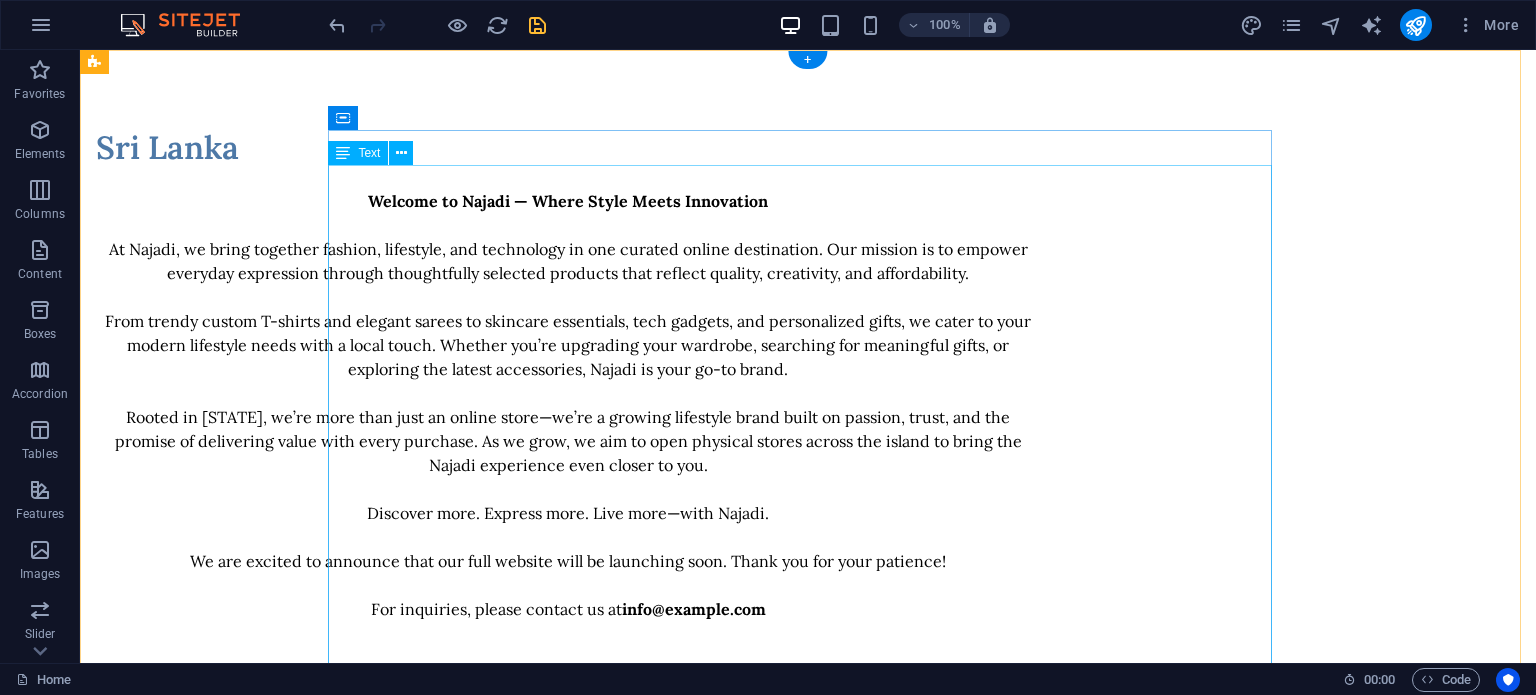 click on "Welcome to [COMPANY] — Where Style Meets Innovation At [COMPANY], we bring together fashion, lifestyle, and technology in one curated online destination. Our mission is to empower everyday expression through thoughtfully selected products that reflect quality, creativity, and affordability. From trendy custom T-shirts and elegant sarees to skincare essentials, tech gadgets, and personalized gifts, we cater to your modern lifestyle needs with a local touch. Whether you’re upgrading your wardrobe, searching for meaningful gifts, or exploring the latest accessories, [COMPANY] is your go-to brand. Rooted in Sri Lanka, we’re more than just an online store—we’re a growing lifestyle brand built on passion, trust, and the promise of delivering value with every purchase. As we grow, we aim to open physical stores across the island to bring the [COMPANY] experience even closer to you. Discover more. Express more. Live more—with [COMPANY]. For inquiries, please contact us at  info@example.com" at bounding box center (568, 753) 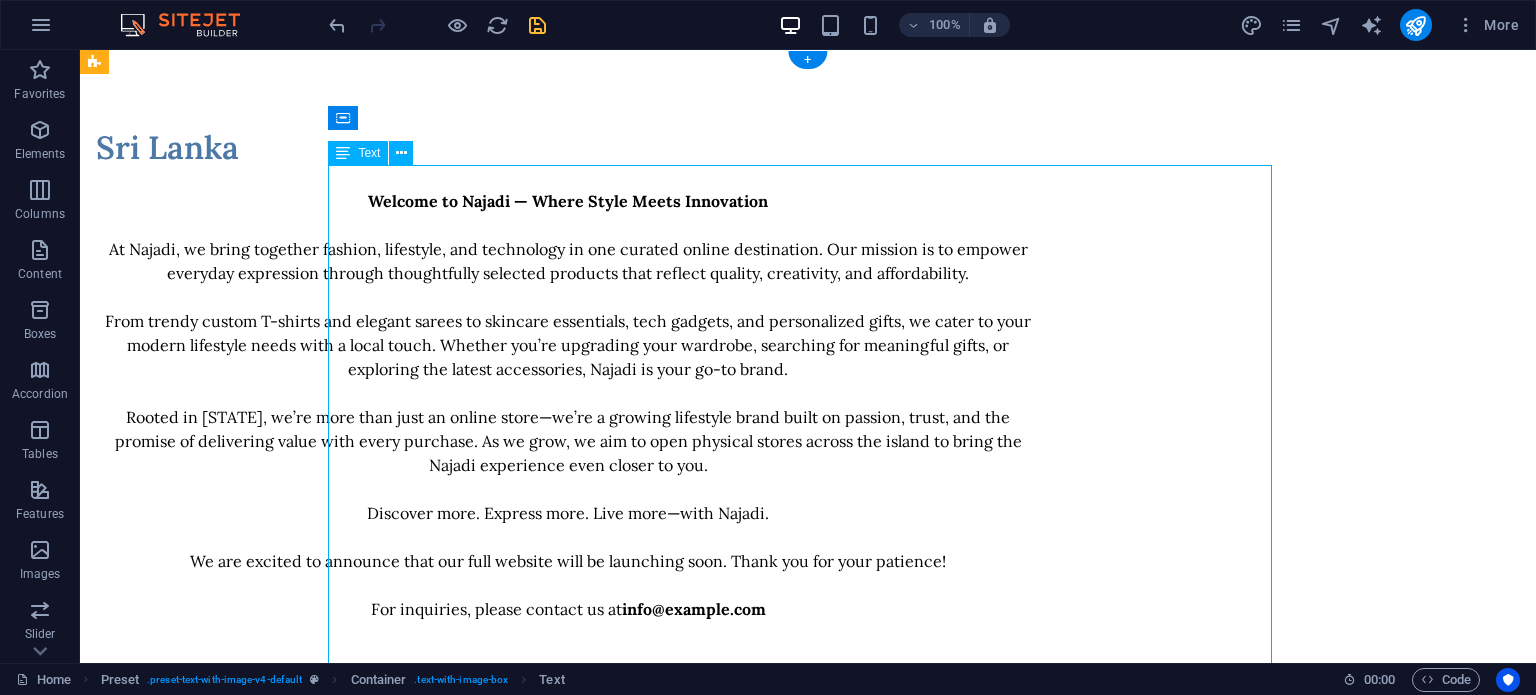 click on "Welcome to [COMPANY] — Where Style Meets Innovation At [COMPANY], we bring together fashion, lifestyle, and technology in one curated online destination. Our mission is to empower everyday expression through thoughtfully selected products that reflect quality, creativity, and affordability. From trendy custom T-shirts and elegant sarees to skincare essentials, tech gadgets, and personalized gifts, we cater to your modern lifestyle needs with a local touch. Whether you’re upgrading your wardrobe, searching for meaningful gifts, or exploring the latest accessories, [COMPANY] is your go-to brand. Rooted in Sri Lanka, we’re more than just an online store—we’re a growing lifestyle brand built on passion, trust, and the promise of delivering value with every purchase. As we grow, we aim to open physical stores across the island to bring the [COMPANY] experience even closer to you. Discover more. Express more. Live more—with [COMPANY]. For inquiries, please contact us at  info@example.com" at bounding box center (568, 753) 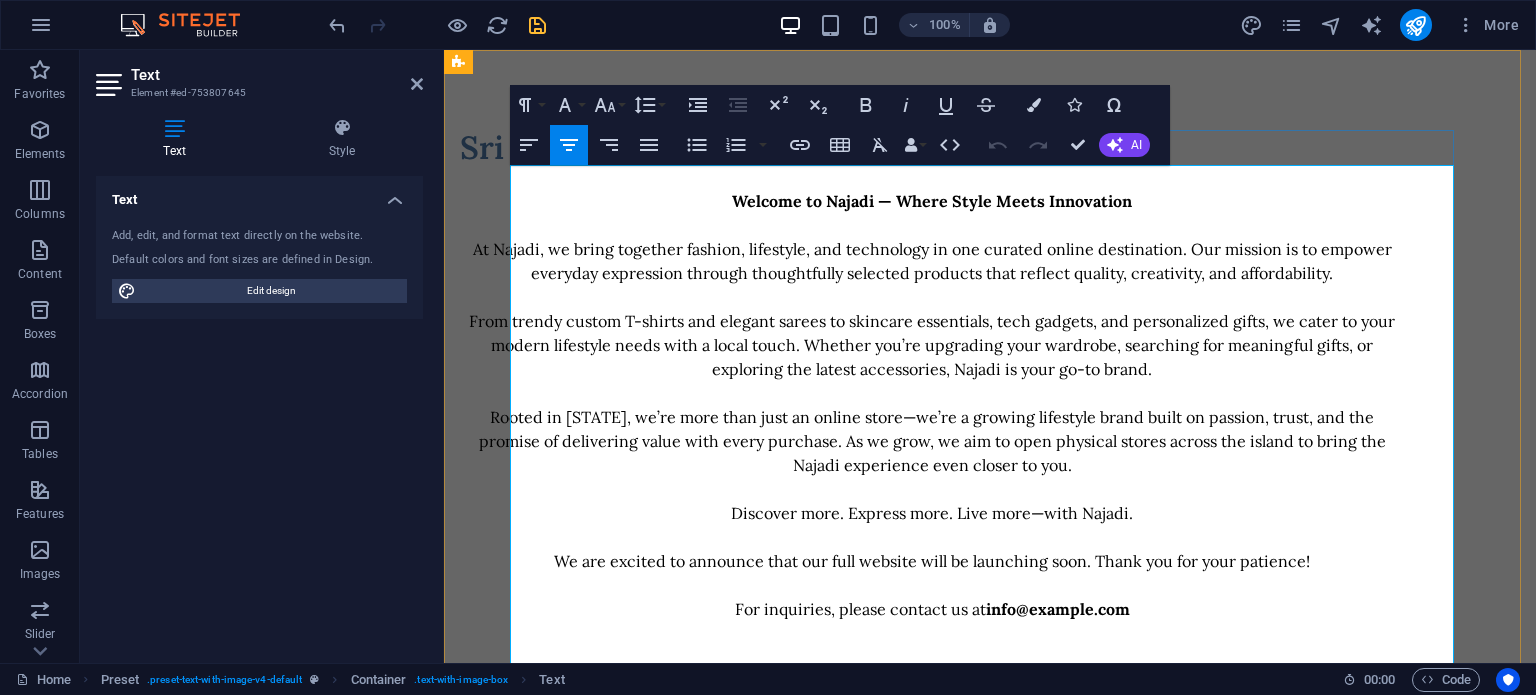 click on "At [COMPANY], we bring together fashion, lifestyle, and technology in one curated online destination. Our mission is to empower everyday expression through thoughtfully selected products that reflect quality, creativity, and affordability." at bounding box center (932, 261) 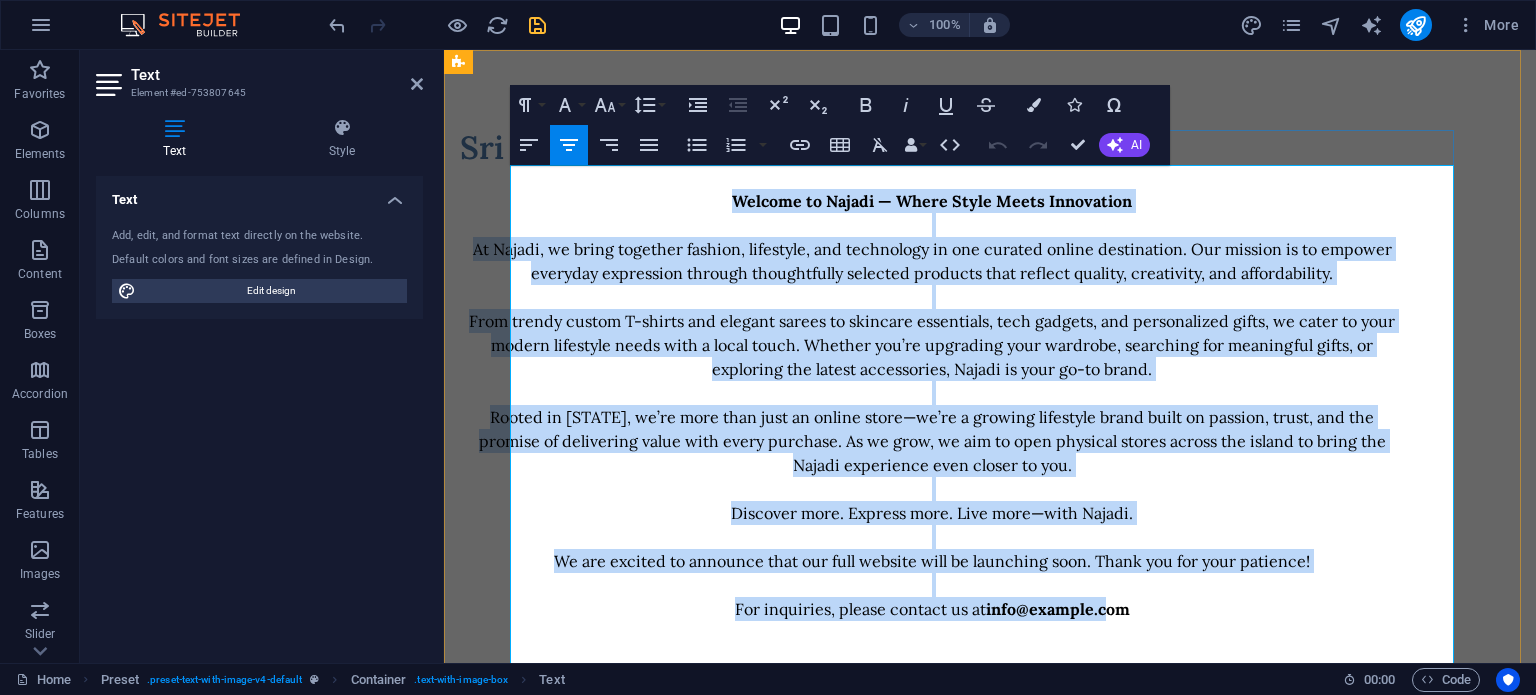 drag, startPoint x: 783, startPoint y: 199, endPoint x: 1180, endPoint y: 608, distance: 569.9912 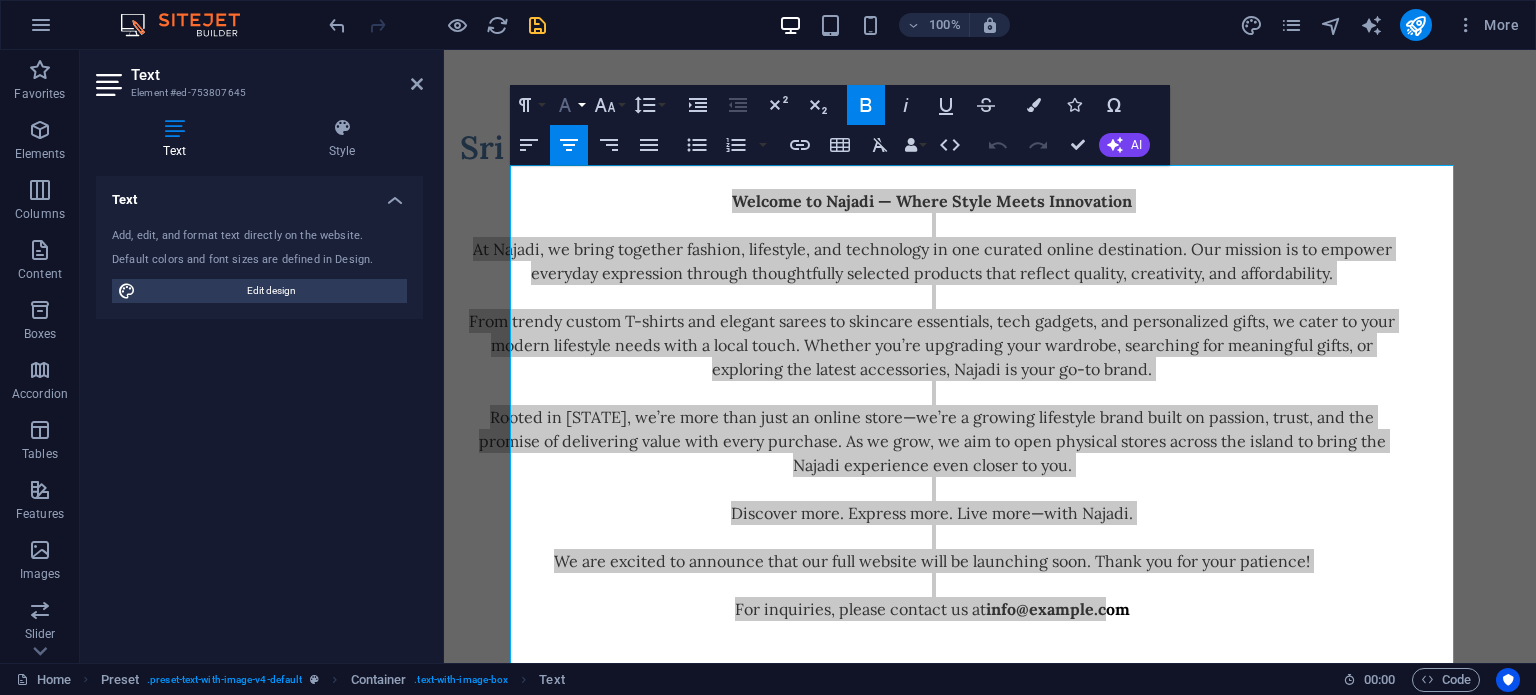 click on "Font Family" at bounding box center (569, 105) 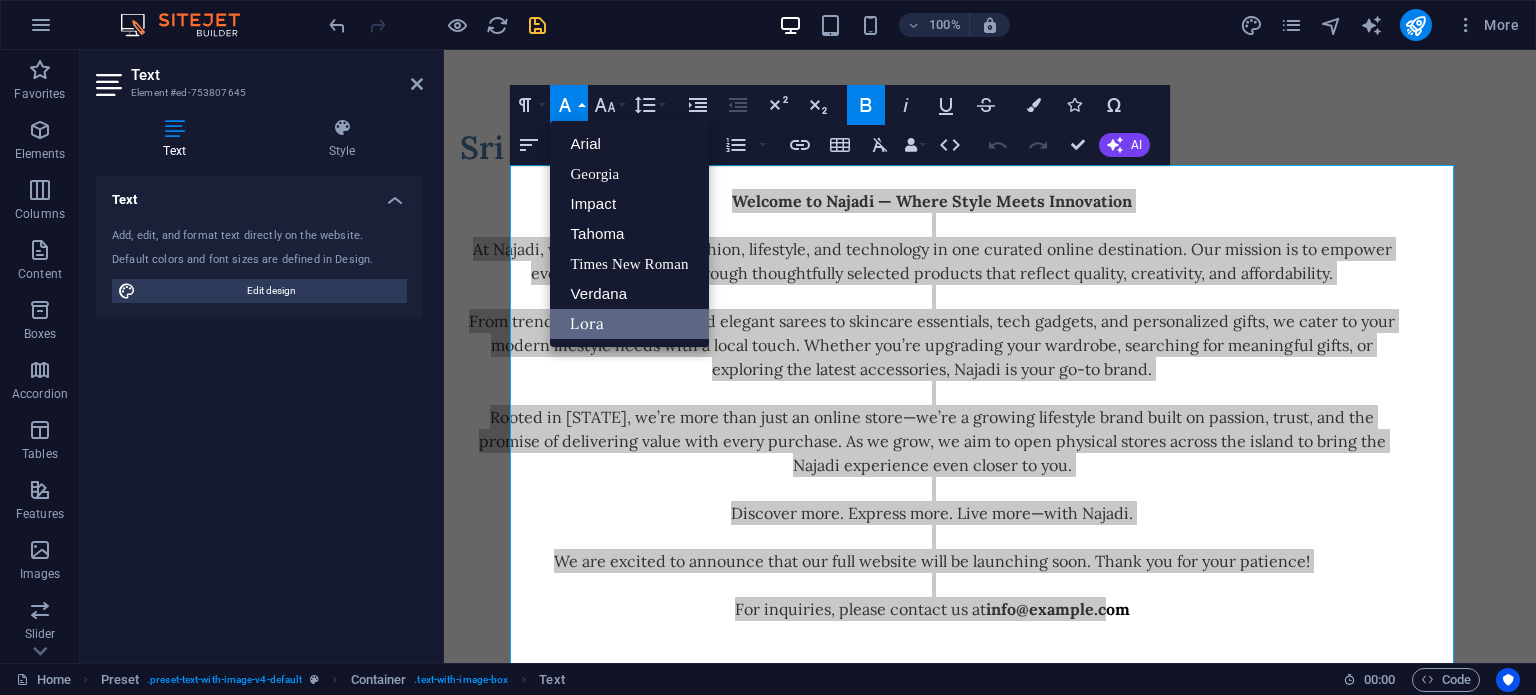 scroll, scrollTop: 0, scrollLeft: 0, axis: both 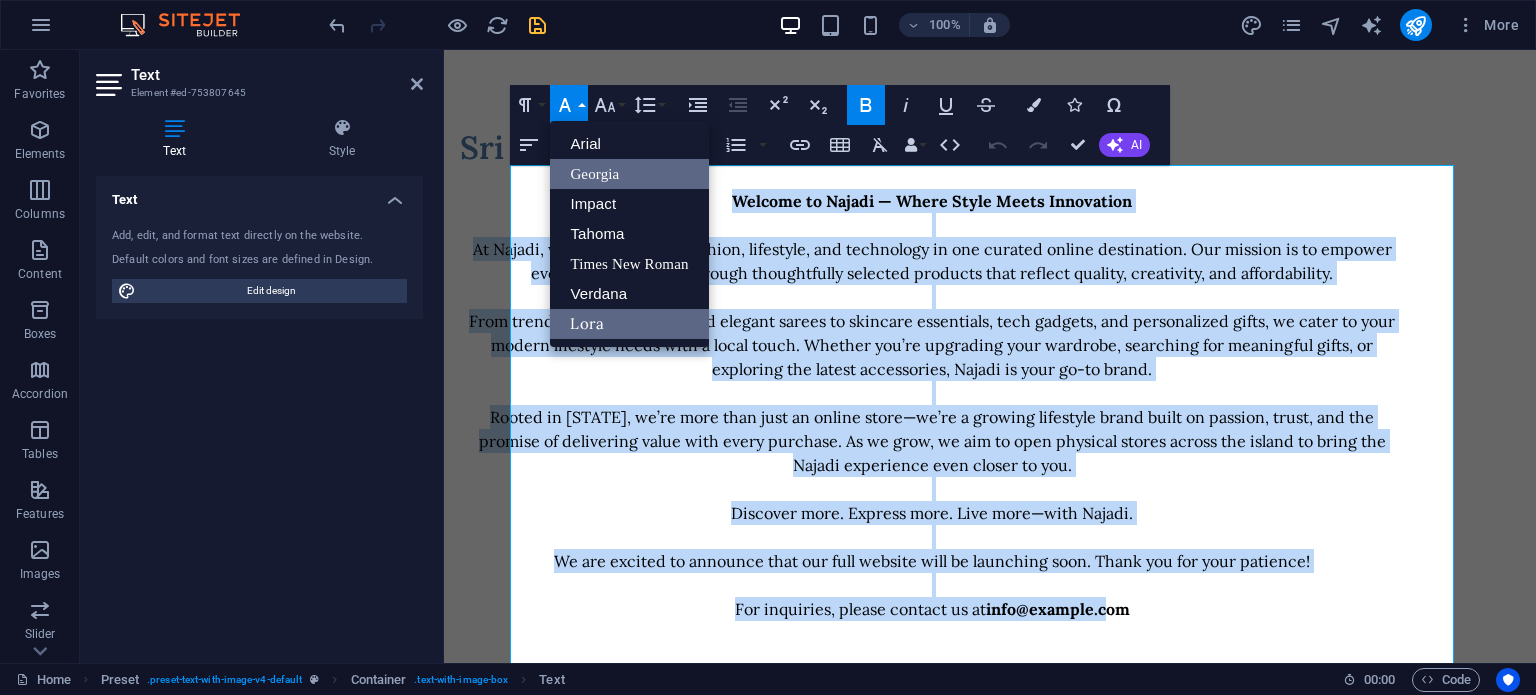 click on "Georgia" at bounding box center (629, 174) 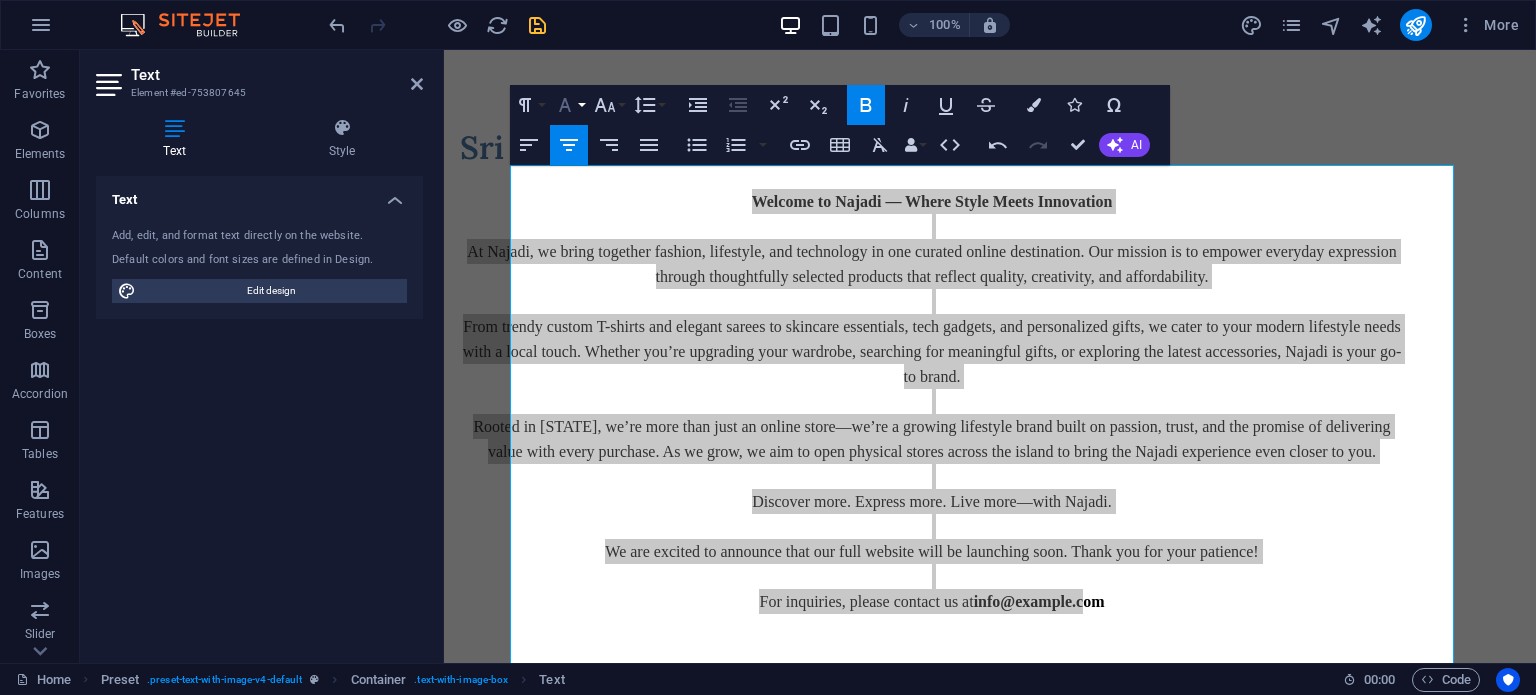 click on "Font Family" at bounding box center (569, 105) 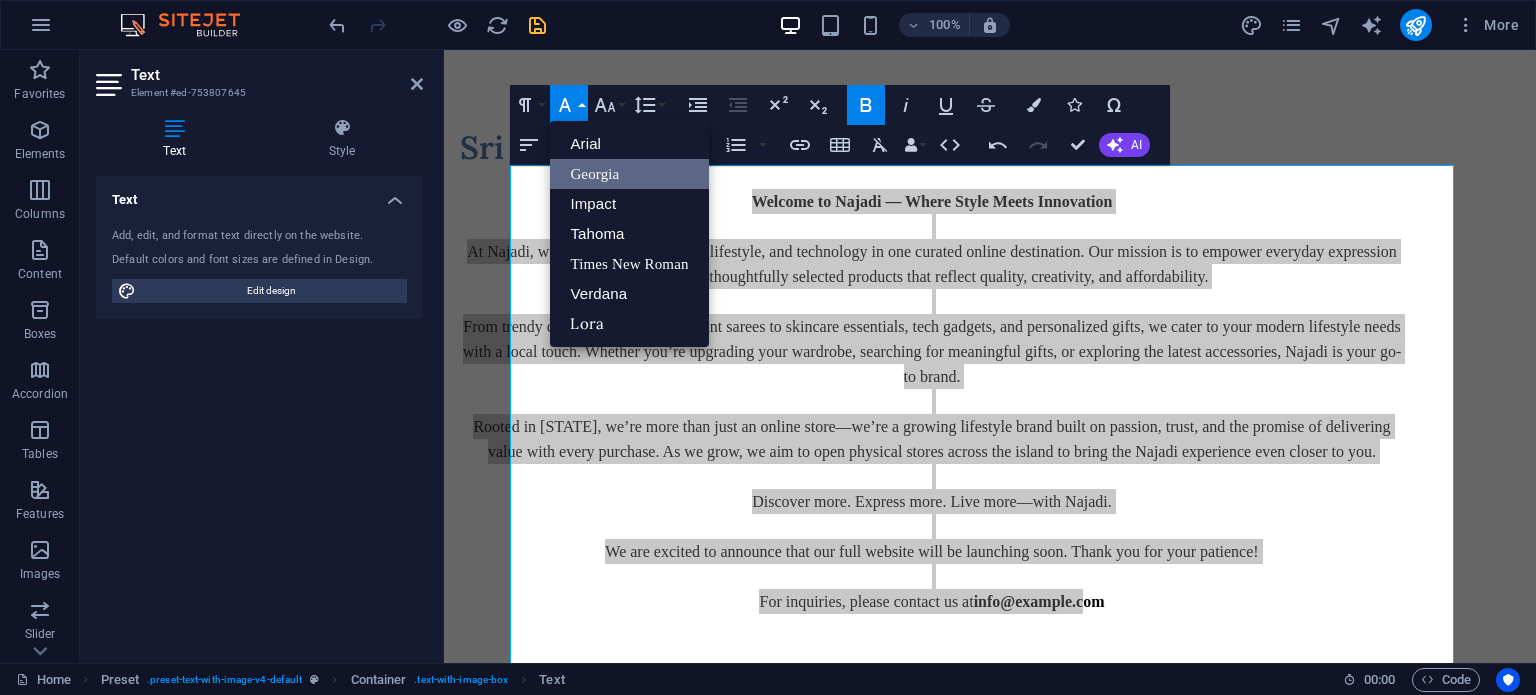 scroll, scrollTop: 0, scrollLeft: 0, axis: both 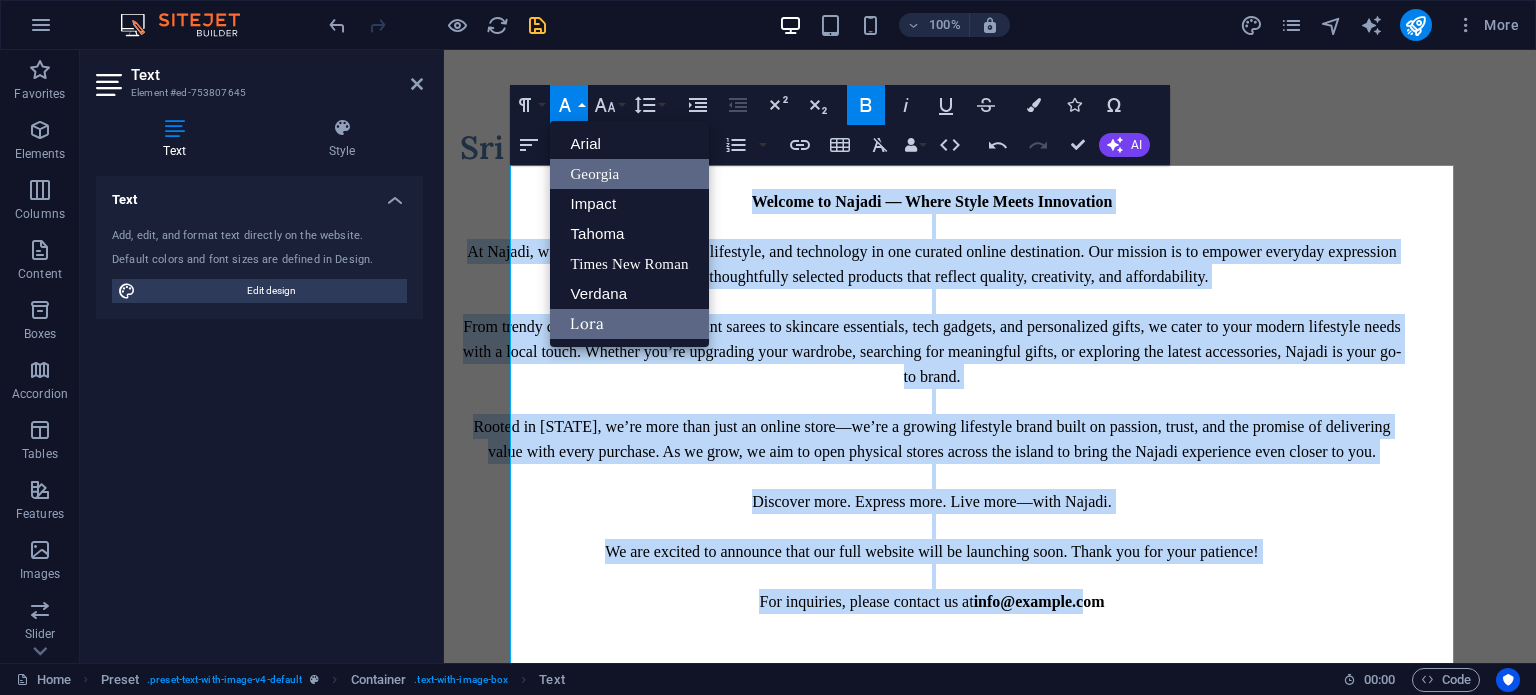 click on "Lora" at bounding box center [629, 324] 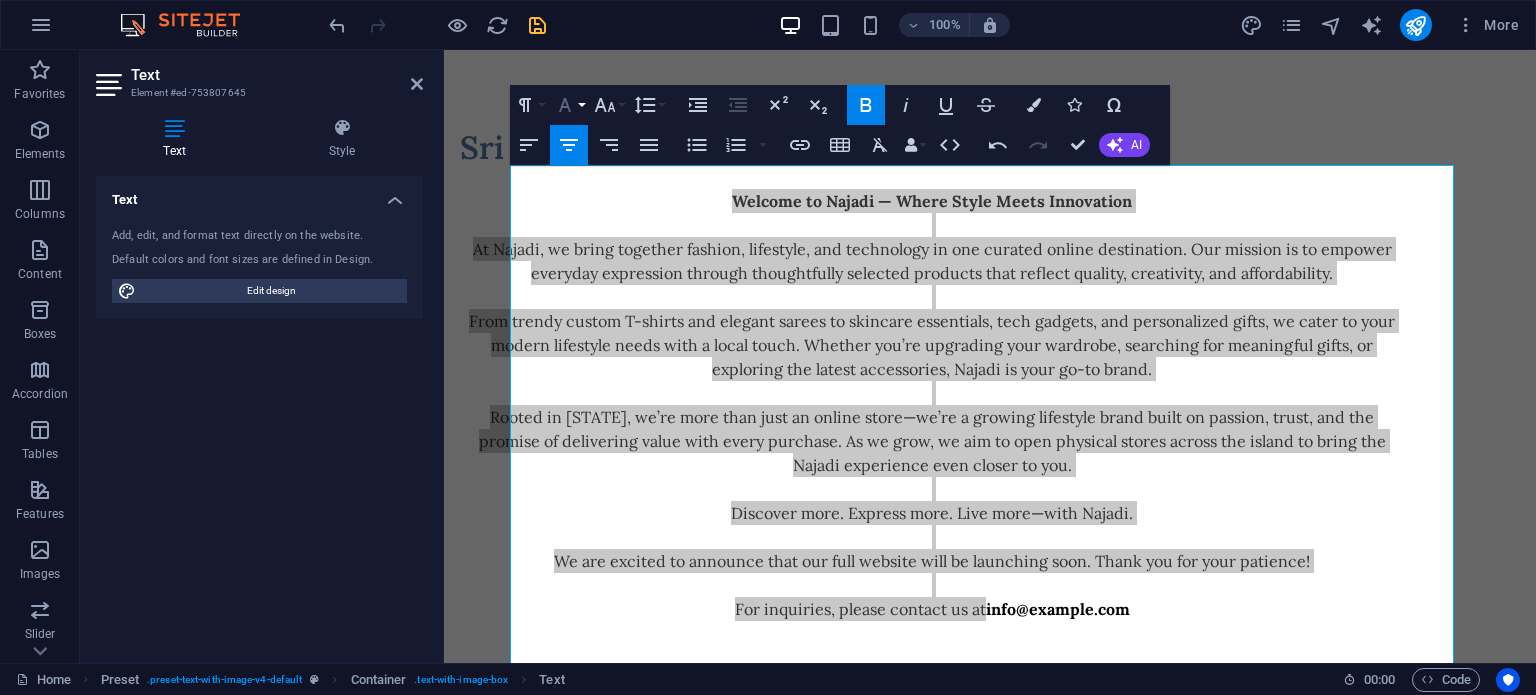 click 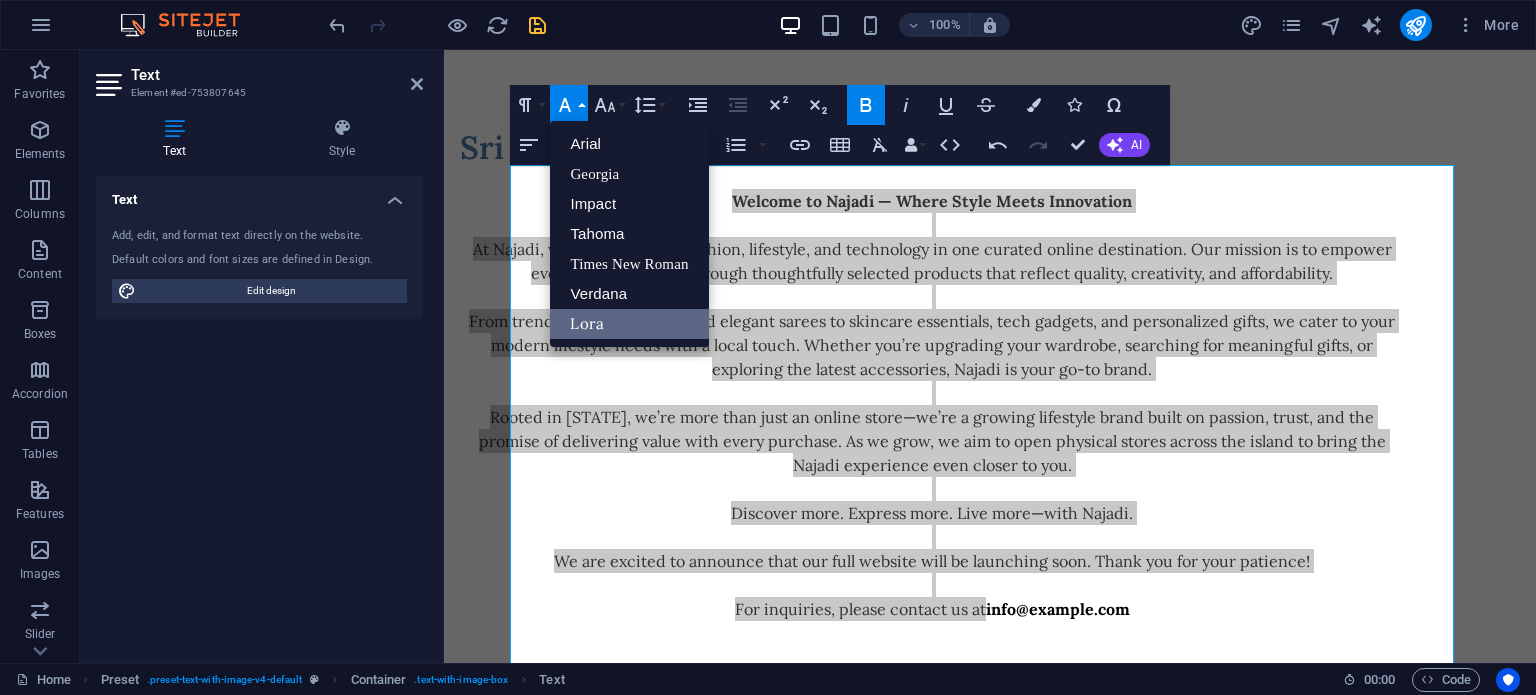 scroll, scrollTop: 0, scrollLeft: 0, axis: both 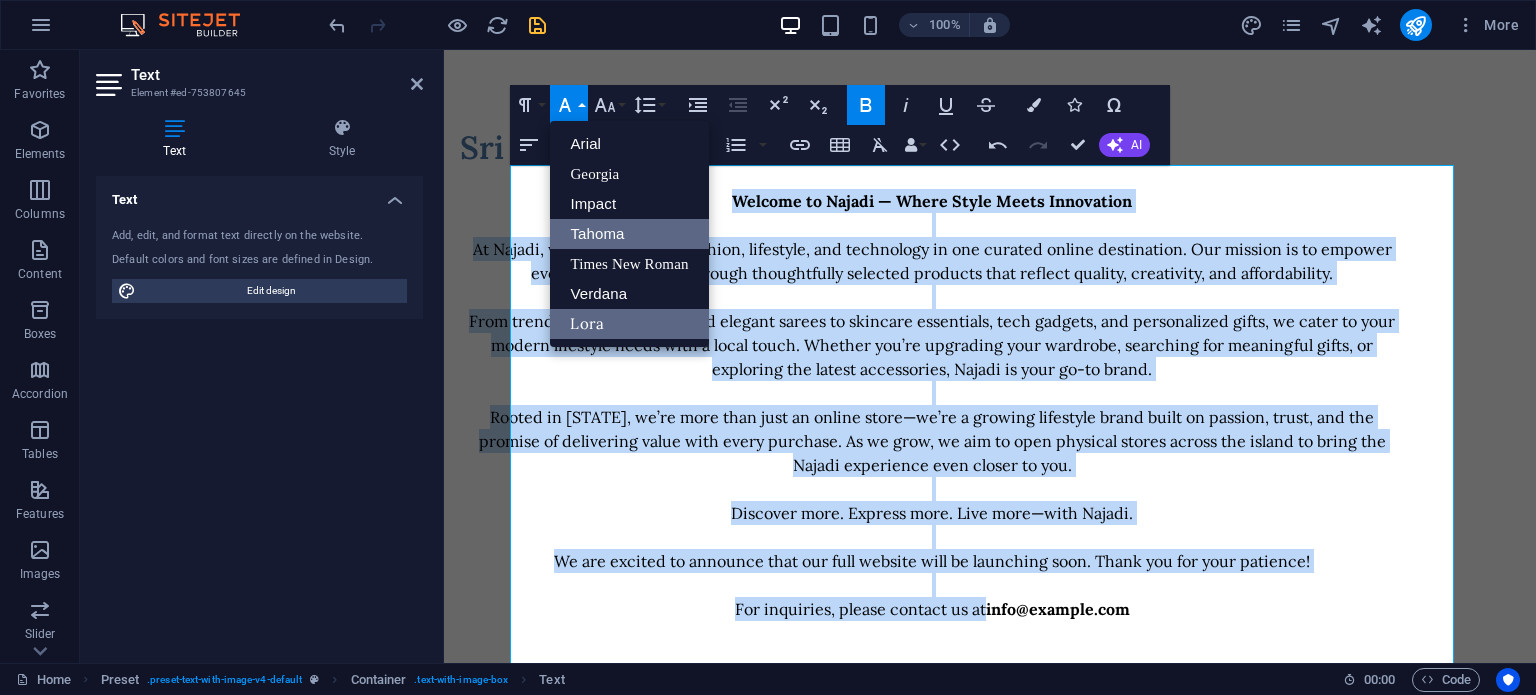 click on "Tahoma" at bounding box center [629, 234] 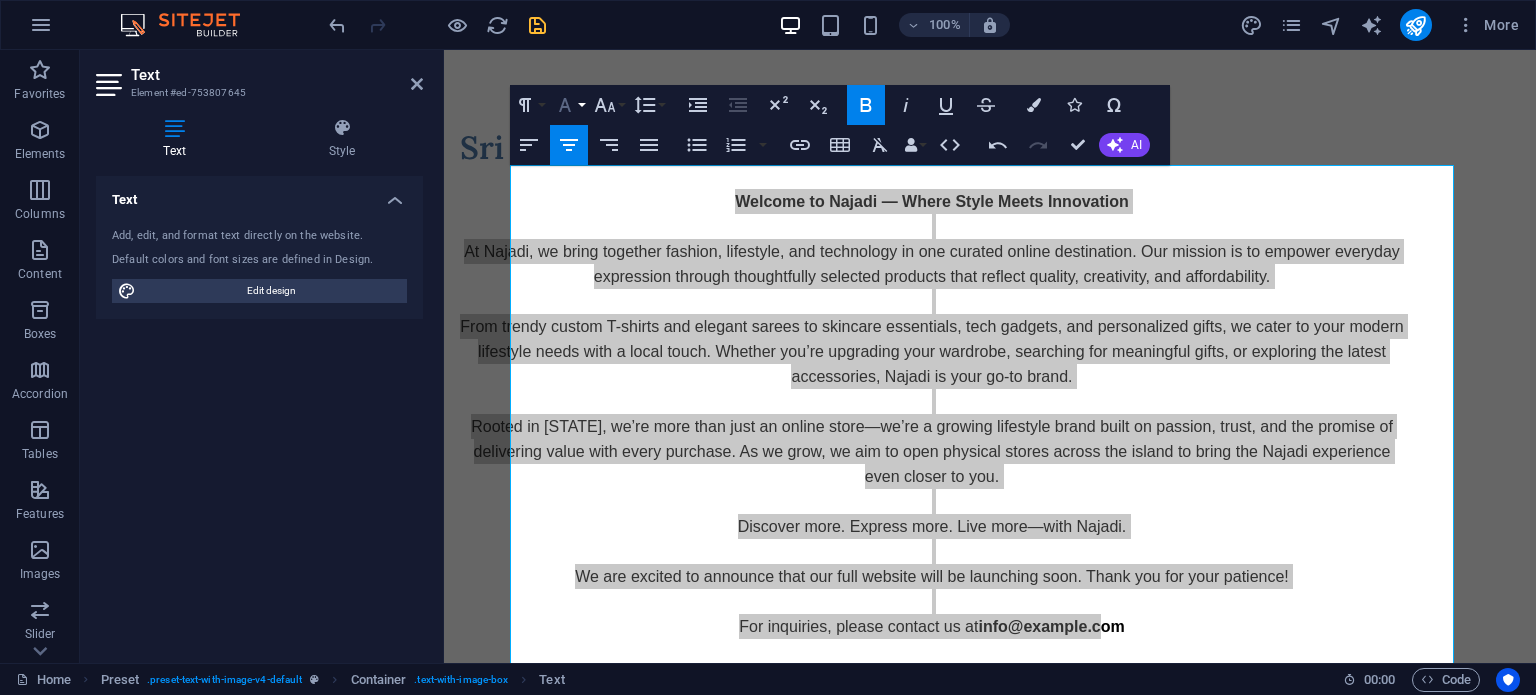click on "Font Family" at bounding box center (569, 105) 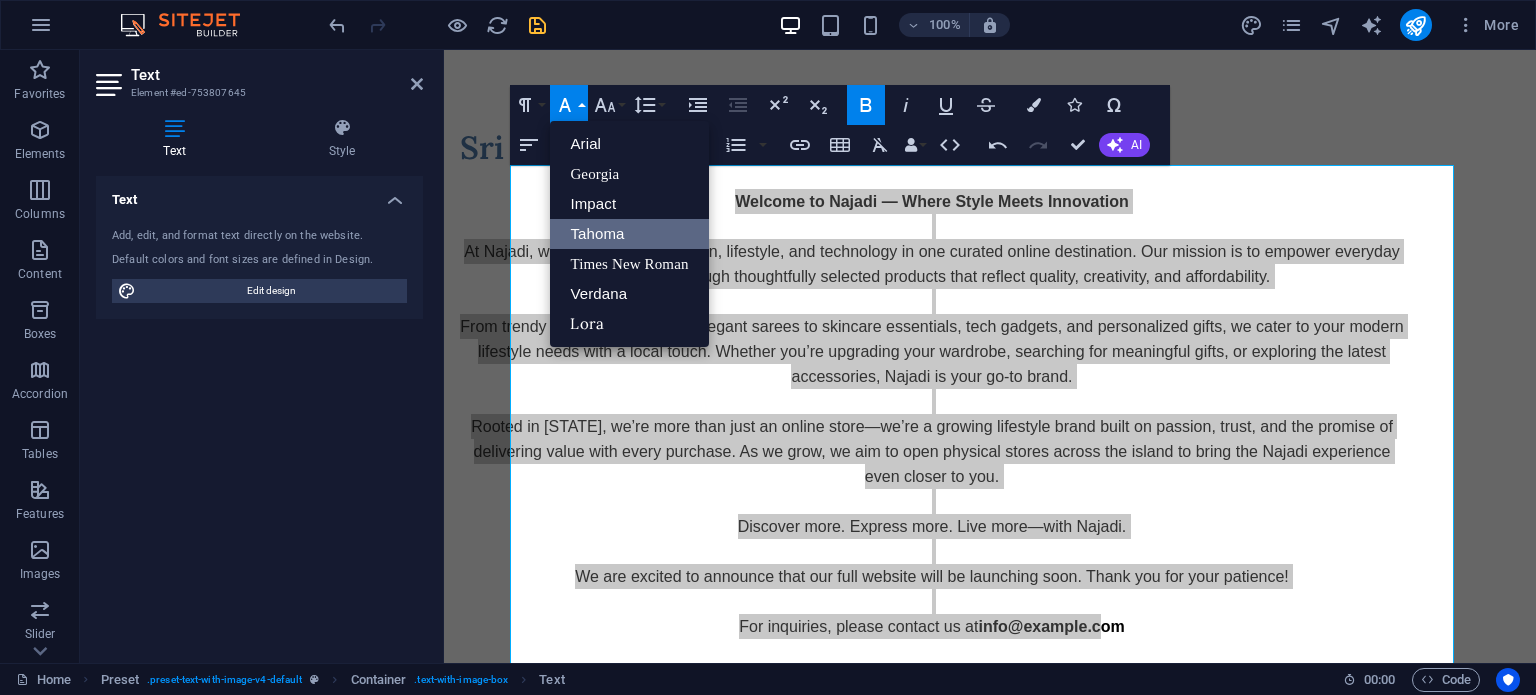 scroll, scrollTop: 0, scrollLeft: 0, axis: both 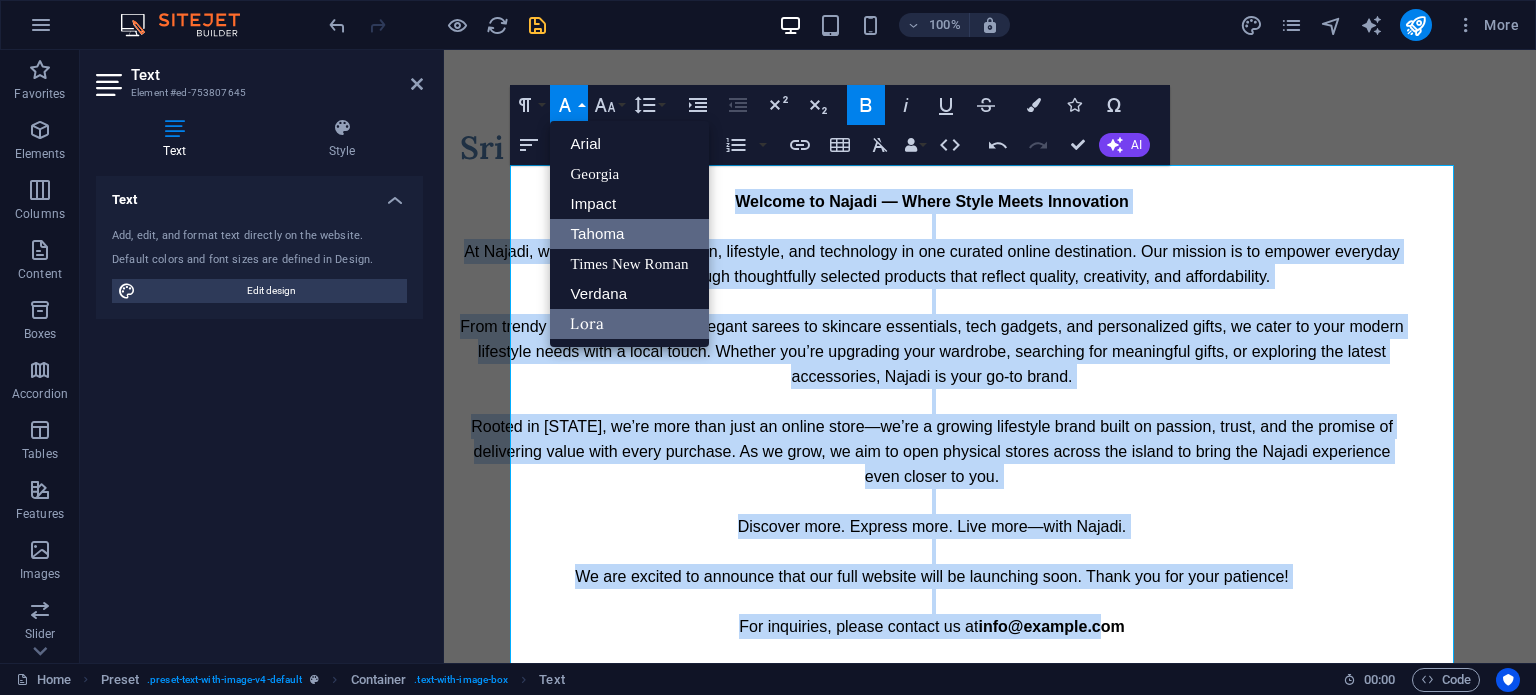 click on "Lora" at bounding box center (629, 324) 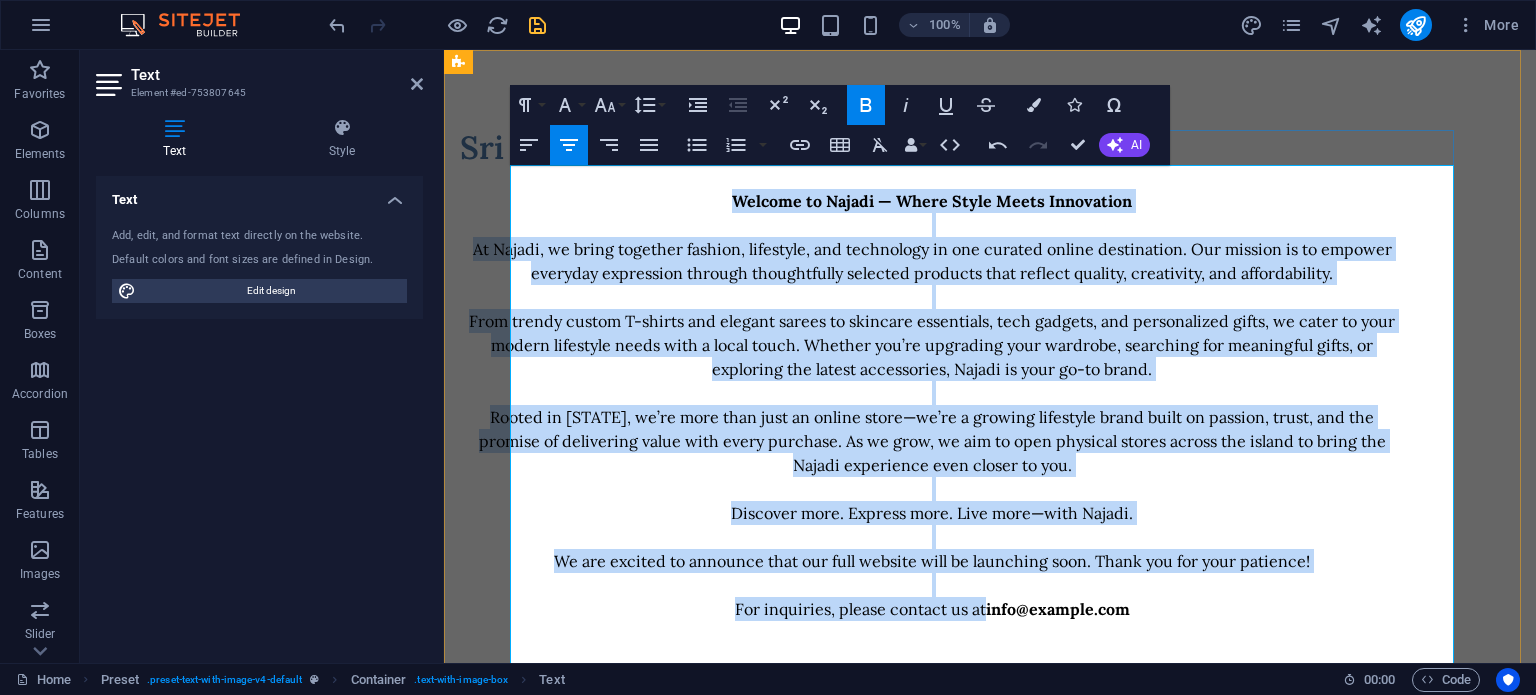 click on "From trendy custom T-shirts and elegant sarees to skincare essentials, tech gadgets, and personalized gifts, we cater to your modern lifestyle needs with a local touch. Whether you’re upgrading your wardrobe, searching for meaningful gifts, or exploring the latest accessories, [COMPANY] is your go-to brand." at bounding box center [932, 345] 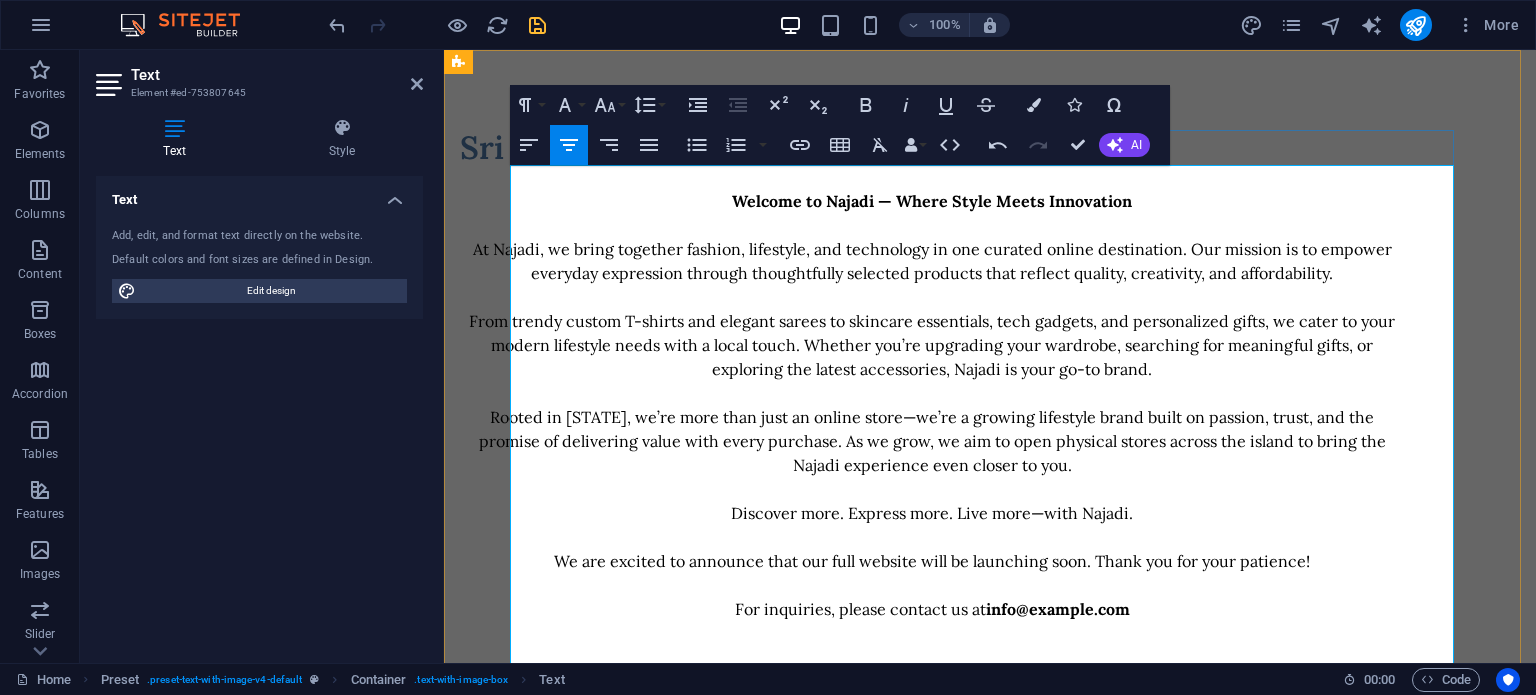 click on "From trendy custom T-shirts and elegant sarees to skincare essentials, tech gadgets, and personalized gifts, we cater to your modern lifestyle needs with a local touch. Whether you’re upgrading your wardrobe, searching for meaningful gifts, or exploring the latest accessories, [COMPANY] is your go-to brand." at bounding box center (932, 345) 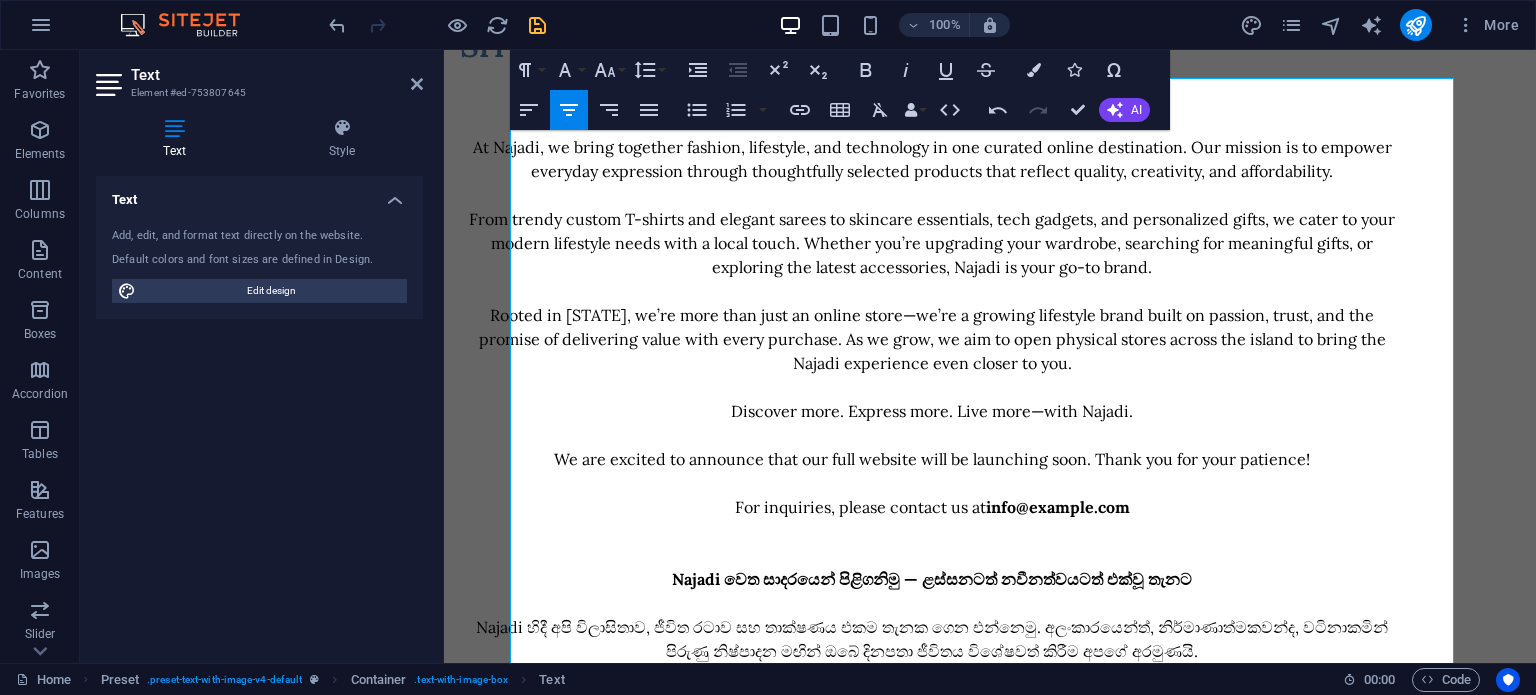 scroll, scrollTop: 0, scrollLeft: 0, axis: both 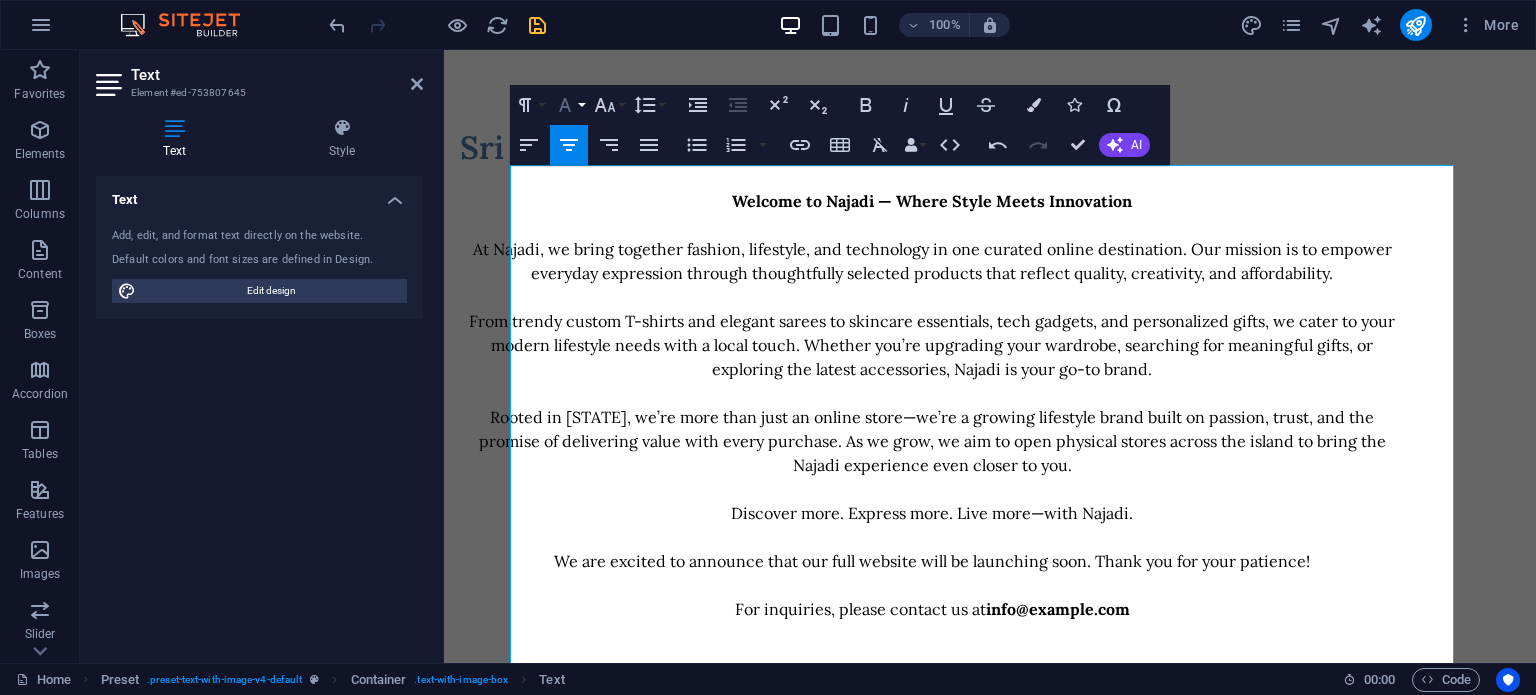 click on "Font Family" at bounding box center [569, 105] 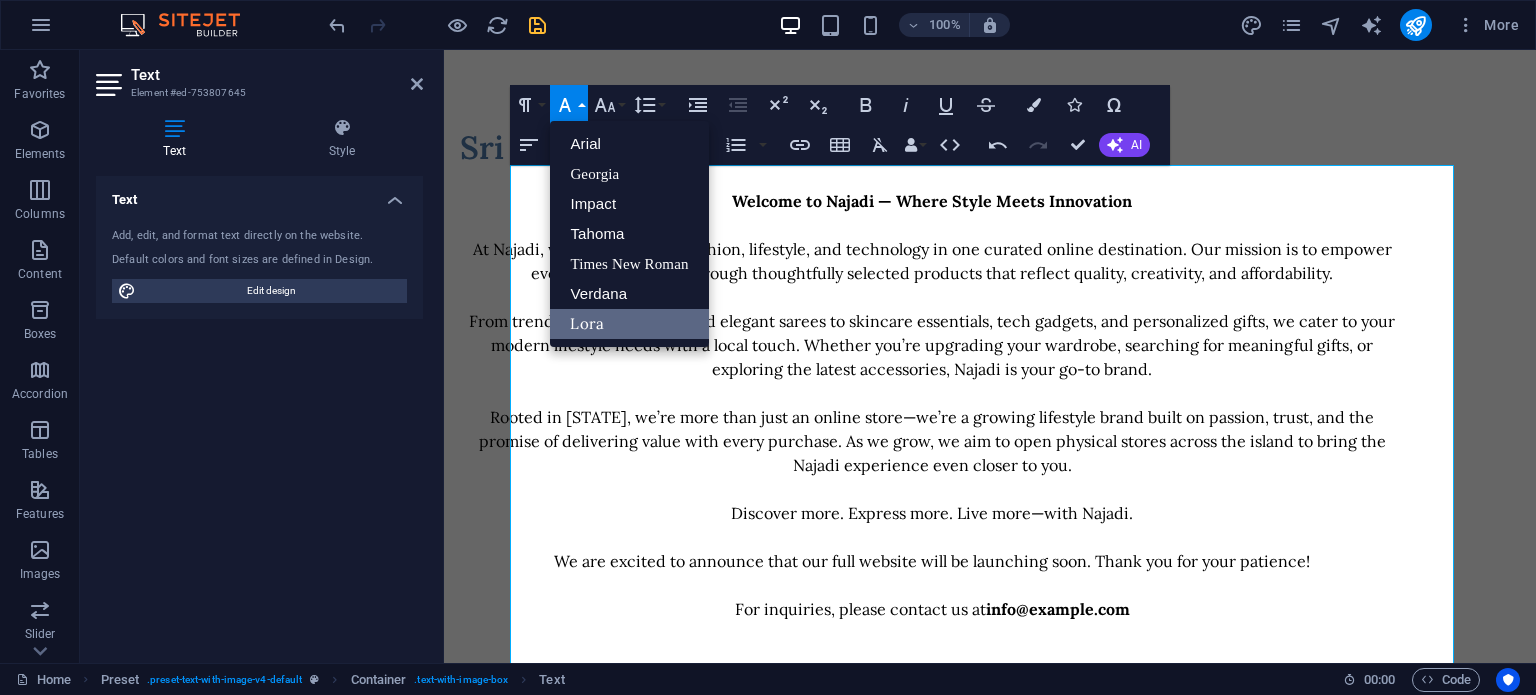 scroll, scrollTop: 0, scrollLeft: 0, axis: both 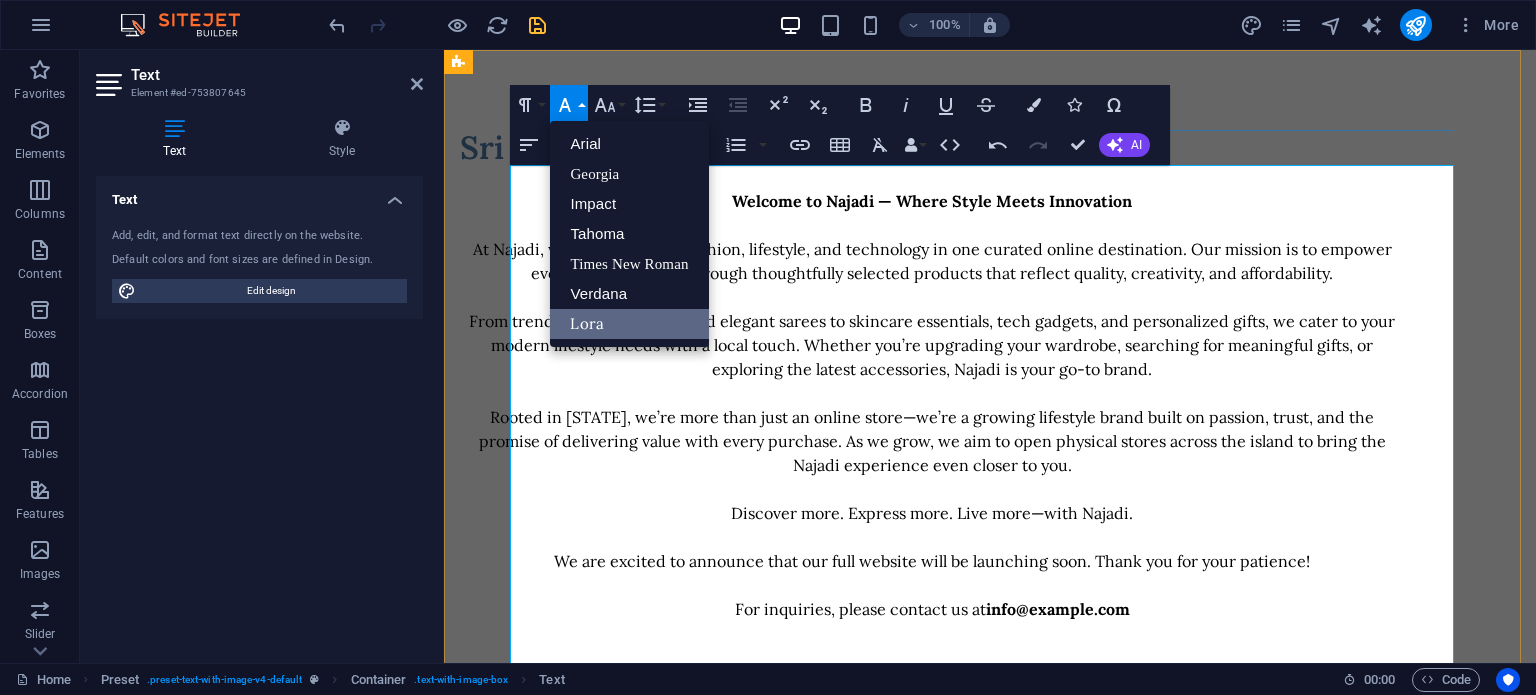 click on "From trendy custom T-shirts and elegant sarees to skincare essentials, tech gadgets, and personalized gifts, we cater to your modern lifestyle needs with a local touch. Whether you’re upgrading your wardrobe, searching for meaningful gifts, or exploring the latest accessories, [COMPANY] is your go-to brand." at bounding box center (932, 345) 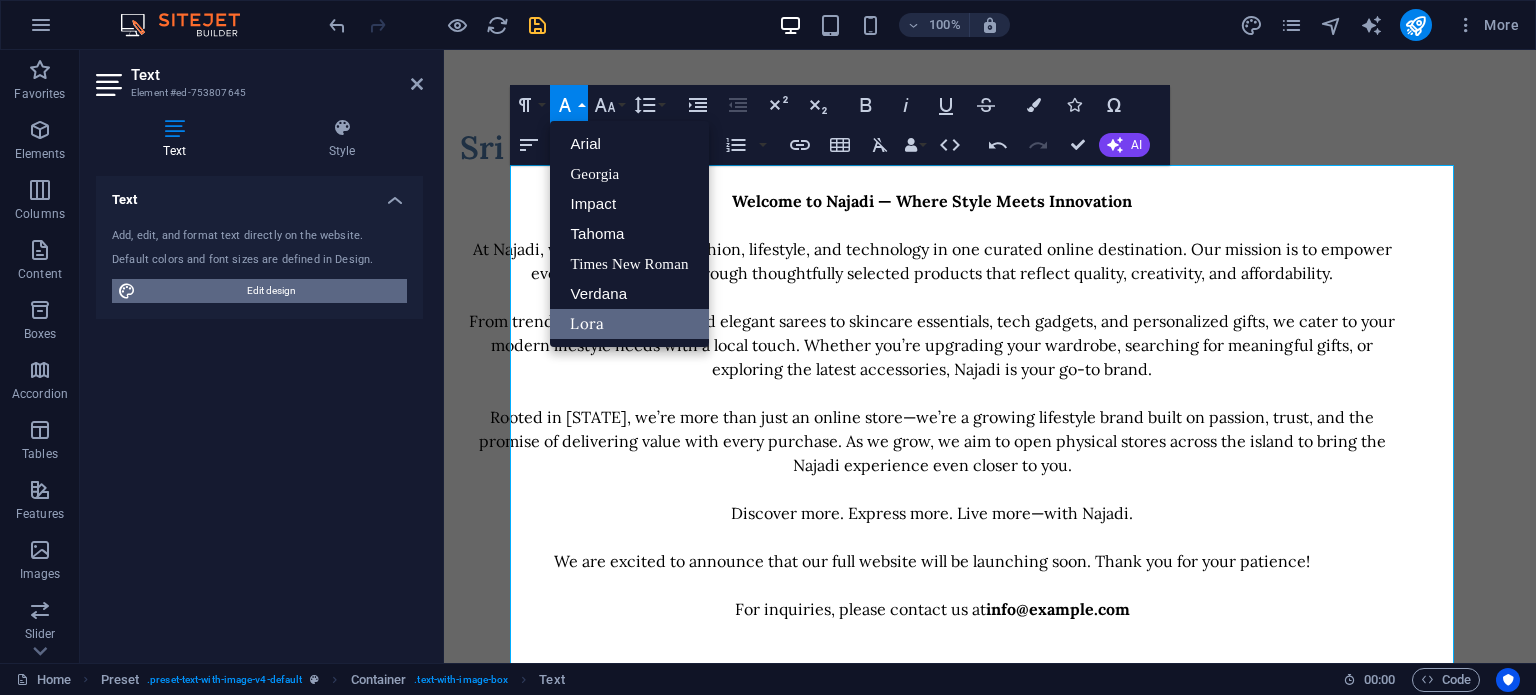 click on "Edit design" at bounding box center (271, 291) 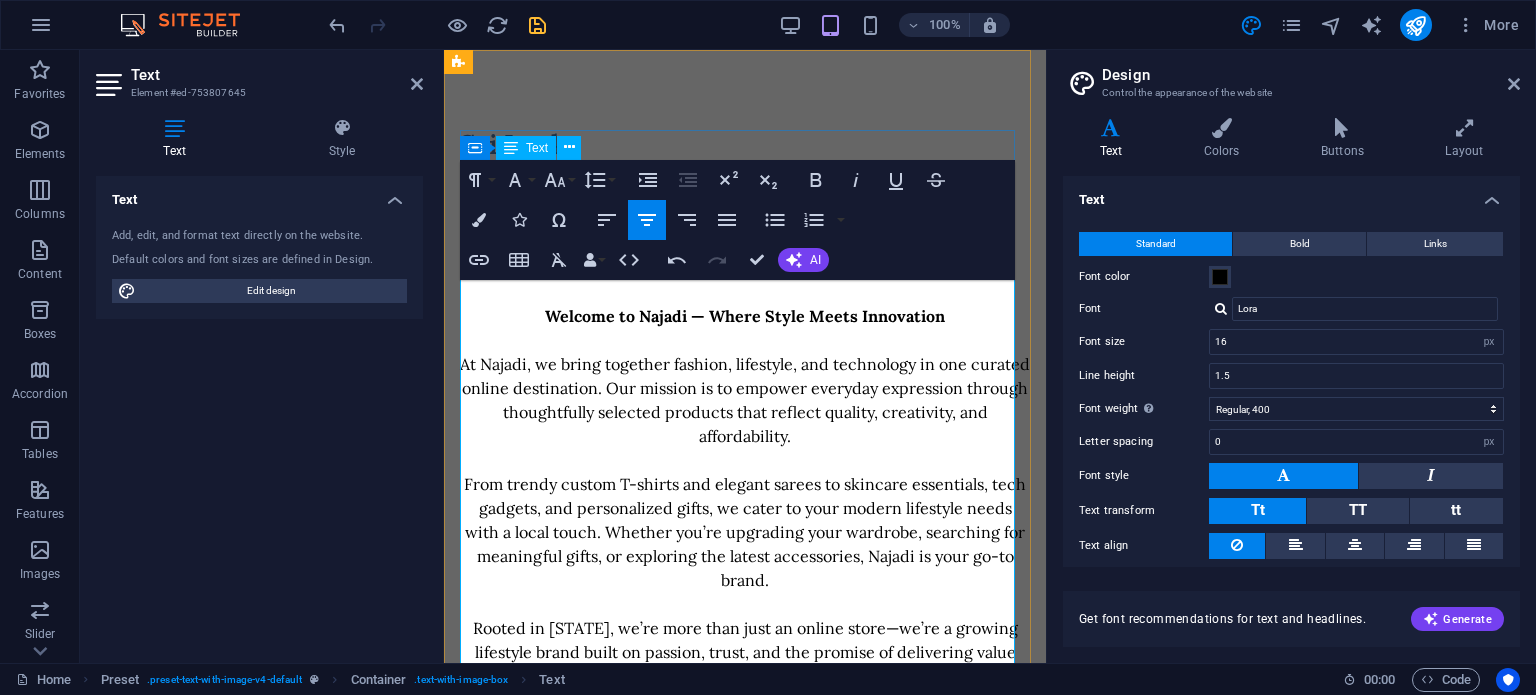 click on "At [COMPANY], we bring together fashion, lifestyle, and technology in one curated online destination. Our mission is to empower everyday expression through thoughtfully selected products that reflect quality, creativity, and affordability." at bounding box center (745, 400) 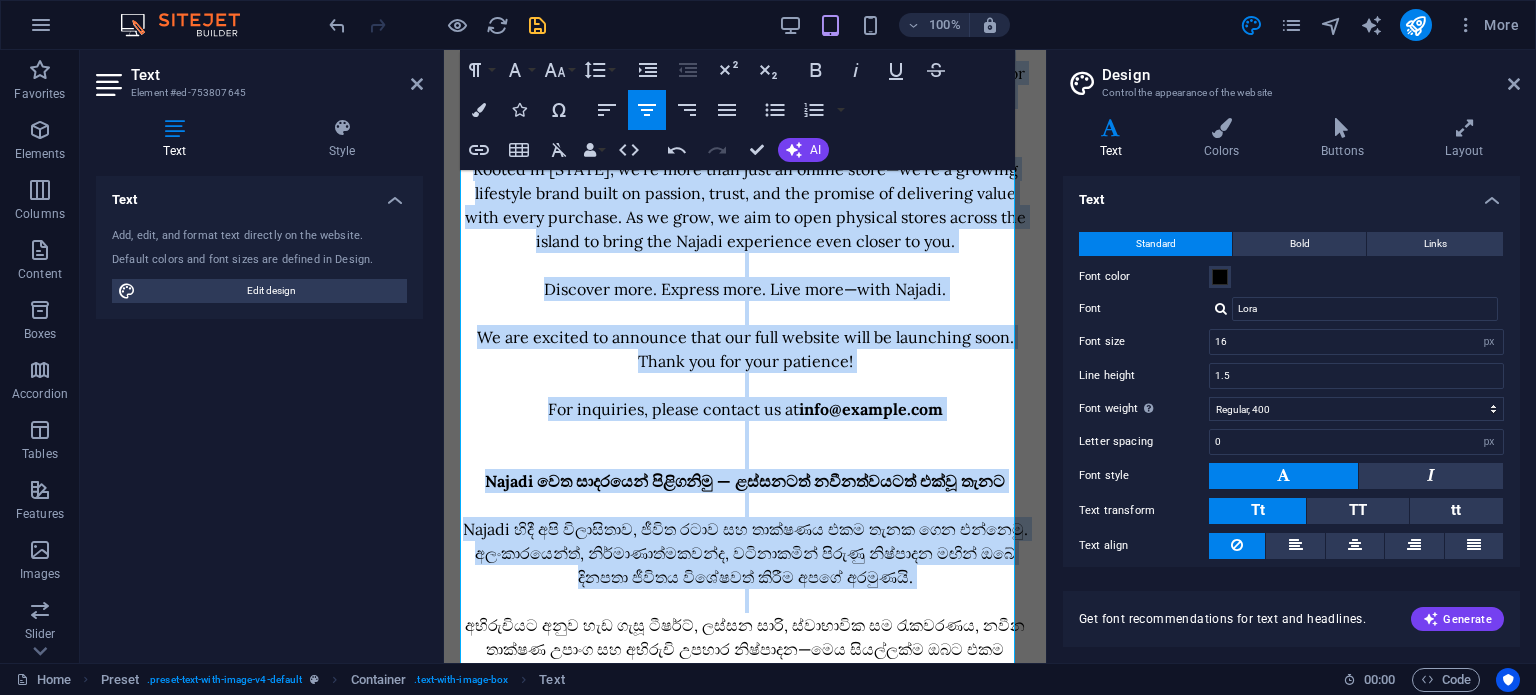 scroll, scrollTop: 490, scrollLeft: 0, axis: vertical 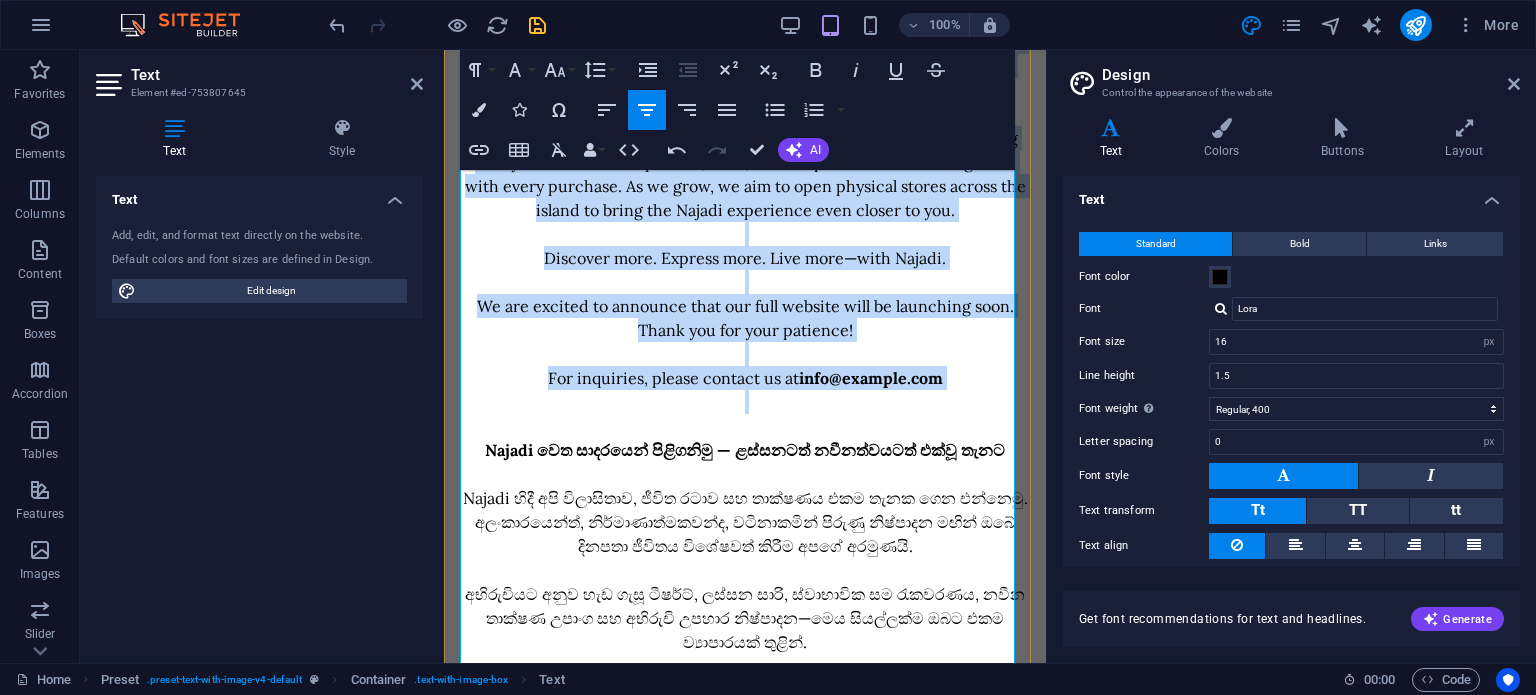 drag, startPoint x: 536, startPoint y: 311, endPoint x: 954, endPoint y: 405, distance: 428.43903 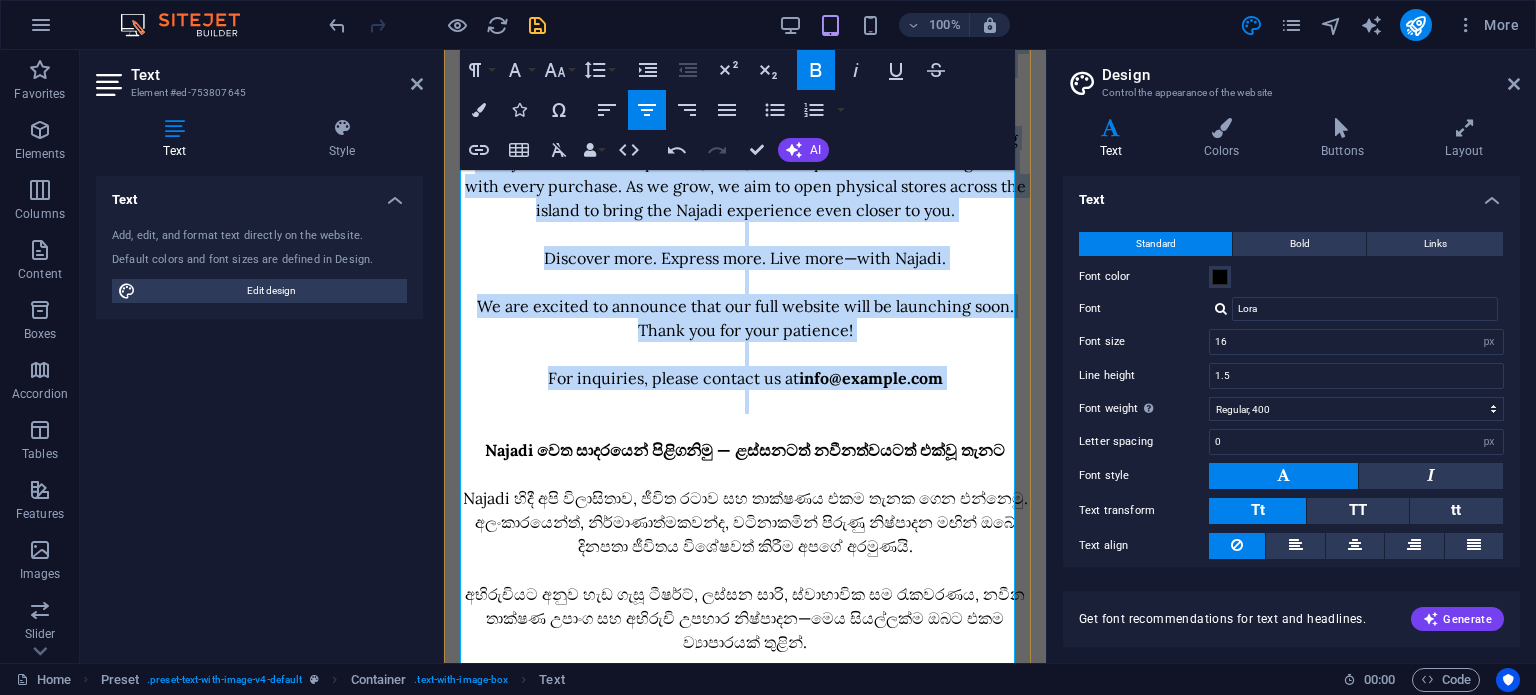 click at bounding box center (745, 402) 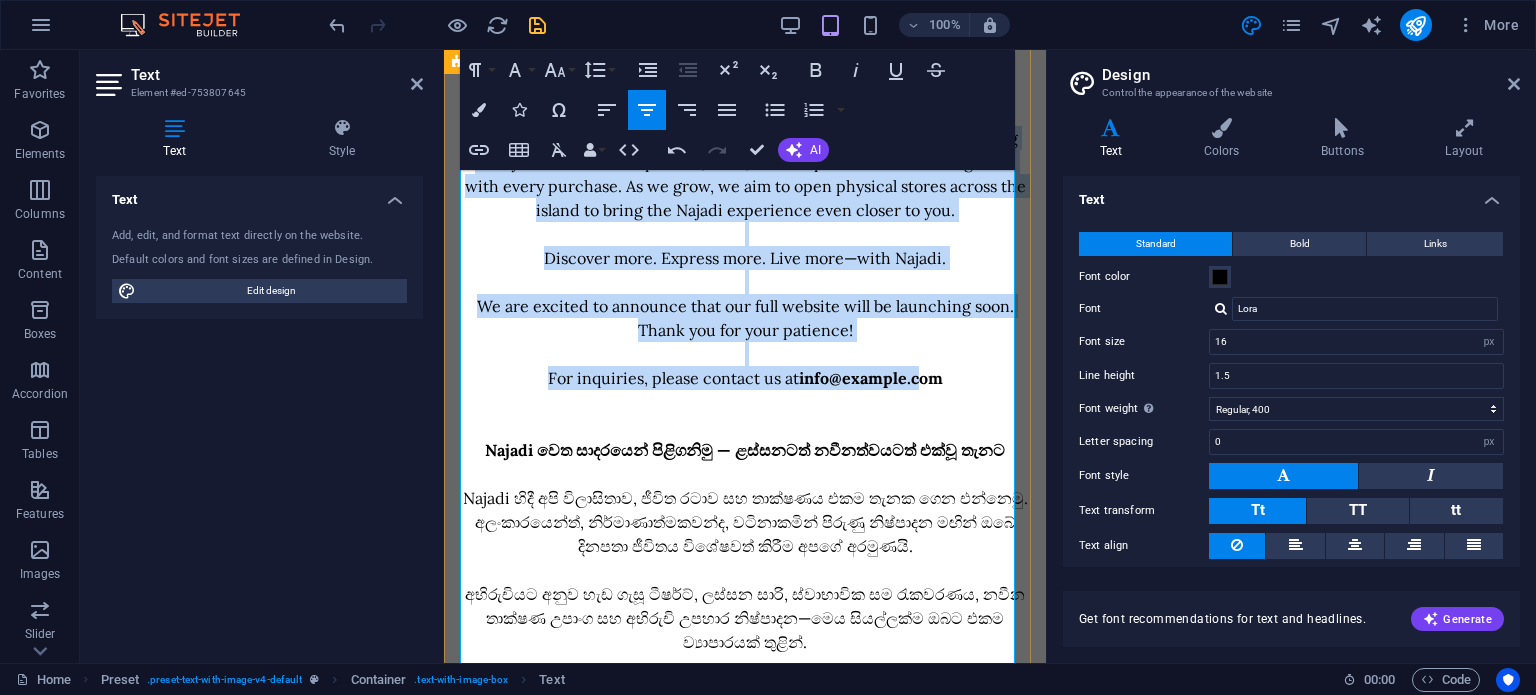 drag, startPoint x: 932, startPoint y: 376, endPoint x: 540, endPoint y: 126, distance: 464.93442 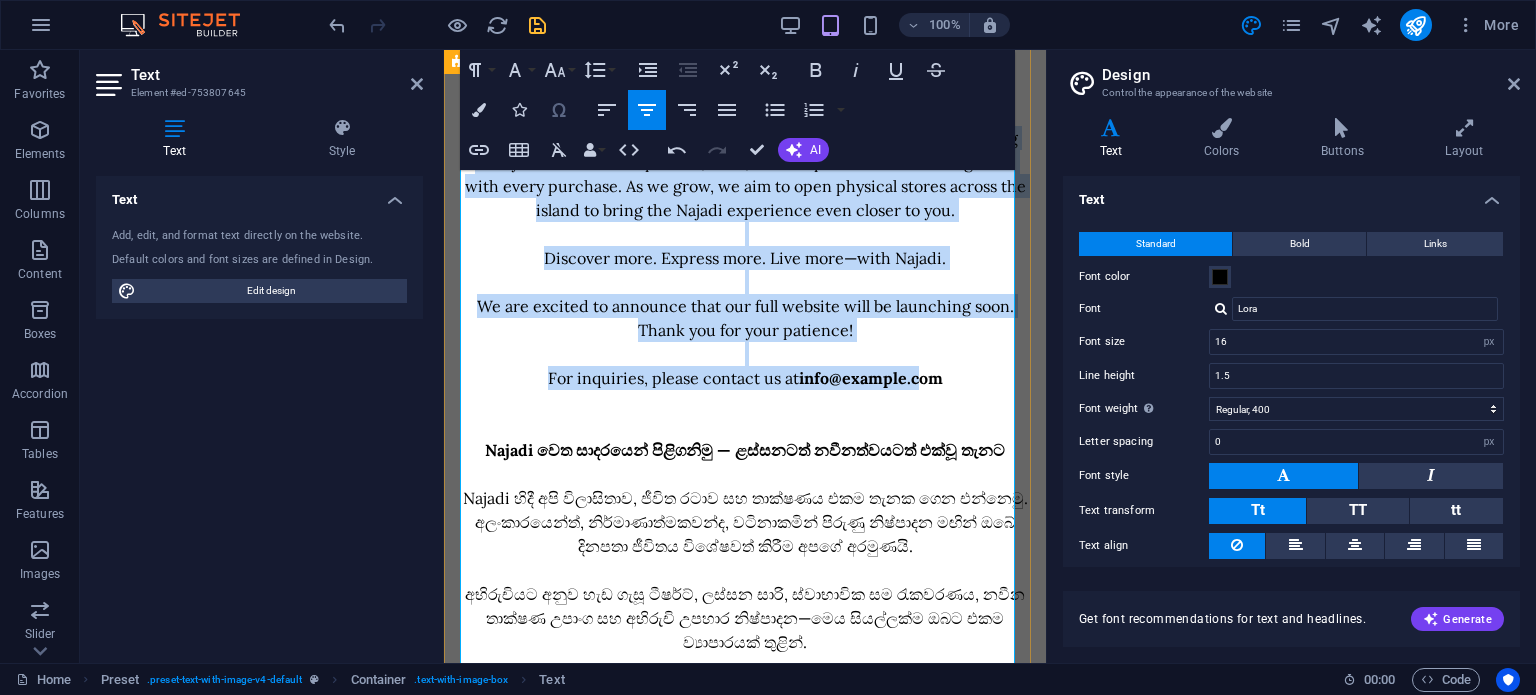 click on "Special Characters" at bounding box center [559, 110] 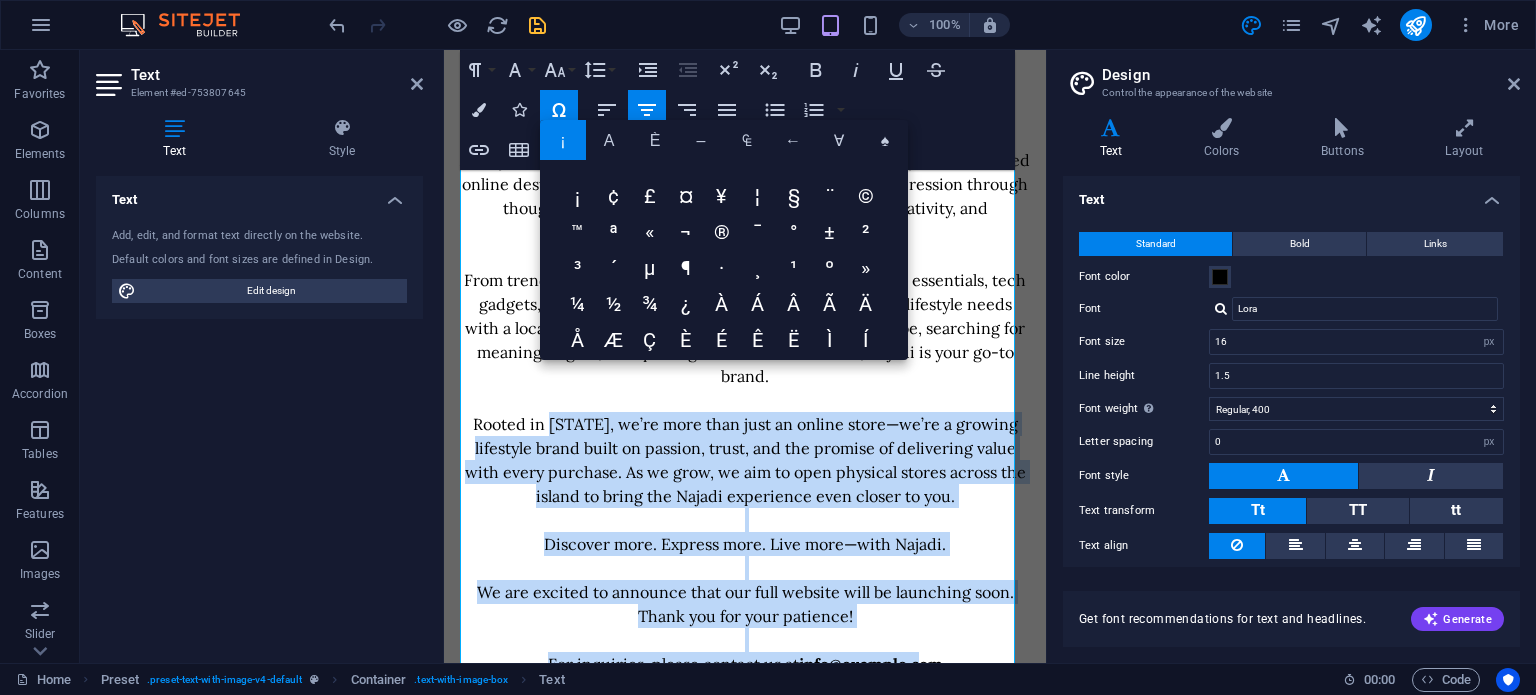 scroll, scrollTop: 54, scrollLeft: 0, axis: vertical 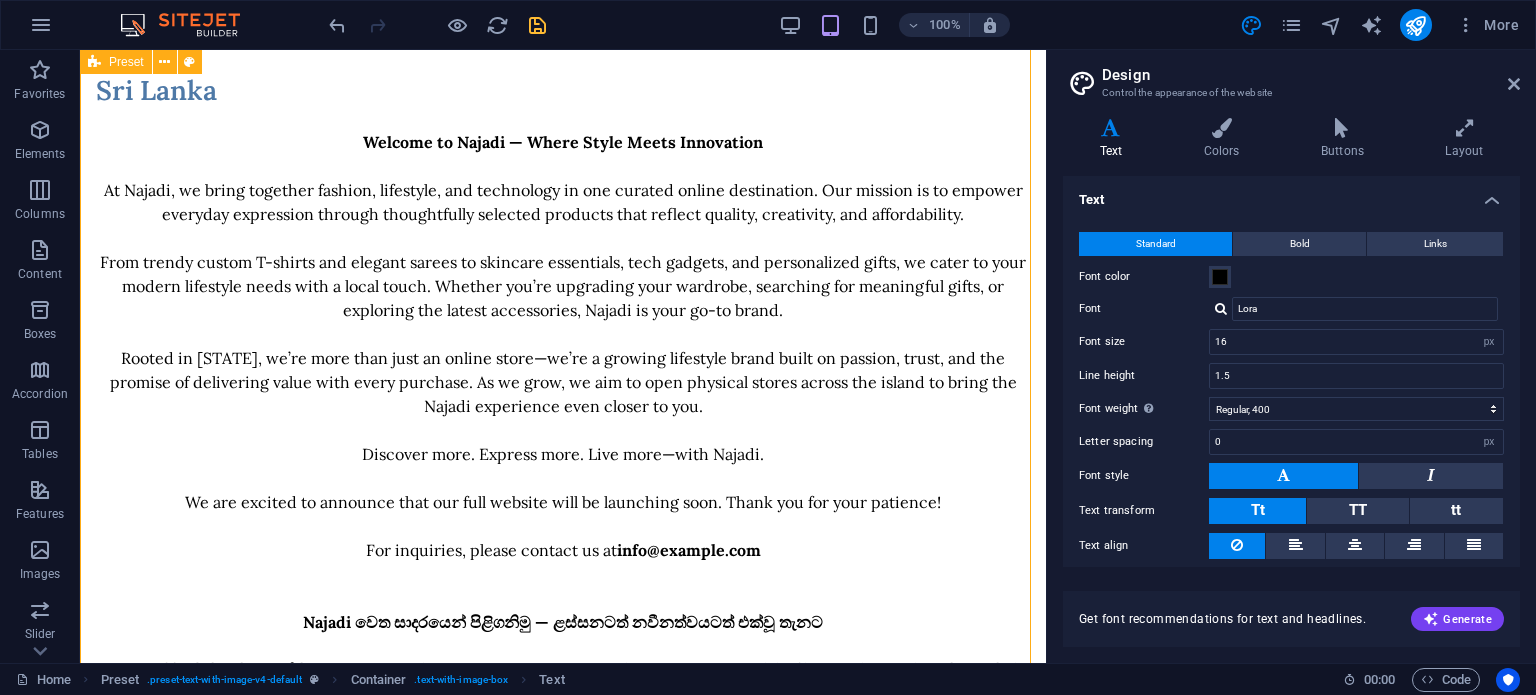drag, startPoint x: 657, startPoint y: 181, endPoint x: 1024, endPoint y: 179, distance: 367.00546 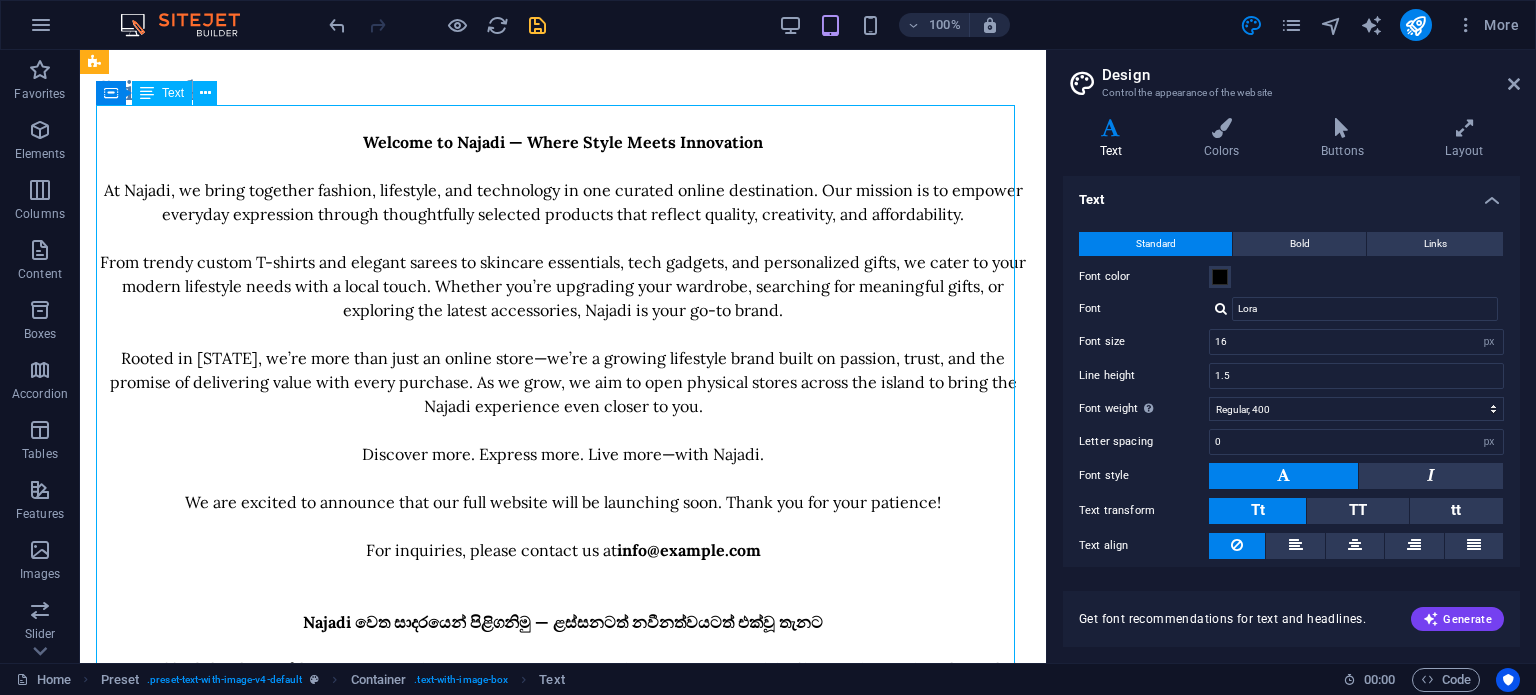 drag, startPoint x: 353, startPoint y: 131, endPoint x: 590, endPoint y: 271, distance: 275.2617 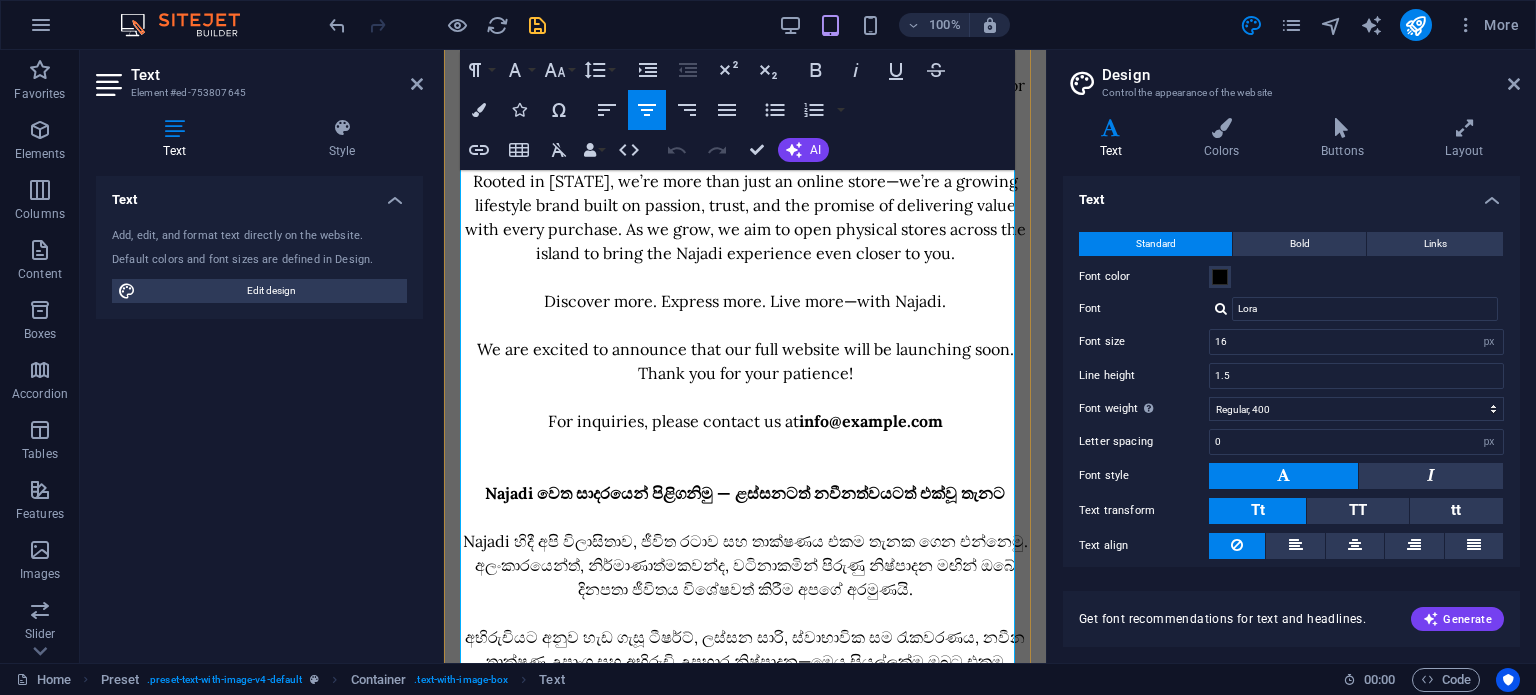 scroll, scrollTop: 400, scrollLeft: 0, axis: vertical 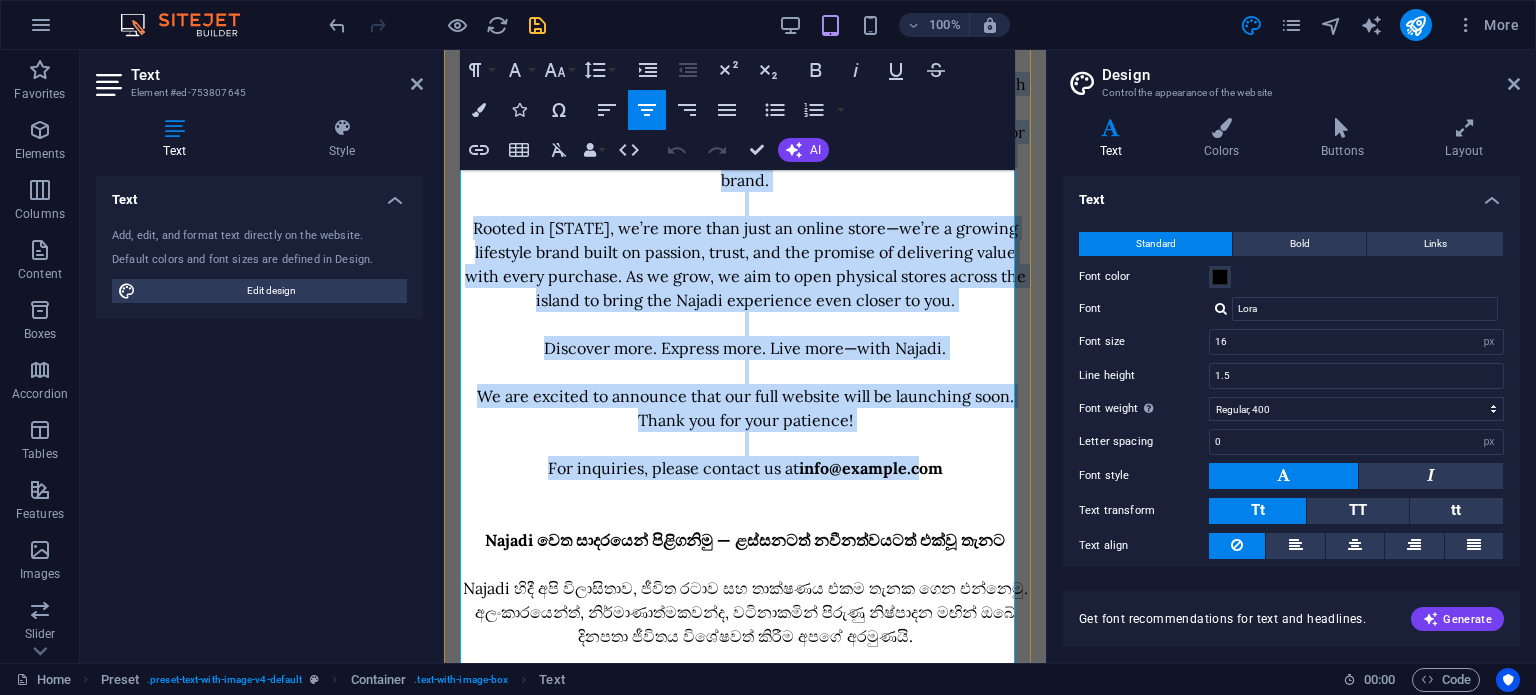 drag, startPoint x: 536, startPoint y: 258, endPoint x: 927, endPoint y: 469, distance: 444.29944 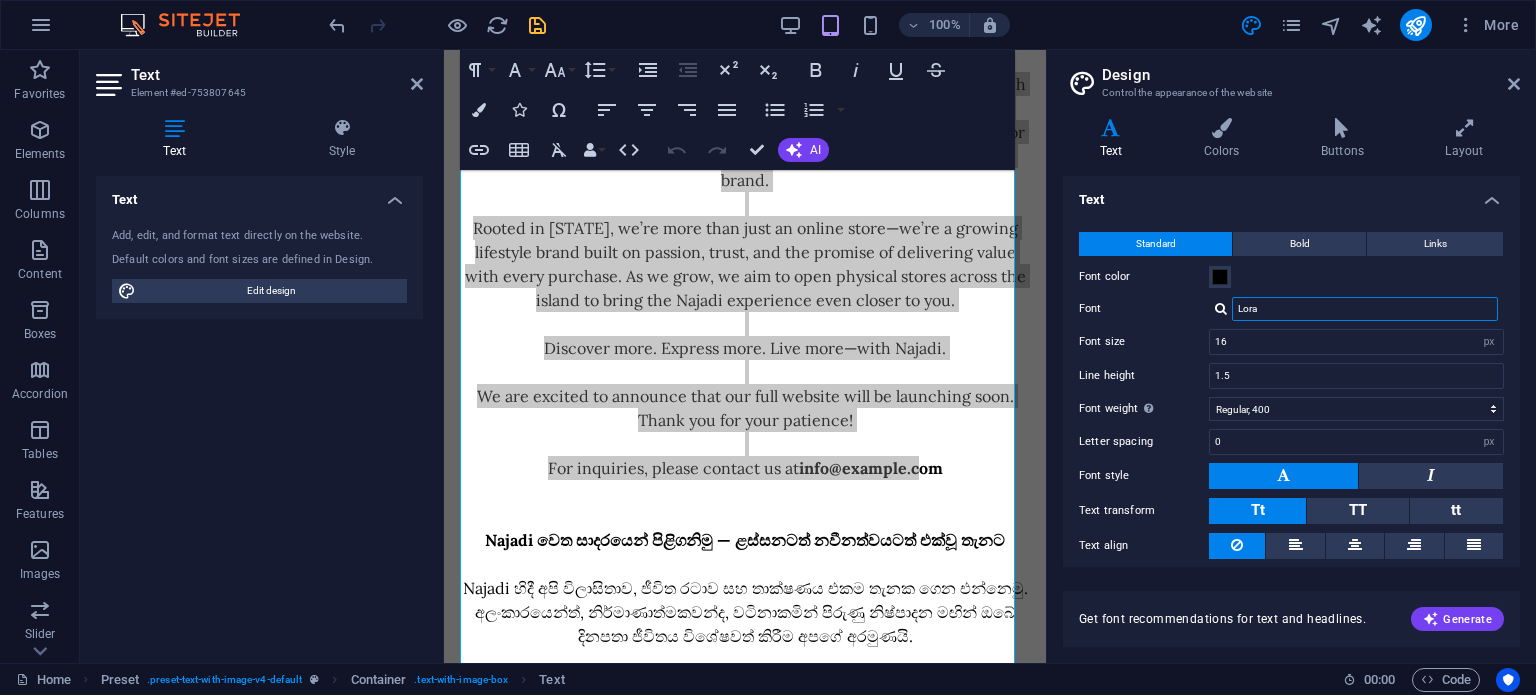 click on "Lora" at bounding box center [1365, 309] 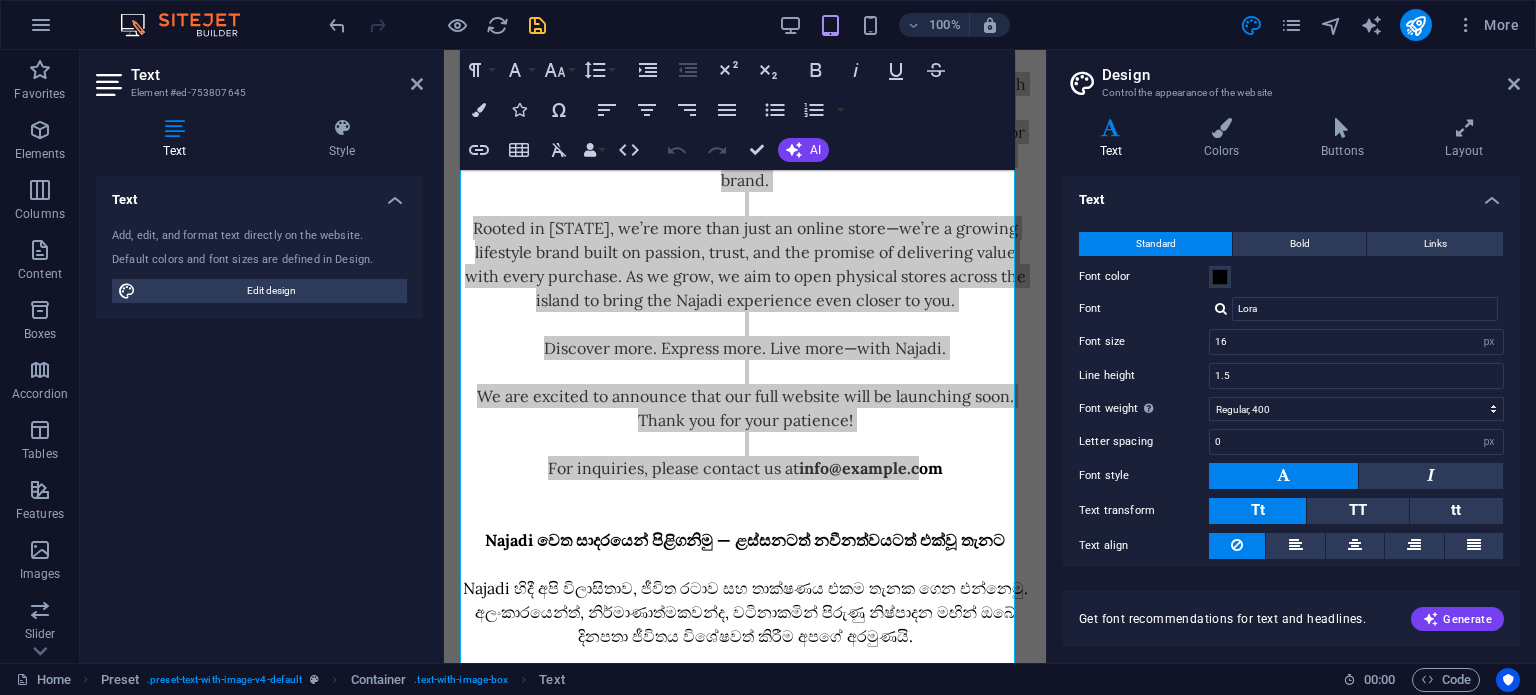click at bounding box center [1283, 476] 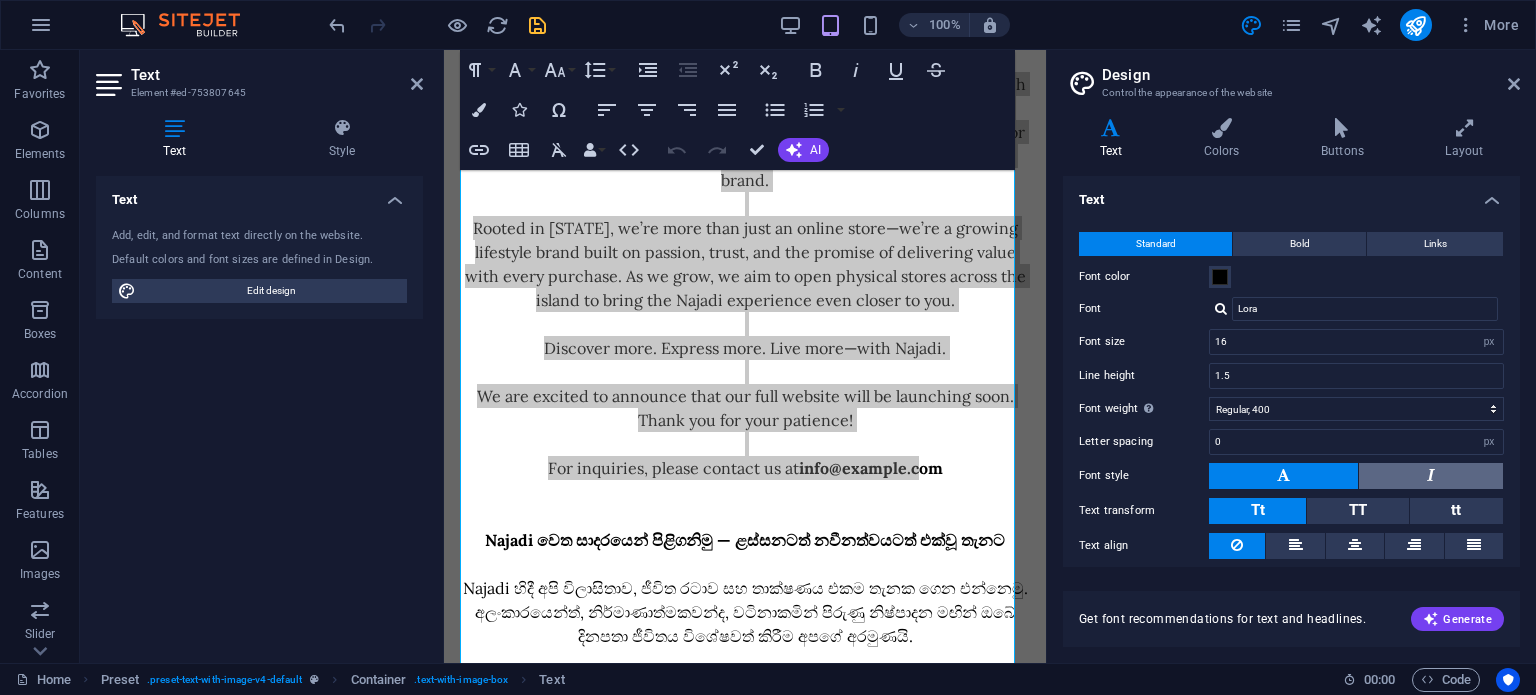 click at bounding box center [1431, 476] 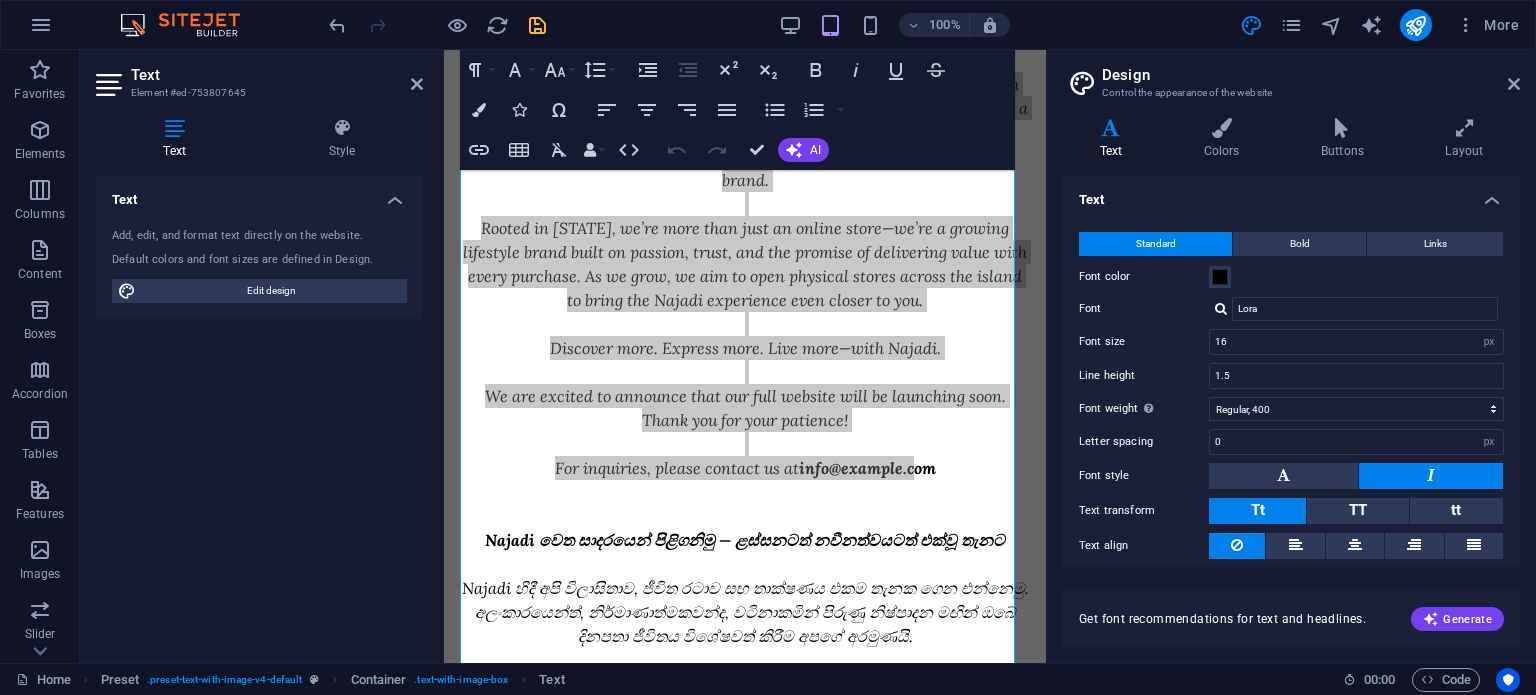 scroll, scrollTop: 400, scrollLeft: 0, axis: vertical 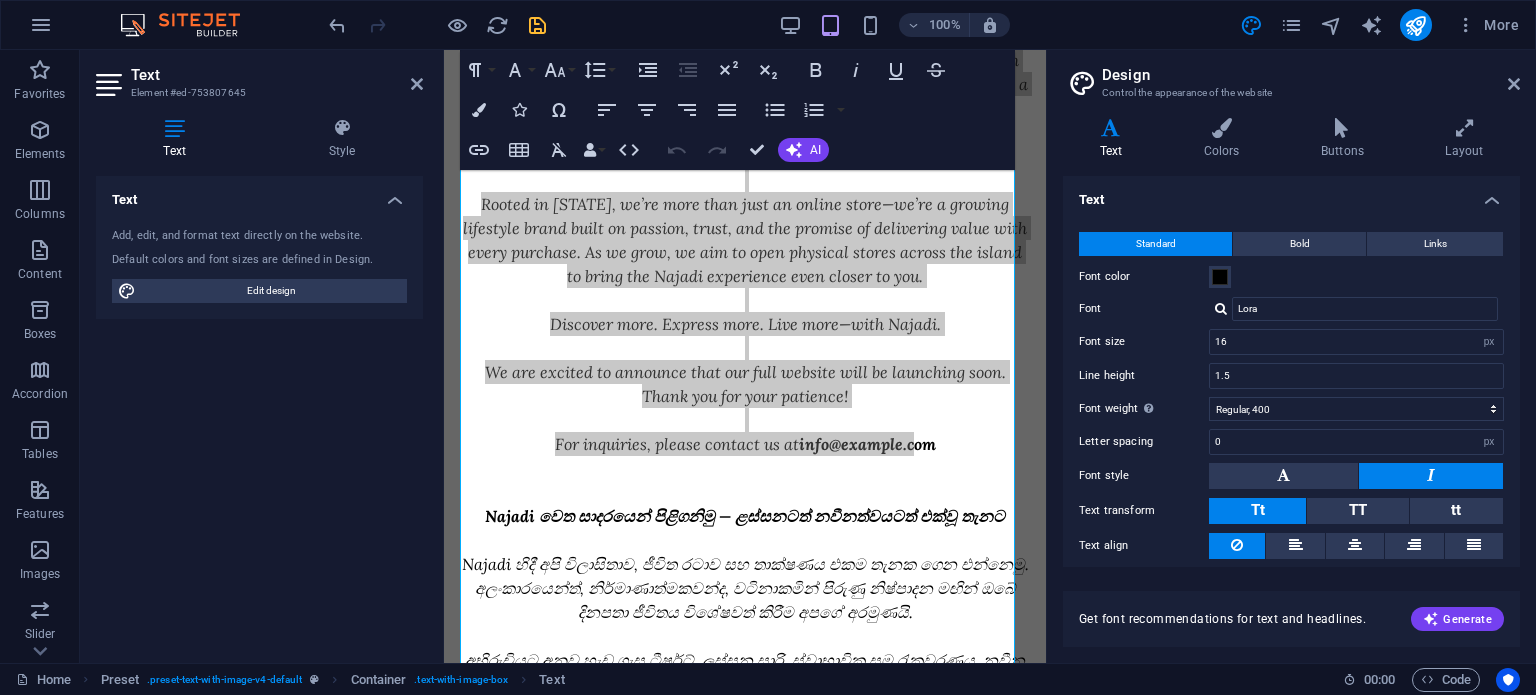 click at bounding box center (1431, 476) 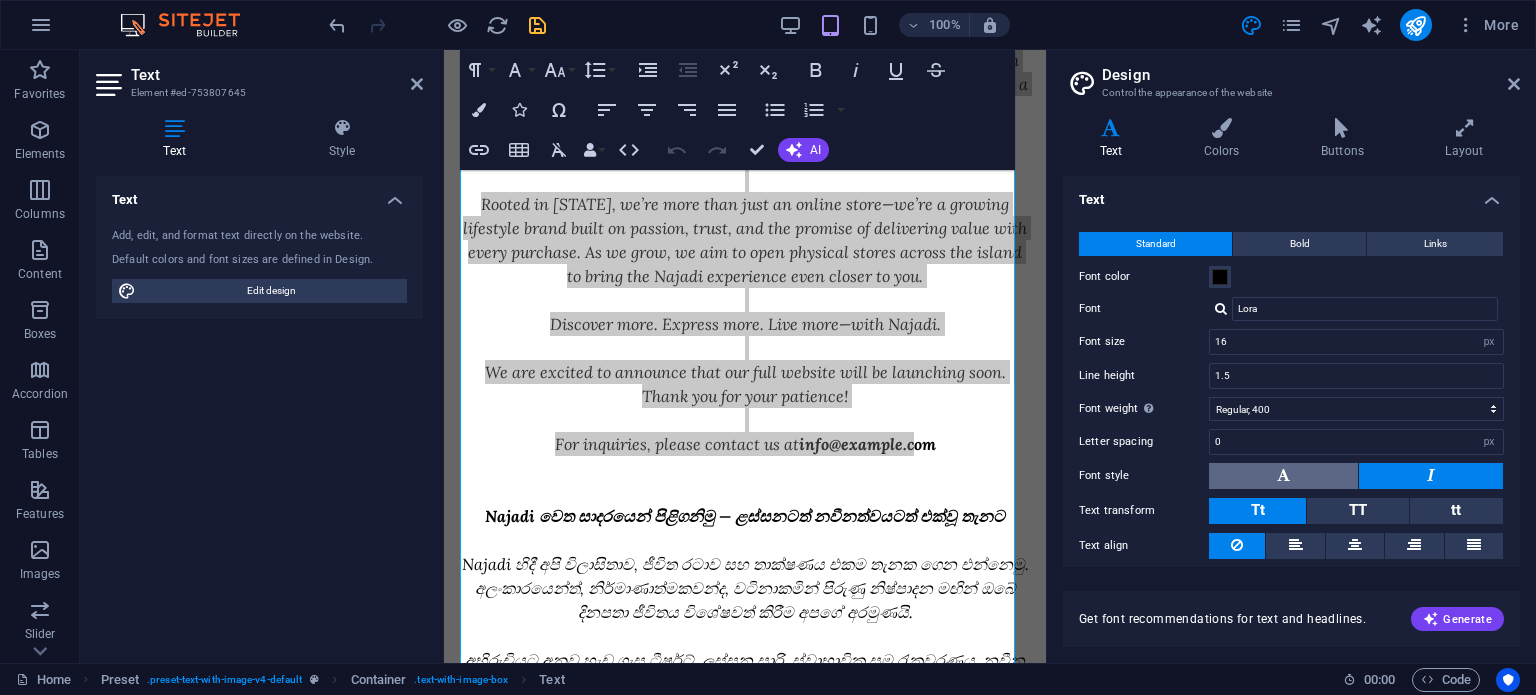 click at bounding box center (1283, 476) 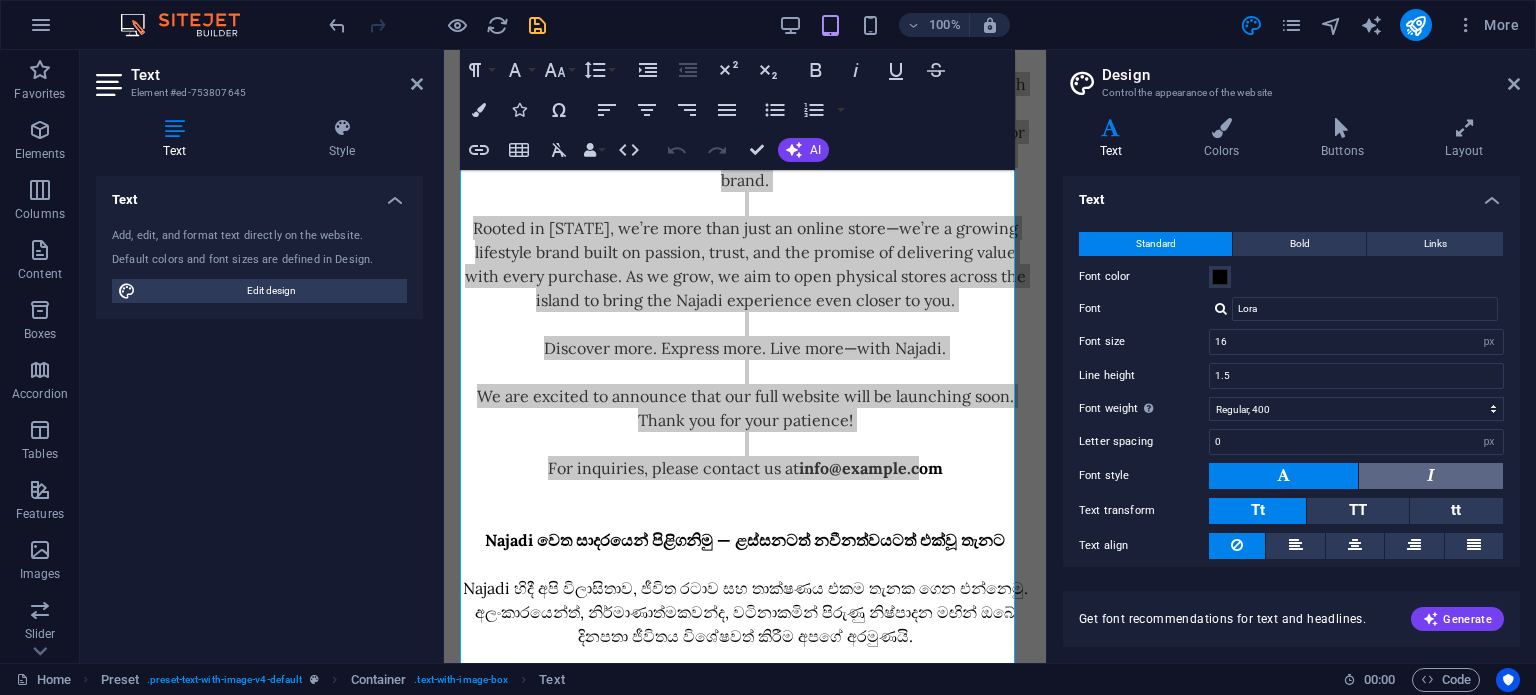 click at bounding box center (1431, 476) 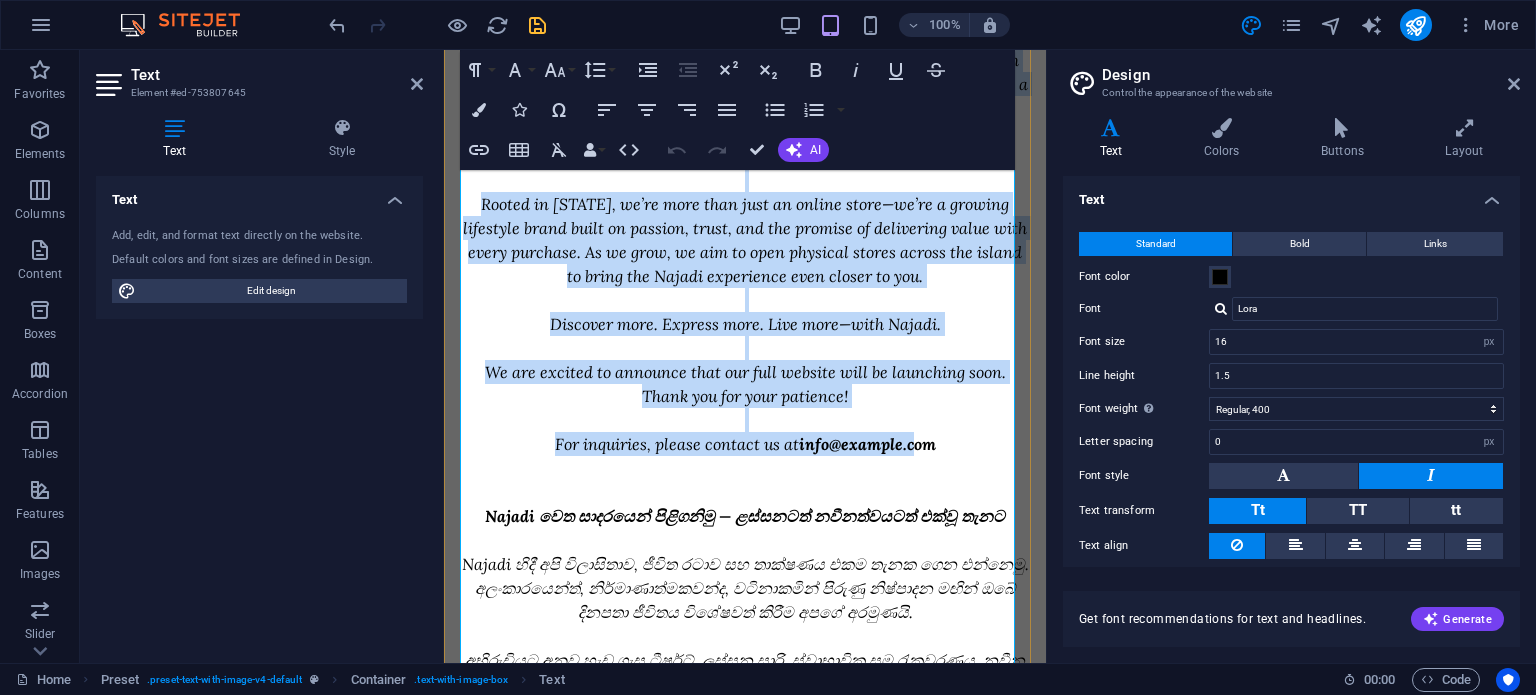 click on "We are excited to announce that our full website will be launching soon. Thank you for your patience! For inquiries, please contact us at" at bounding box center (745, 408) 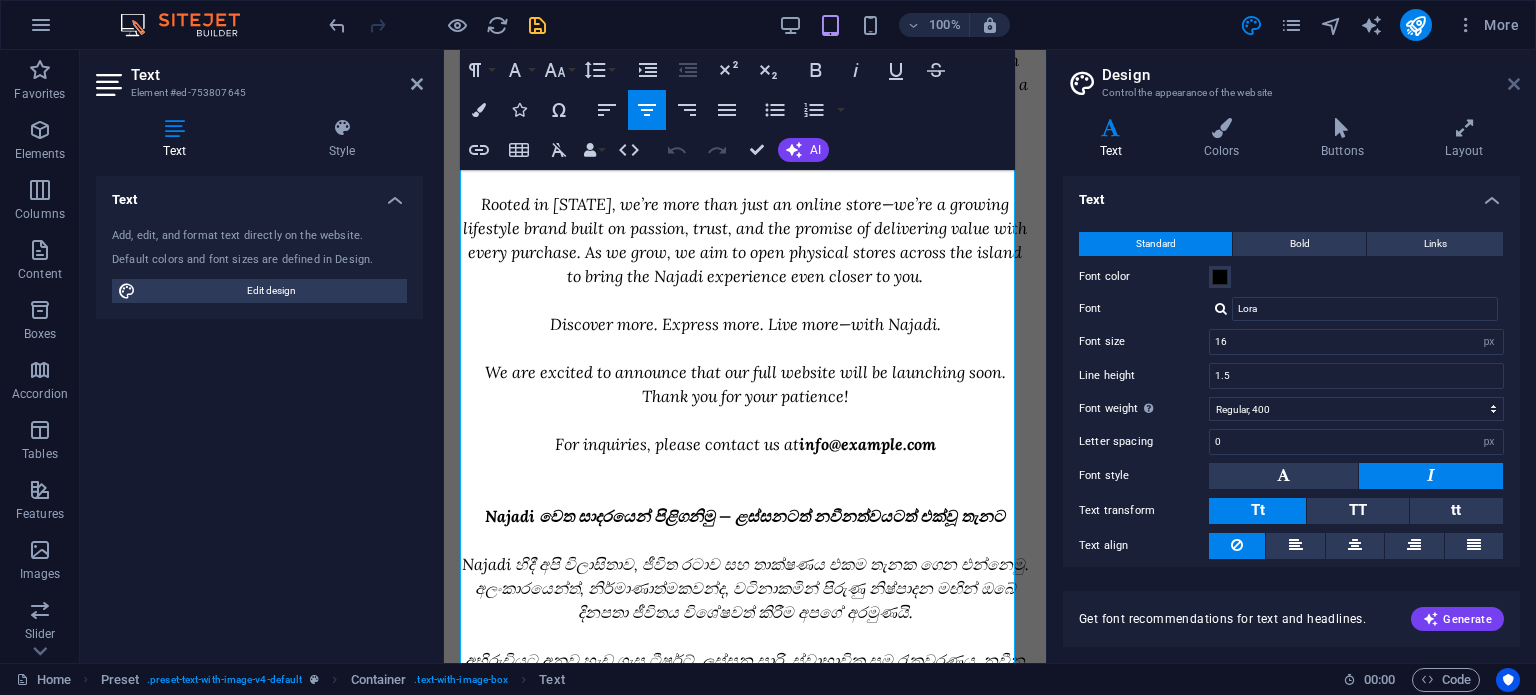 click at bounding box center [1514, 84] 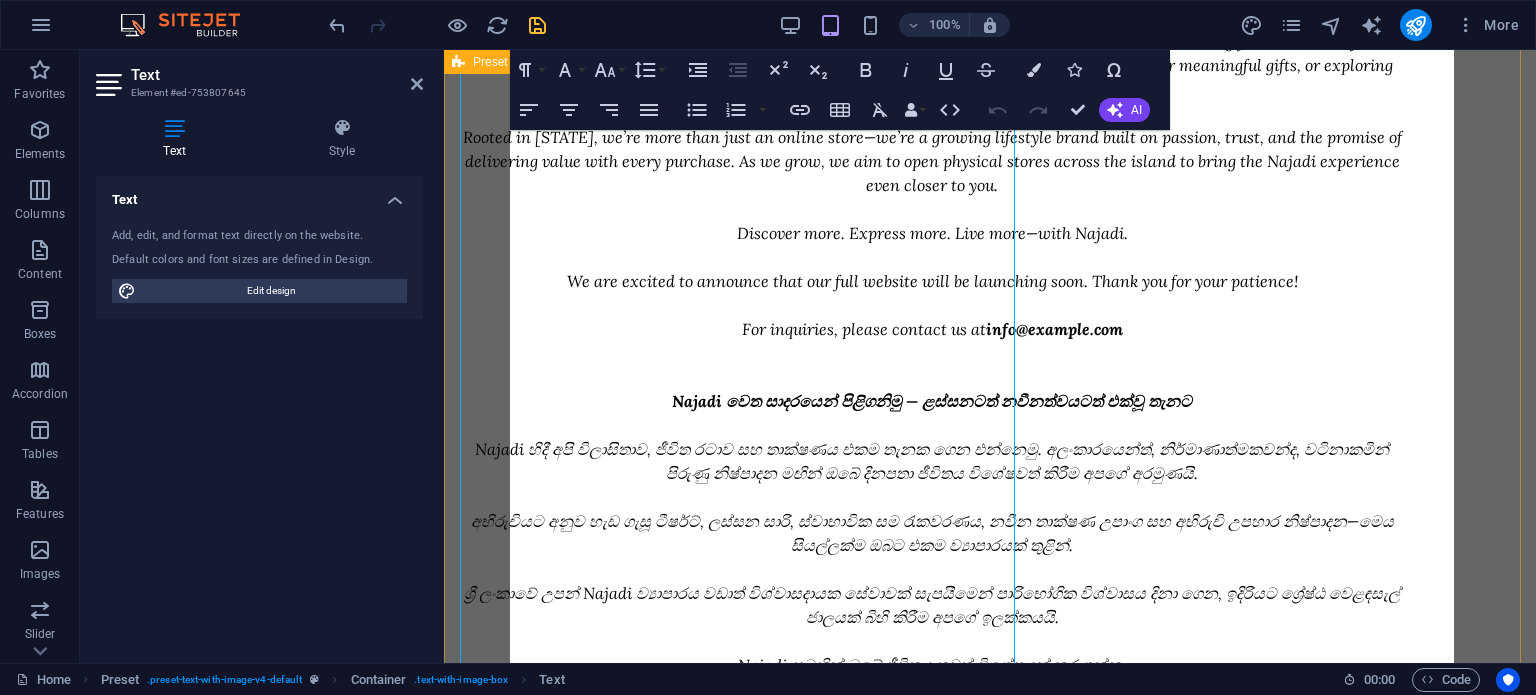 scroll, scrollTop: 358, scrollLeft: 0, axis: vertical 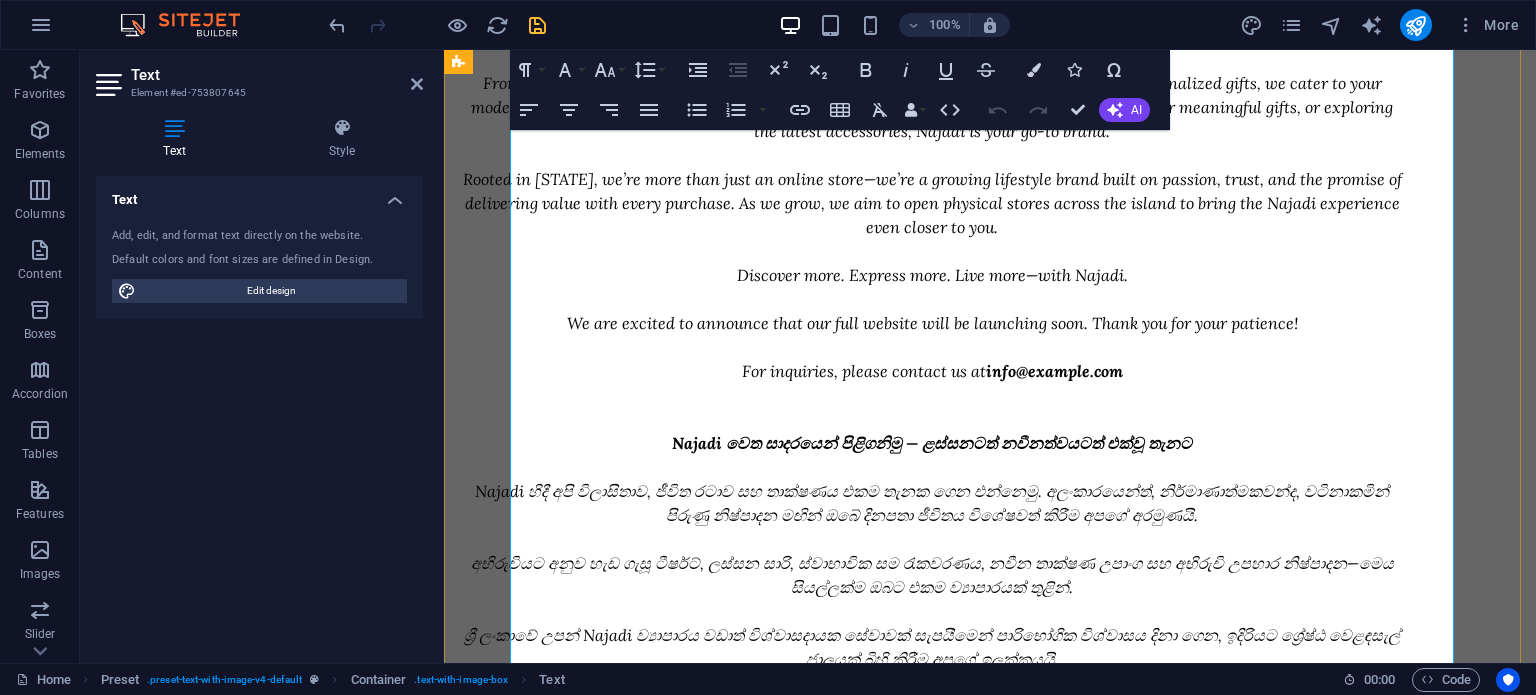click at bounding box center (932, 395) 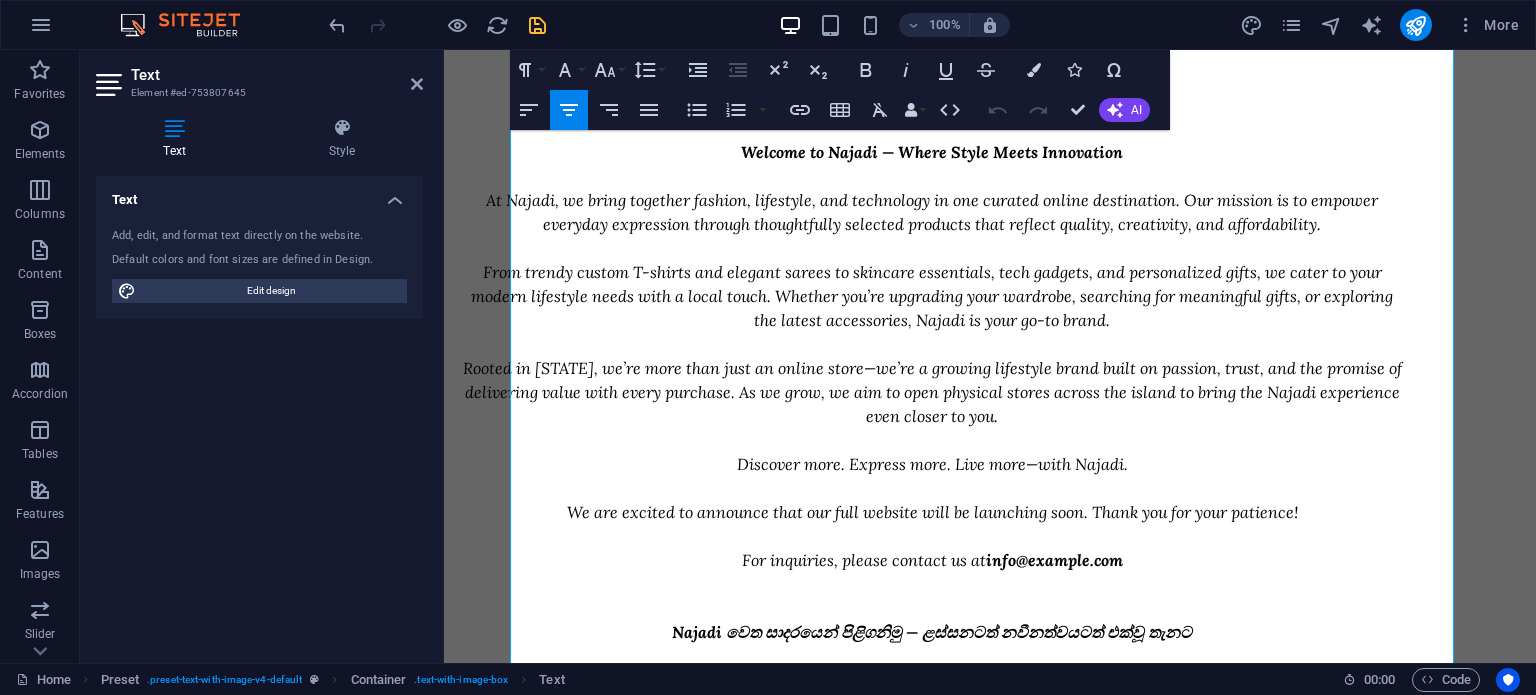 scroll, scrollTop: 0, scrollLeft: 0, axis: both 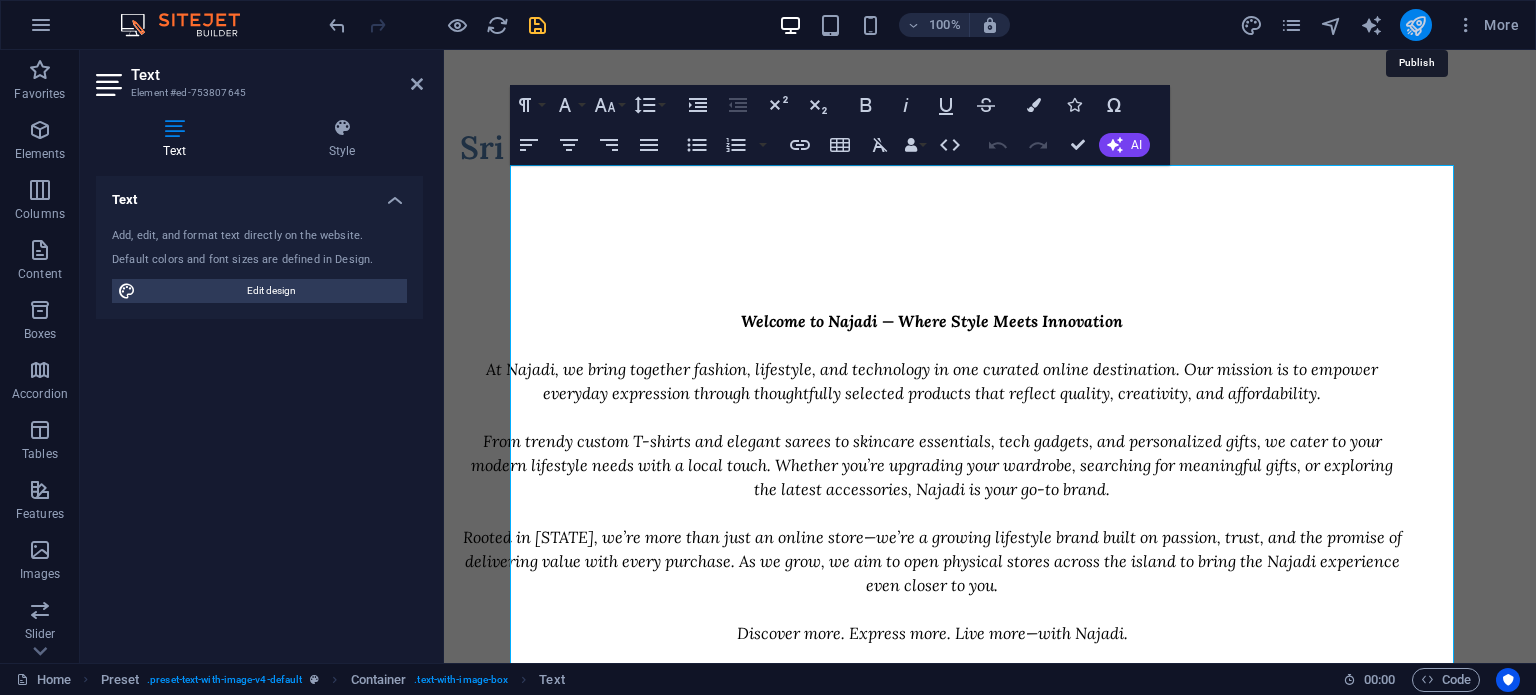 click at bounding box center [1415, 25] 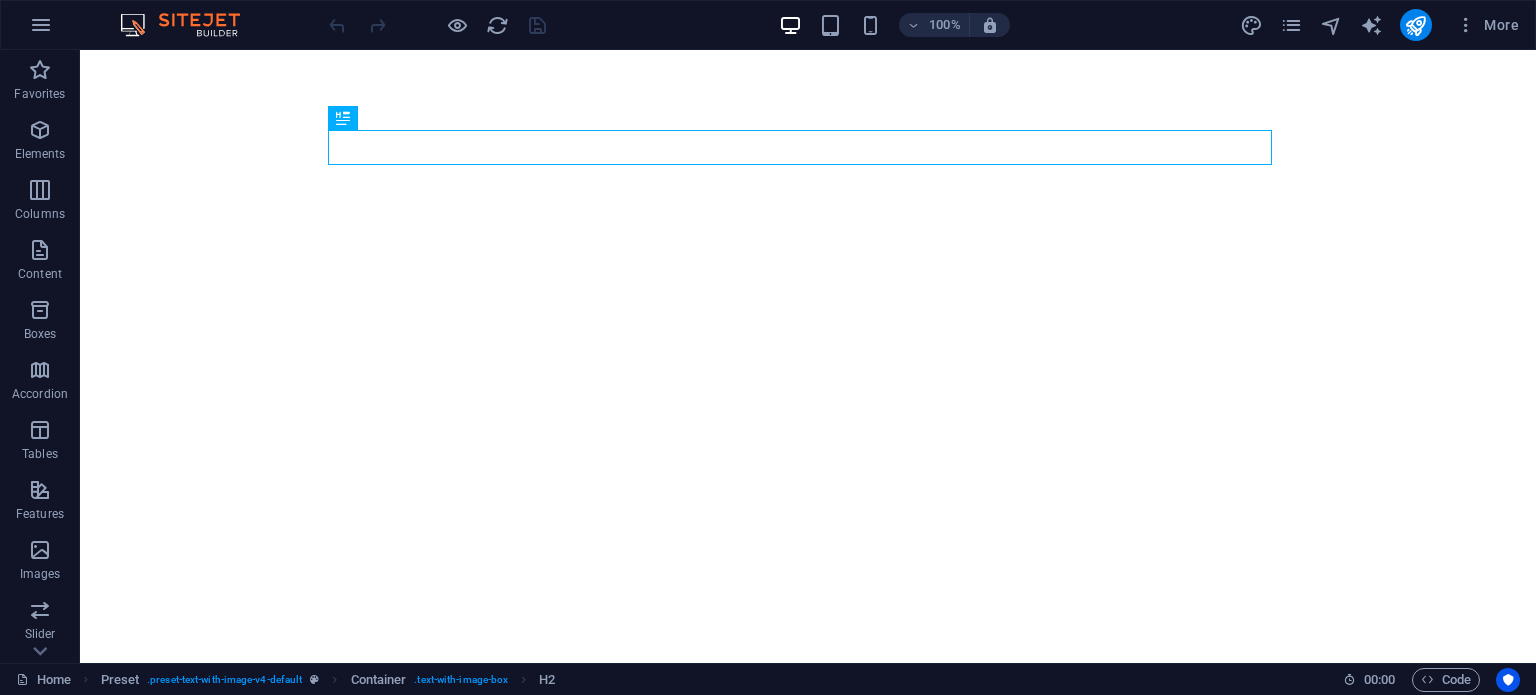 scroll, scrollTop: 0, scrollLeft: 0, axis: both 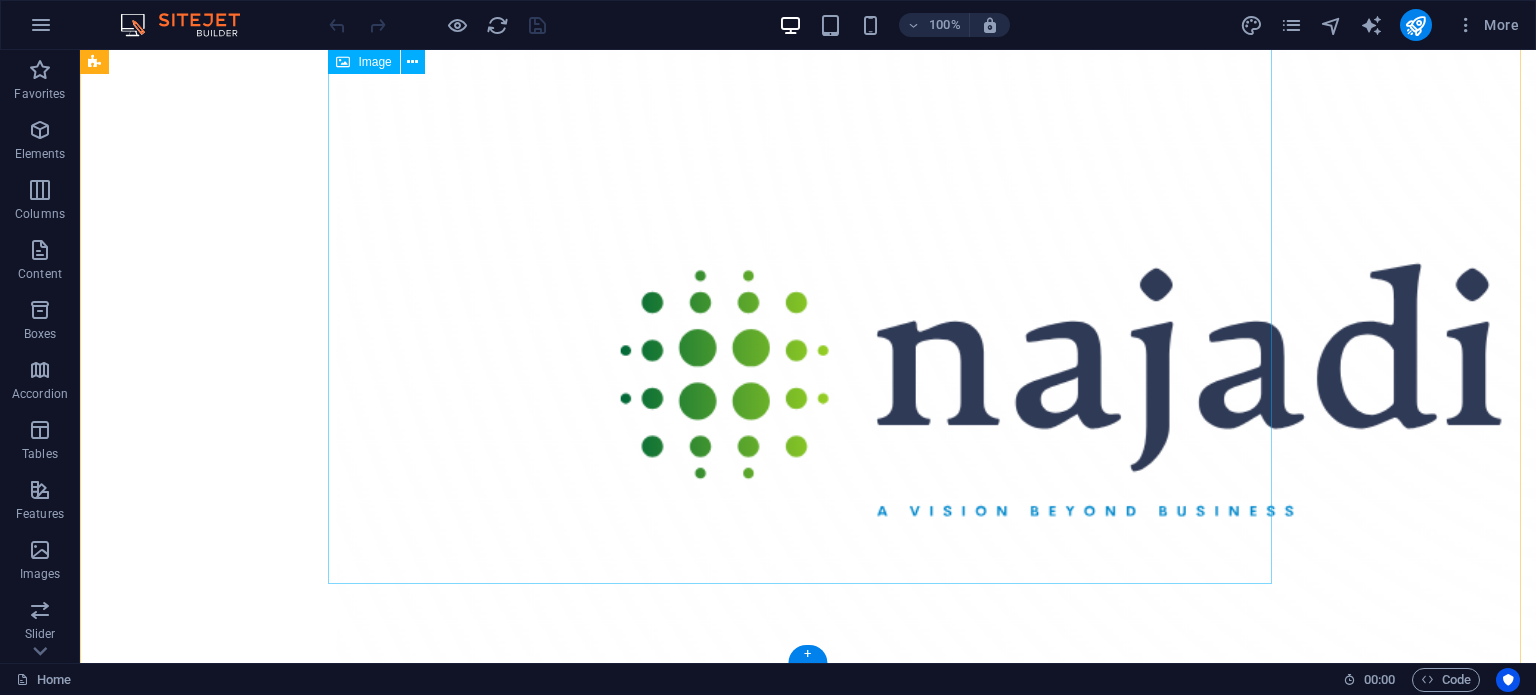 click at bounding box center (808, 394) 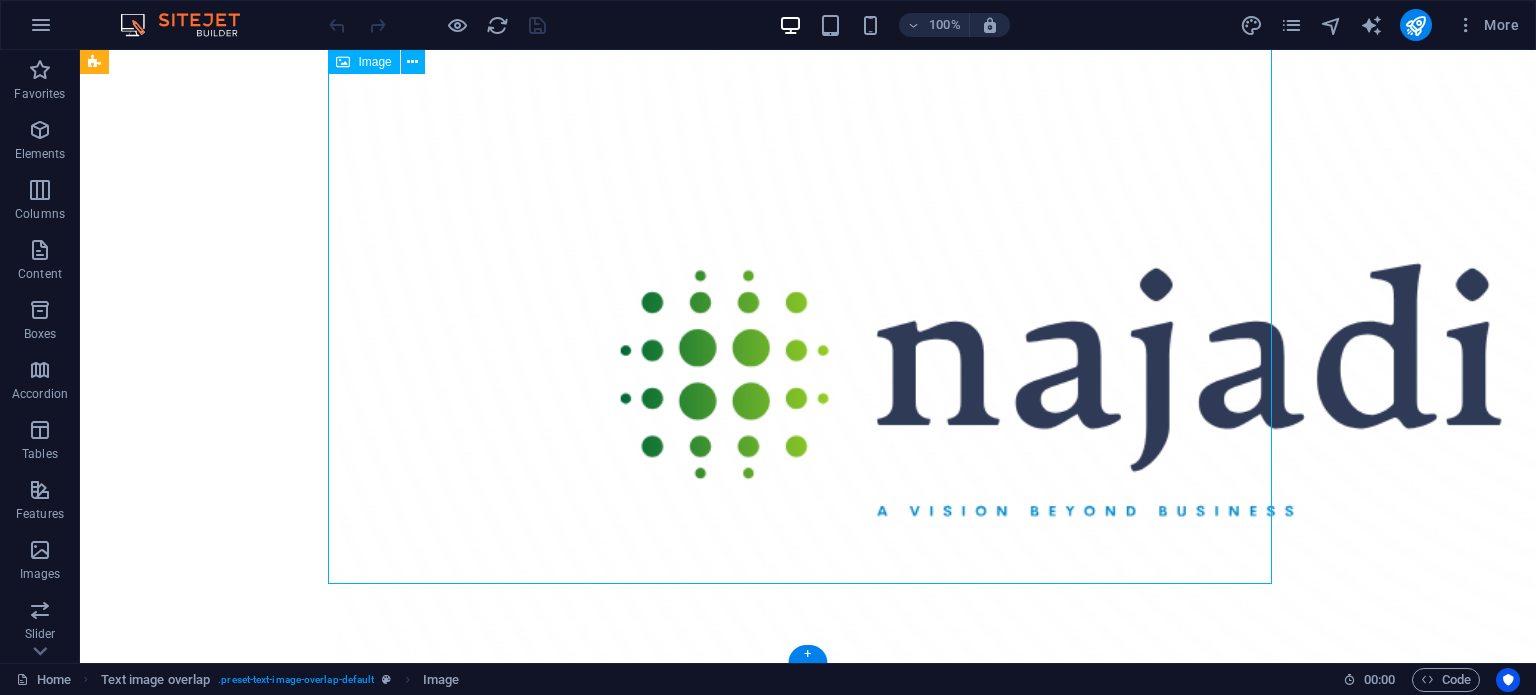 click at bounding box center (808, 394) 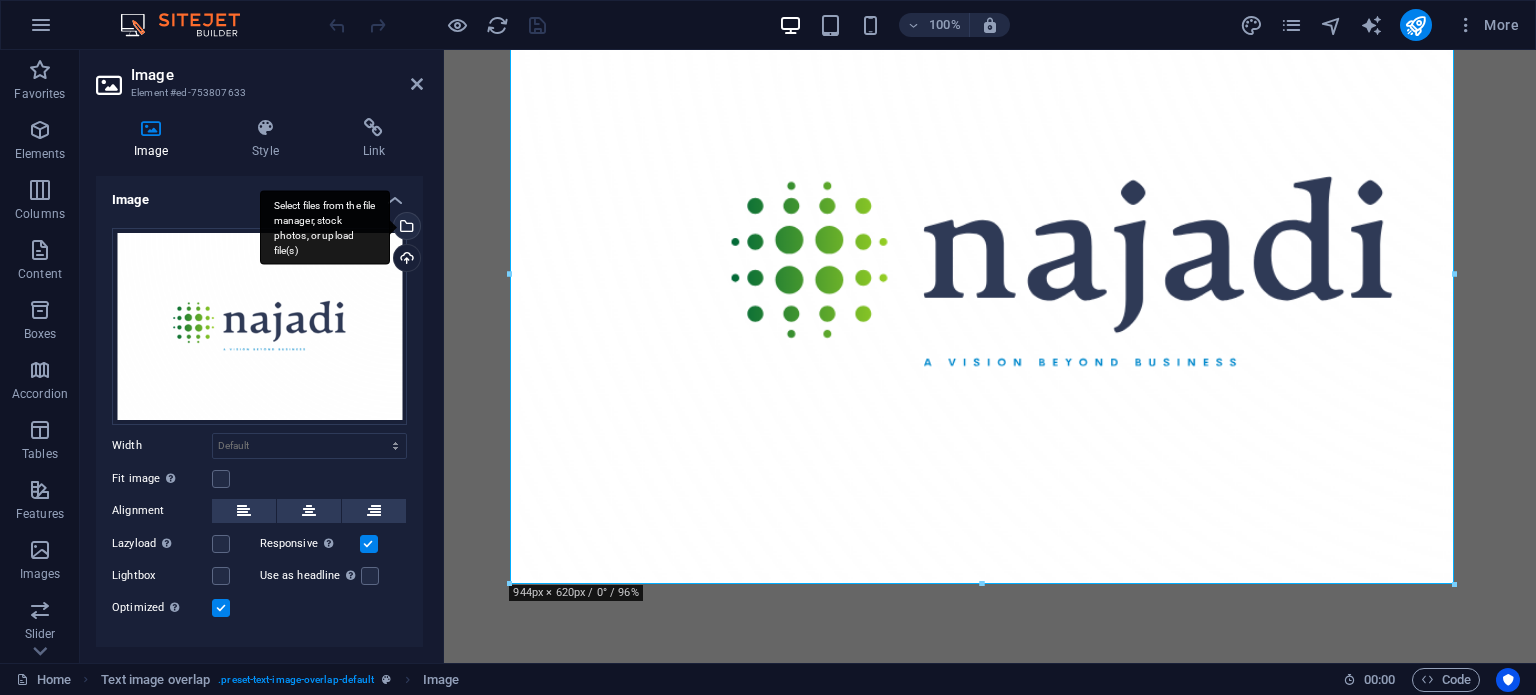 click on "Select files from the file manager, stock photos, or upload file(s)" at bounding box center (405, 228) 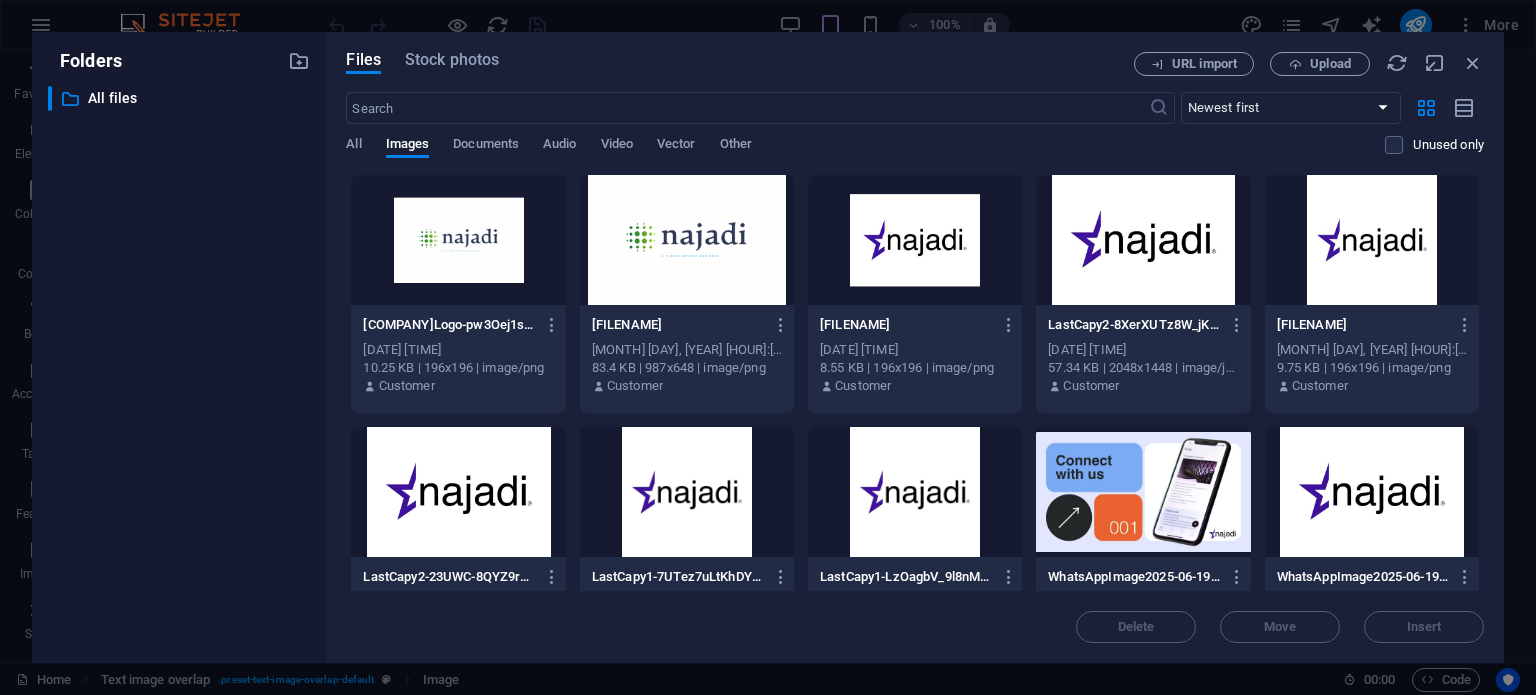 click at bounding box center [458, 240] 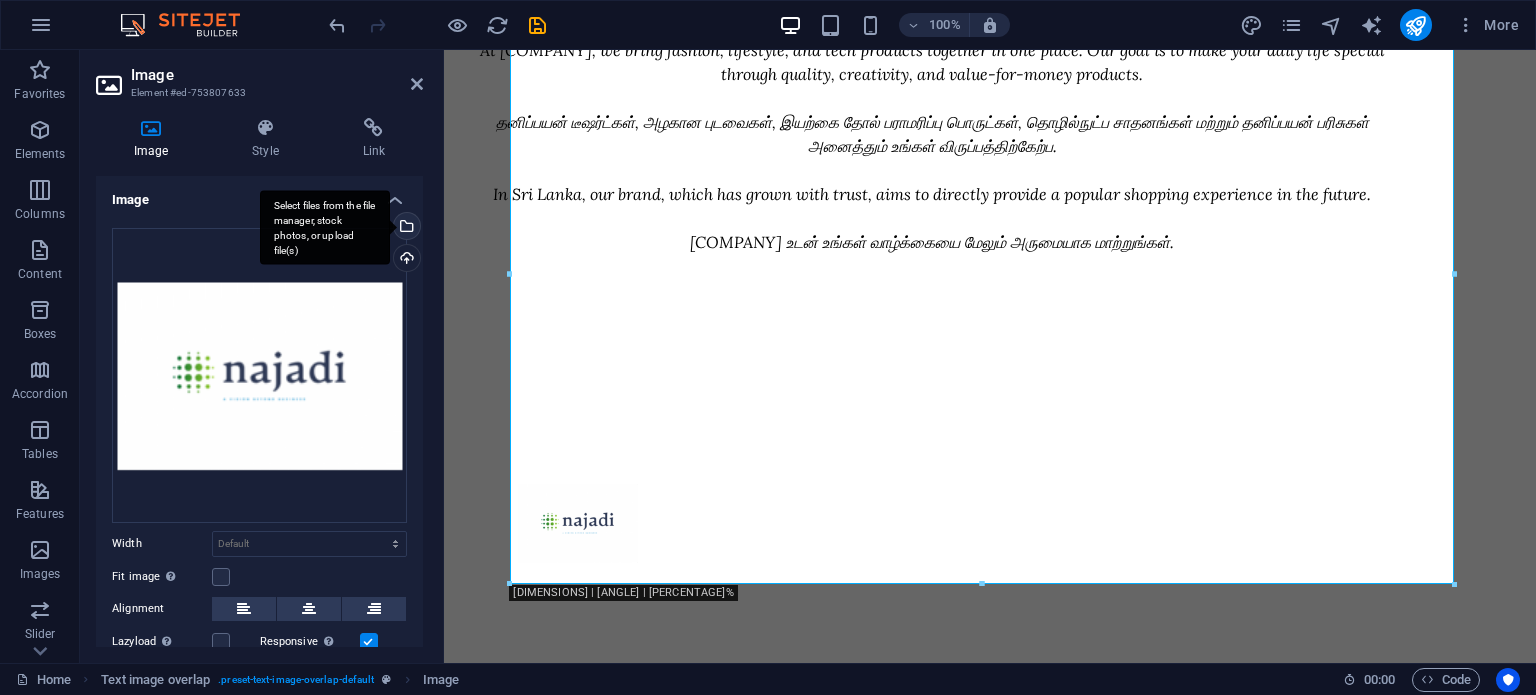 click on "Select files from the file manager, stock photos, or upload file(s)" at bounding box center (405, 228) 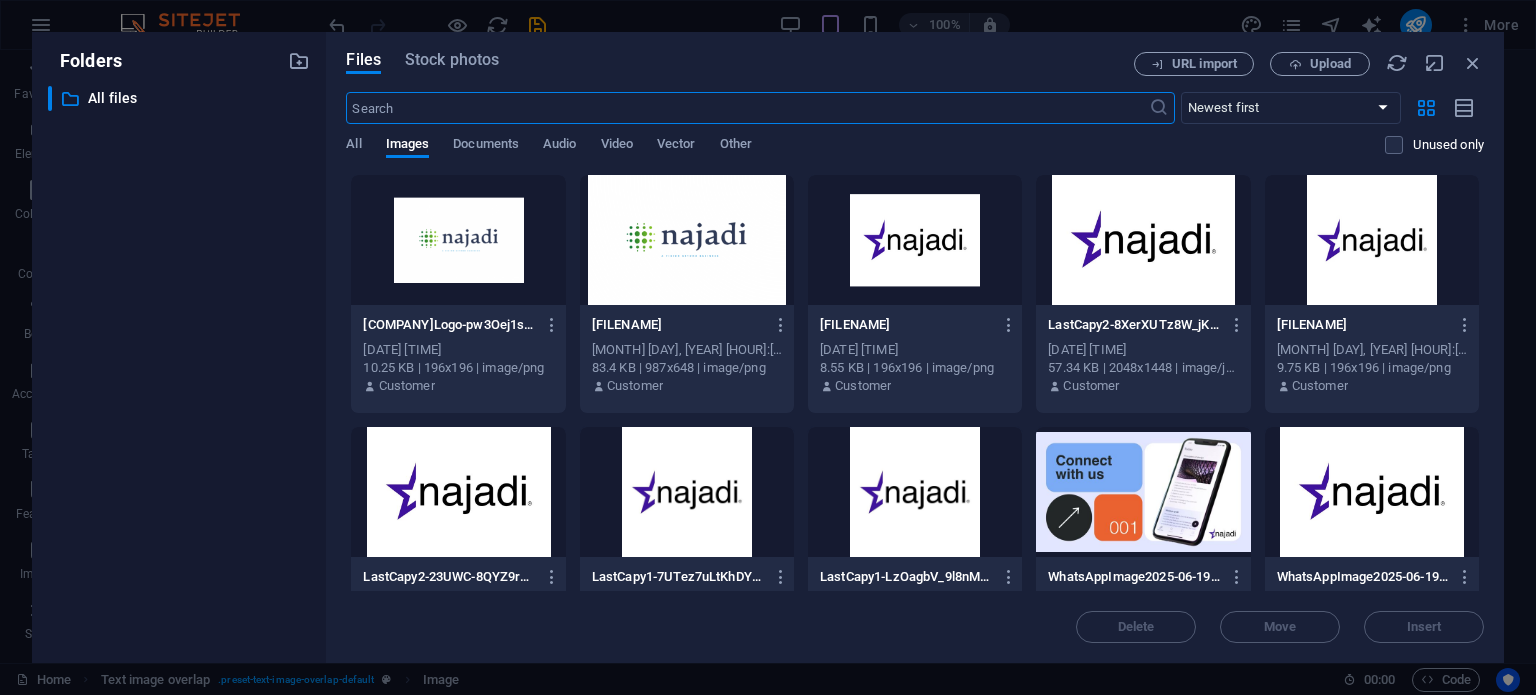 scroll, scrollTop: 1561, scrollLeft: 0, axis: vertical 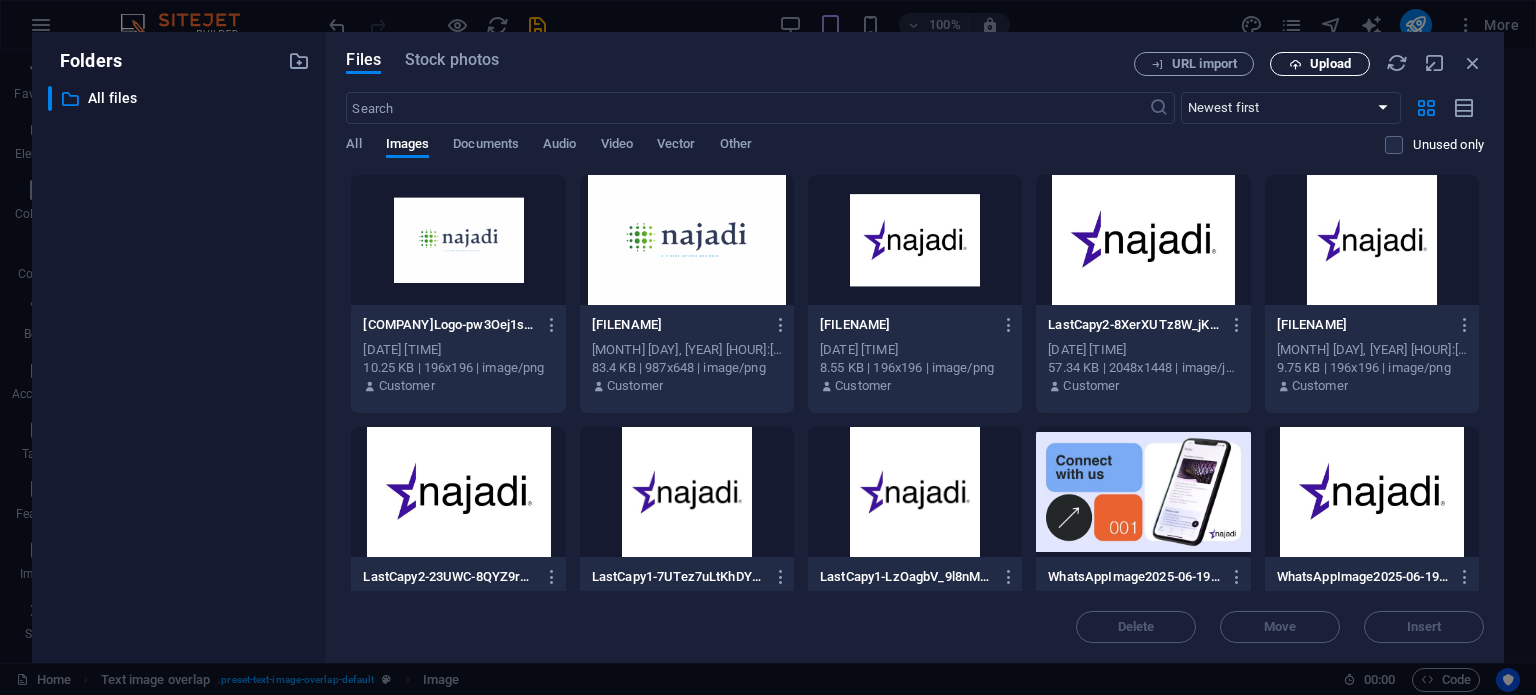 click on "Upload" at bounding box center [1330, 64] 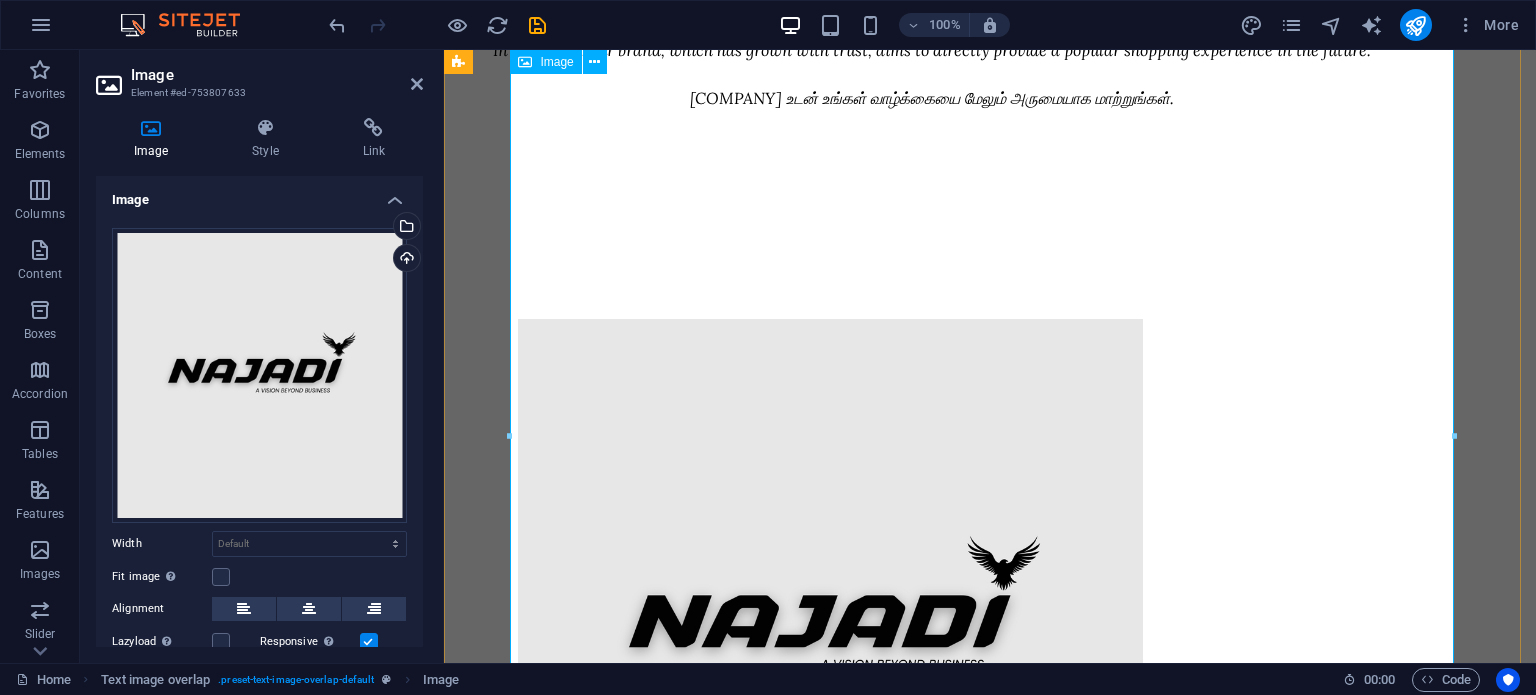 scroll, scrollTop: 1562, scrollLeft: 0, axis: vertical 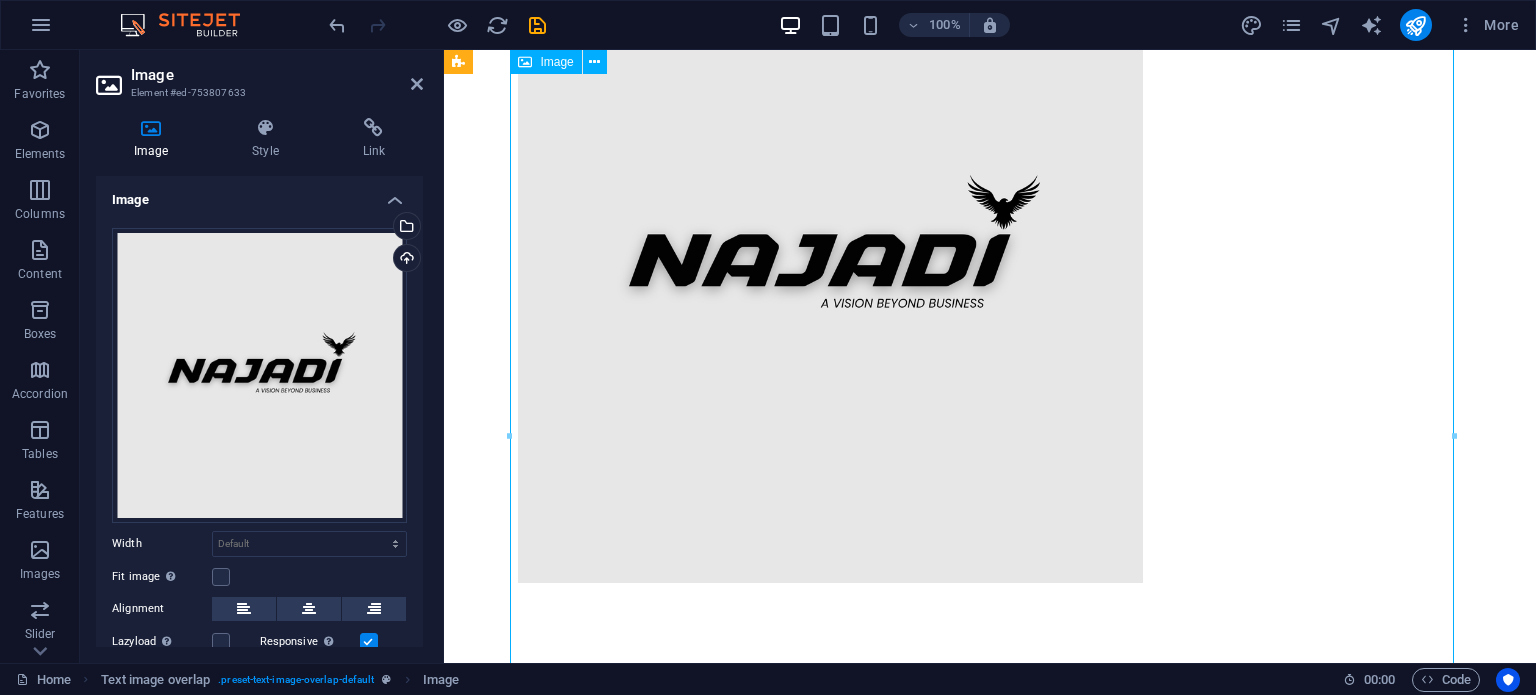 drag, startPoint x: 988, startPoint y: 535, endPoint x: 940, endPoint y: 365, distance: 176.64655 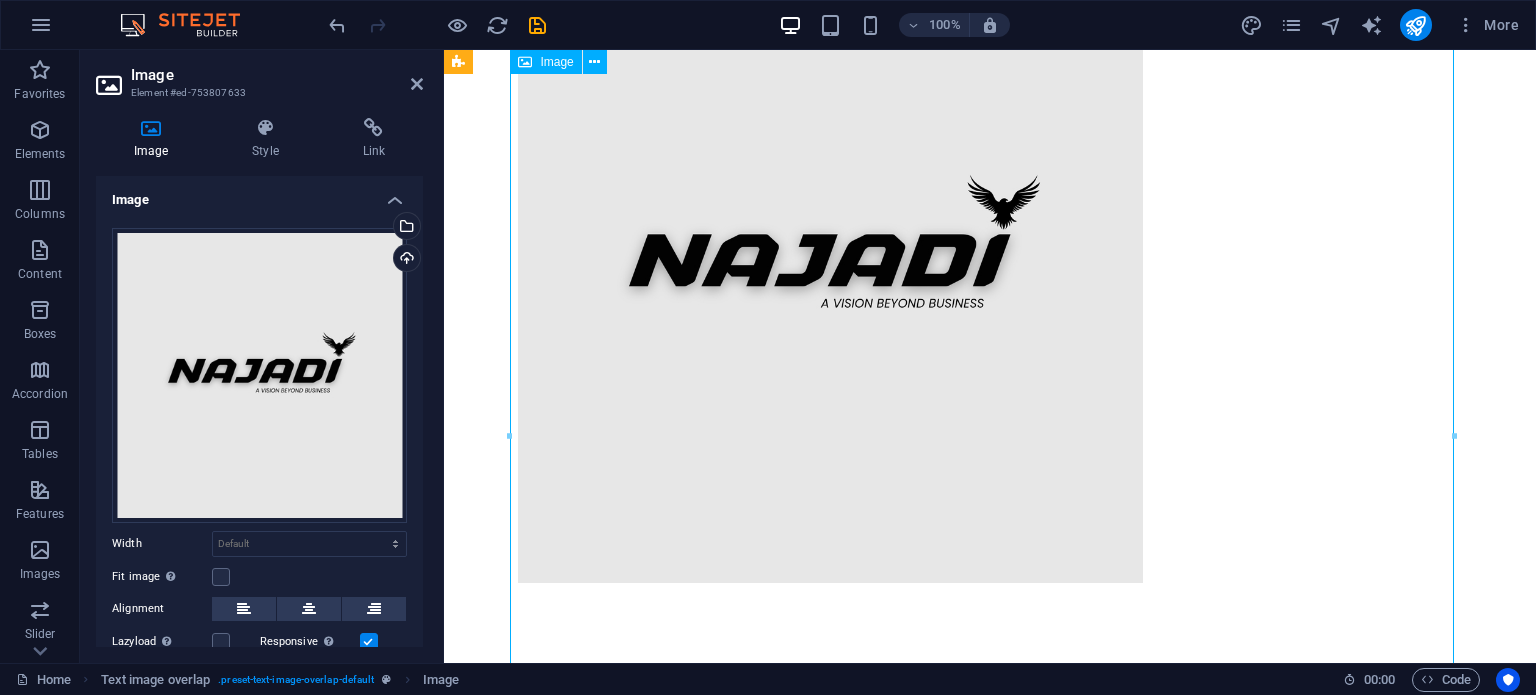click at bounding box center [990, 270] 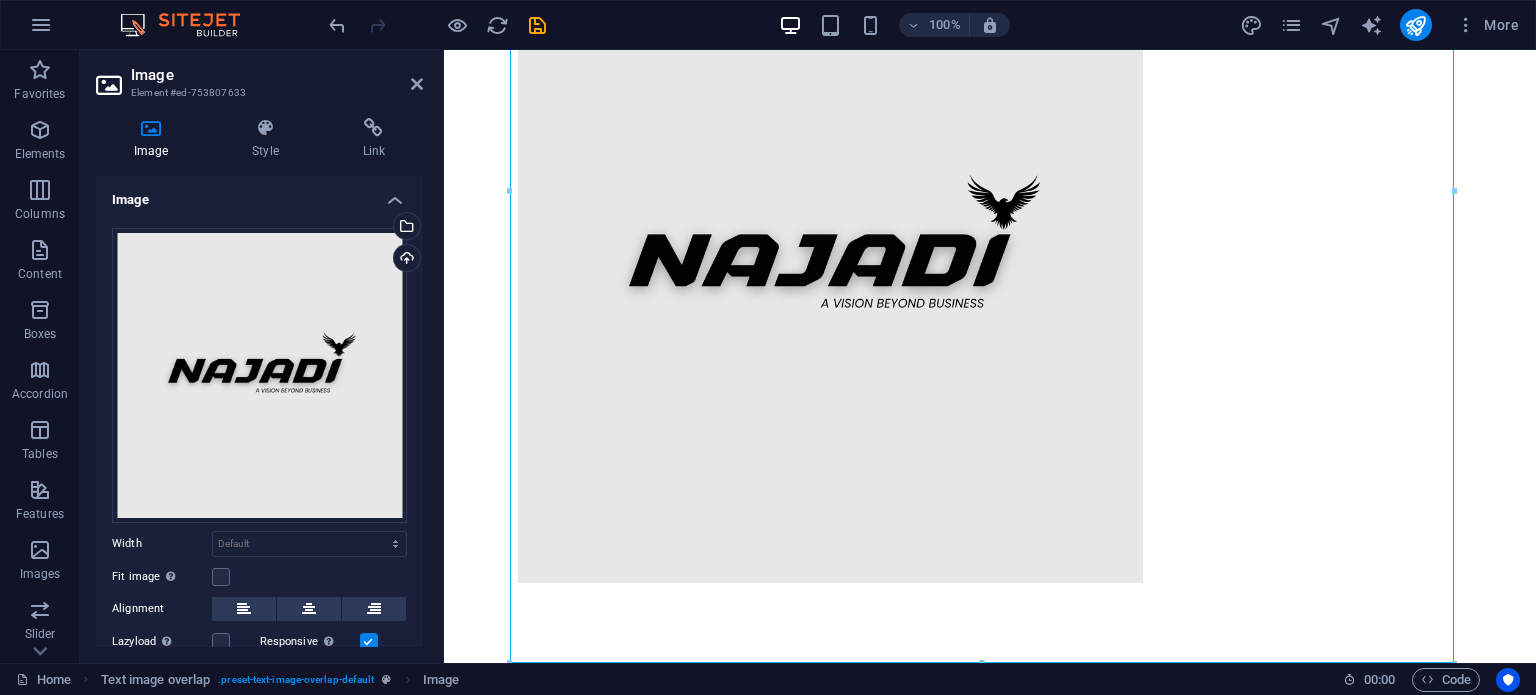 scroll, scrollTop: 1886, scrollLeft: 0, axis: vertical 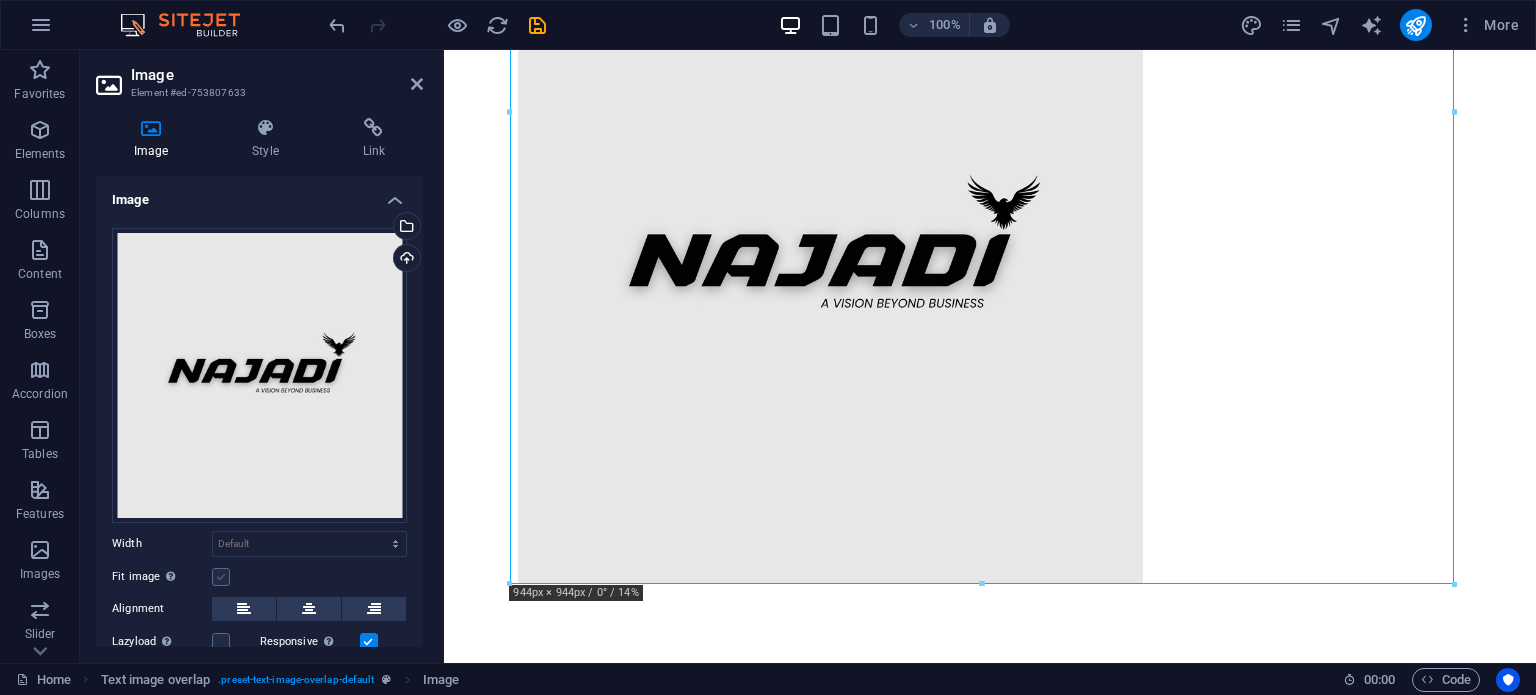 drag, startPoint x: 211, startPoint y: 571, endPoint x: 223, endPoint y: 576, distance: 13 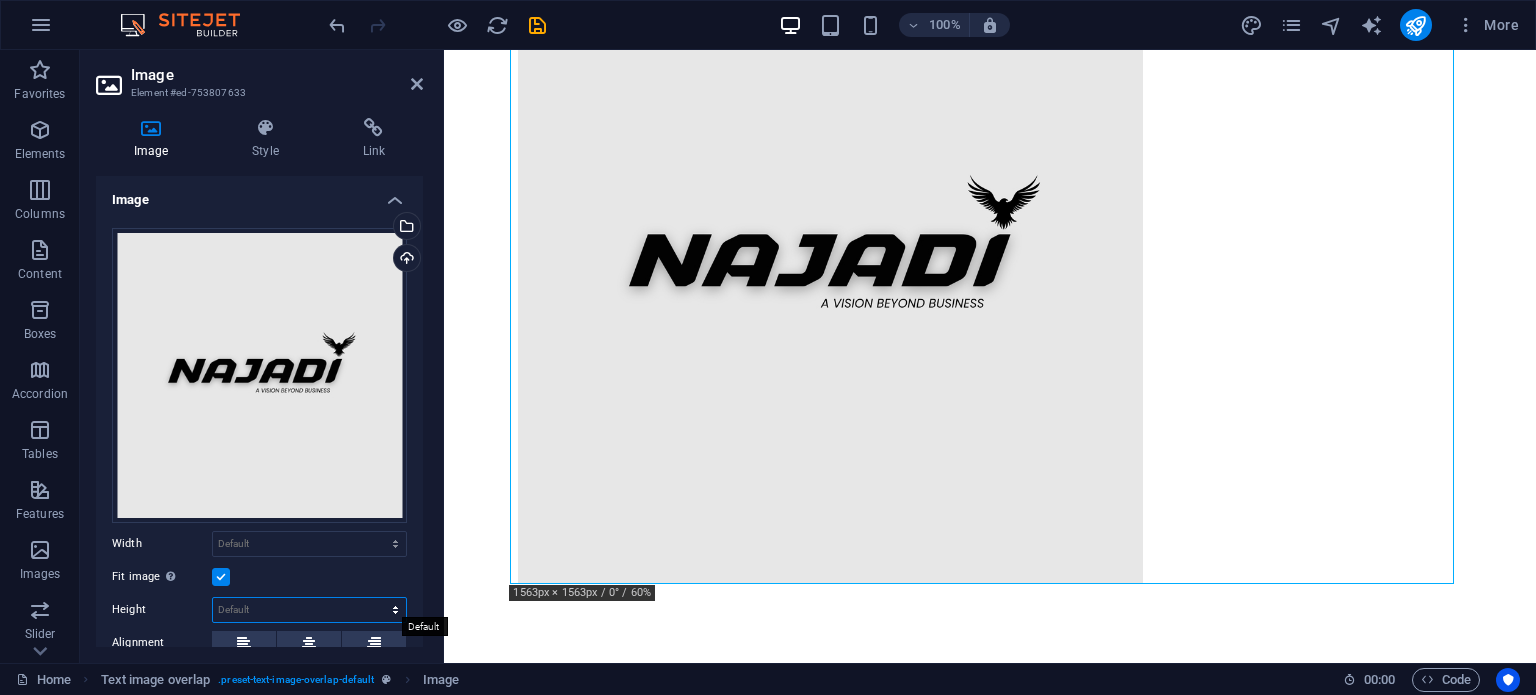 click on "Default auto px" at bounding box center [309, 610] 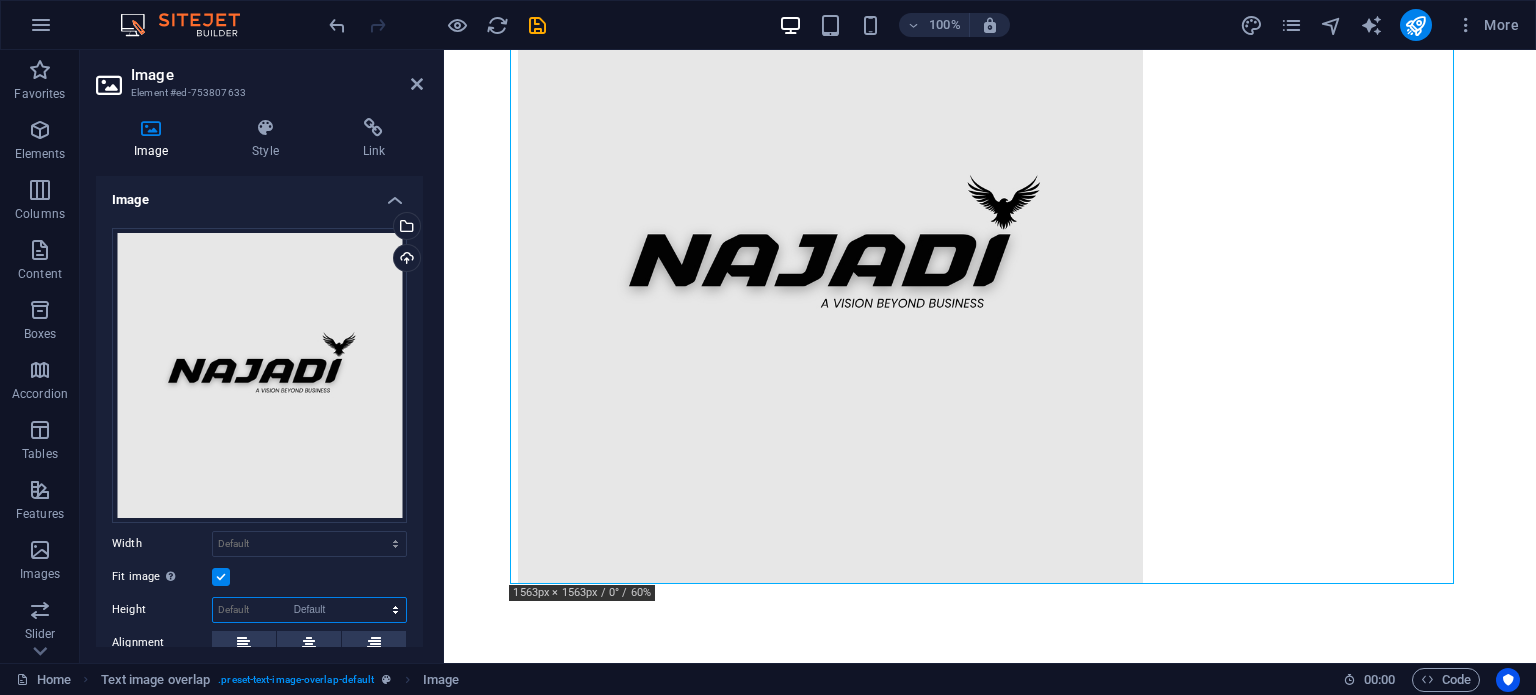 click on "Default auto px" at bounding box center (309, 610) 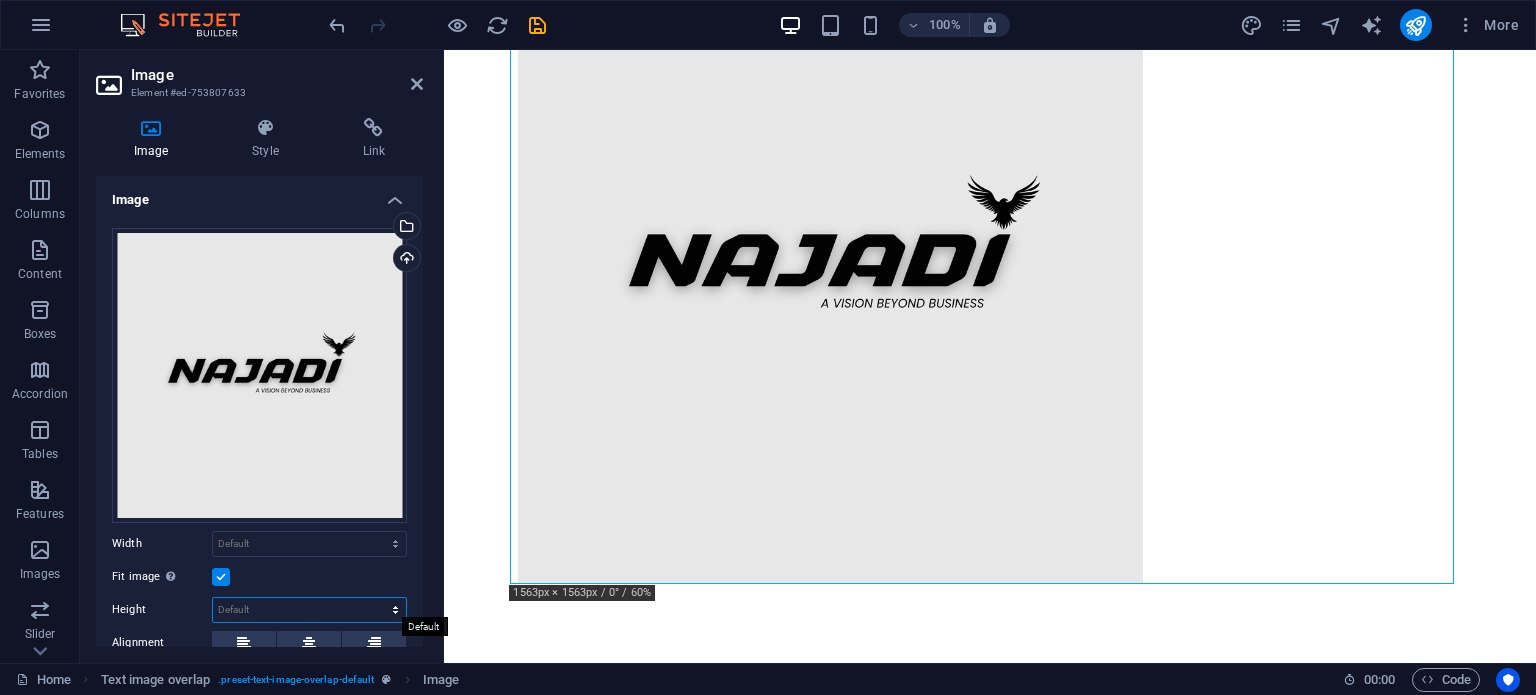 click on "Default auto px" at bounding box center [309, 610] 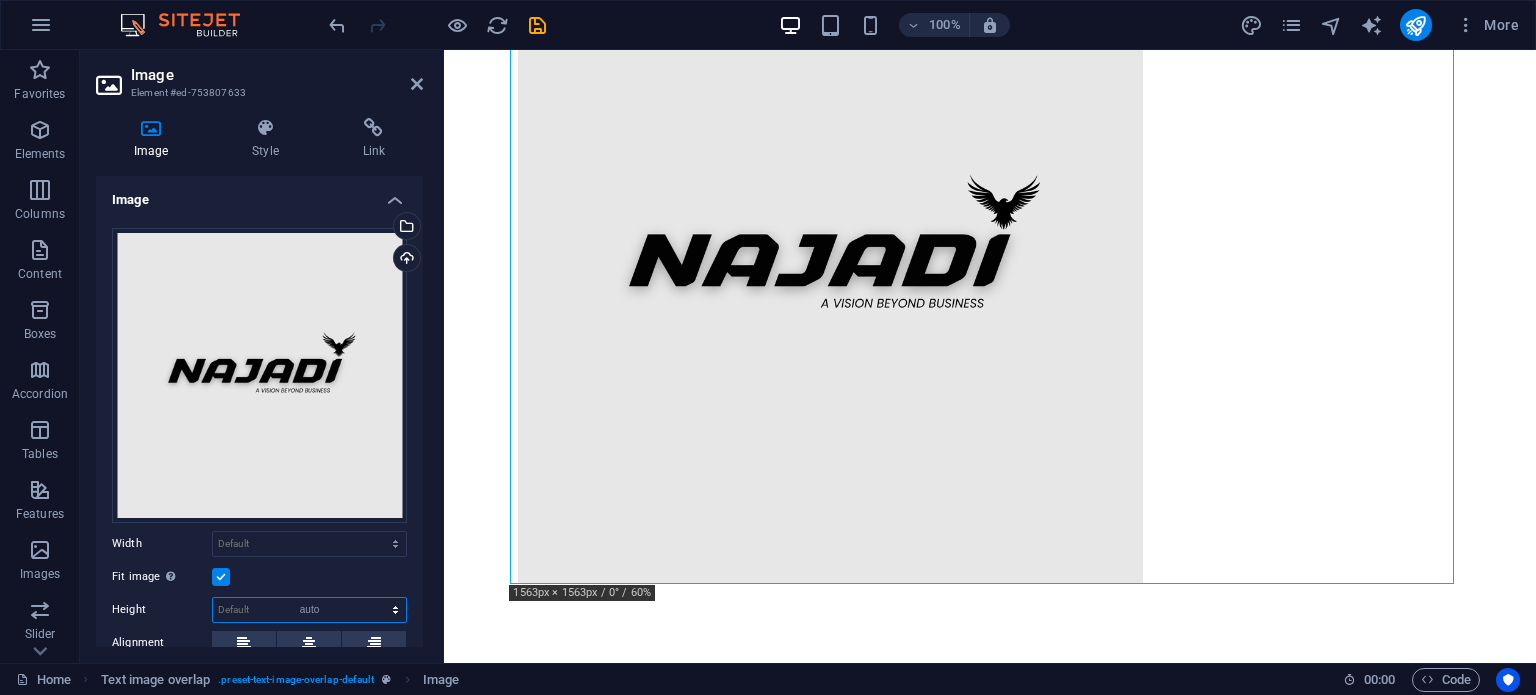 click on "Default auto px" at bounding box center [309, 610] 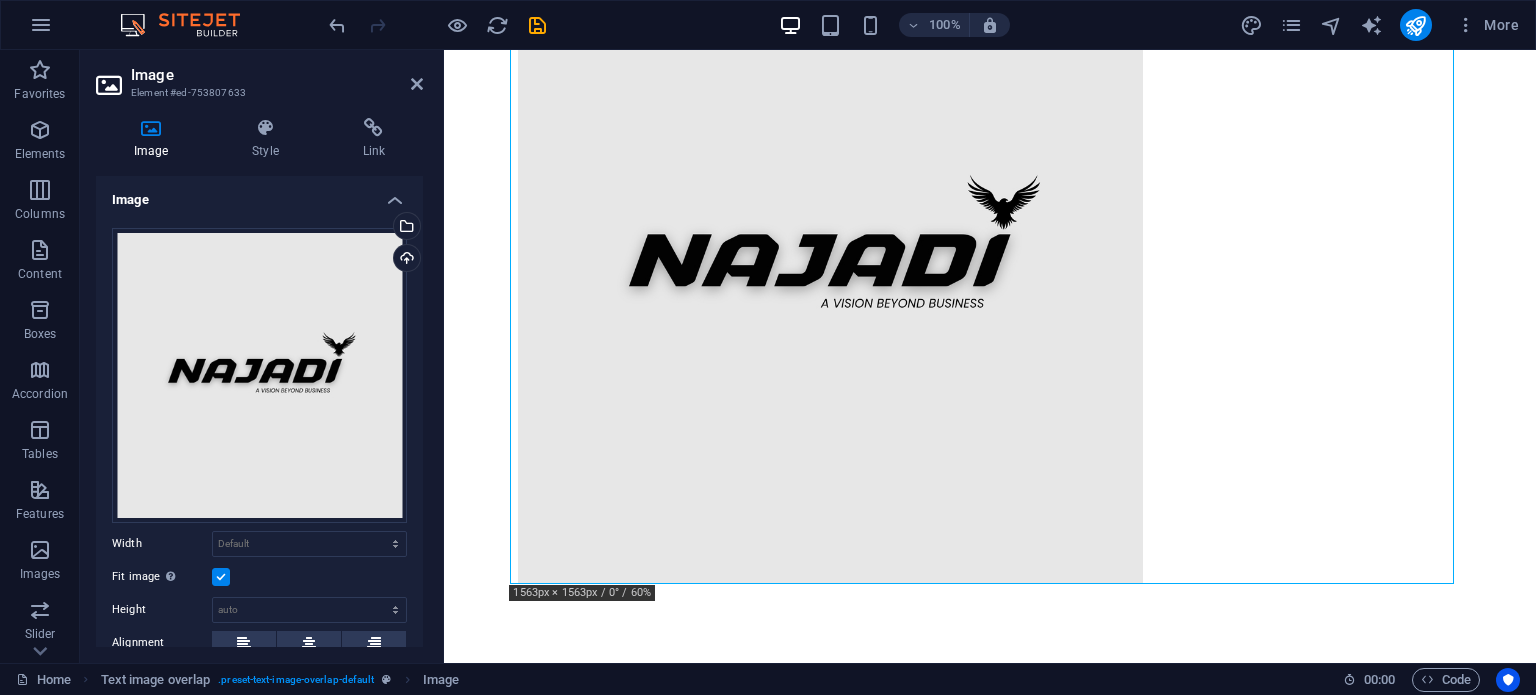 drag, startPoint x: 417, startPoint y: 462, endPoint x: 427, endPoint y: 517, distance: 55.9017 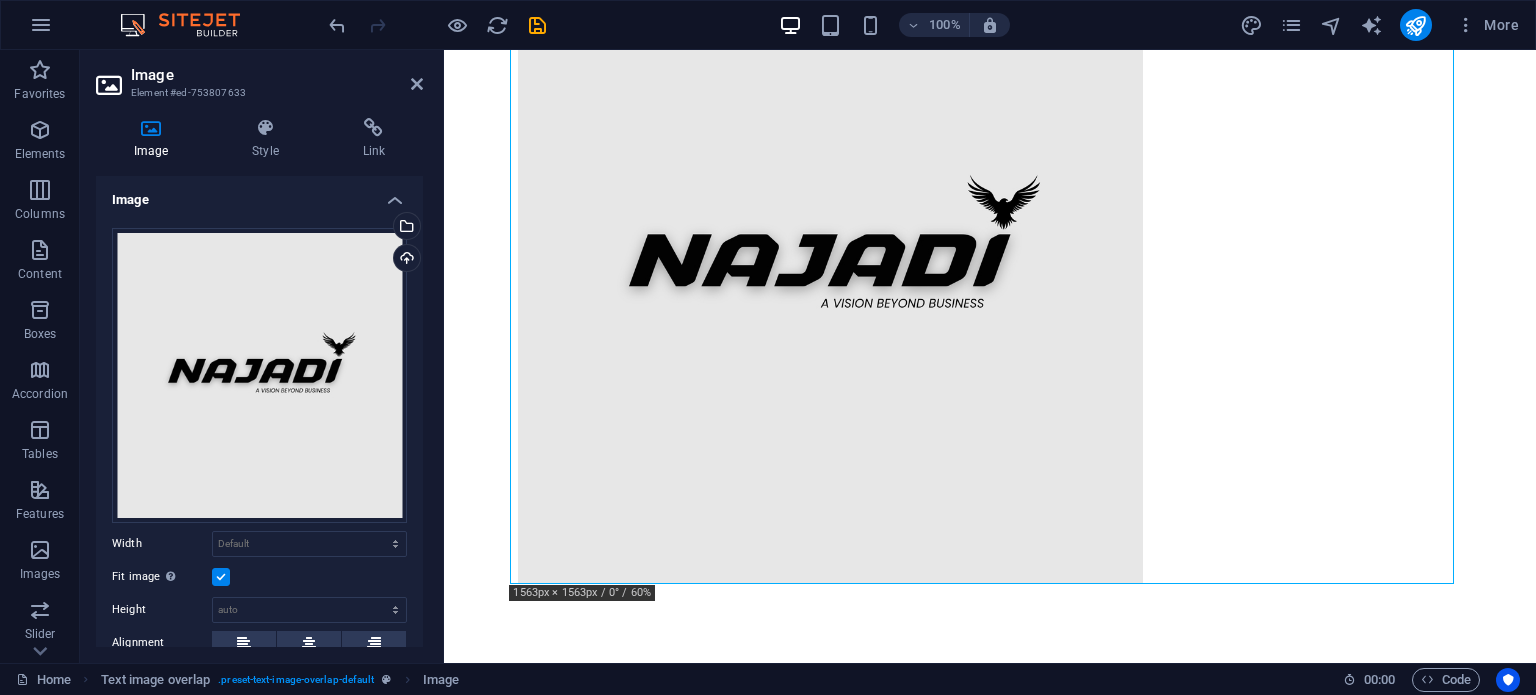 click on "Image Style Link Image Drag files here, click to choose files or select files from Files or our free stock photos & videos Select files from the file manager, stock photos, or upload file(s) Upload Width Default auto px rem % em vh vw Fit image Automatically fit image to a fixed width and height Height Default auto px Alignment Lazyload Loading images after the page loads improves page speed. Responsive Automatically load retina image and smartphone optimized sizes. Lightbox Use as headline The image will be wrapped in an H1 headline tag. Useful for giving alternative text the weight of an H1 headline, e.g. for the logo. Leave unchecked if uncertain. Optimized Images are compressed to improve page speed. Position Direction Custom X offset 50 px rem % vh vw Y offset 50 px rem % vh vw Text Float No float Image left Image right Determine how text should behave around the image. Text Alternative text Image caption Paragraph Format Normal Heading 1 Heading 2 Heading 3 Heading 4 Heading 5 Heading 6 Code Font Family" at bounding box center (259, 382) 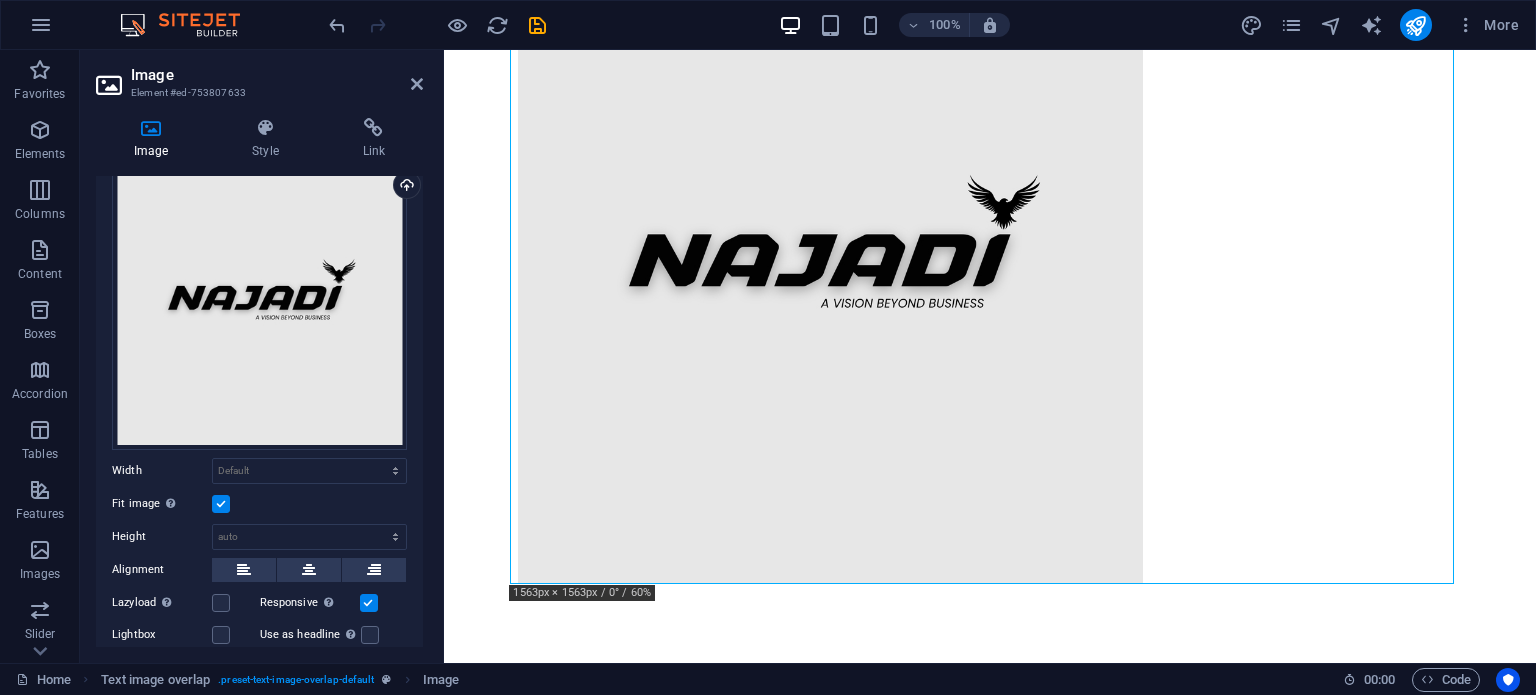 scroll, scrollTop: 0, scrollLeft: 0, axis: both 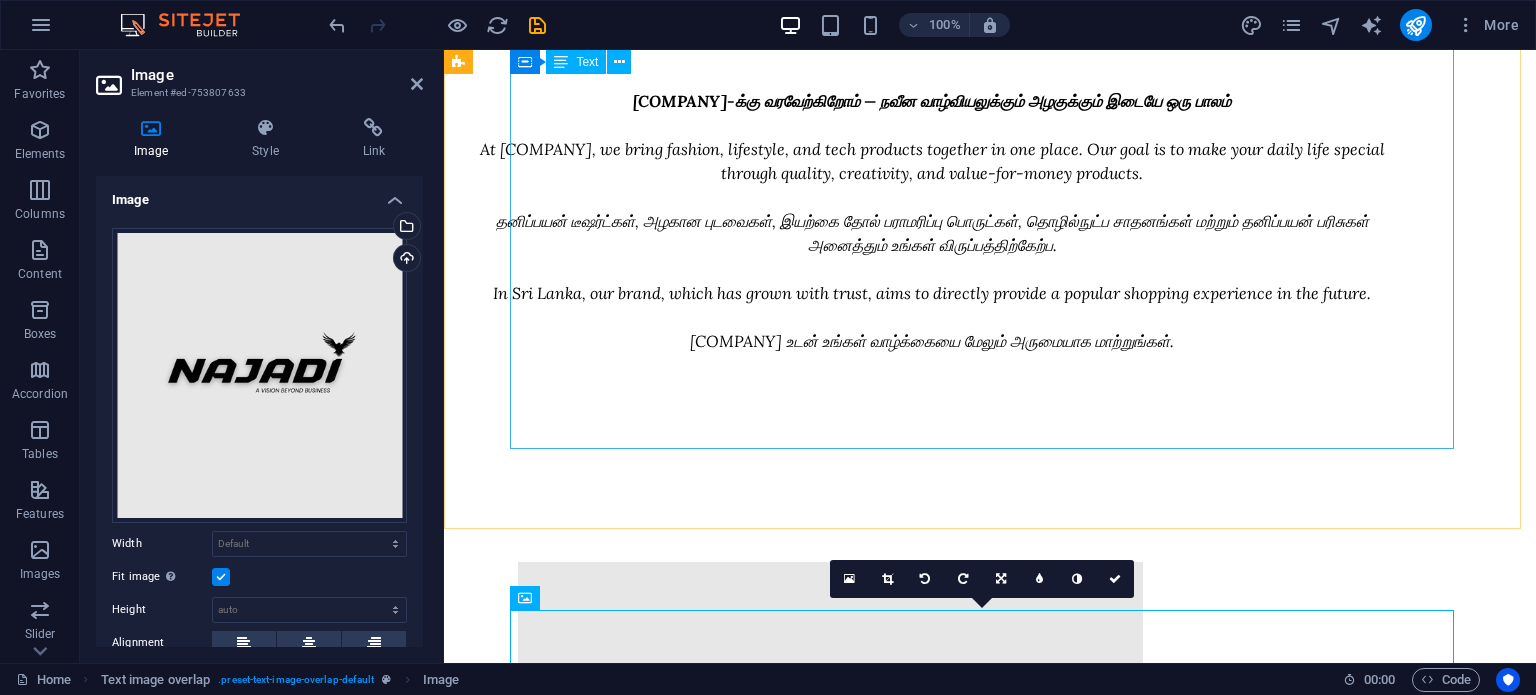 click on "Welcome to [COMPANY] — Where Style Meets Innovation At [COMPANY], we bring together fashion, lifestyle, and technology in one curated online destination. Our mission is to empower everyday expression through thoughtfully selected products that reflect quality, creativity, and affordability. From trendy custom T-shirts and elegant sarees to skincare essentials, tech gadgets, and personalized gifts, we cater to your modern lifestyle needs with a local touch. Whether you’re upgrading your wardrobe, searching for meaningful gifts, or exploring the latest accessories, [COMPANY] is your go-to brand. Rooted in Sri Lanka, we’re more than just an online store—we’re a growing lifestyle brand built on passion, trust, and the promise of delivering value with every purchase. As we grow, we aim to open physical stores across the island to bring the [COMPANY] experience even closer to you. Discover more. Express more. Live more—with [COMPANY]. For inquiries, please contact us at  info@example.com" at bounding box center [932, -175] 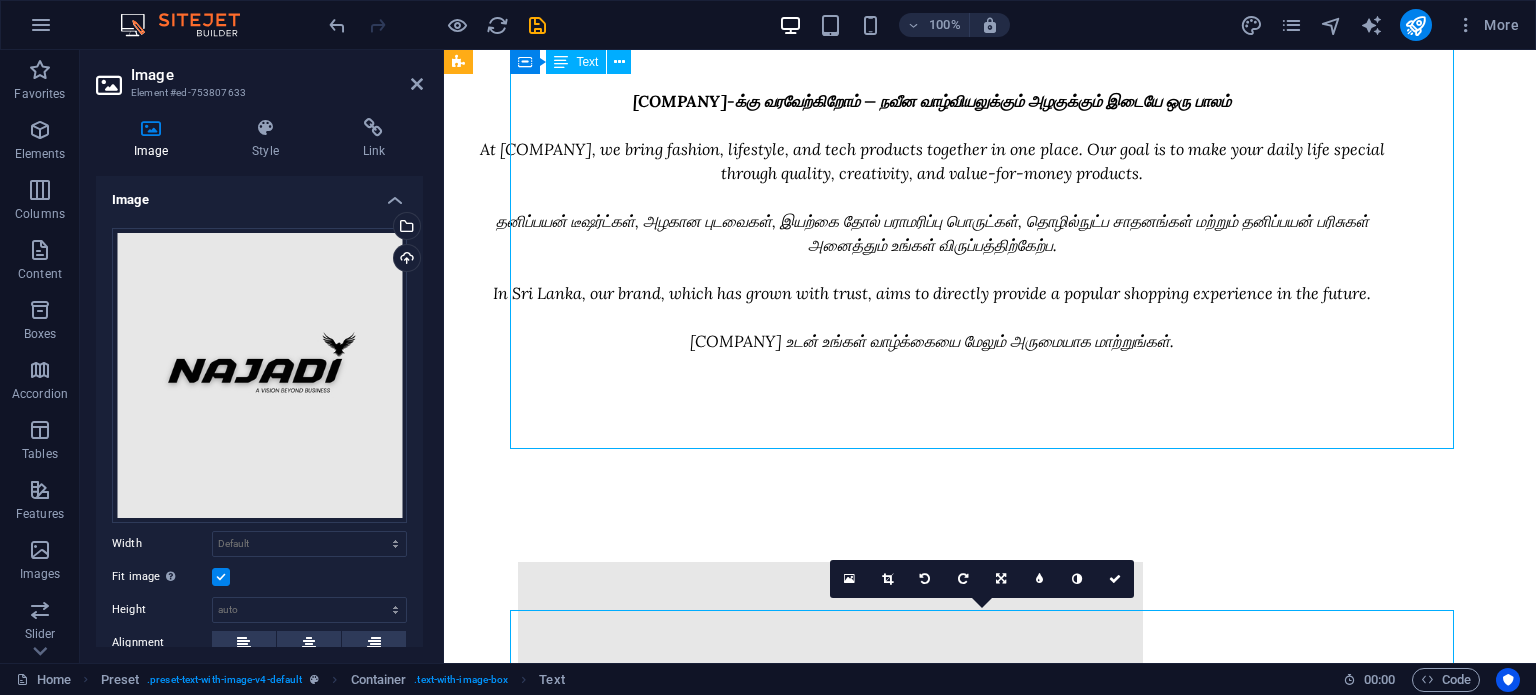 click on "Welcome to [COMPANY] — Where Style Meets Innovation At [COMPANY], we bring together fashion, lifestyle, and technology in one curated online destination. Our mission is to empower everyday expression through thoughtfully selected products that reflect quality, creativity, and affordability. From trendy custom T-shirts and elegant sarees to skincare essentials, tech gadgets, and personalized gifts, we cater to your modern lifestyle needs with a local touch. Whether you’re upgrading your wardrobe, searching for meaningful gifts, or exploring the latest accessories, [COMPANY] is your go-to brand. Rooted in Sri Lanka, we’re more than just an online store—we’re a growing lifestyle brand built on passion, trust, and the promise of delivering value with every purchase. As we grow, we aim to open physical stores across the island to bring the [COMPANY] experience even closer to you. Discover more. Express more. Live more—with [COMPANY]. For inquiries, please contact us at  info@example.com" at bounding box center [932, -175] 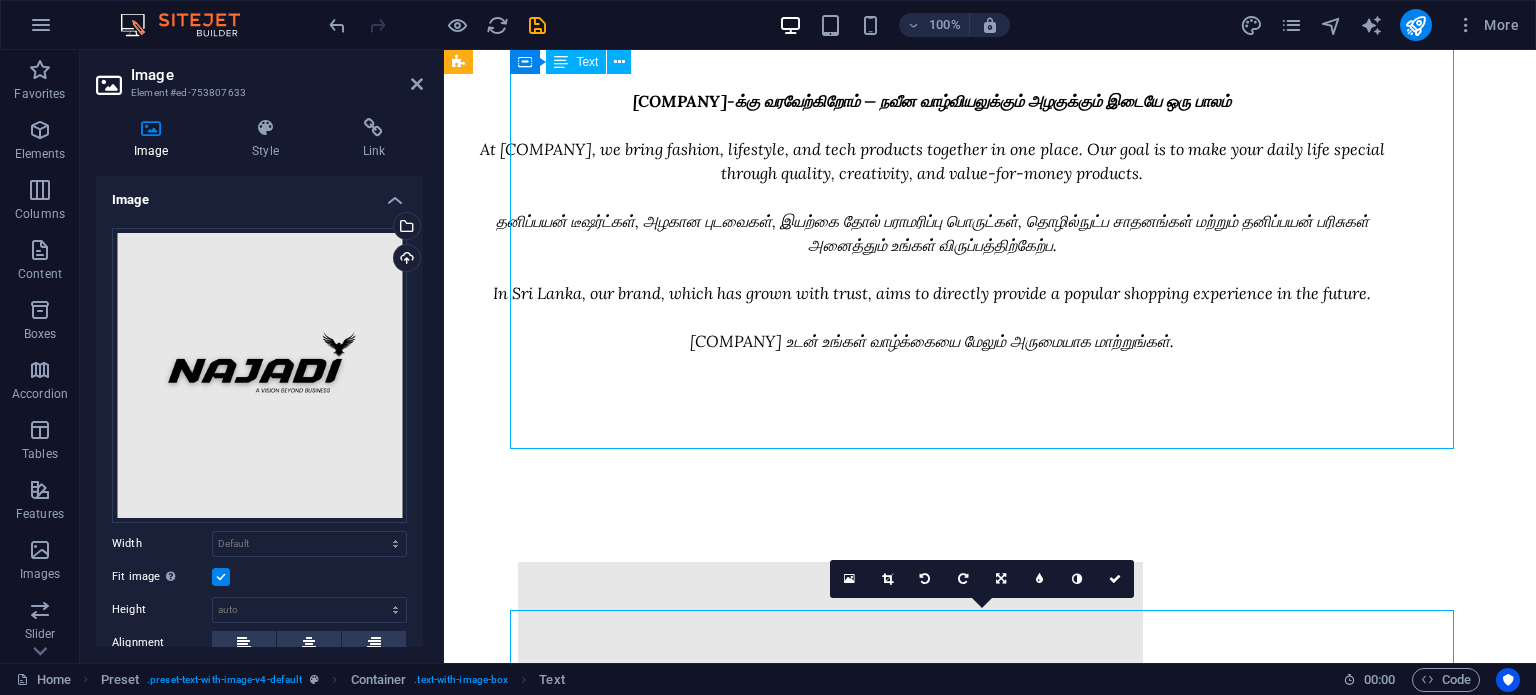 scroll, scrollTop: 0, scrollLeft: 0, axis: both 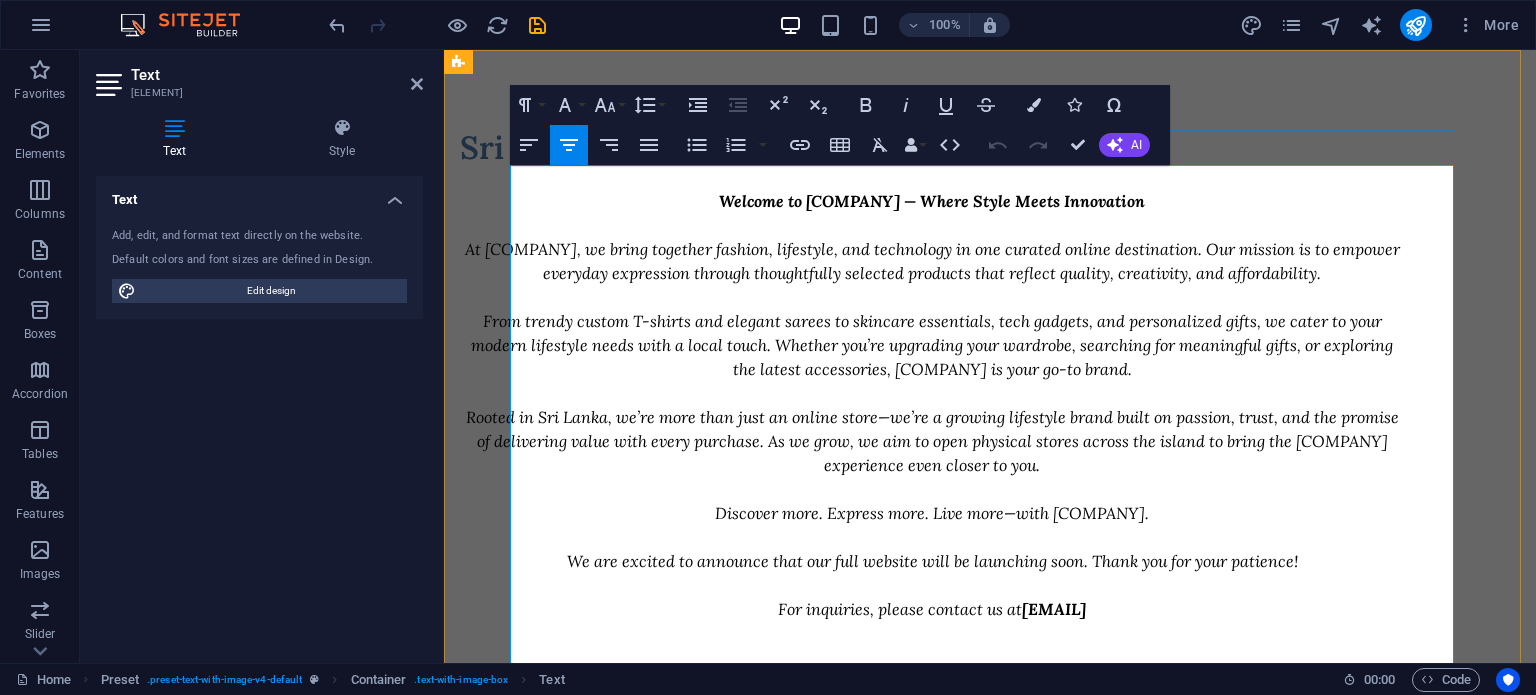 click on "We are excited to announce that our full website will be launching soon. Thank you for your patience! For inquiries, please contact us at" at bounding box center [932, 585] 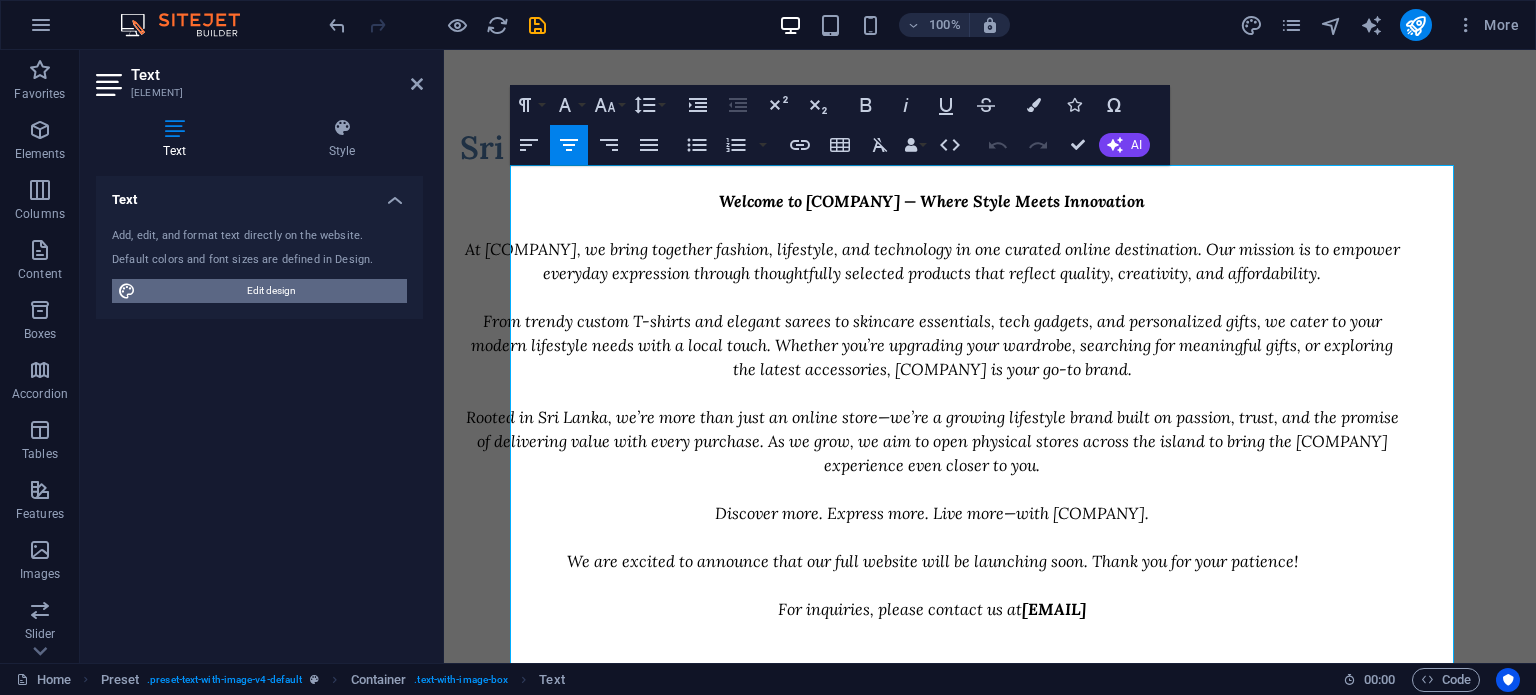 click on "Edit design" at bounding box center (271, 291) 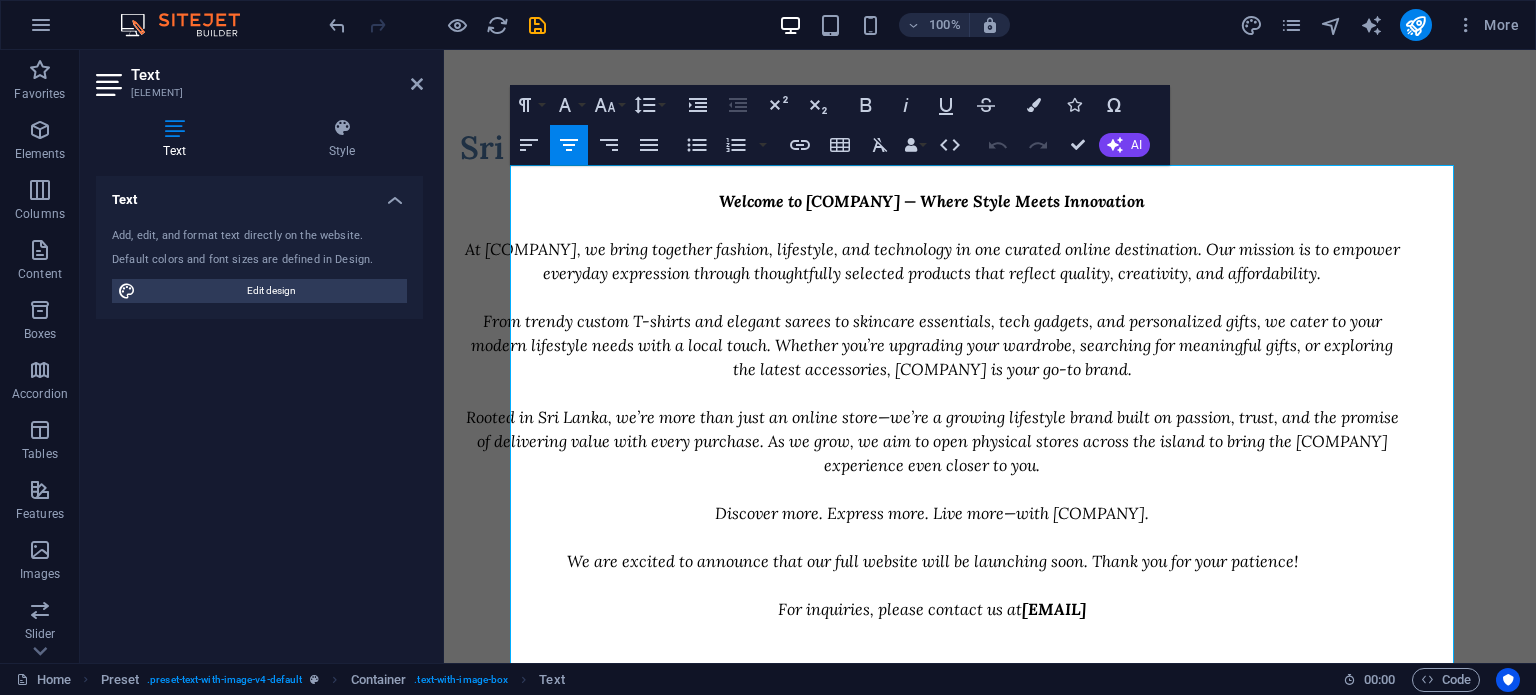 click on "From trendy custom T-shirts and elegant sarees to skincare essentials, tech gadgets, and personalized gifts, we cater to your modern lifestyle needs with a local touch. Whether you’re upgrading your wardrobe, searching for meaningful gifts, or exploring the latest accessories, [COMPANY] is your go-to brand." at bounding box center [932, 345] 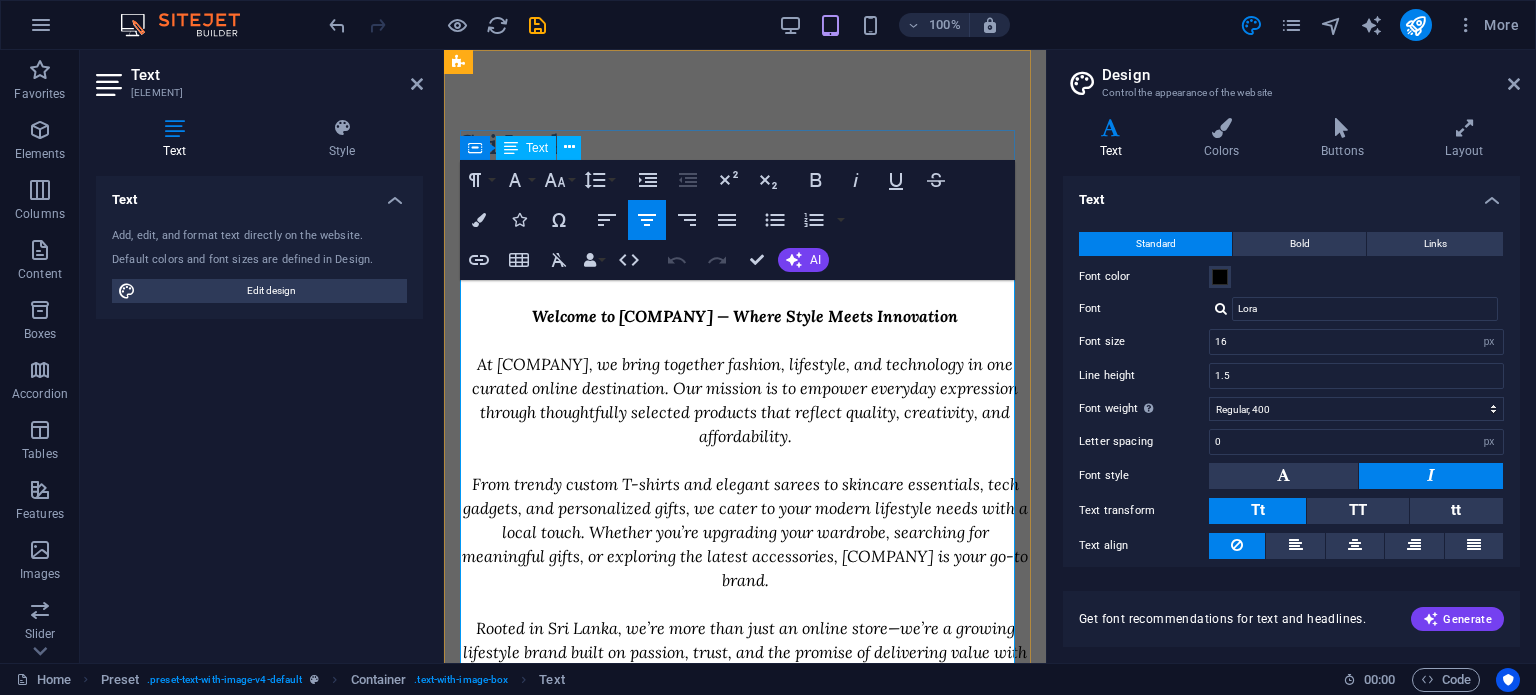 click at bounding box center [745, 460] 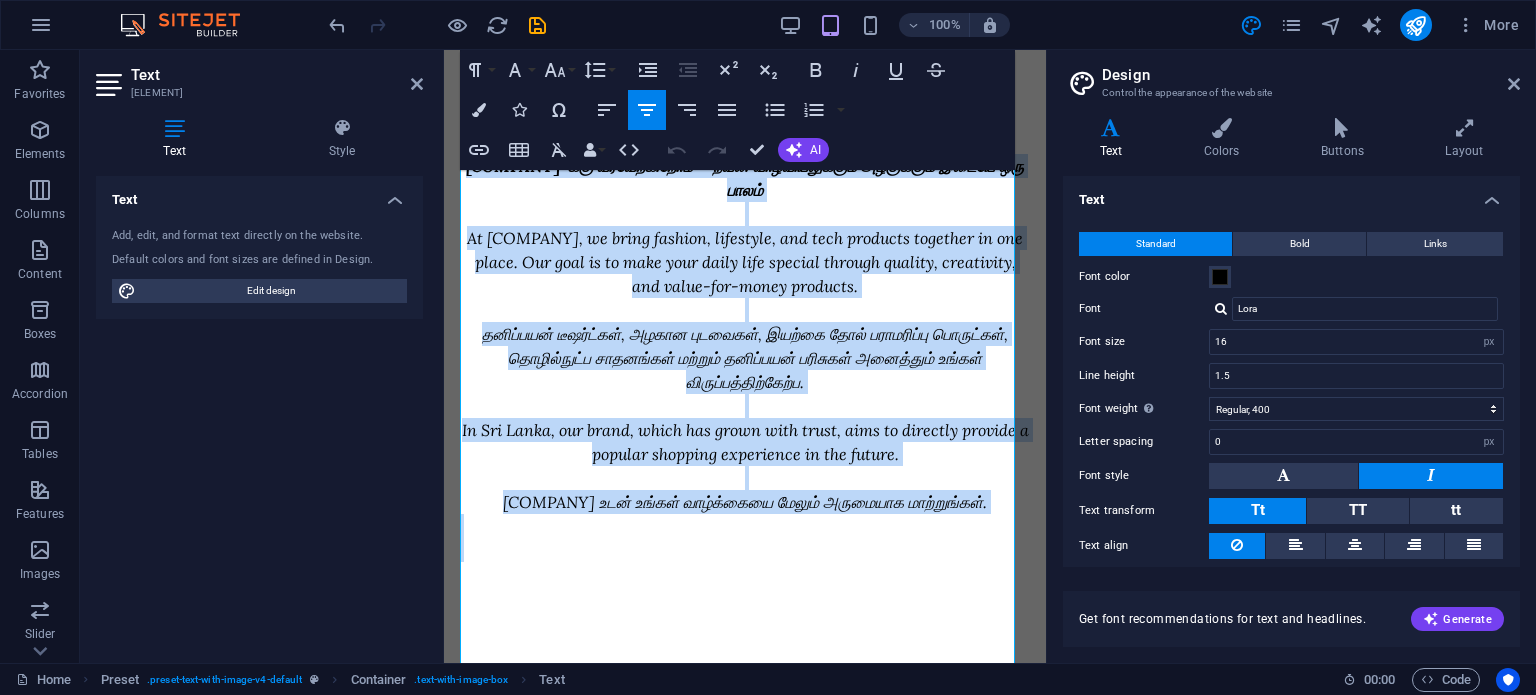 scroll, scrollTop: 1488, scrollLeft: 0, axis: vertical 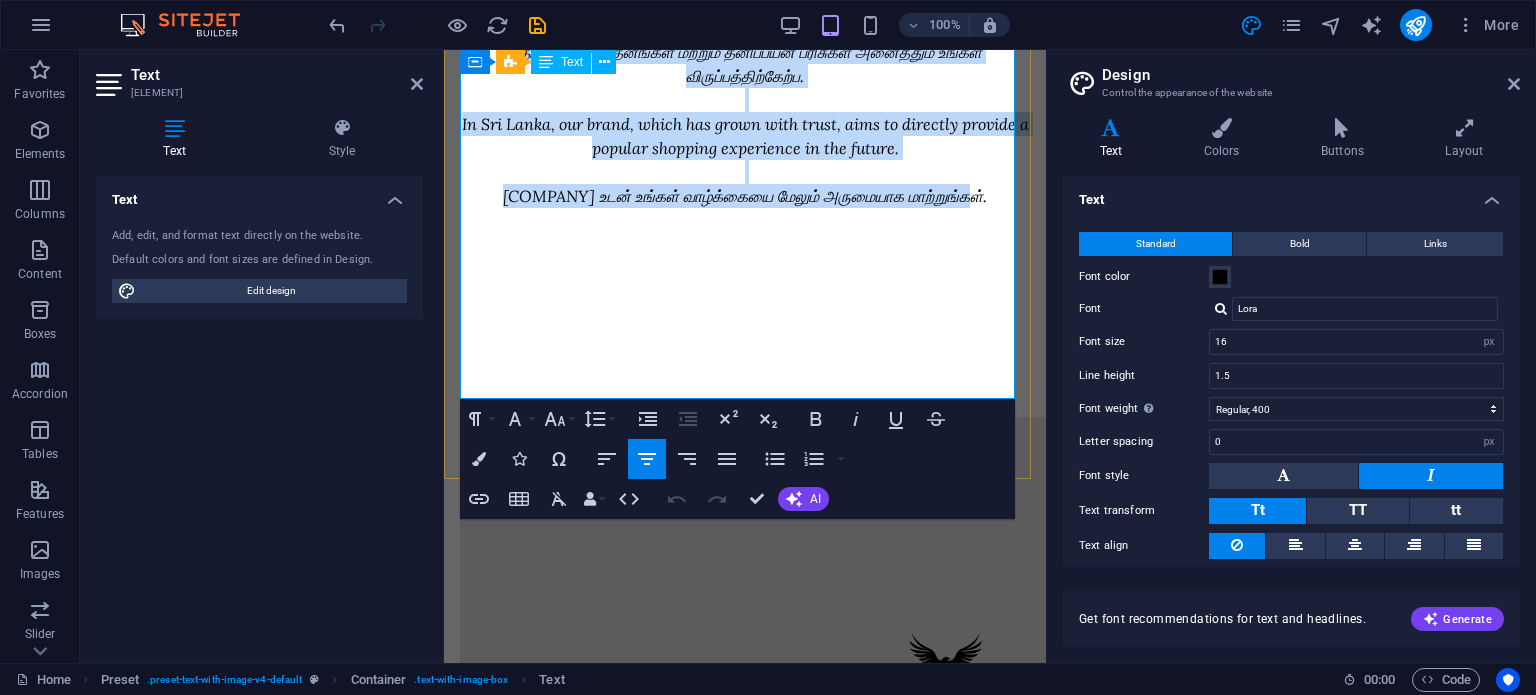 drag, startPoint x: 477, startPoint y: 229, endPoint x: 815, endPoint y: 343, distance: 356.70715 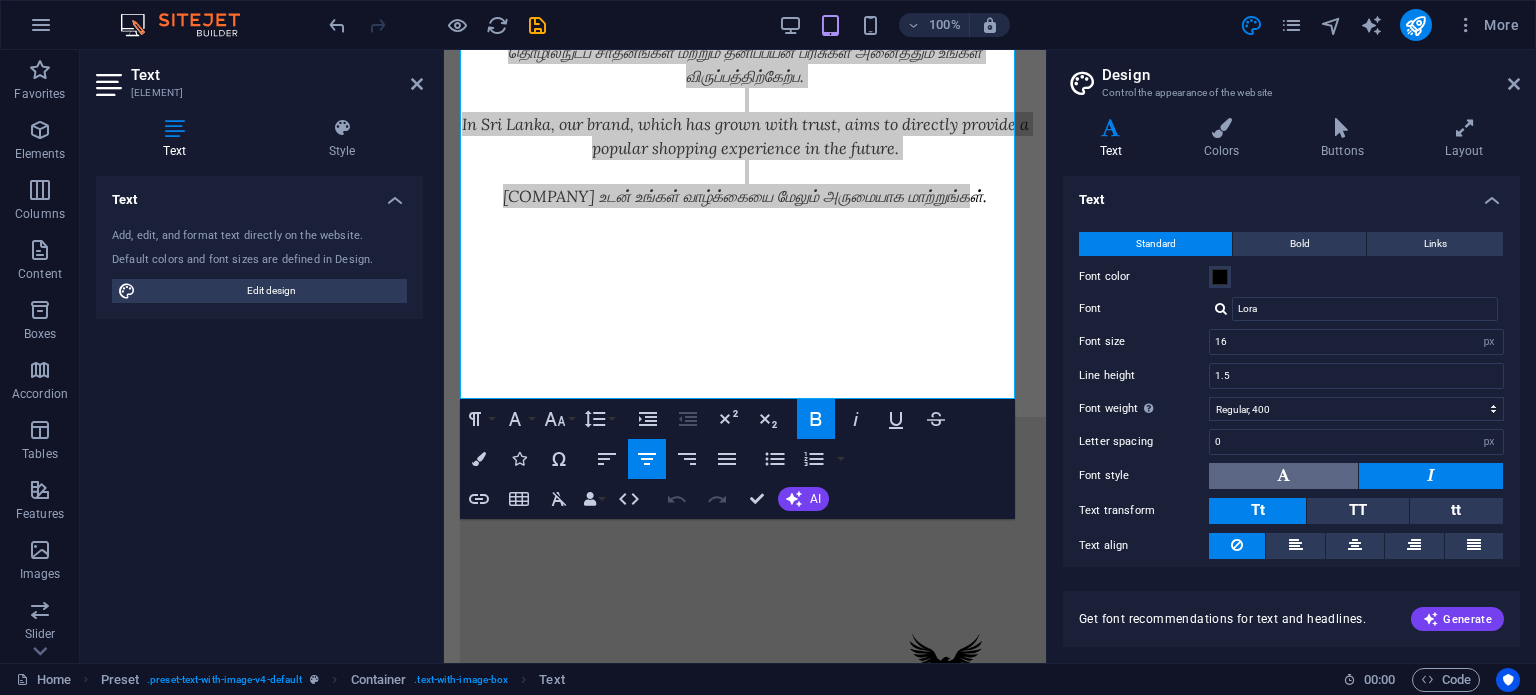 click at bounding box center (1283, 476) 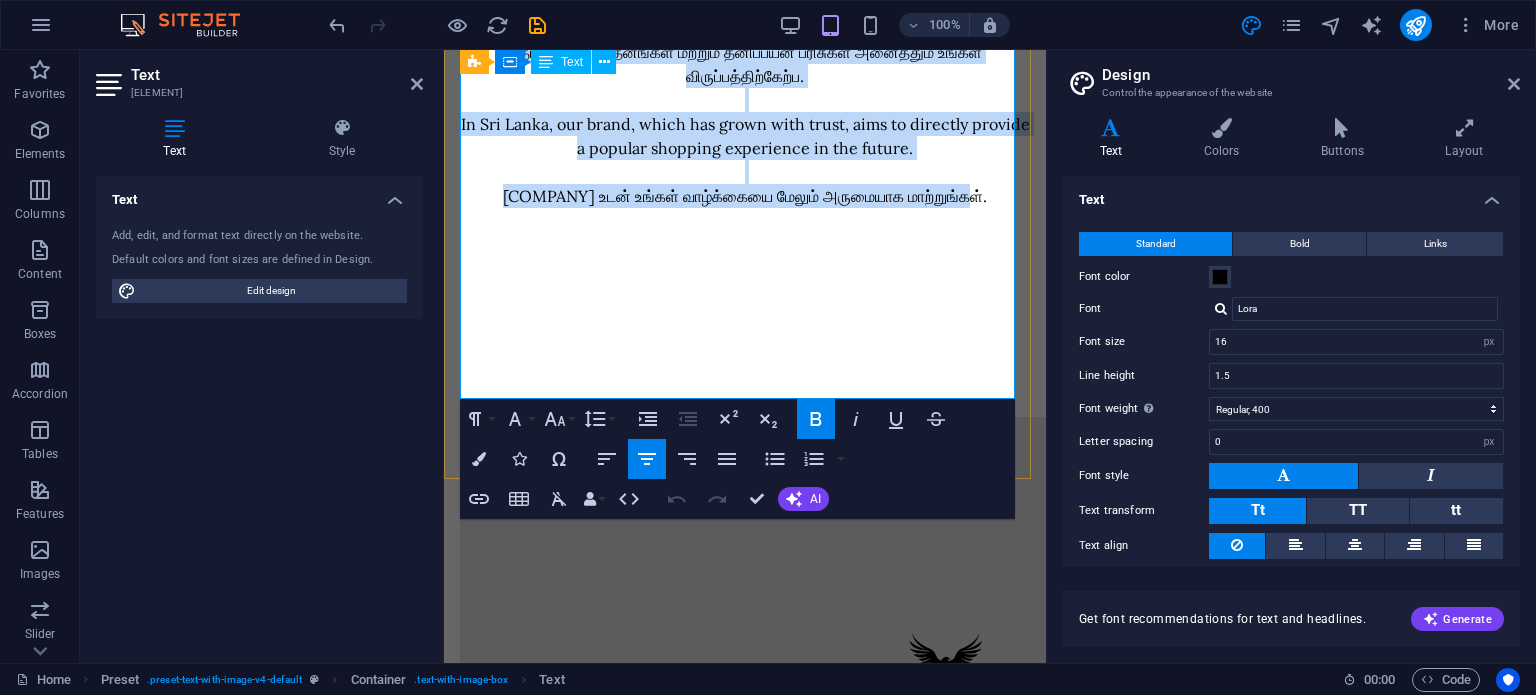 click on "[COMPANY] உடன் உங்கள் வாழ்க்கையை மேலும் அருமையாக மாற்றுங்கள்." at bounding box center (745, 196) 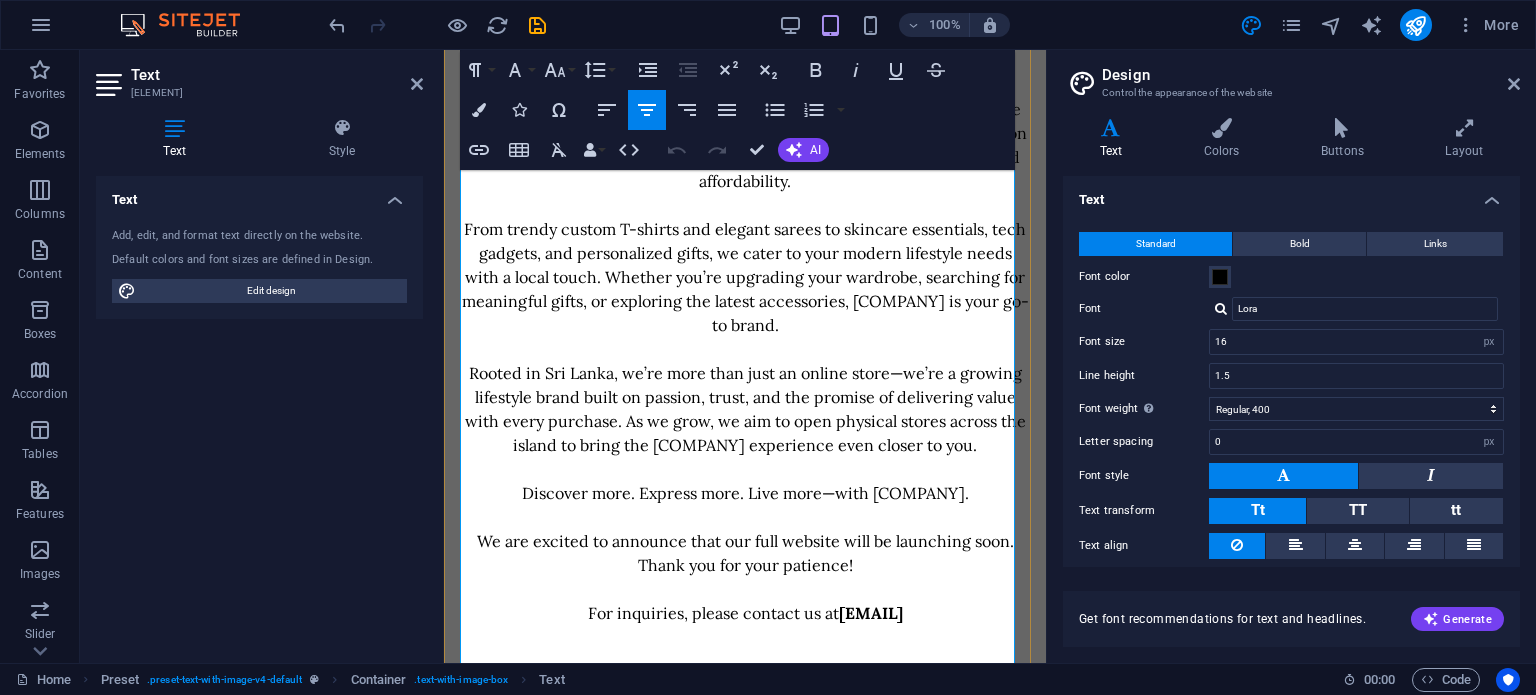 scroll, scrollTop: 231, scrollLeft: 0, axis: vertical 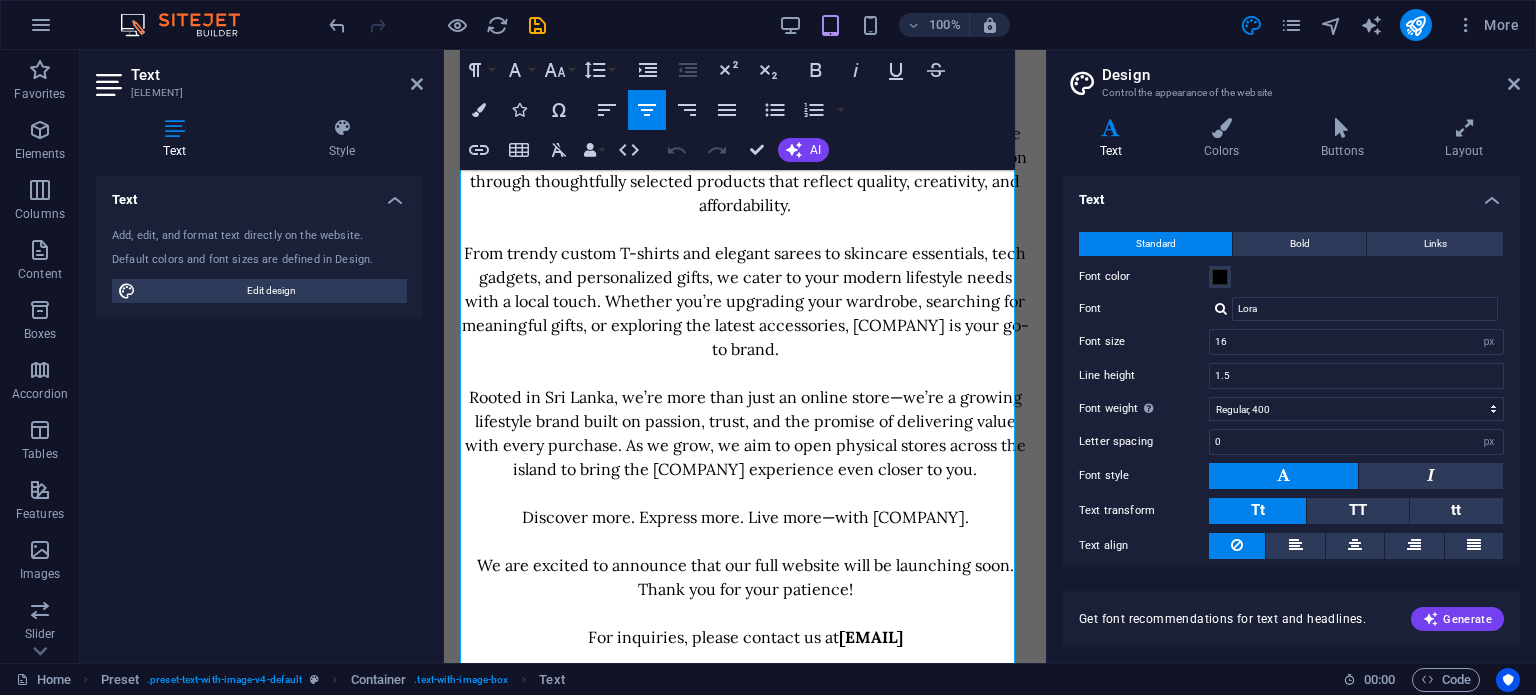 click on "Design Control the appearance of the website Variants  Text  Colors  Buttons  Layout Text Standard Bold Links Font color Font Lora Font size 16 rem px Line height 1.5 Font weight To display the font weight correctly, it may need to be enabled.  Manage Fonts Thin, 100 Extra-light, 200 Light, 300 Regular, 400 Medium, 500 Semi-bold, 600 Bold, 700 Extra-bold, 800 Black, 900 Letter spacing 0 rem px Font style Text transform Tt TT tt Text align Font weight To display the font weight correctly, it may need to be enabled.  Manage Fonts Thin, 100 Extra-light, 200 Light, 300 Regular, 400 Medium, 500 Semi-bold, 600 Bold, 700 Extra-bold, 800 Black, 900 Default Hover / Active Font color Font color Decoration Decoration Transition duration 0.3 s Transition function Ease Ease In Ease Out Ease In/Ease Out Linear Headlines All H1 / Textlogo H2 H3 H4 H5 H6 Font color Font Lora Line height 1.5 Font weight To display the font weight correctly, it may need to be enabled.  Manage Fonts Thin, 100 Extra-light, 200 Light, 300 0 rem 0" at bounding box center [1291, 356] 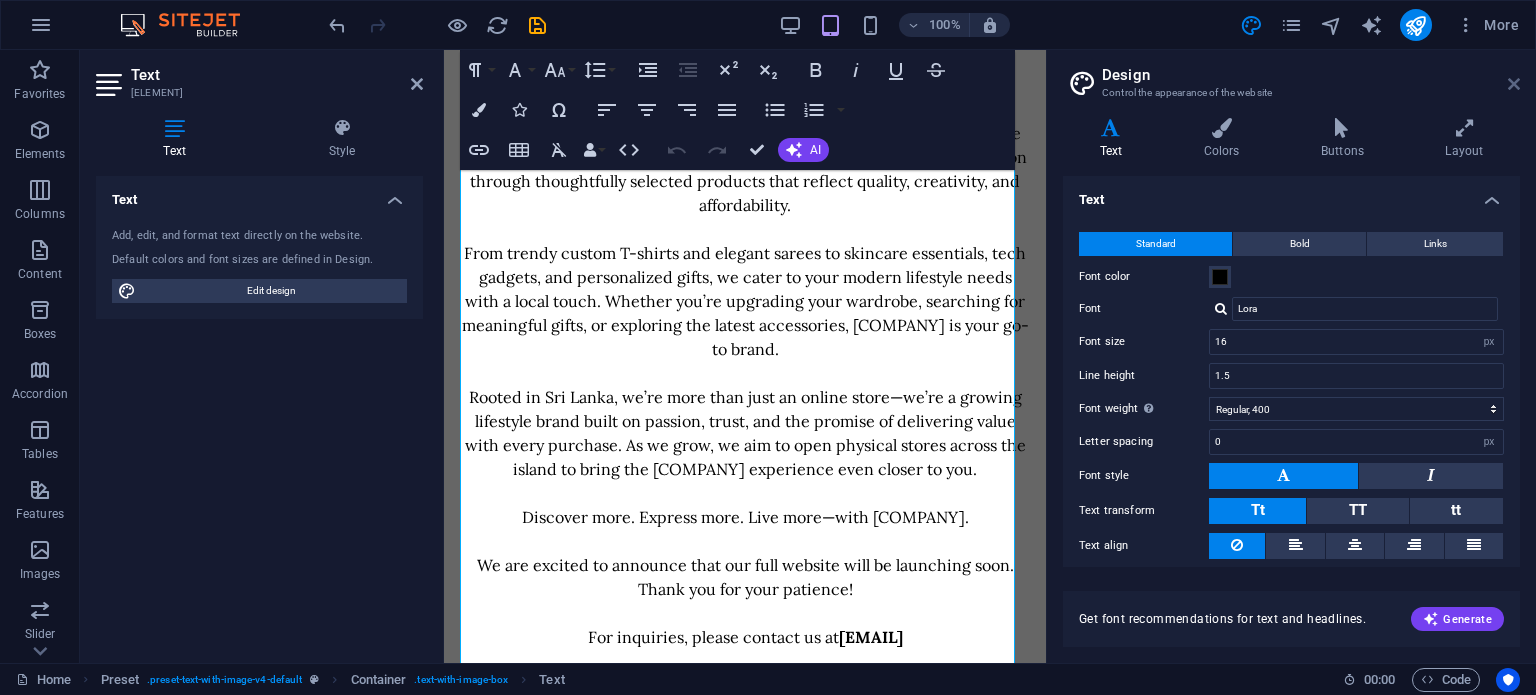click at bounding box center (1514, 84) 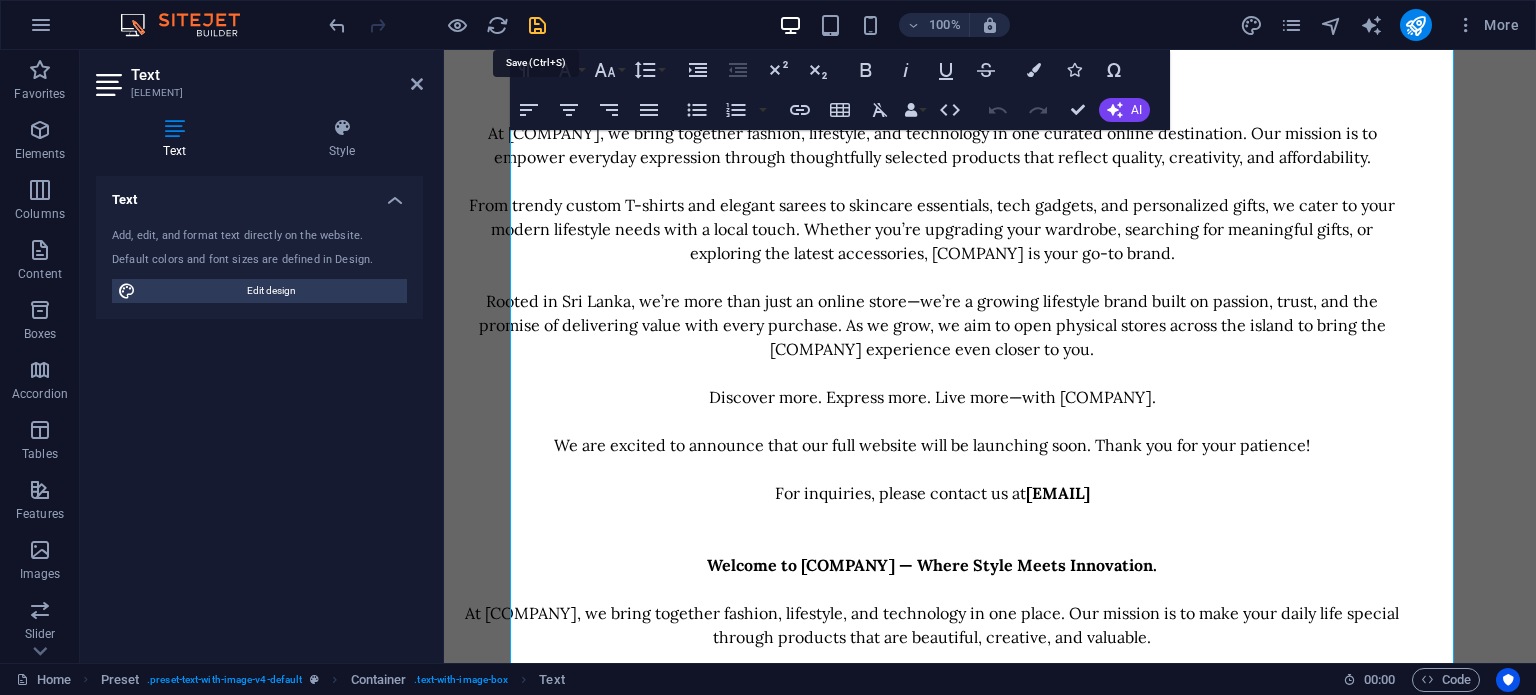 click at bounding box center [537, 25] 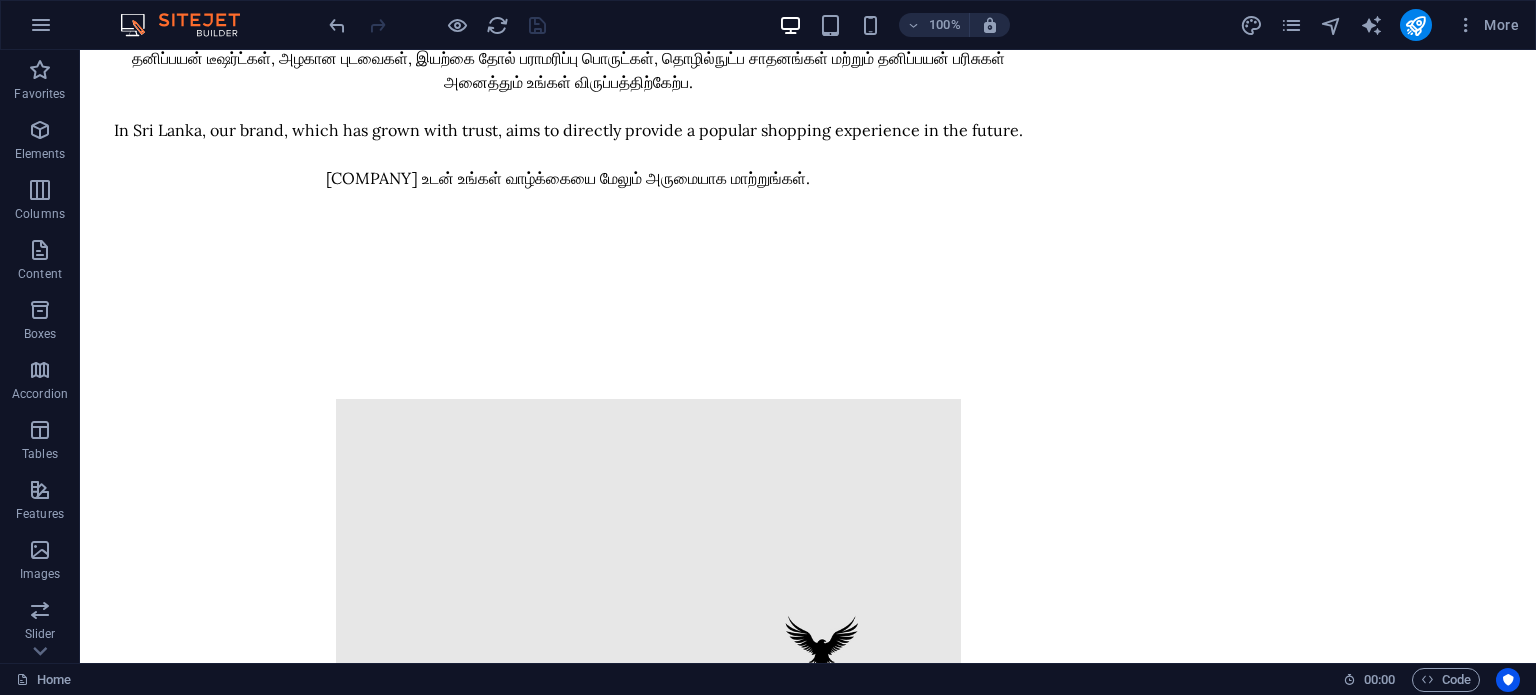 scroll, scrollTop: 0, scrollLeft: 0, axis: both 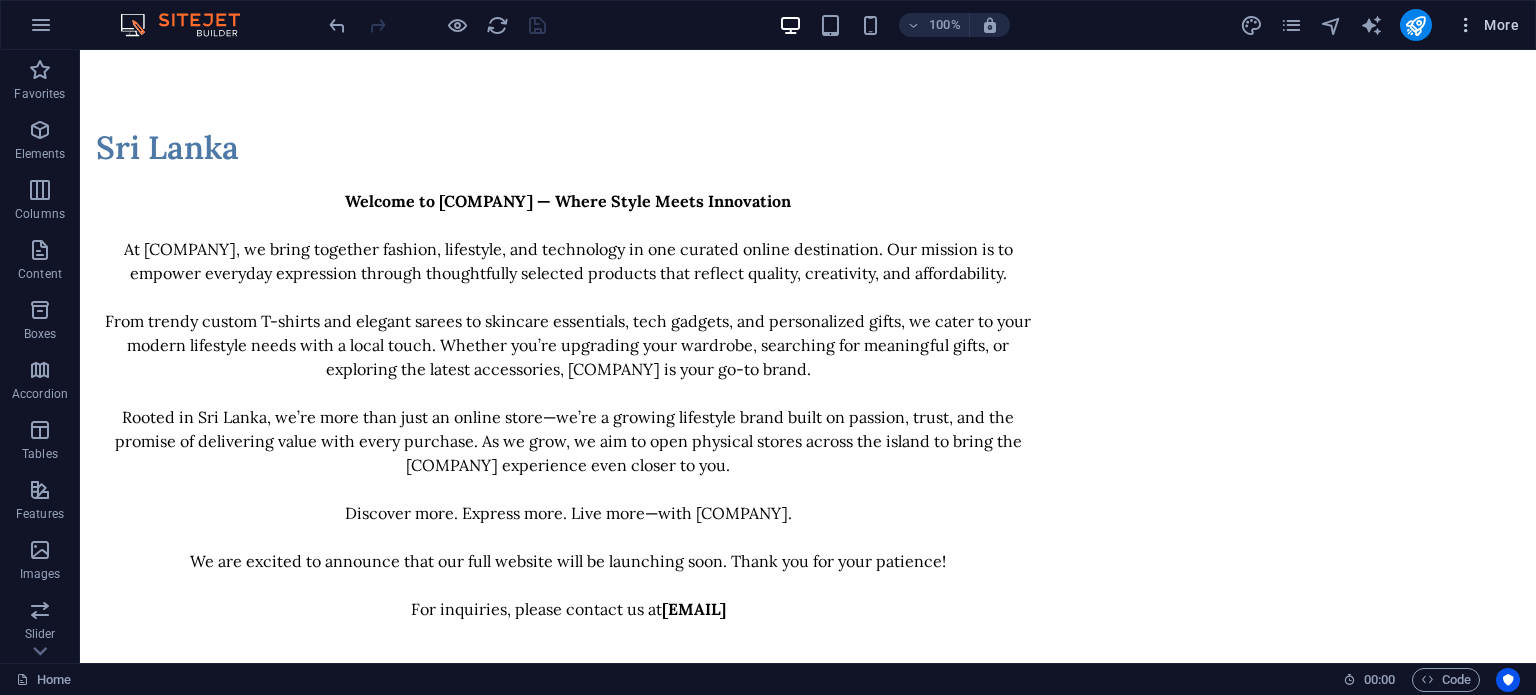 click on "More" at bounding box center [1487, 25] 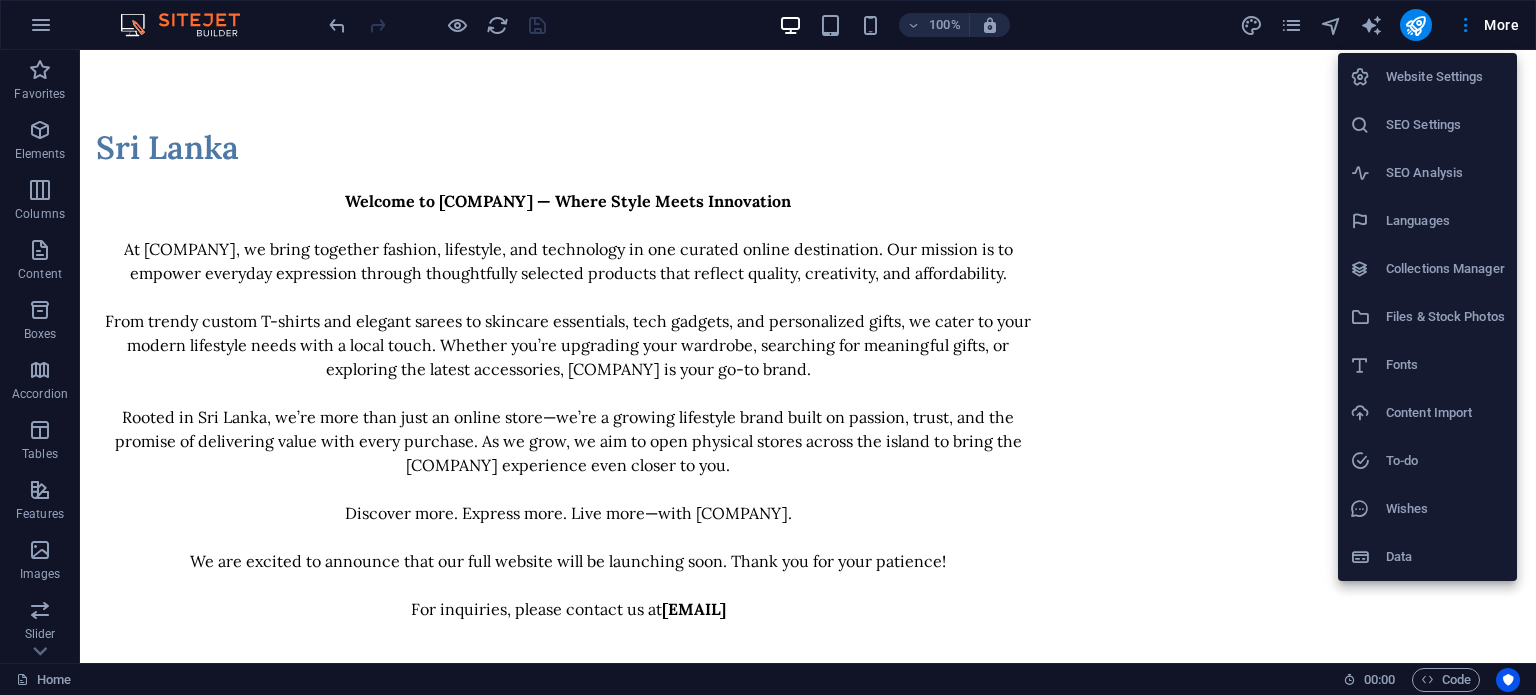 click on "SEO Settings" at bounding box center (1445, 125) 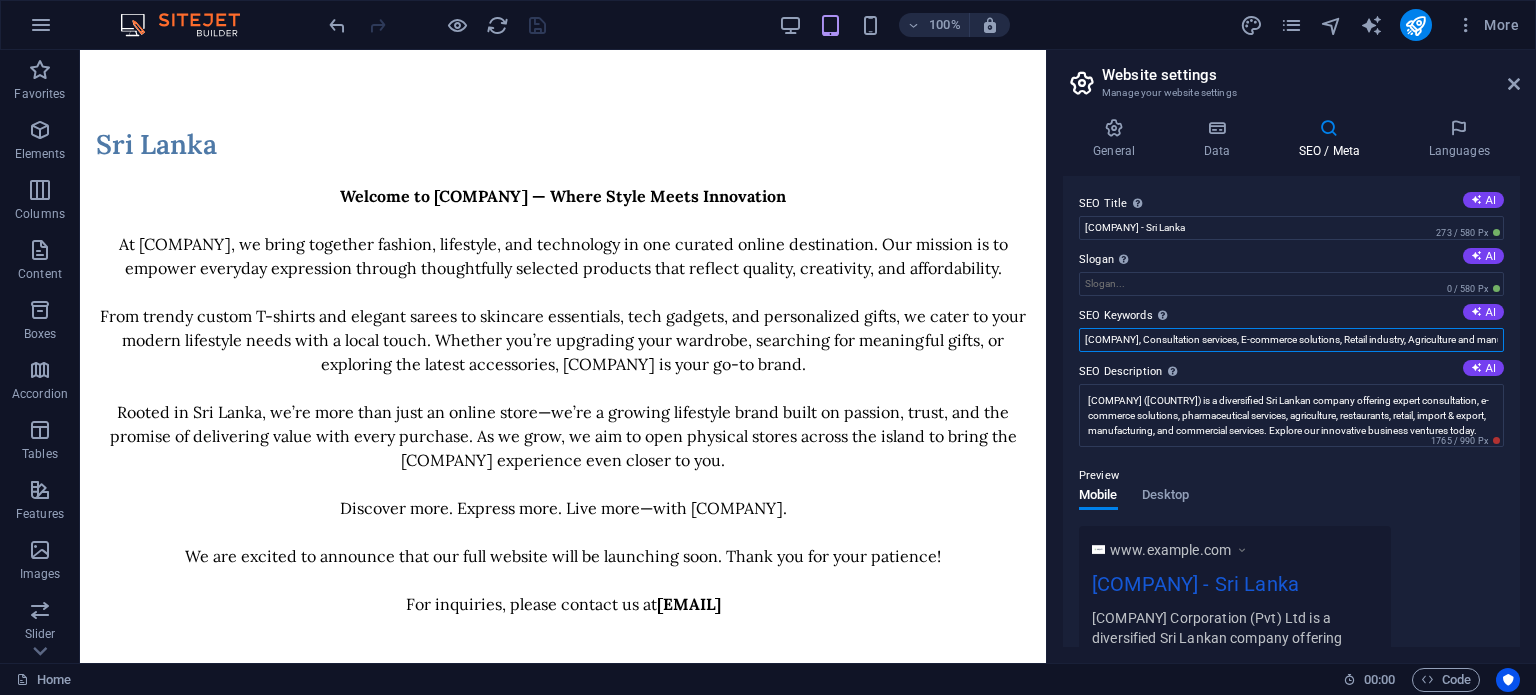 click on "[COMPANY], Consultation services, E-commerce solutions, Retail industry, Agriculture and manufacturing, Import and export services" at bounding box center [1291, 340] 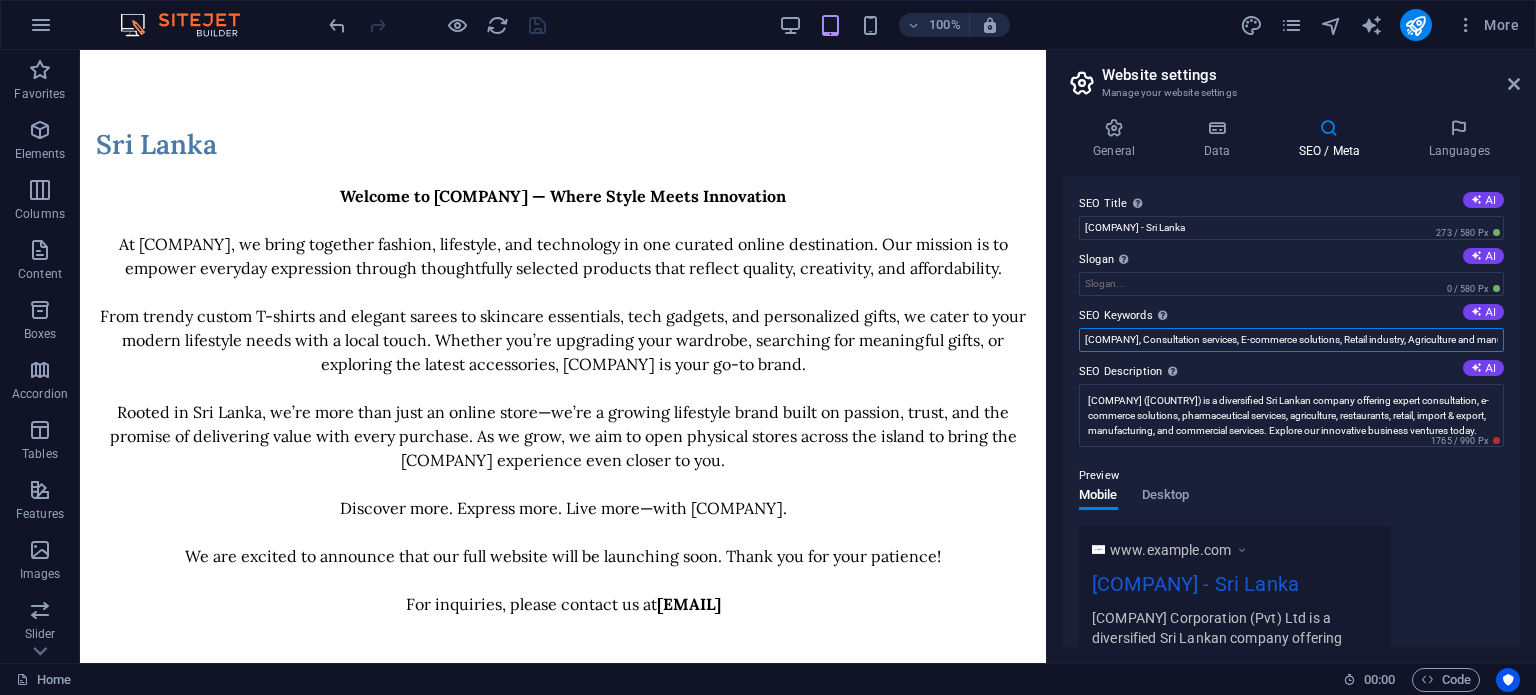 click on "[COMPANY], Consultation services, E-commerce solutions, Retail industry, Agriculture and manufacturing, Import and export services" at bounding box center [1291, 340] 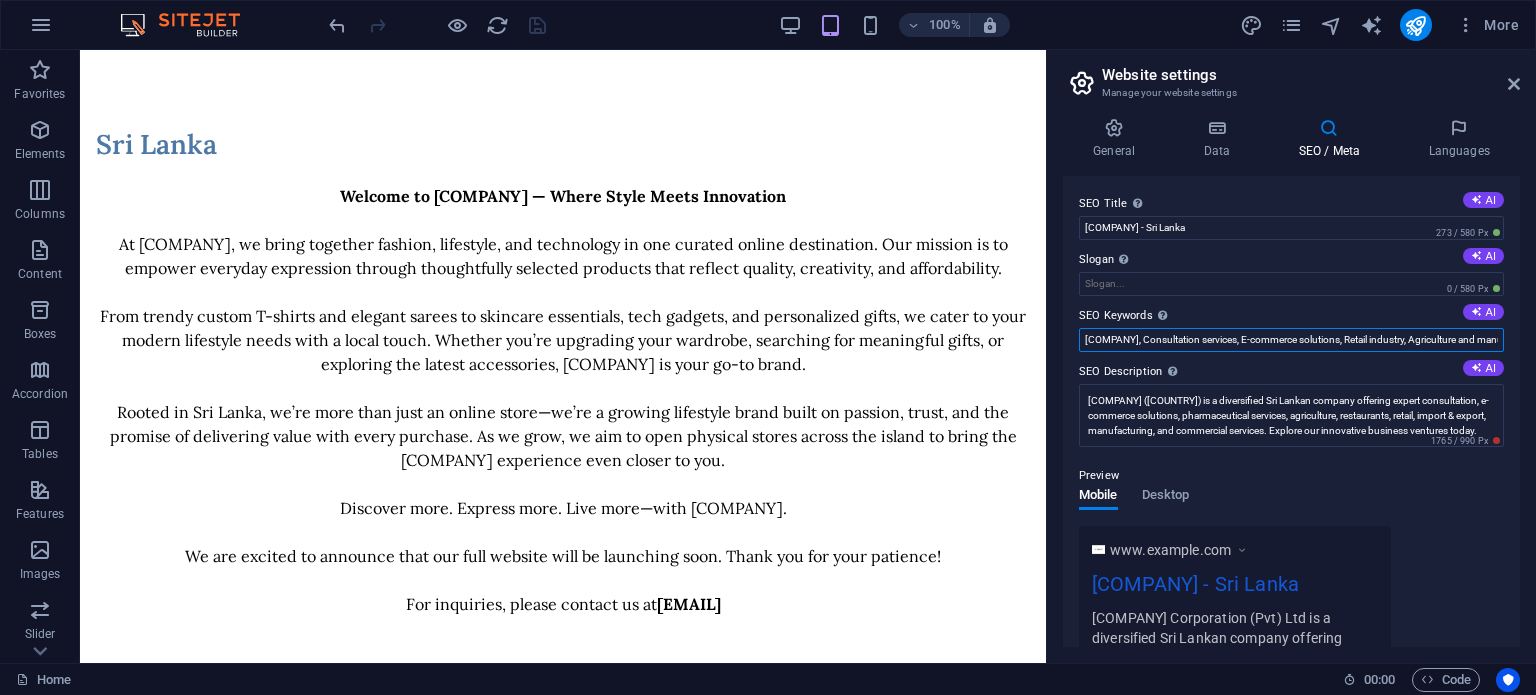 click on "[COMPANY], Consultation services, E-commerce solutions, Retail industry, Agriculture and manufacturing, Import and export services" at bounding box center [1291, 340] 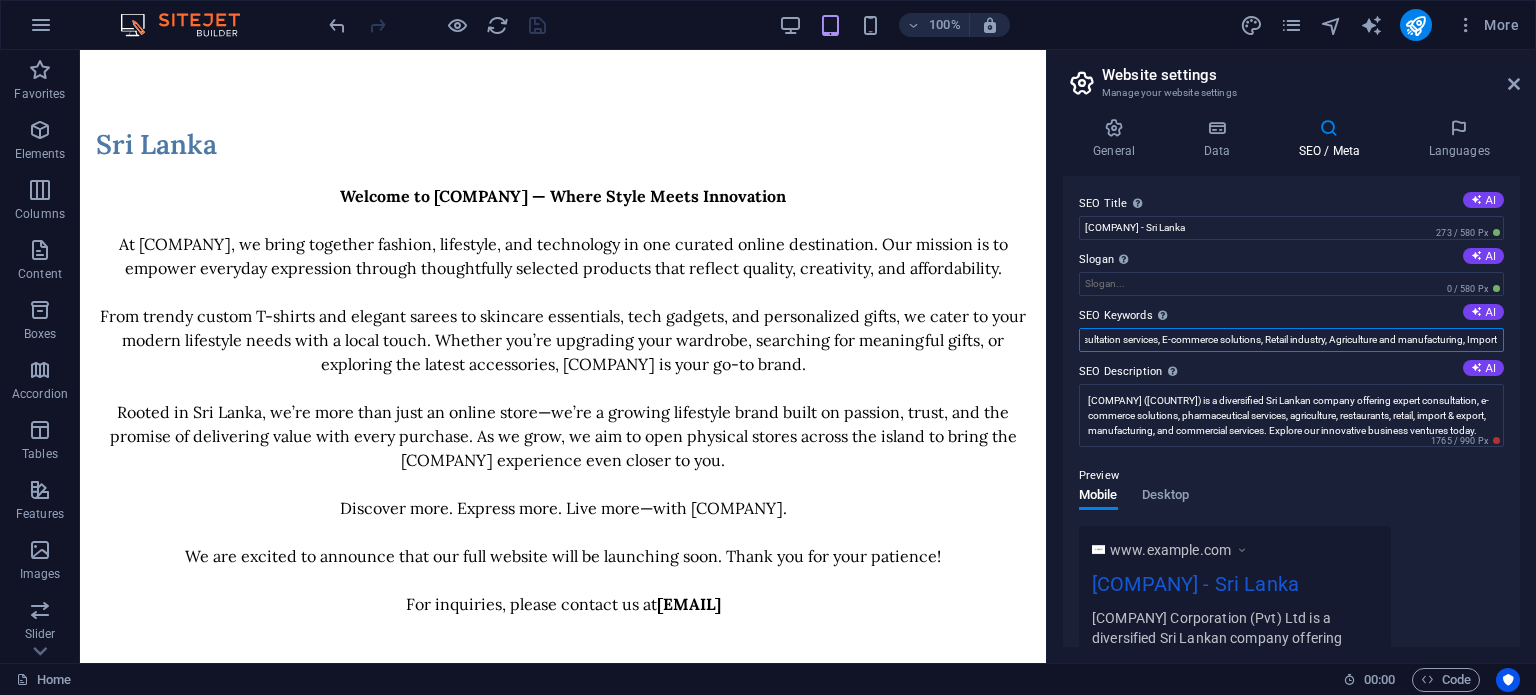 scroll, scrollTop: 0, scrollLeft: 208, axis: horizontal 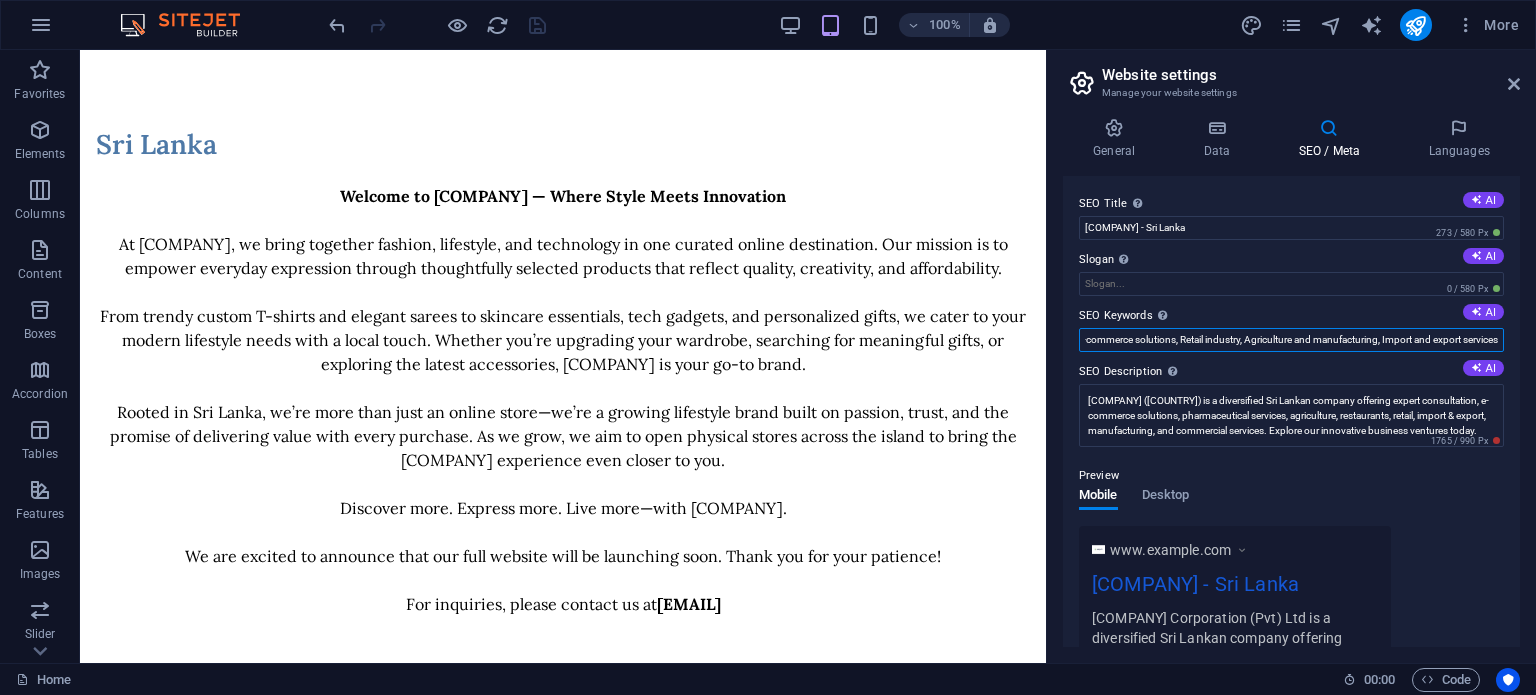 drag, startPoint x: 1331, startPoint y: 339, endPoint x: 1490, endPoint y: 339, distance: 159 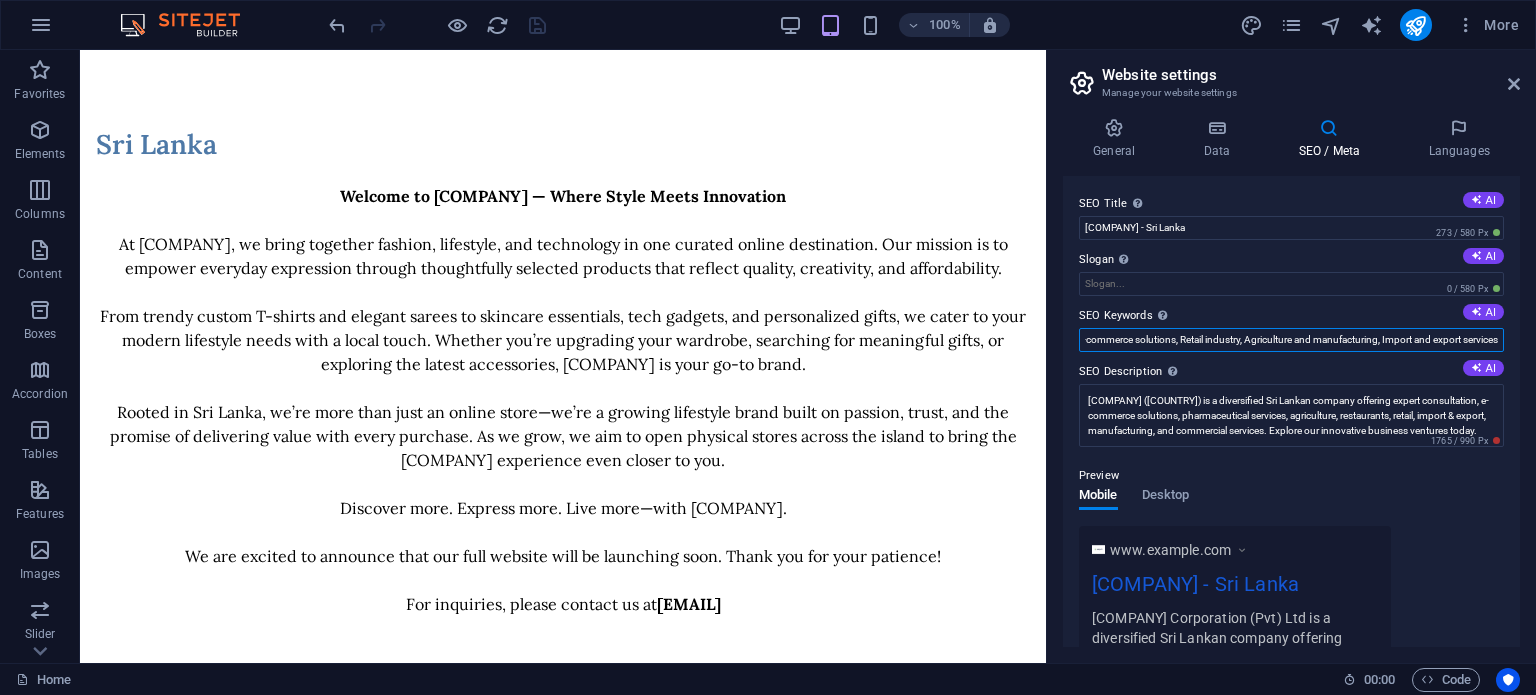 click on "[COMPANY], Consultation services, E-commerce solutions, Retail industry, Agriculture and manufacturing, Import and export services" at bounding box center (1291, 340) 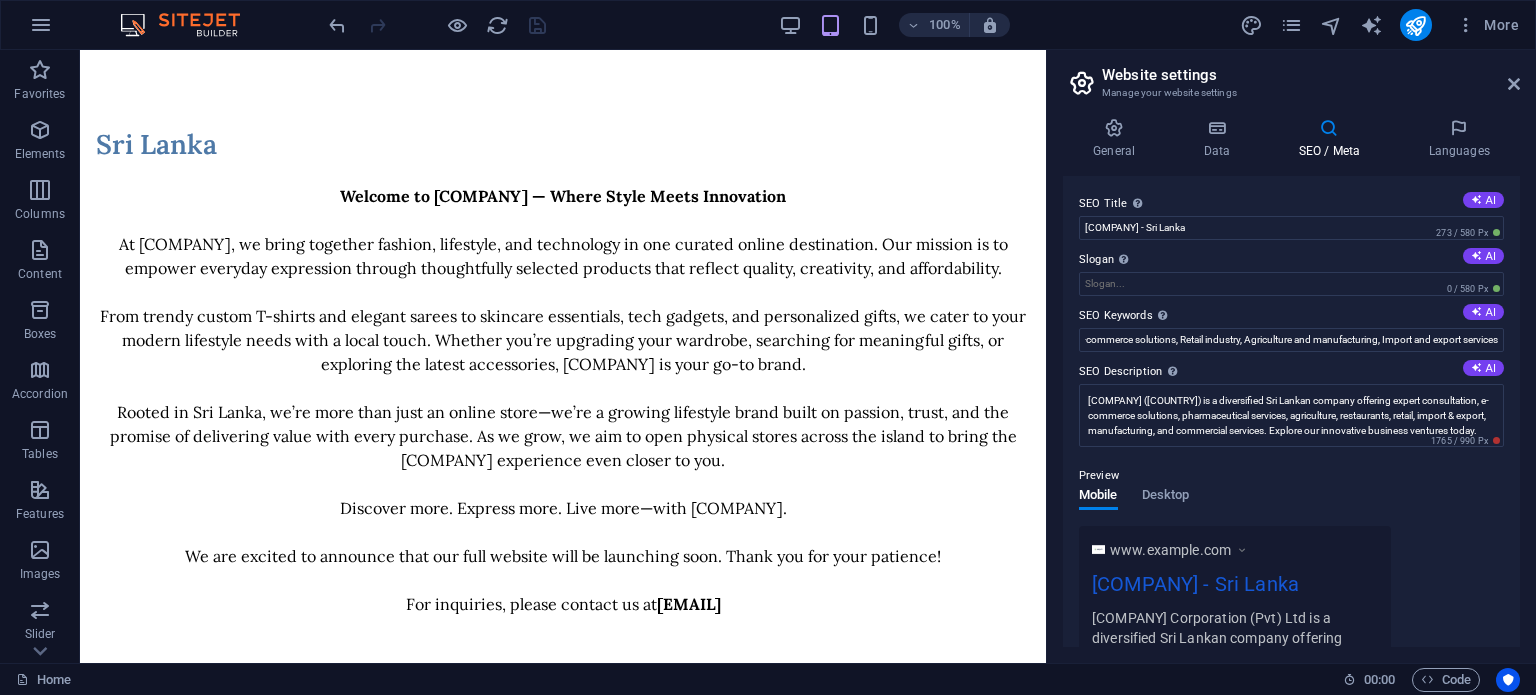 scroll, scrollTop: 0, scrollLeft: 0, axis: both 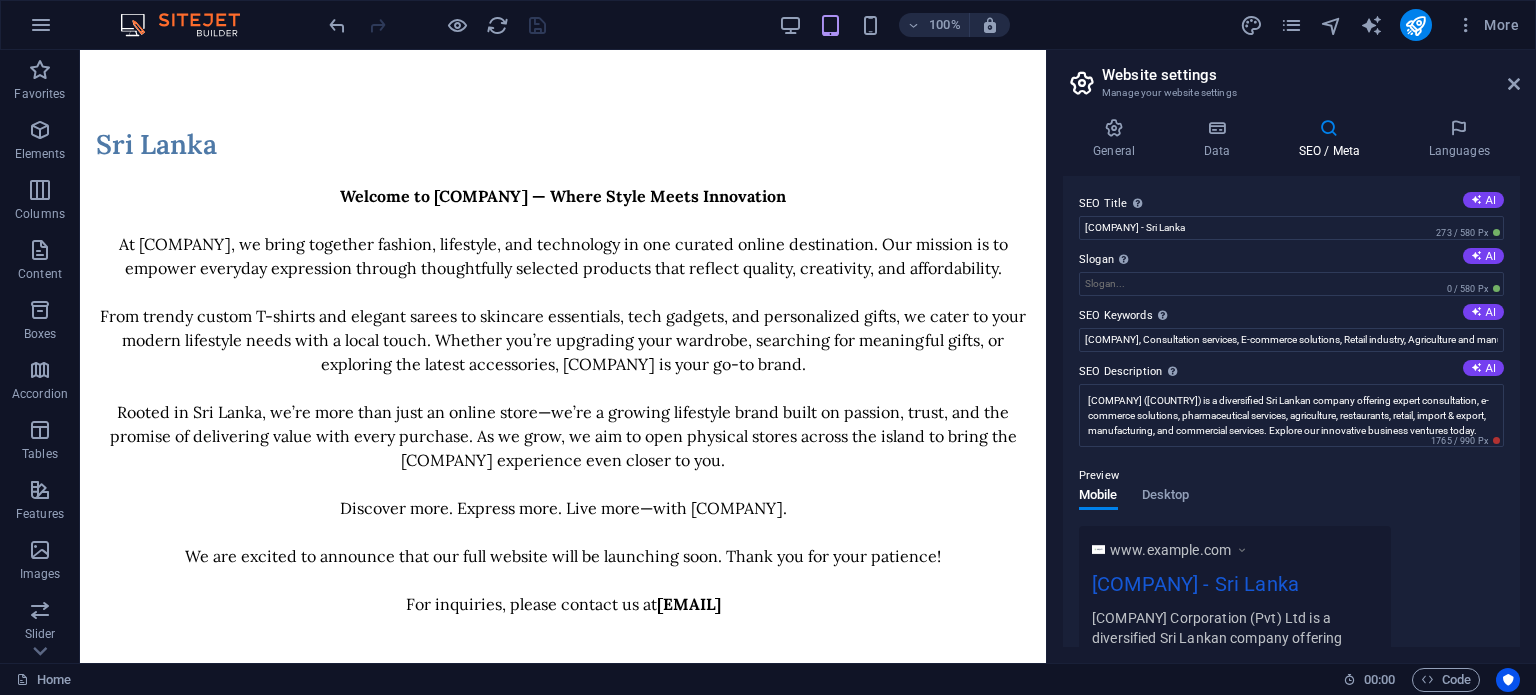 click on "General Data SEO / Meta Languages Website name [COMPANY] Logo Drag files here, click to choose files or select files from Files or our free stock photos & videos Select files from the file manager, stock photos, or upload file(s) Upload Favicon Set the favicon of your website here. A favicon is a small icon shown in the browser tab next to your website title. It helps visitors identify your website. Drag files here, click to choose files or select files from Files or our free stock photos & videos Select files from the file manager, stock photos, or upload file(s) Upload Preview Image (Open Graph) This image will be shown when the website is shared on social networks Drag files here, click to choose files or select files from Files or our free stock photos & videos Select files from the file manager, stock photos, or upload file(s) Upload Contact data for this website. This can be used everywhere on the website and will update automatically. Company [COMPANY] ([COUNTRY]) First name Street" at bounding box center [1291, 411] 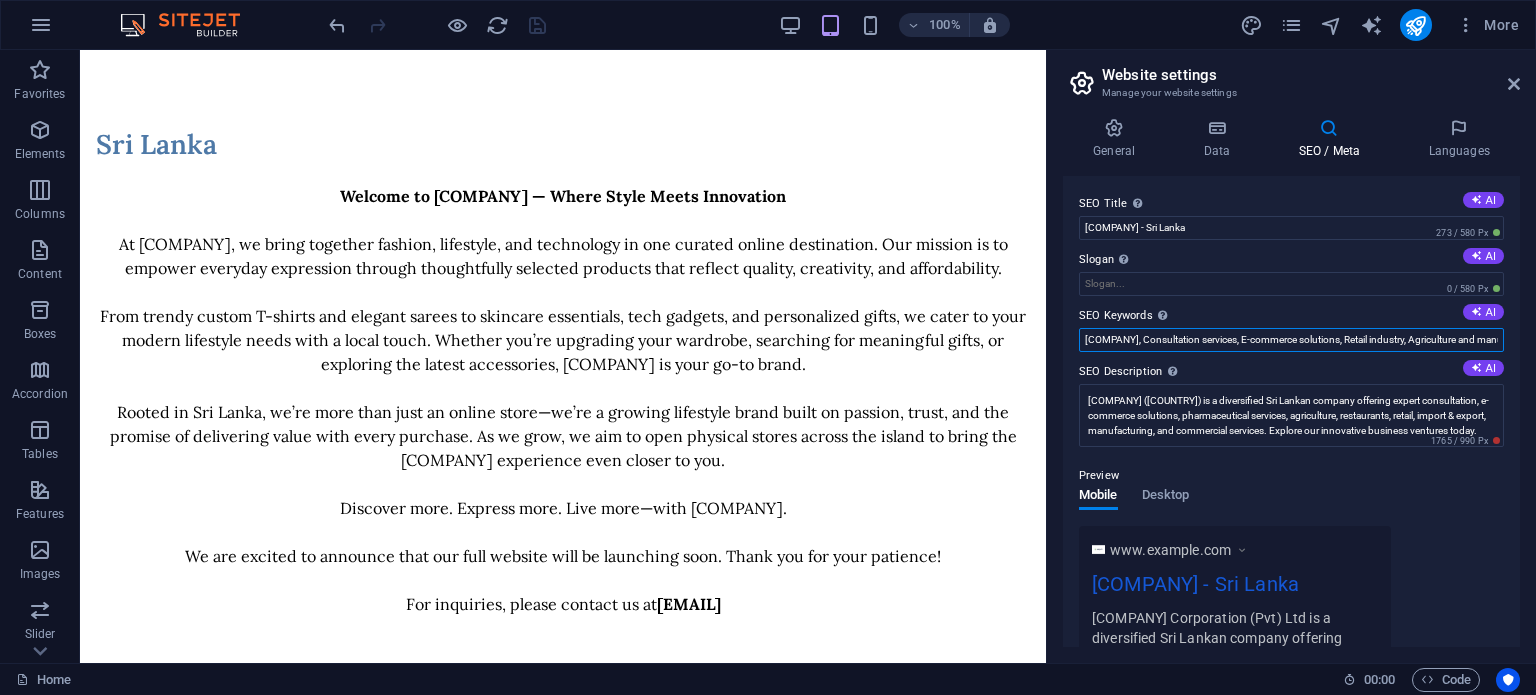click on "[COMPANY], Consultation services, E-commerce solutions, Retail industry, Agriculture and manufacturing, Import and export services" at bounding box center (1291, 340) 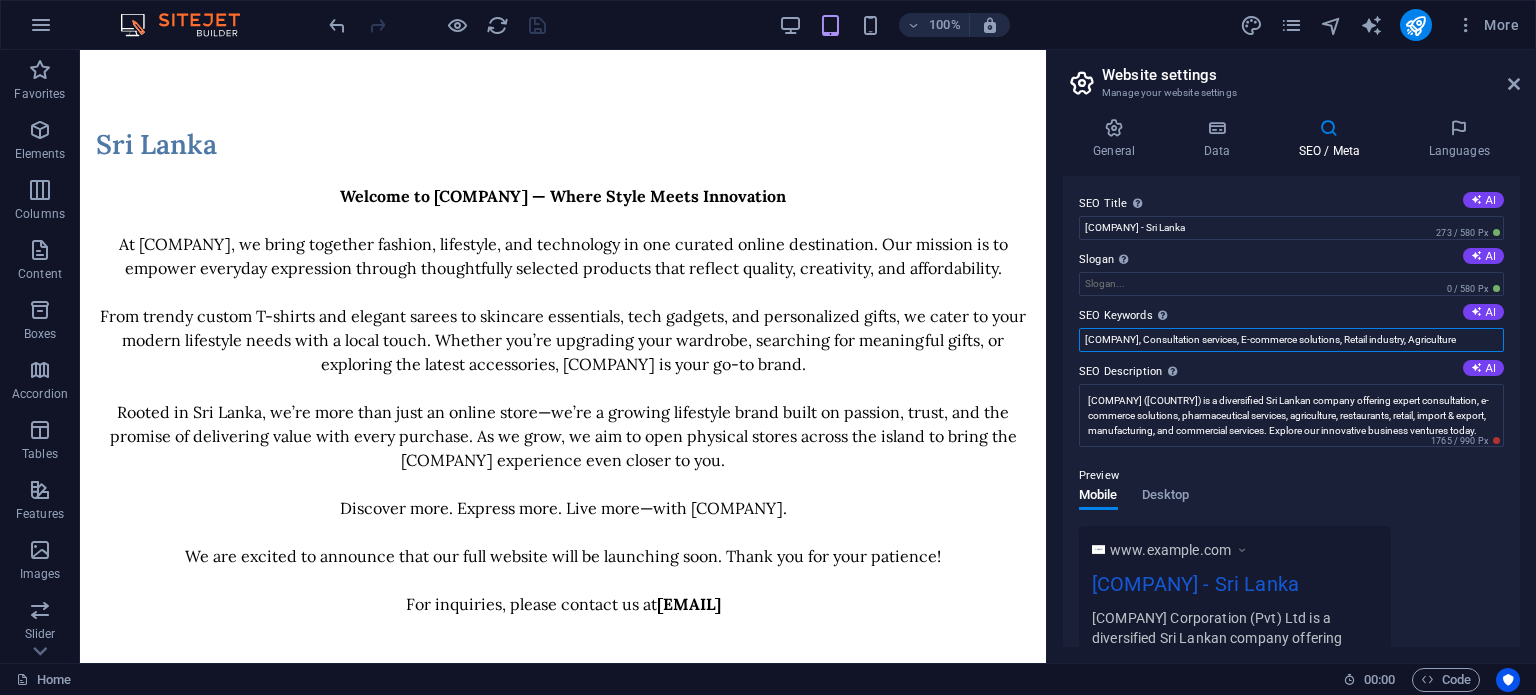 scroll, scrollTop: 0, scrollLeft: 0, axis: both 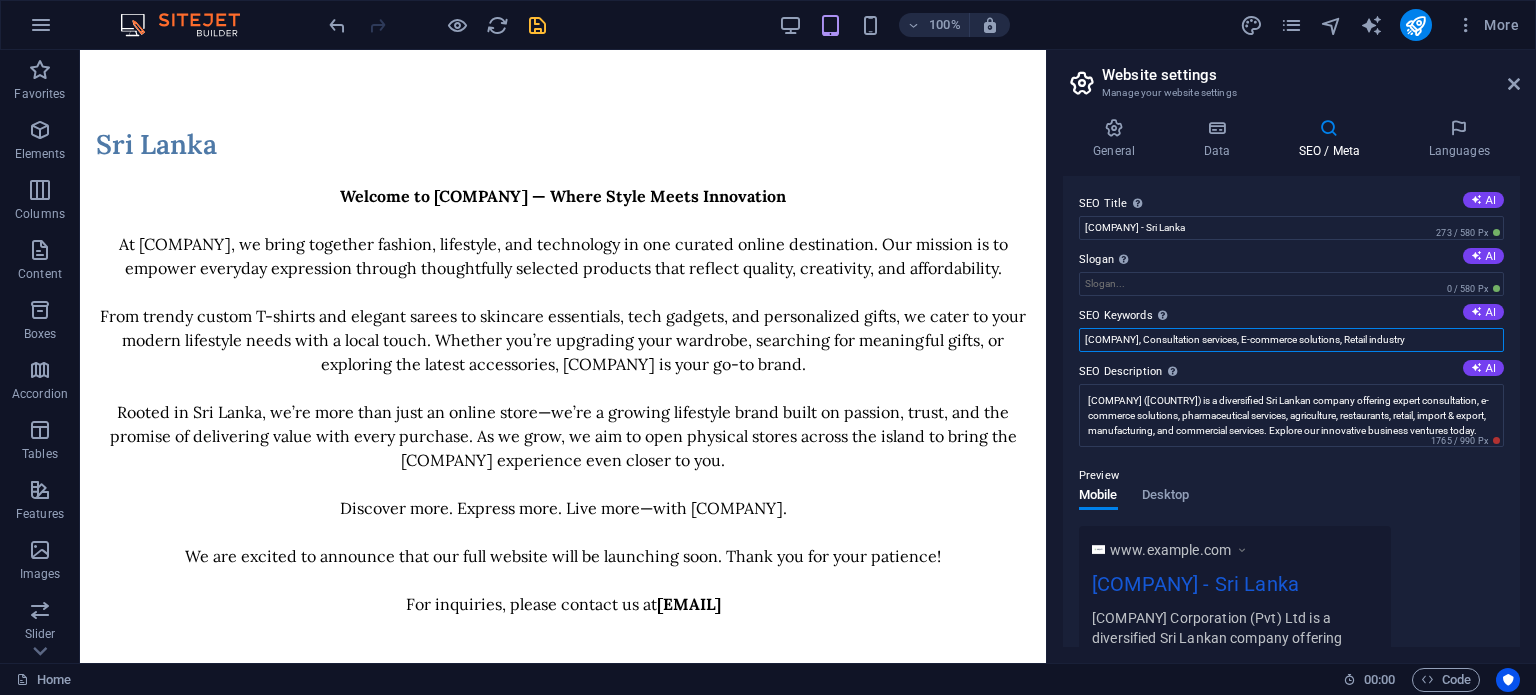 click on "[COMPANY], Consultation services, E-commerce solutions, Retail industry" at bounding box center (1291, 340) 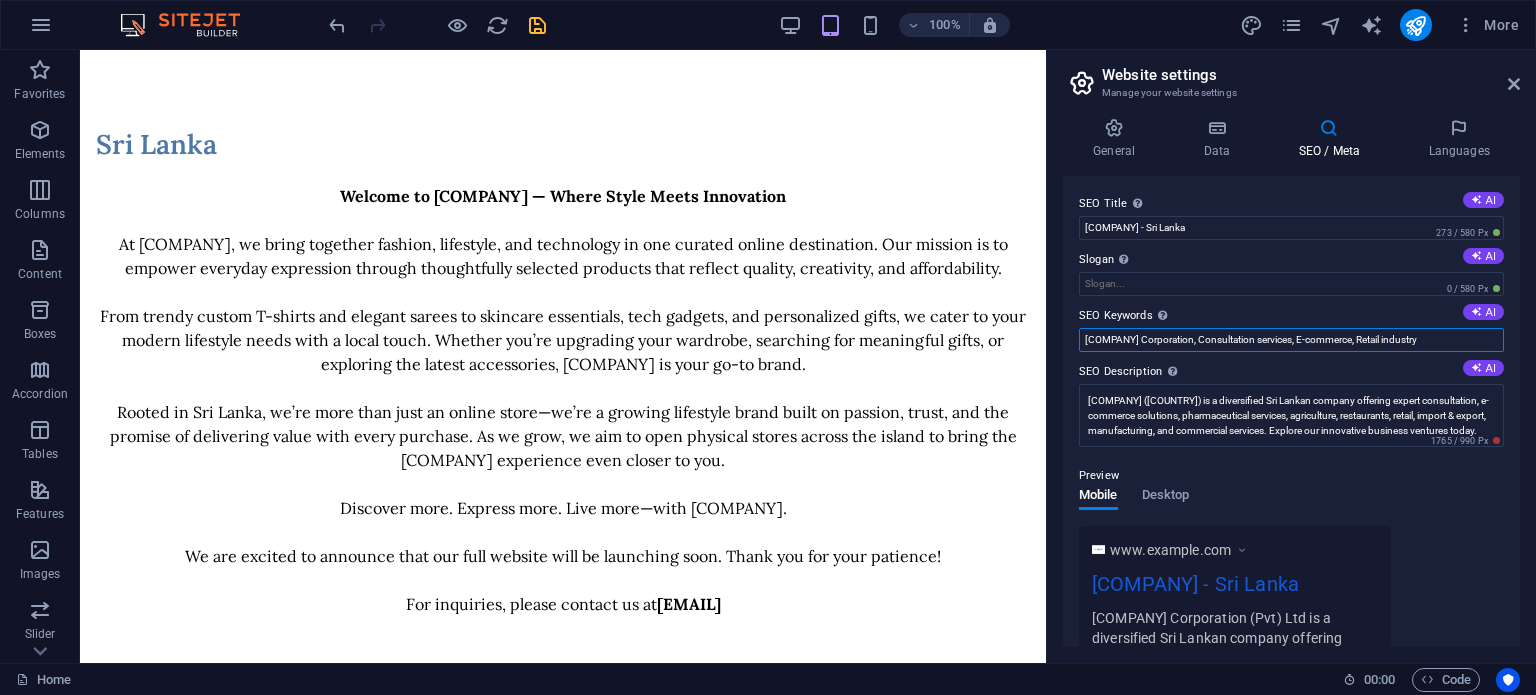 click on "[COMPANY] Corporation, Consultation services, E-commerce, Retail industry" at bounding box center (1291, 340) 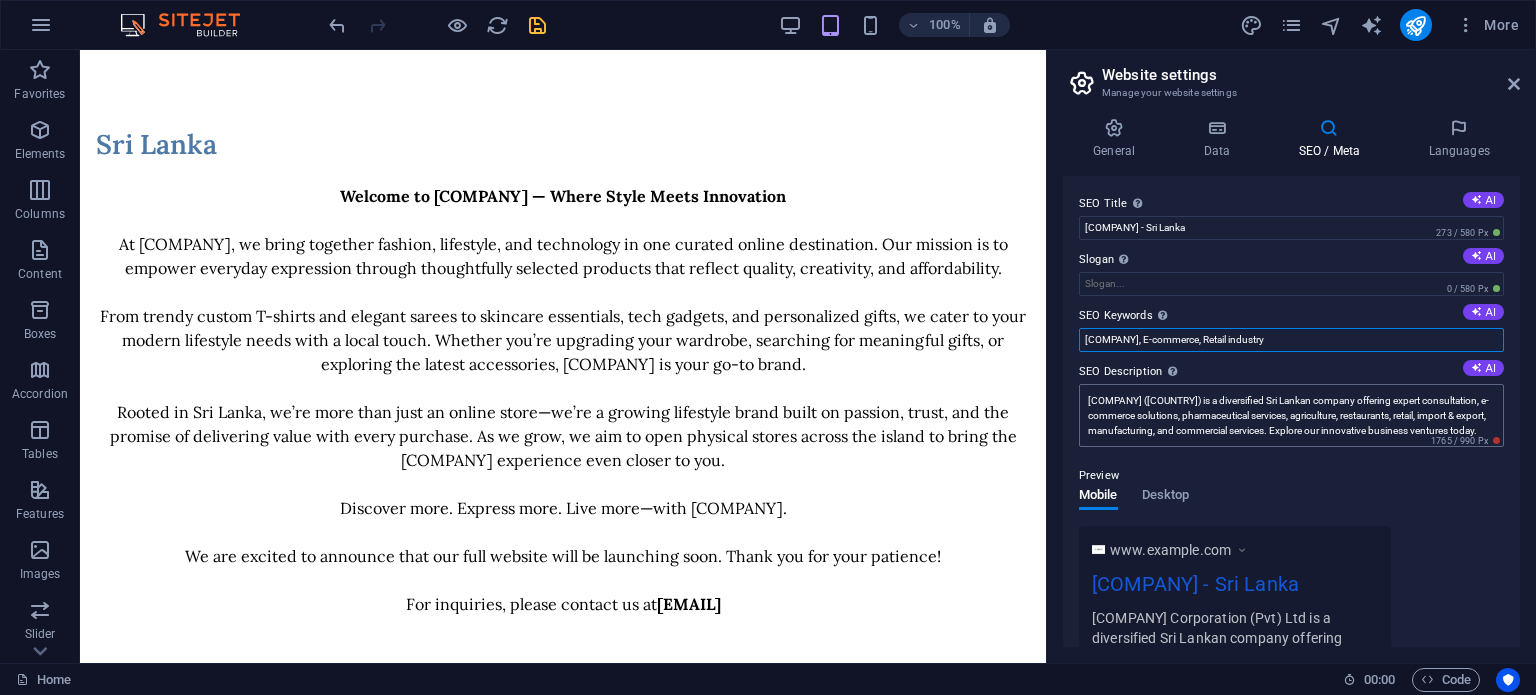 type on "[COMPANY], E-commerce, Retail industry" 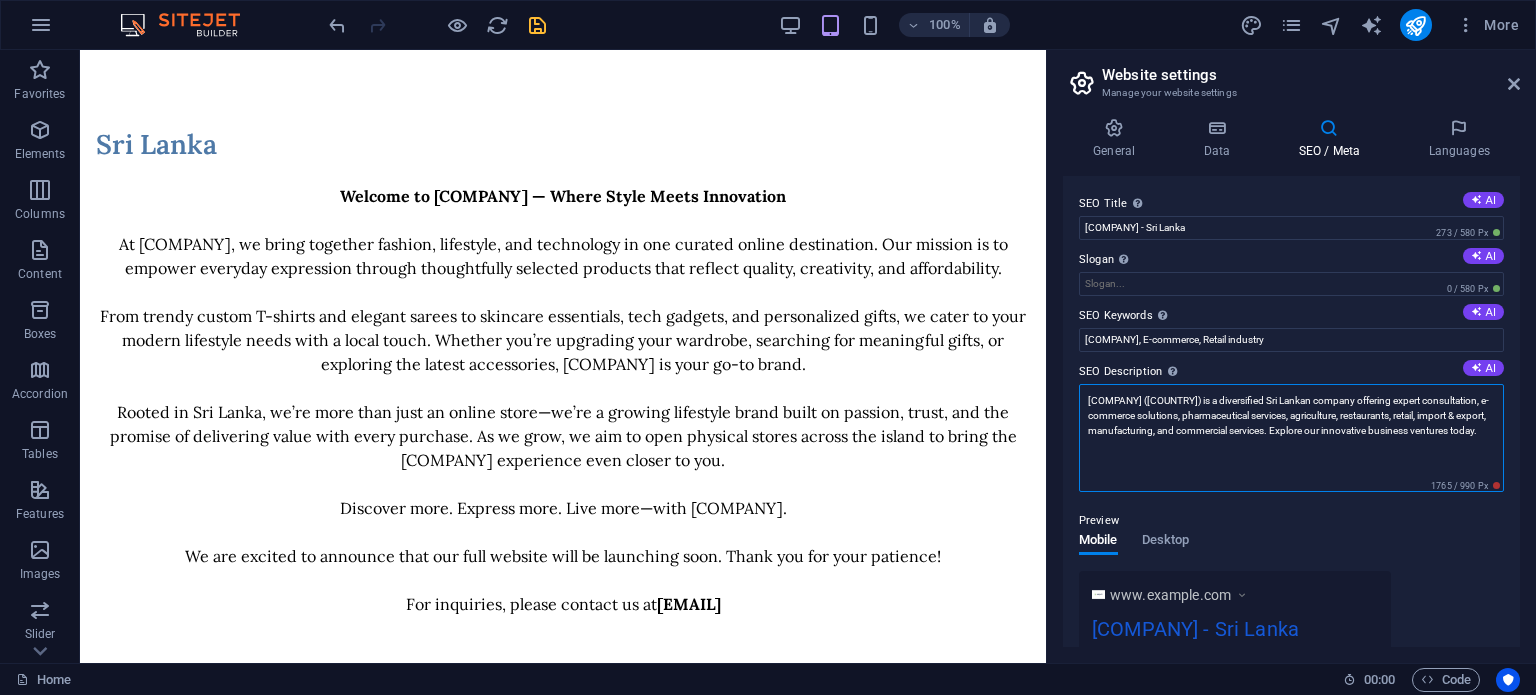 click on "[COMPANY] ([COUNTRY]) is a diversified Sri Lankan company offering expert consultation, e-commerce solutions, pharmaceutical services, agriculture, restaurants, retail, import & export, manufacturing, and commercial services. Explore our innovative business ventures today." at bounding box center (1291, 438) 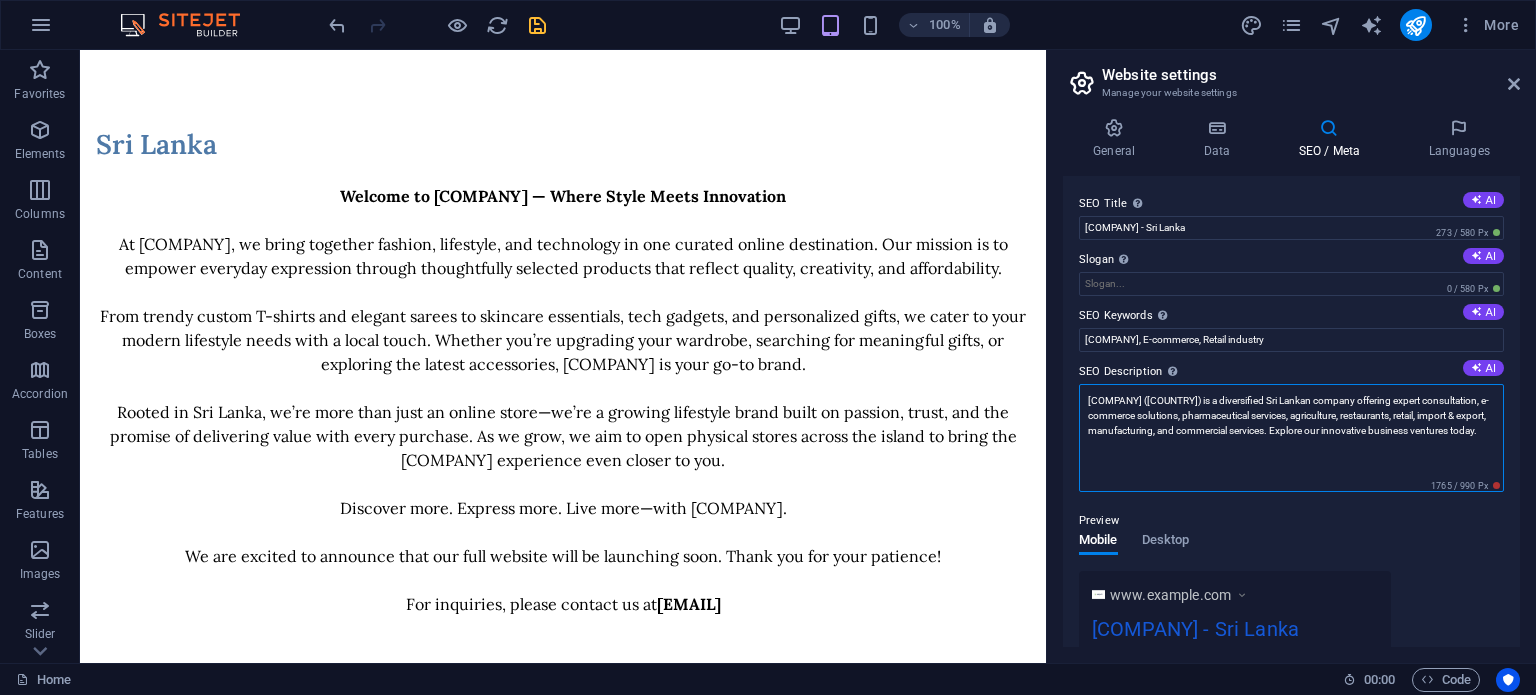 click on "[COMPANY] ([COUNTRY]) is a diversified Sri Lankan company offering expert consultation, e-commerce solutions, pharmaceutical services, agriculture, restaurants, retail, import & export, manufacturing, and commercial services. Explore our innovative business ventures today." at bounding box center (1291, 438) 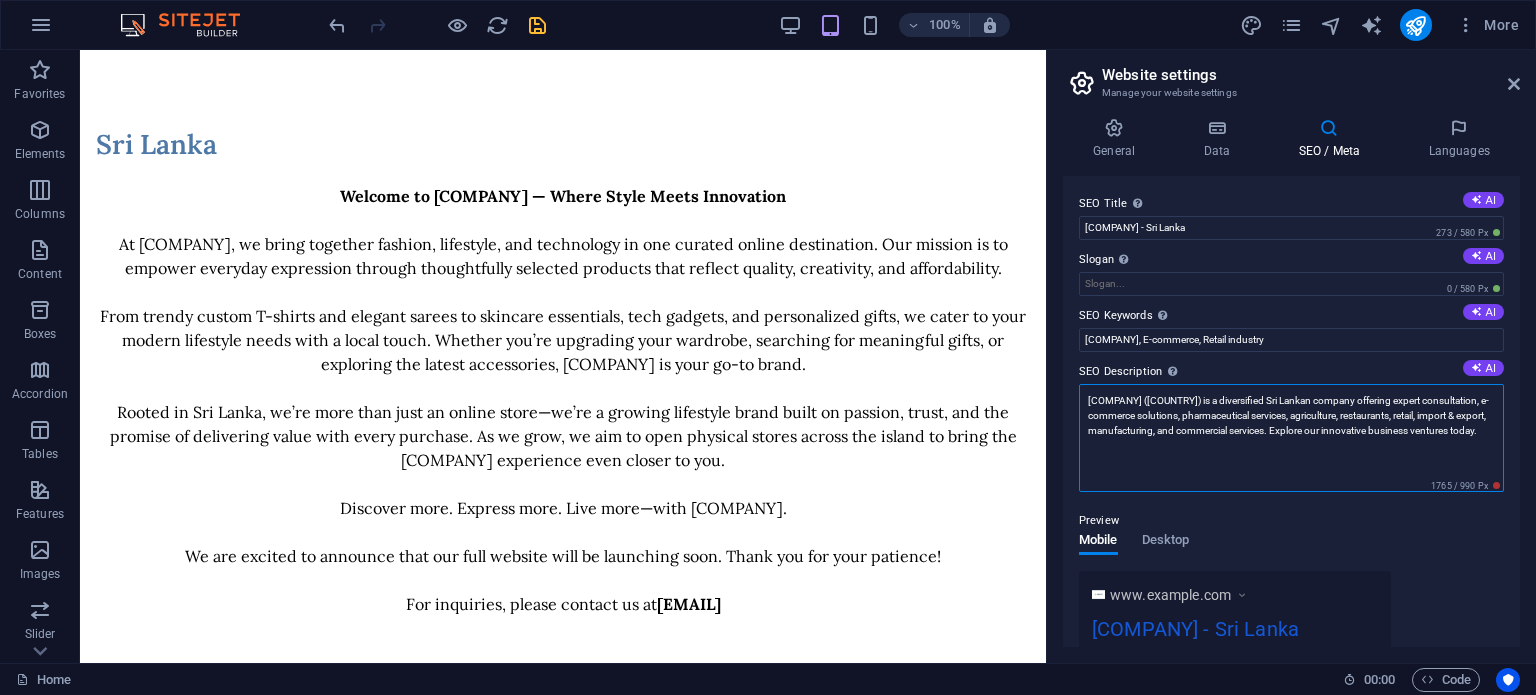 paste on "Welcome to [COMPANY] — Where Style Meets Innovation.
At [COMPANY], we bring together fashion, lifestyle, and technology in one curated online destination. Our mission is to empower everyday expression through thoughtfully selected products that reflect quality, creativity, and affordability.
From trendy custom T-shirts and elegant sarees to skincare essentials, tech gadgets, and personalized gifts, we cater to your modern lifestyle needs with a local touch. Whether you’re upgrading your wardrobe, searching for meaningful gifts, or exploring the latest accessories, [COMPANY] is your go-to brand.
Rooted in Sri Lanka, we’re more than just an online store—we’re a growing lifestyle brand built on passion, trust, and the promise of delivering value with every purchase. As we grow, we aim to open physical stores across the island to bring the [COMPANY] experience even closer to you.
Discover more. Express more. Live more—with [COMPANY]" 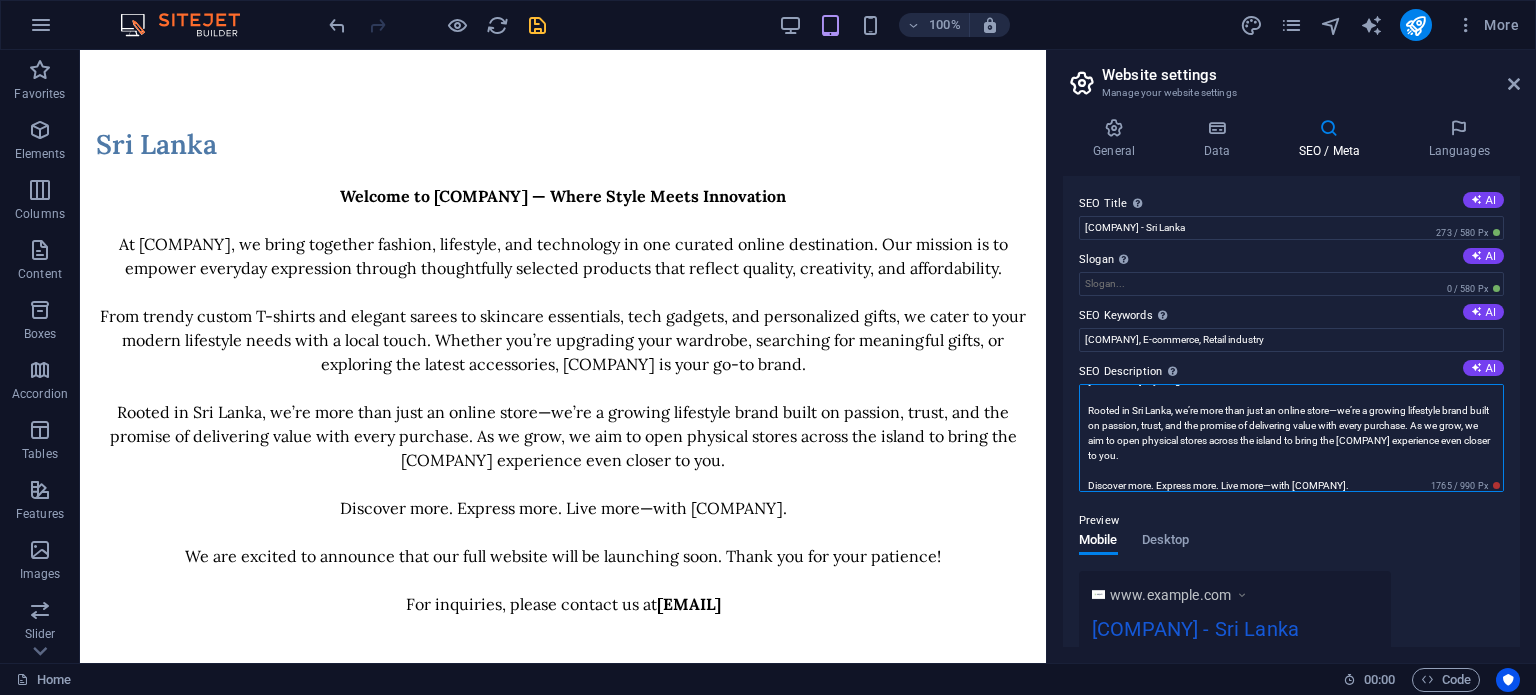scroll, scrollTop: 0, scrollLeft: 0, axis: both 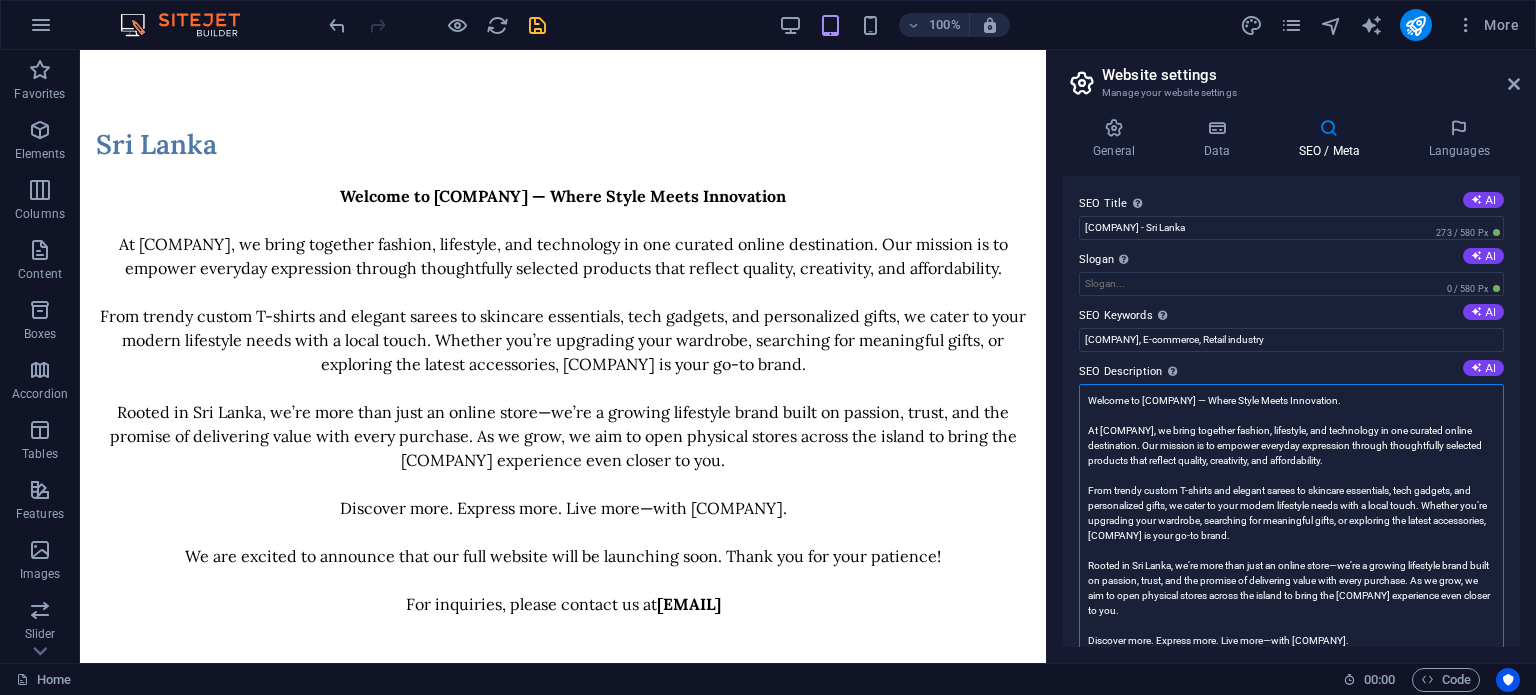 click on "Welcome to [COMPANY] — Where Style Meets Innovation.
At [COMPANY], we bring together fashion, lifestyle, and technology in one curated online destination. Our mission is to empower everyday expression through thoughtfully selected products that reflect quality, creativity, and affordability.
From trendy custom T-shirts and elegant sarees to skincare essentials, tech gadgets, and personalized gifts, we cater to your modern lifestyle needs with a local touch. Whether you’re upgrading your wardrobe, searching for meaningful gifts, or exploring the latest accessories, [COMPANY] is your go-to brand.
Rooted in Sri Lanka, we’re more than just an online store—we’re a growing lifestyle brand built on passion, trust, and the promise of delivering value with every purchase. As we grow, we aim to open physical stores across the island to bring the [COMPANY] experience even closer to you.
Discover more. Express more. Live more—with [COMPANY]." at bounding box center (1291, 528) 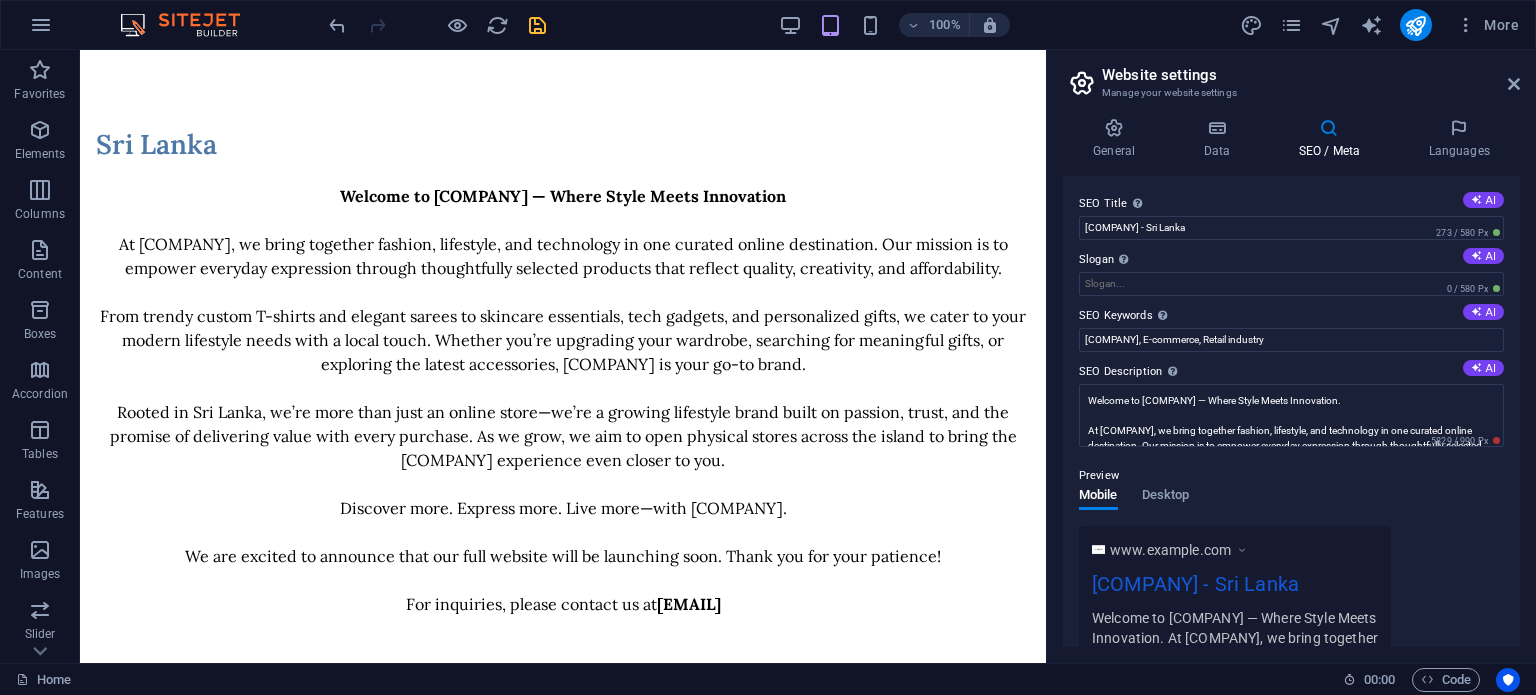 drag, startPoint x: 1520, startPoint y: 246, endPoint x: 1512, endPoint y: 331, distance: 85.37564 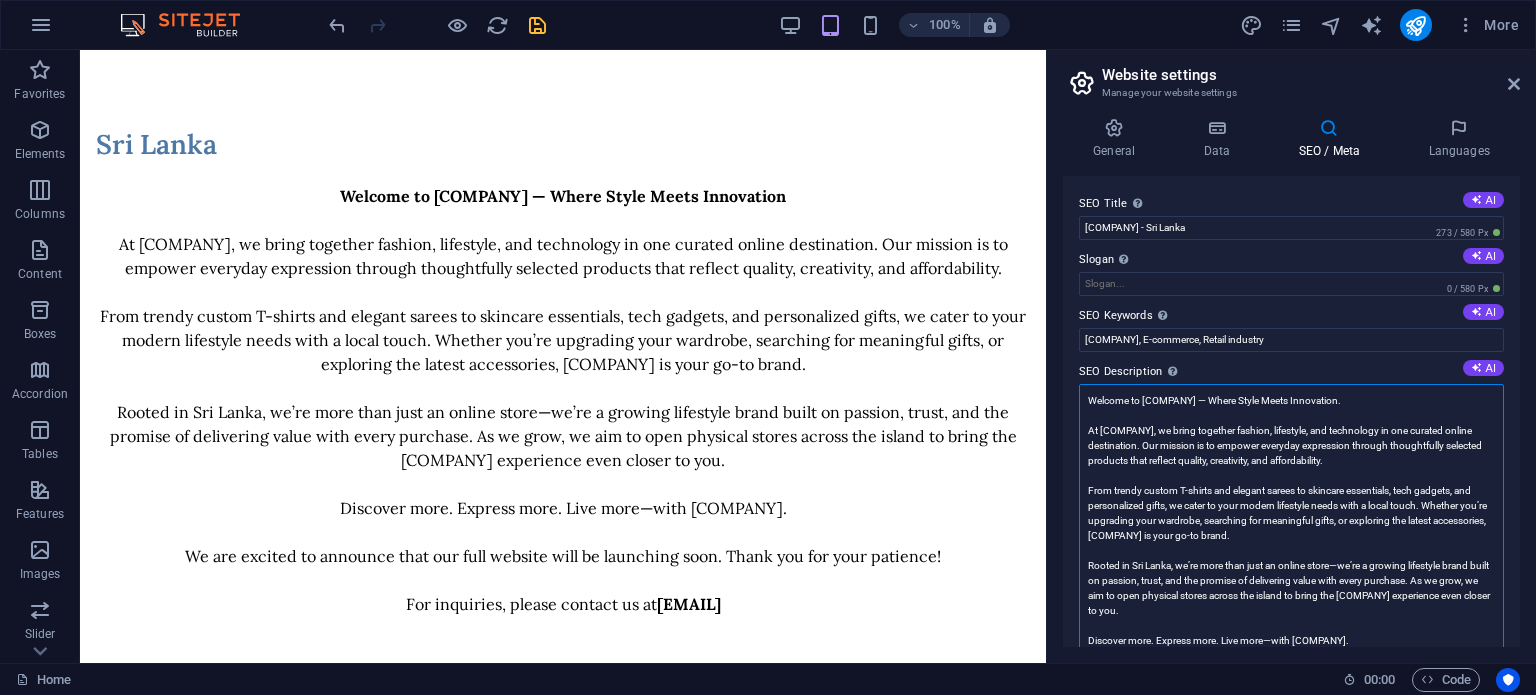 scroll, scrollTop: 412, scrollLeft: 0, axis: vertical 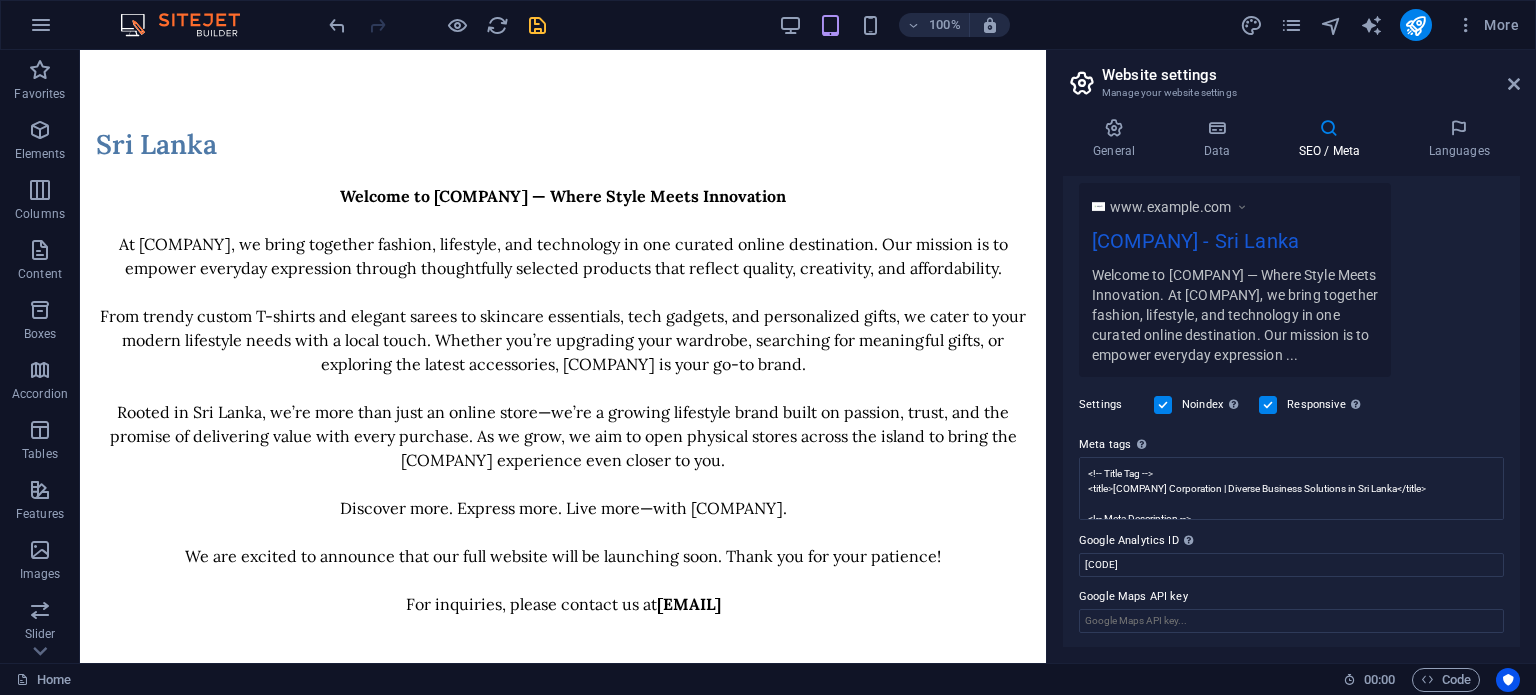 drag, startPoint x: 1519, startPoint y: 486, endPoint x: 1524, endPoint y: 302, distance: 184.06792 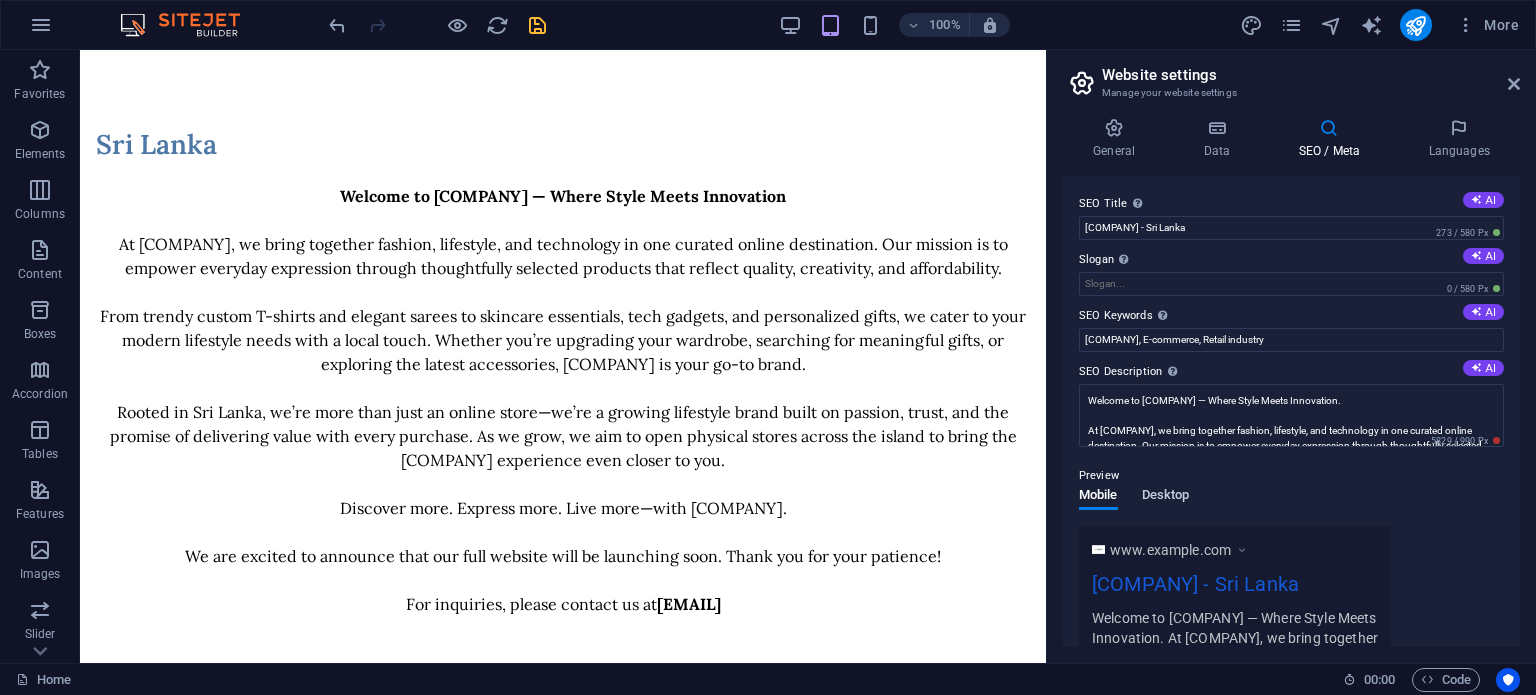 click on "Desktop" at bounding box center (1166, 497) 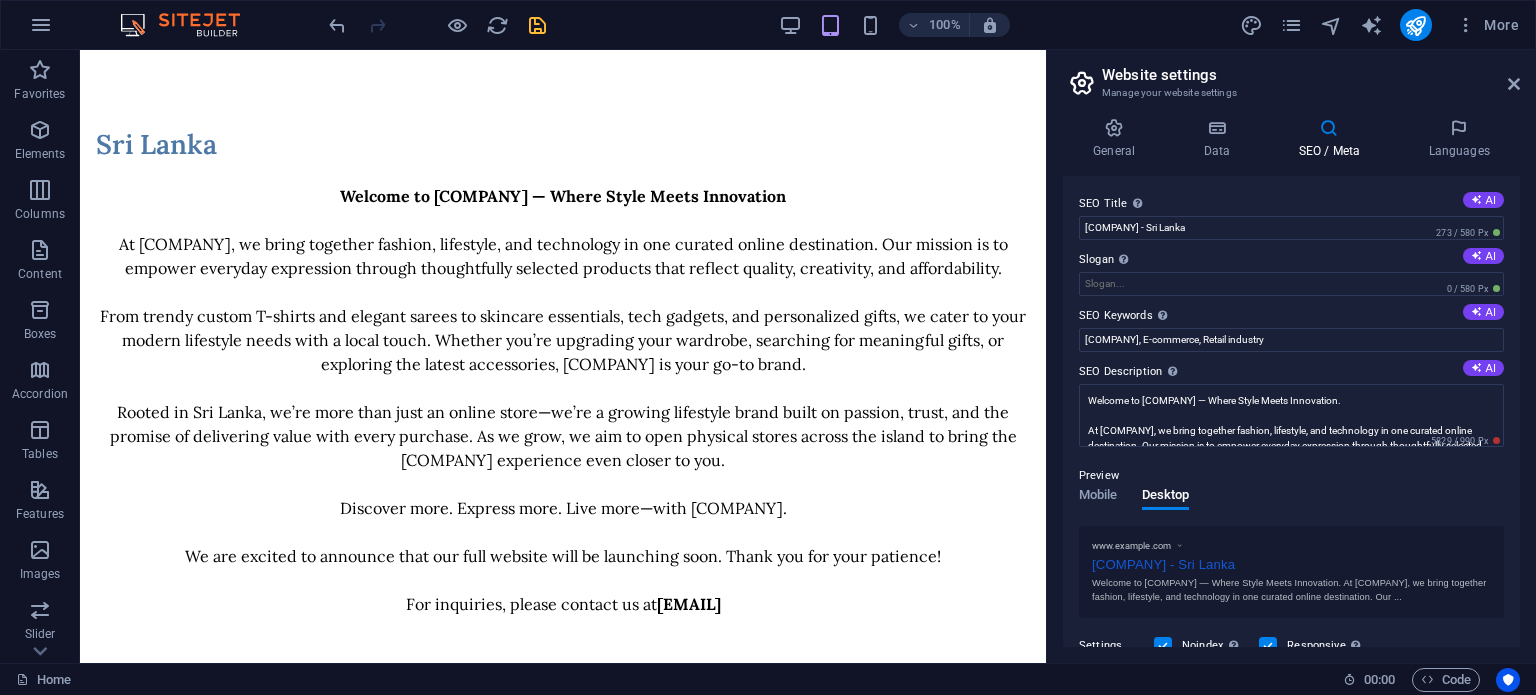 drag, startPoint x: 1520, startPoint y: 421, endPoint x: 1519, endPoint y: 467, distance: 46.010868 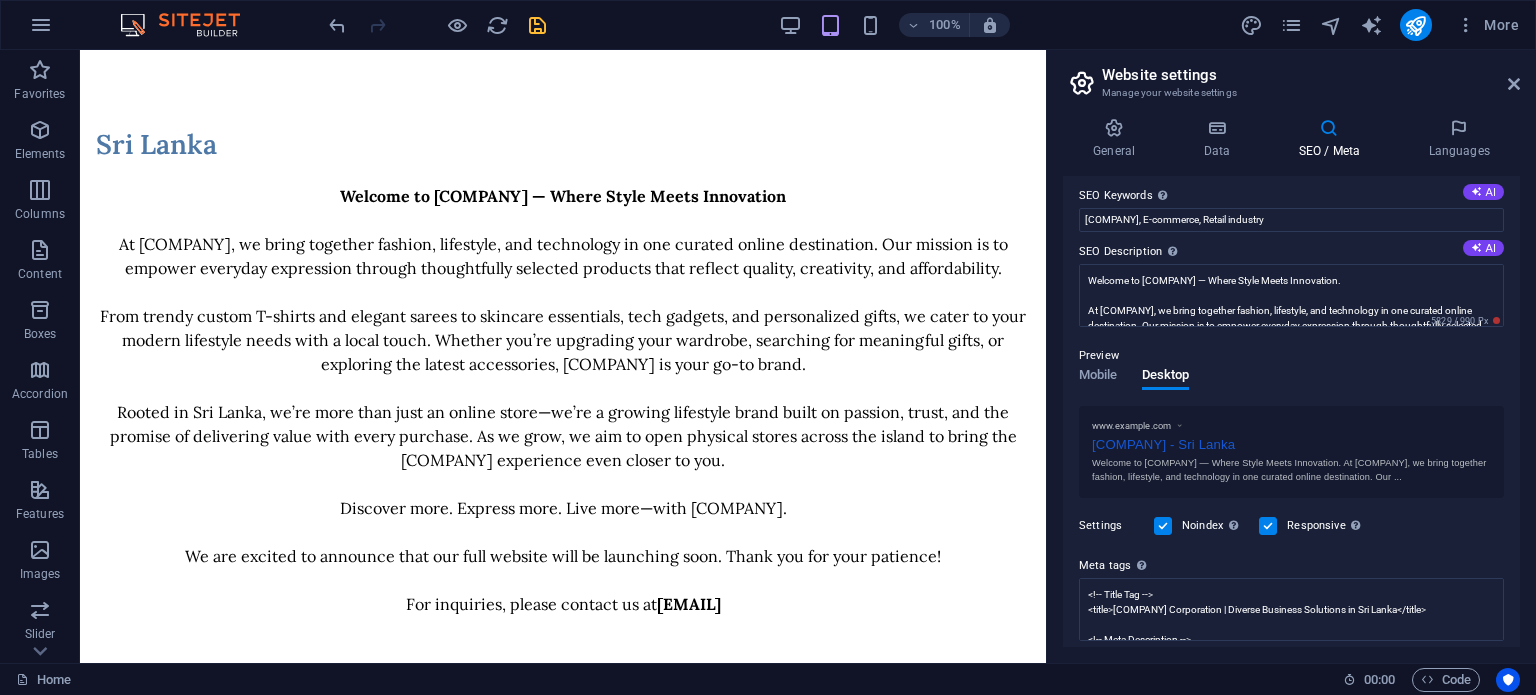 scroll, scrollTop: 0, scrollLeft: 0, axis: both 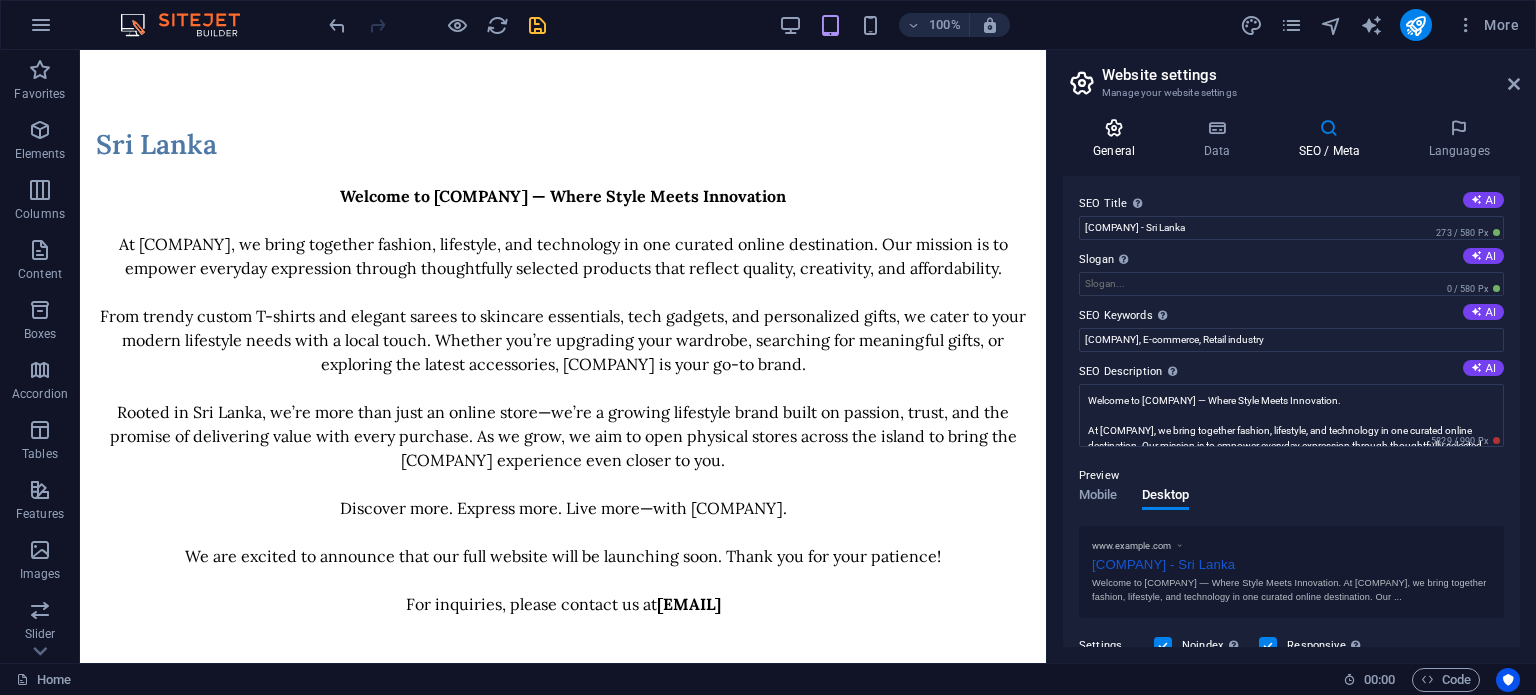 click at bounding box center (1114, 128) 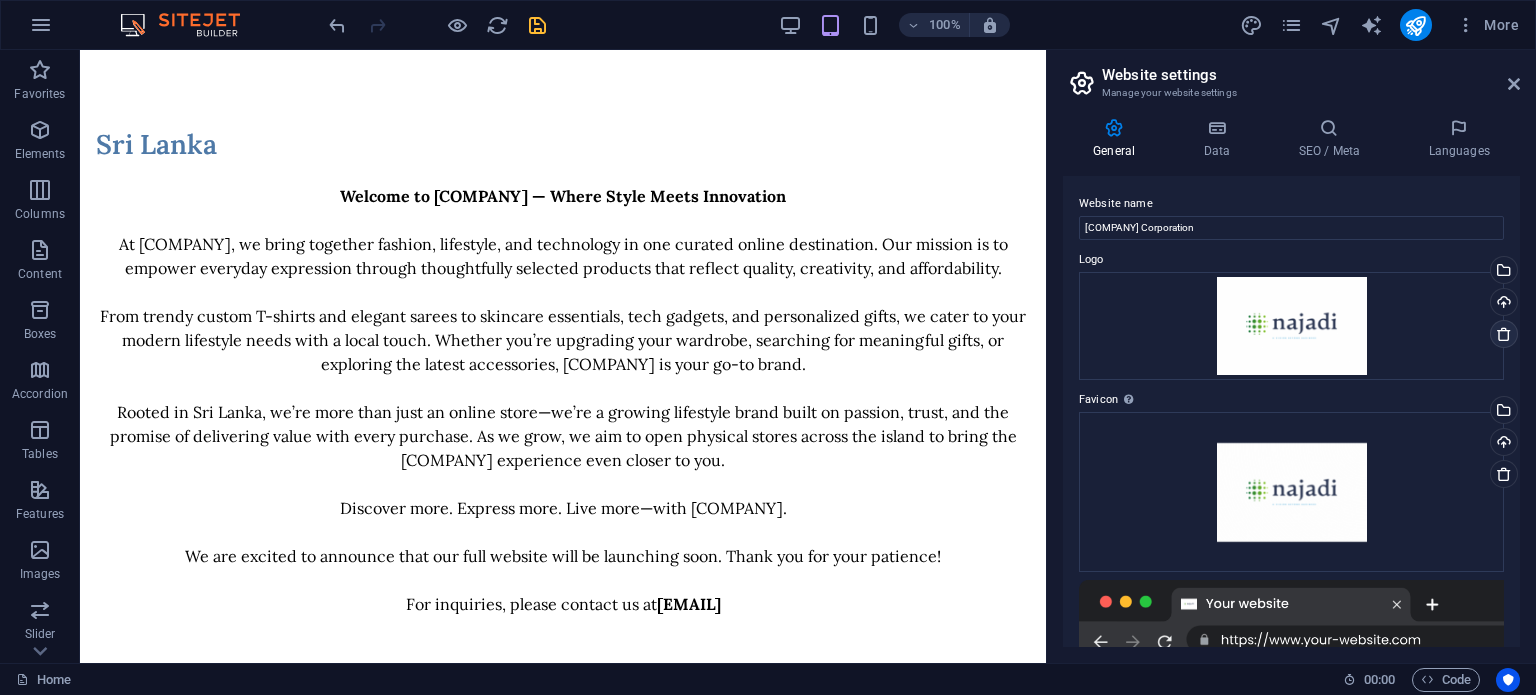 click at bounding box center [1504, 334] 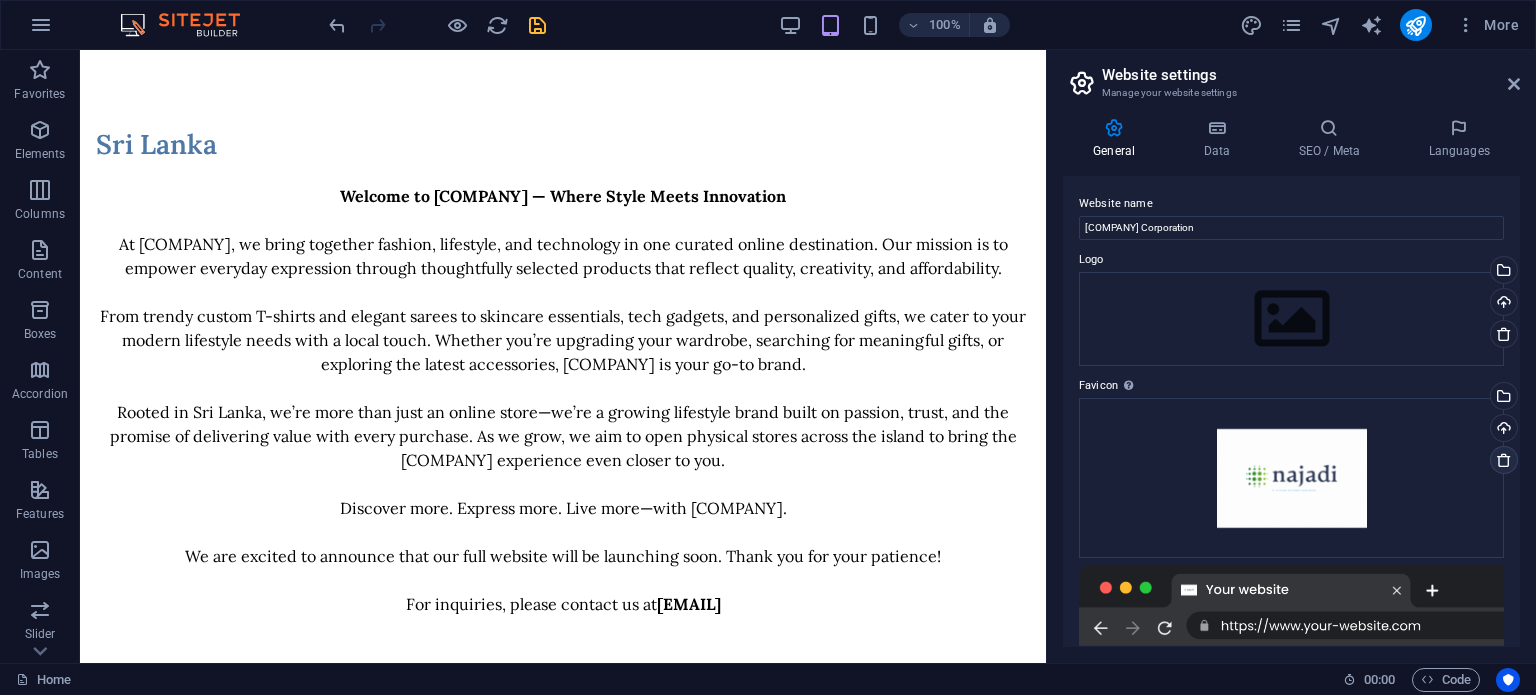 click at bounding box center (1504, 460) 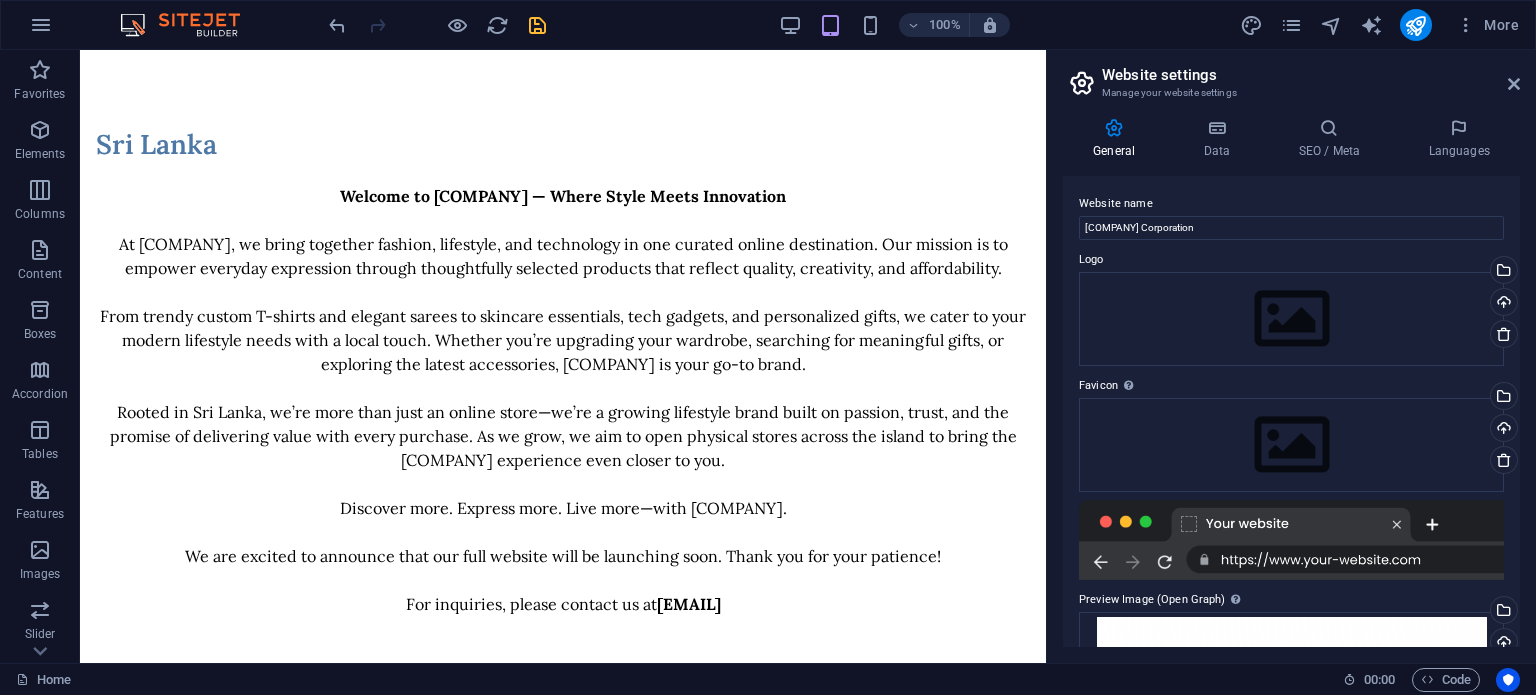 drag, startPoint x: 1520, startPoint y: 393, endPoint x: 1518, endPoint y: 467, distance: 74.02702 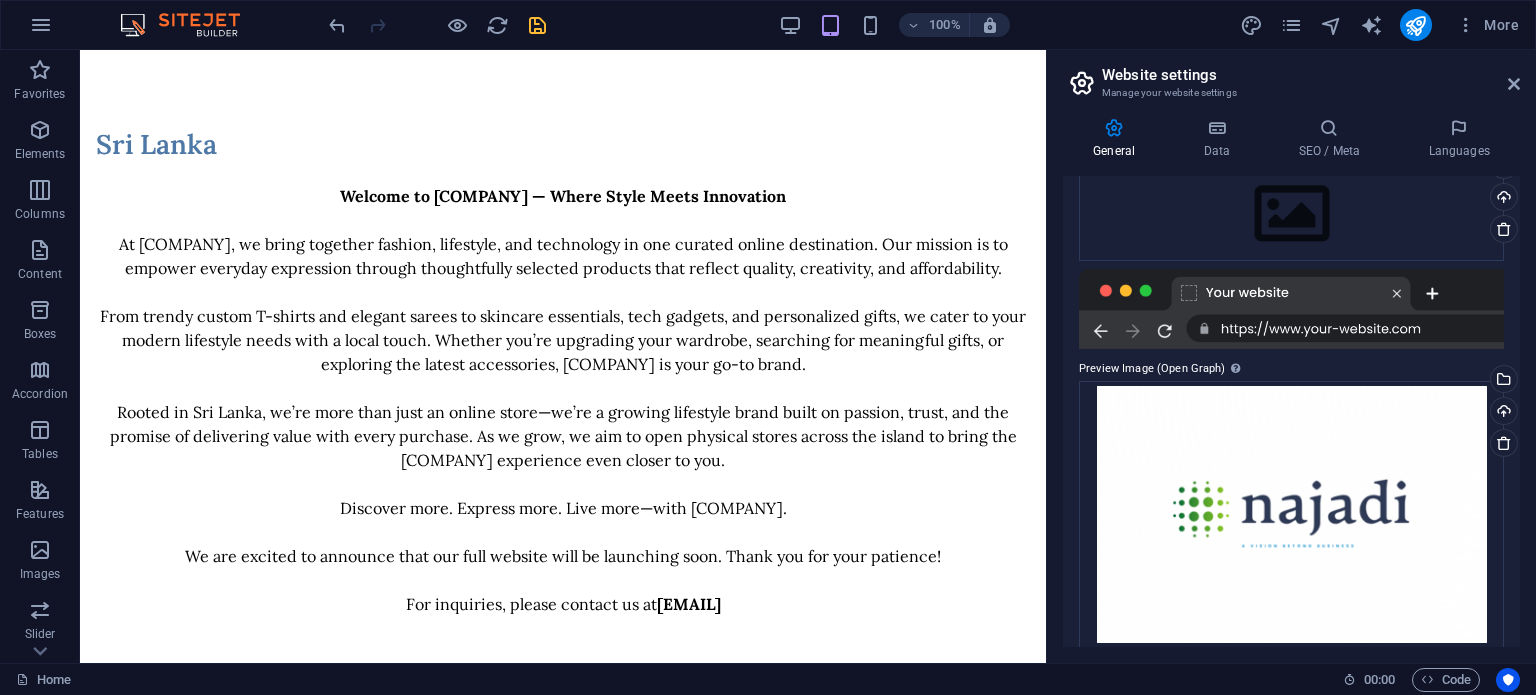 scroll, scrollTop: 247, scrollLeft: 0, axis: vertical 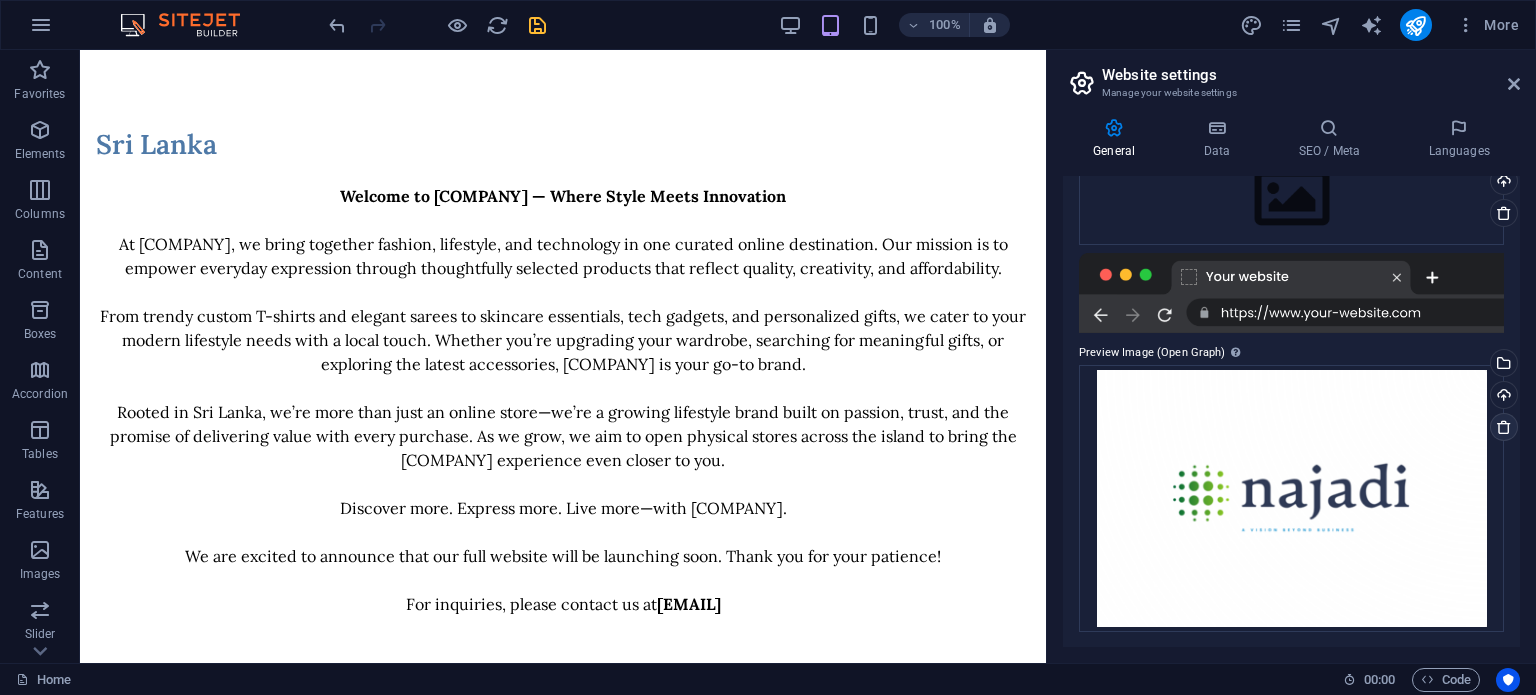 click at bounding box center [1504, 427] 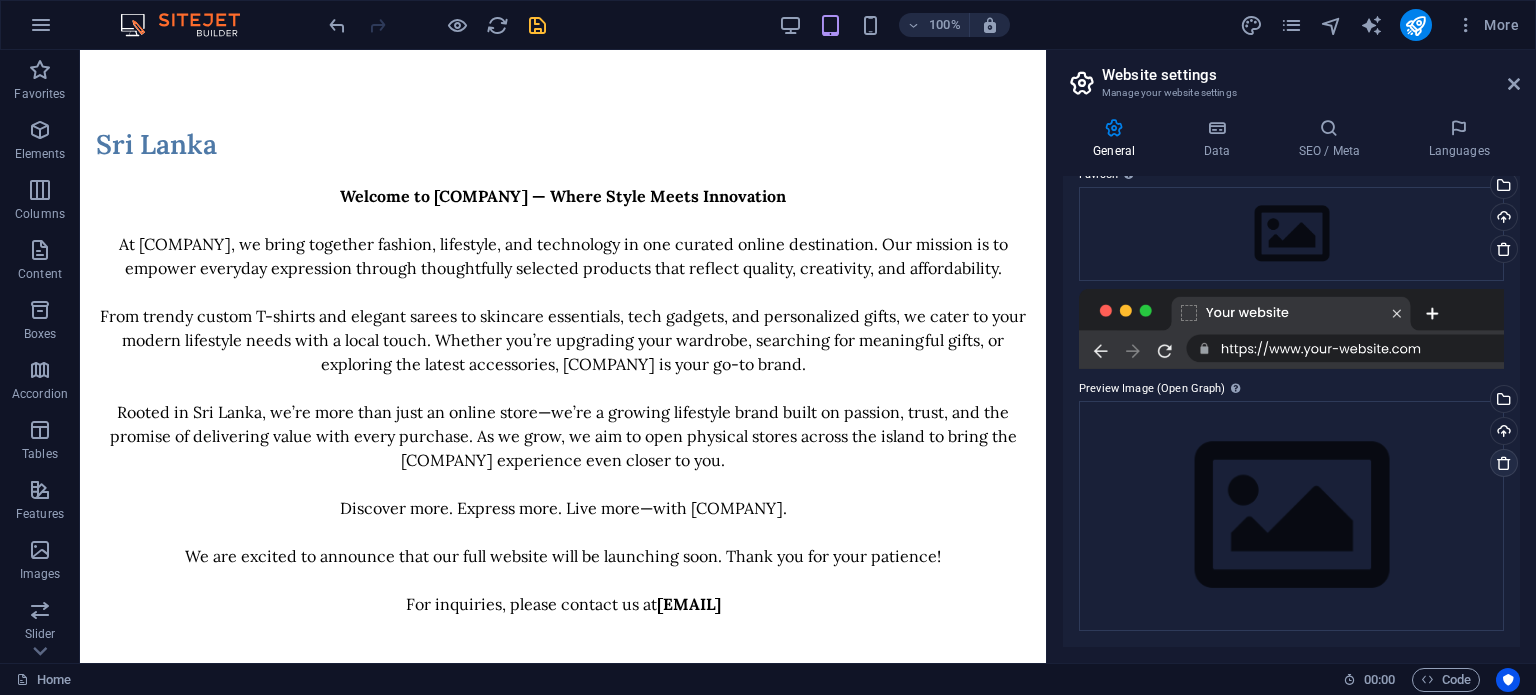 scroll, scrollTop: 210, scrollLeft: 0, axis: vertical 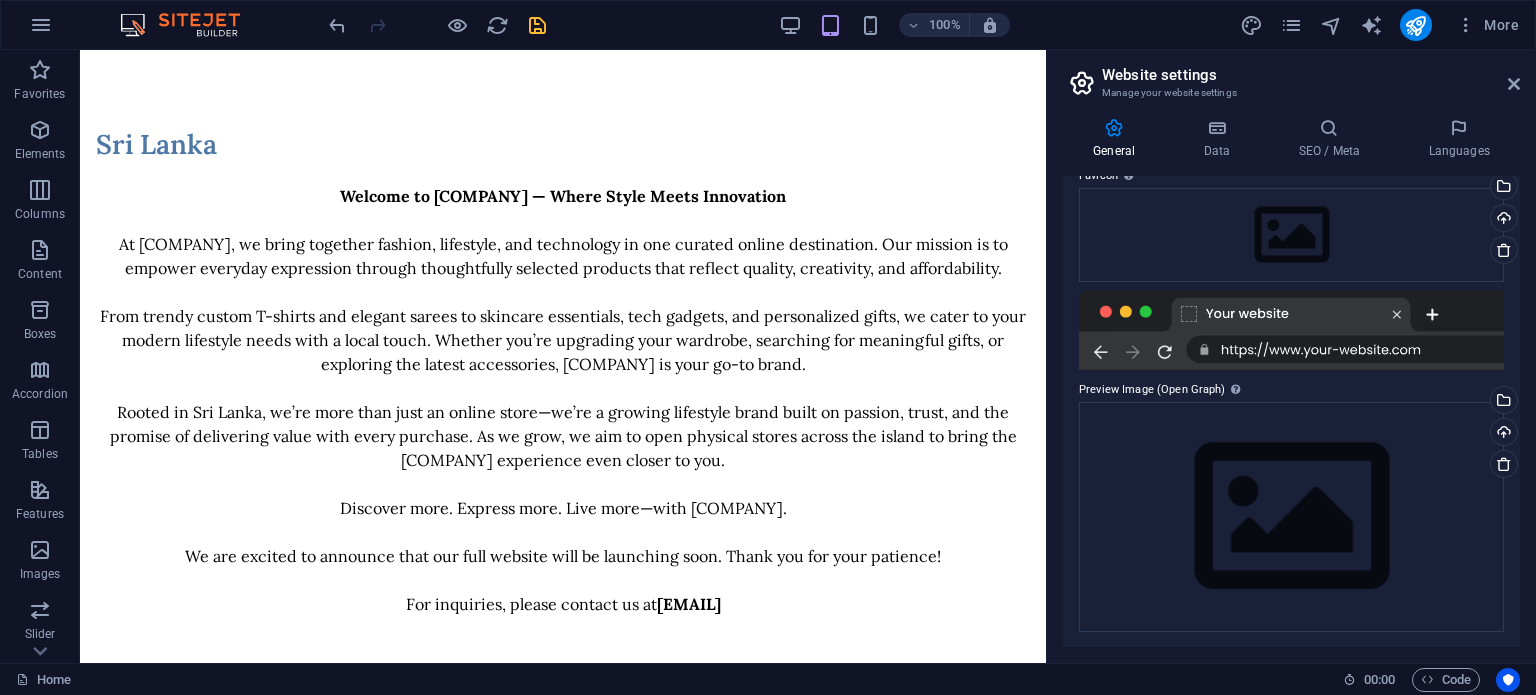 drag, startPoint x: 1520, startPoint y: 393, endPoint x: 1521, endPoint y: 352, distance: 41.01219 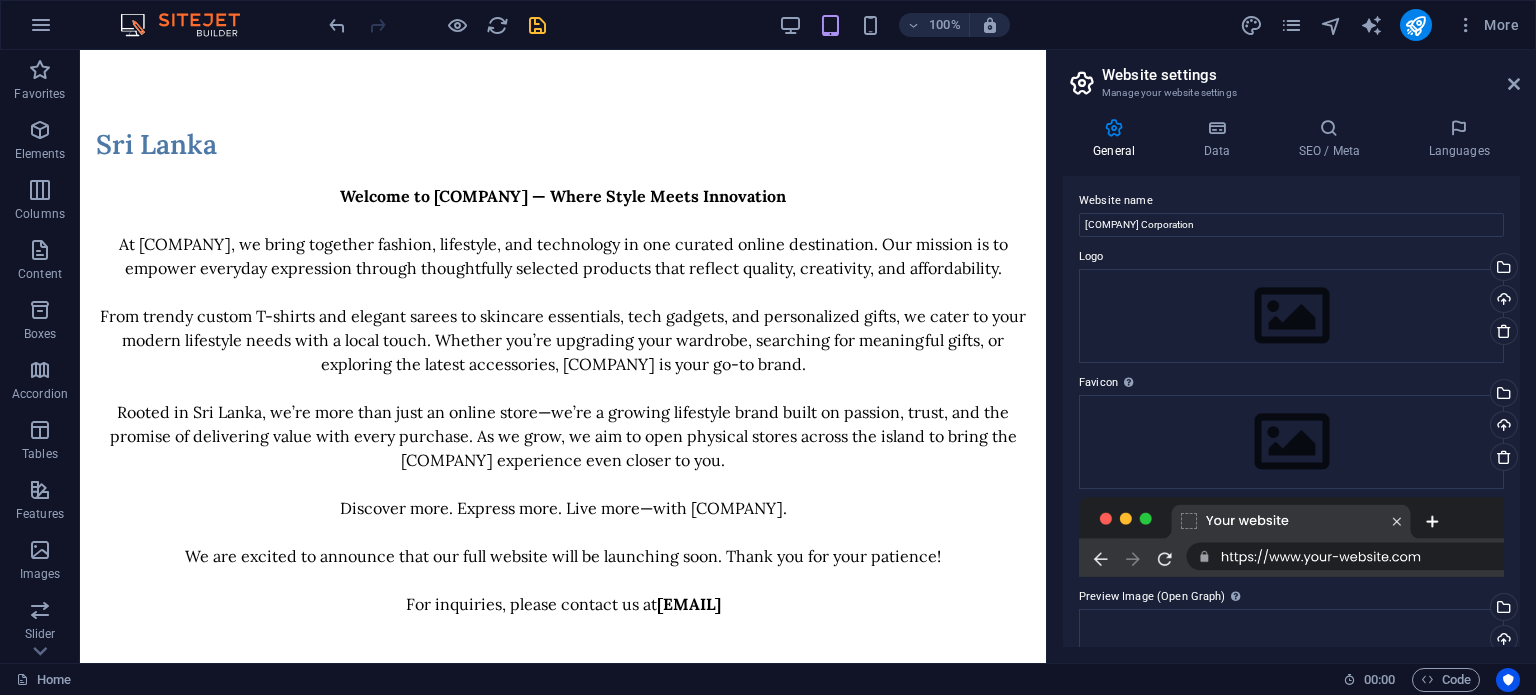 scroll, scrollTop: 0, scrollLeft: 0, axis: both 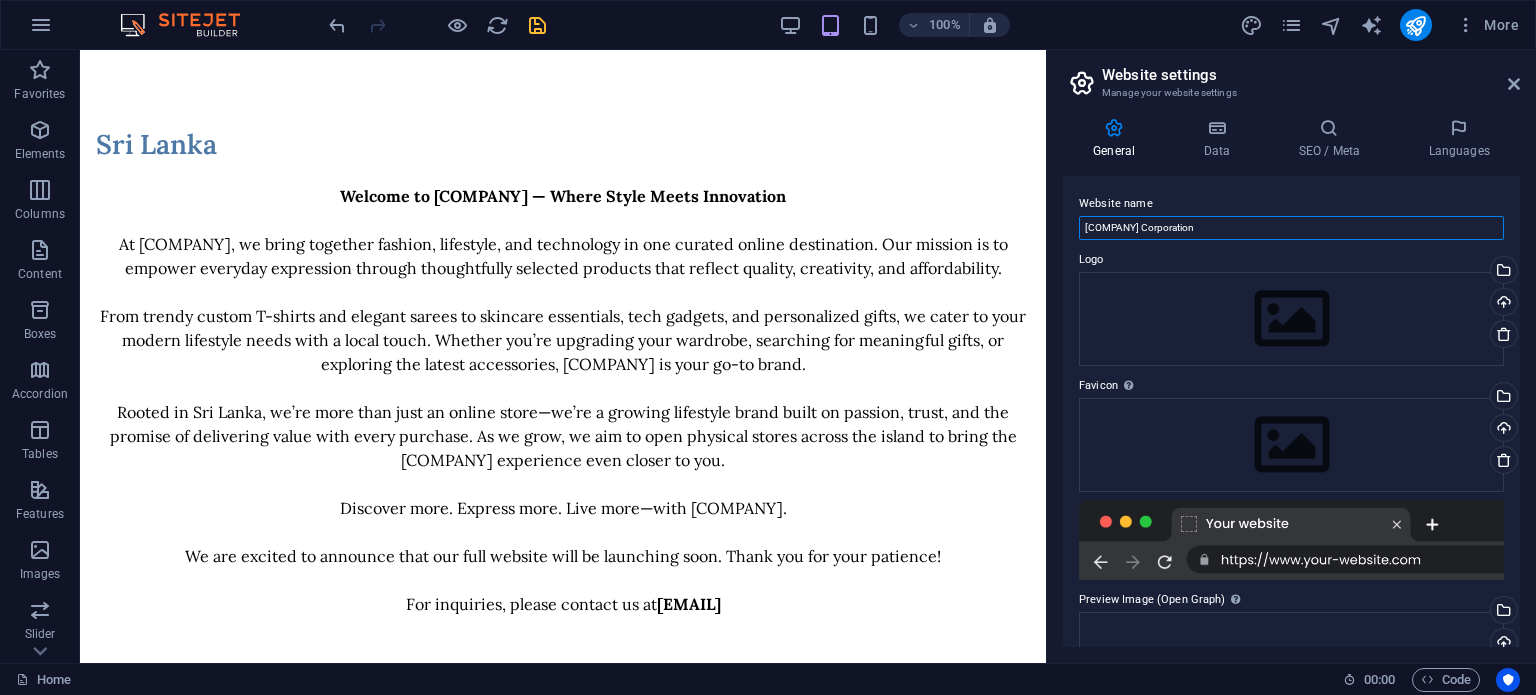 click on "[COMPANY] Corporation" at bounding box center [1291, 228] 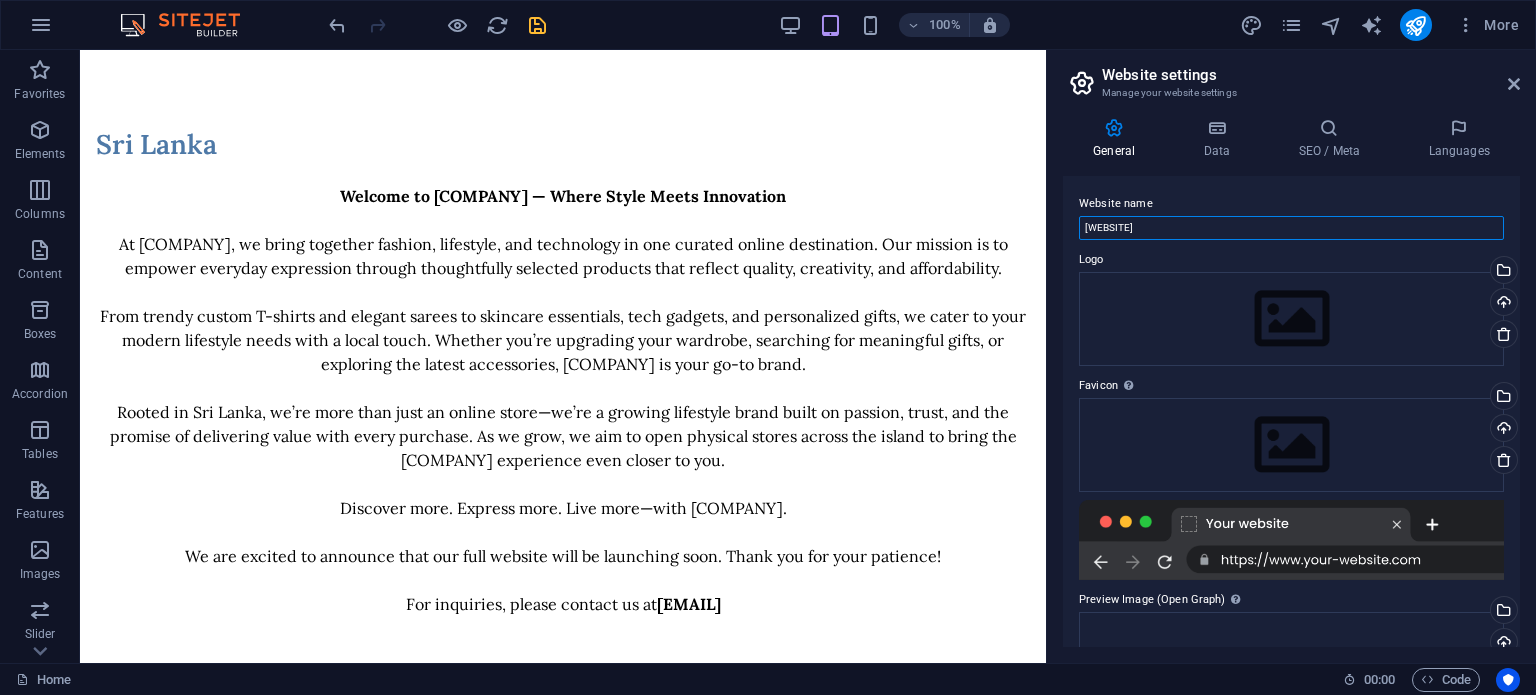 click on "[WEBSITE]" at bounding box center [1291, 228] 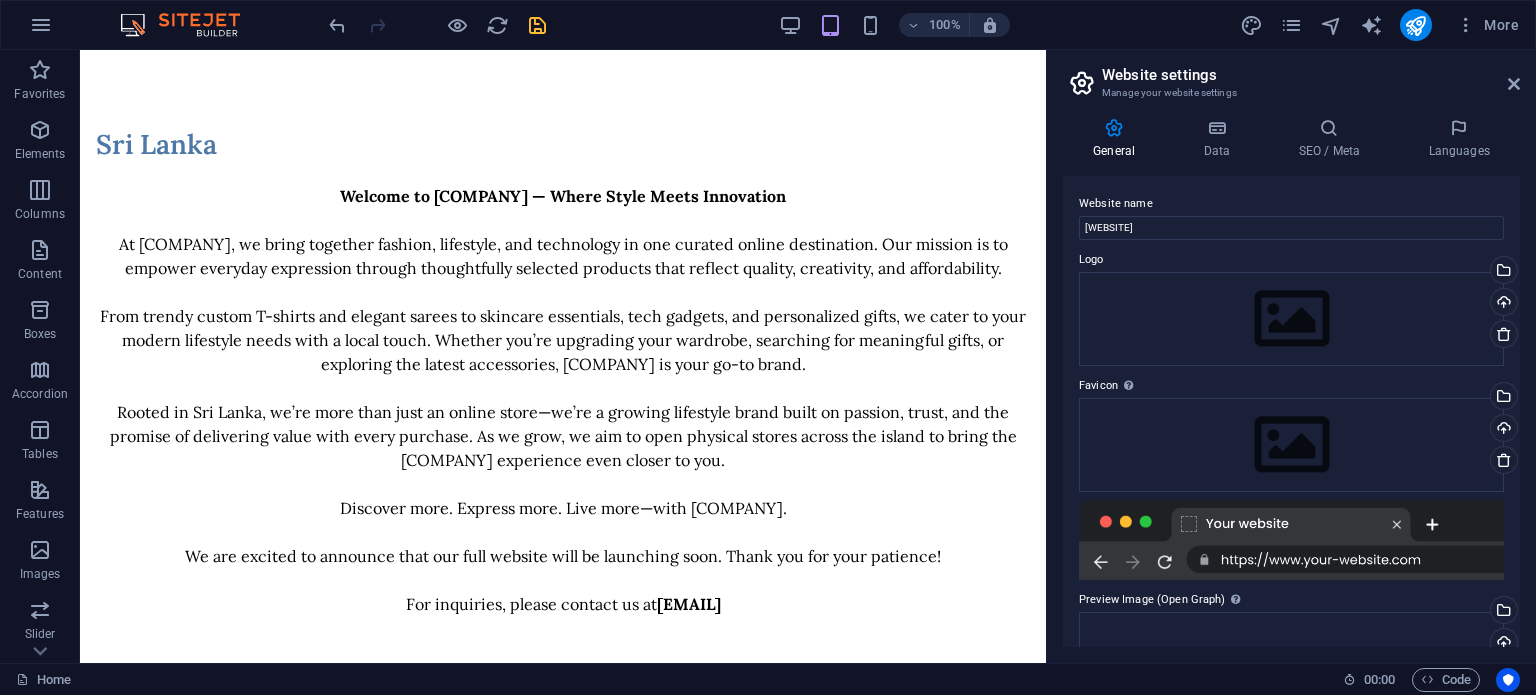 click on "Logo" at bounding box center (1291, 260) 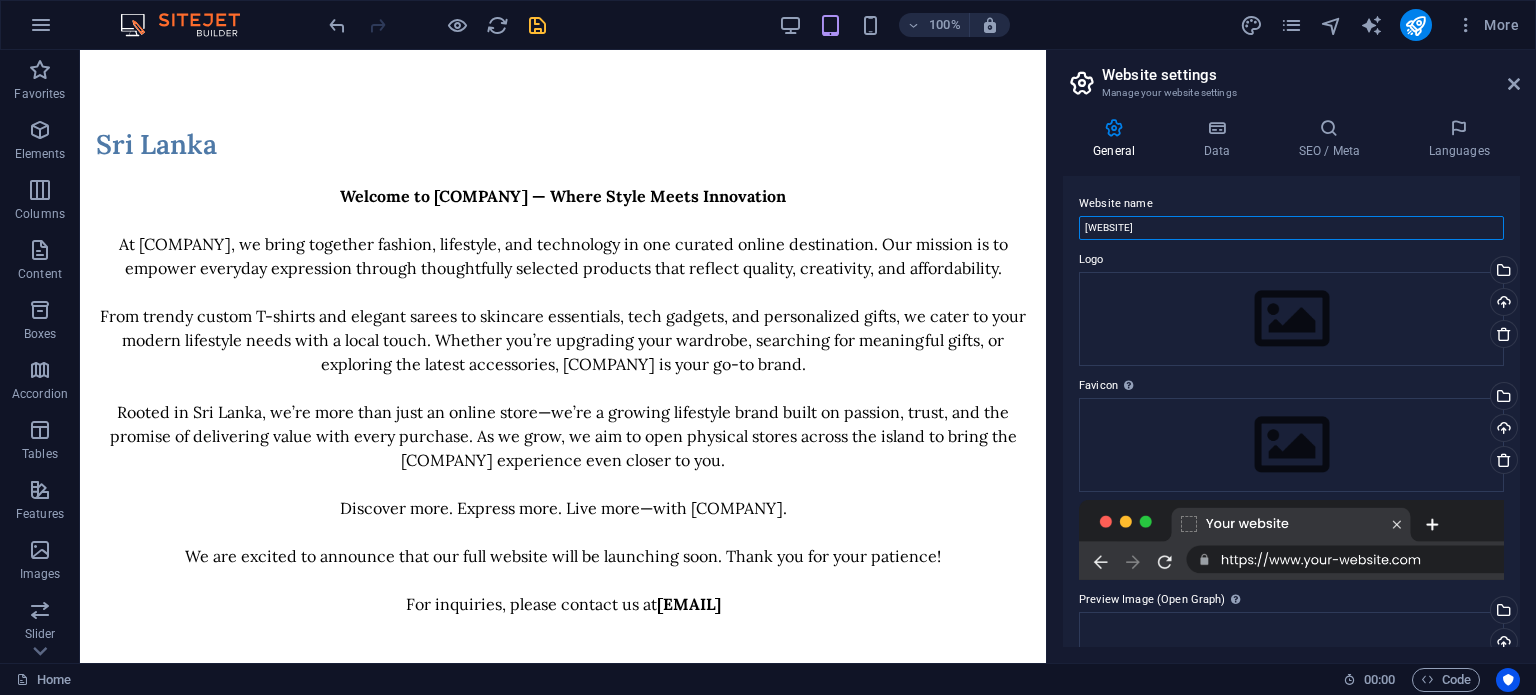 click on "[WEBSITE]" at bounding box center [1291, 228] 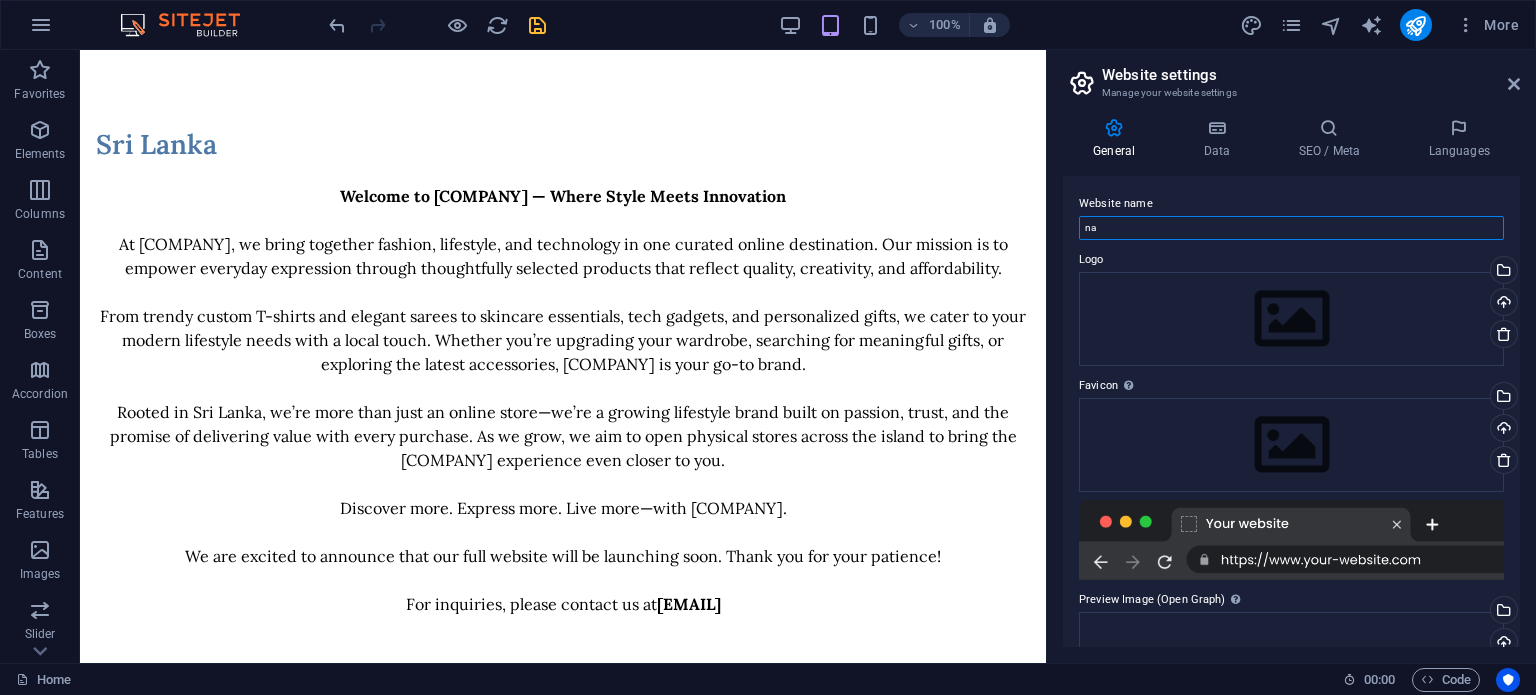 type on "n" 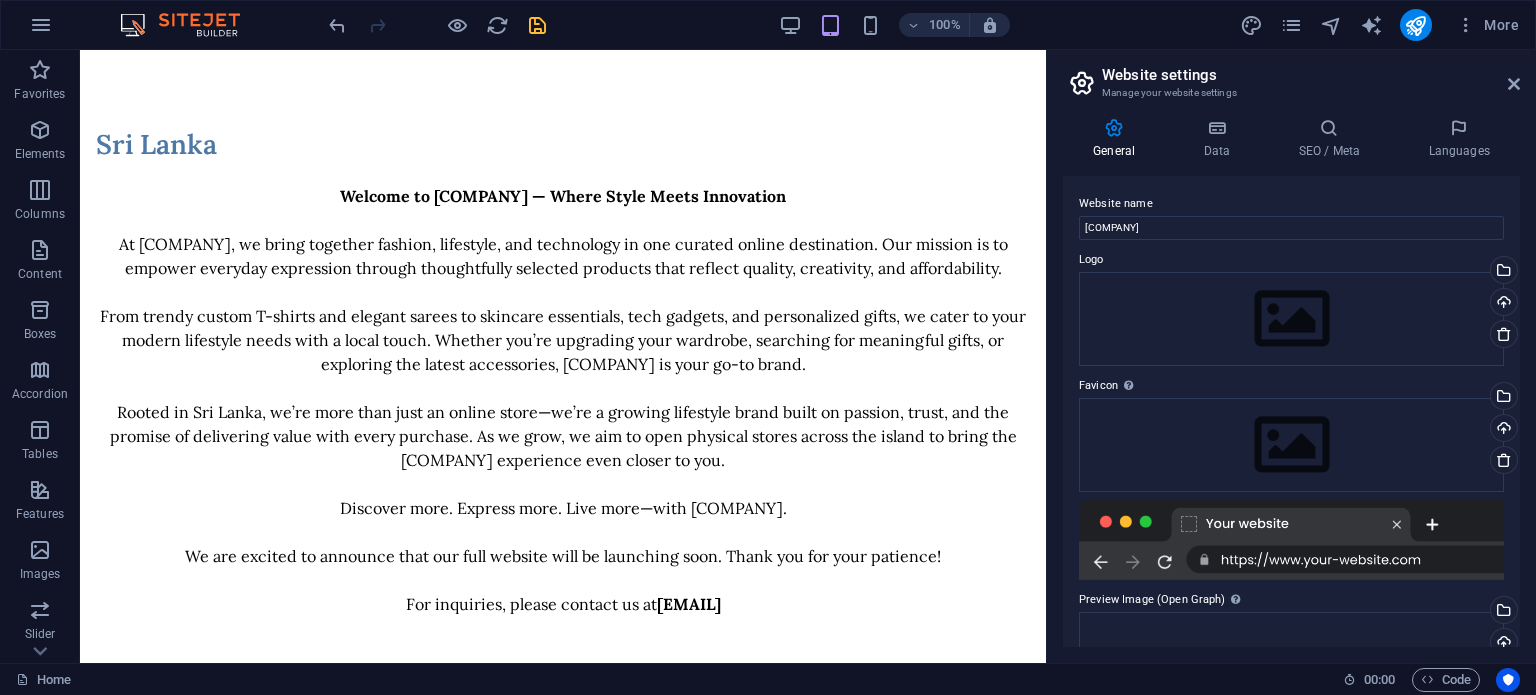 click on "Website name [COMPANY] Logo Drag files here, click to choose files or select files from Files or our free stock photos & videos Select files from the file manager, stock photos, or upload file(s) Upload Favicon Set the favicon of your website here. A favicon is a small icon shown in the browser tab next to your website title. It helps visitors identify your website. Drag files here, click to choose files or select files from Files or our free stock photos & videos Select files from the file manager, stock photos, or upload file(s) Upload Preview Image (Open Graph) This image will be shown when the website is shared on social networks Drag files here, click to choose files or select files from Files or our free stock photos & videos Select files from the file manager, stock photos, or upload file(s) Upload" at bounding box center [1291, 411] 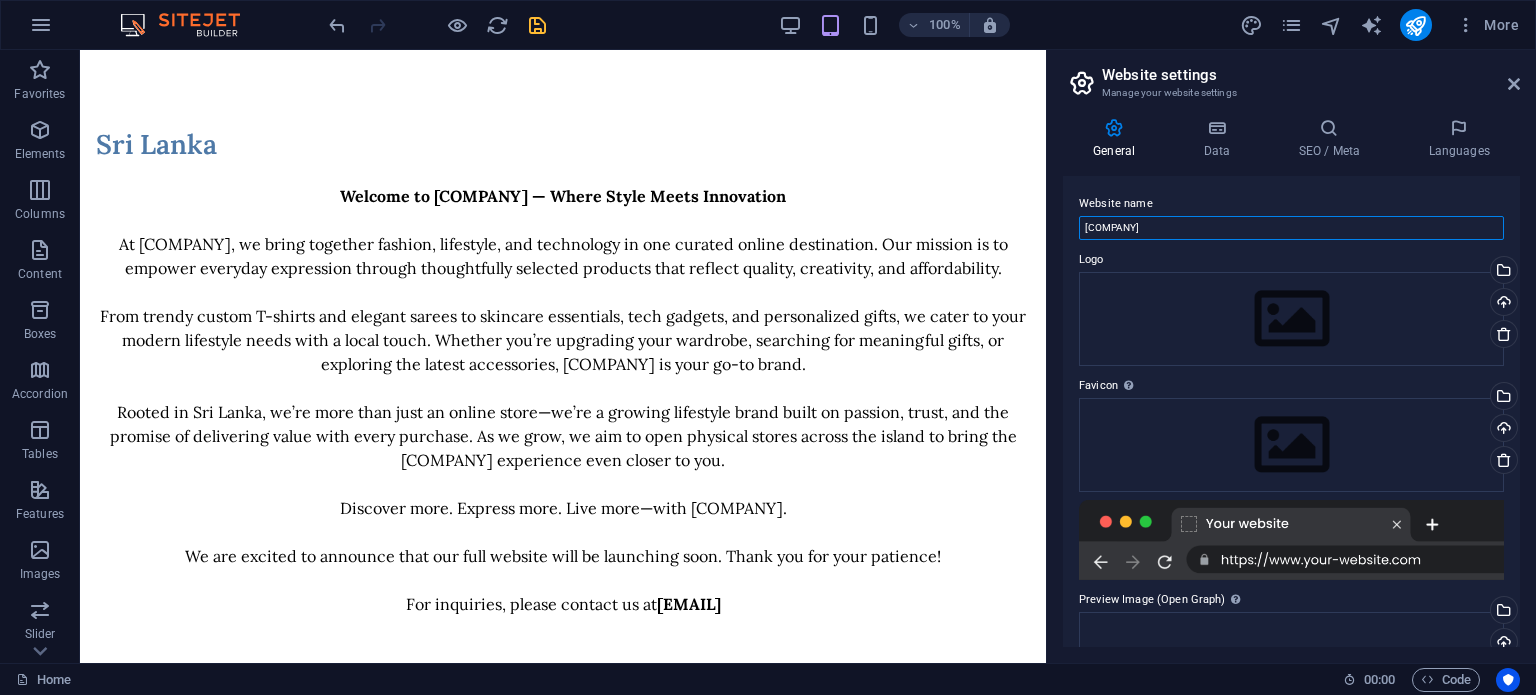 click on "[COMPANY]" at bounding box center [1291, 228] 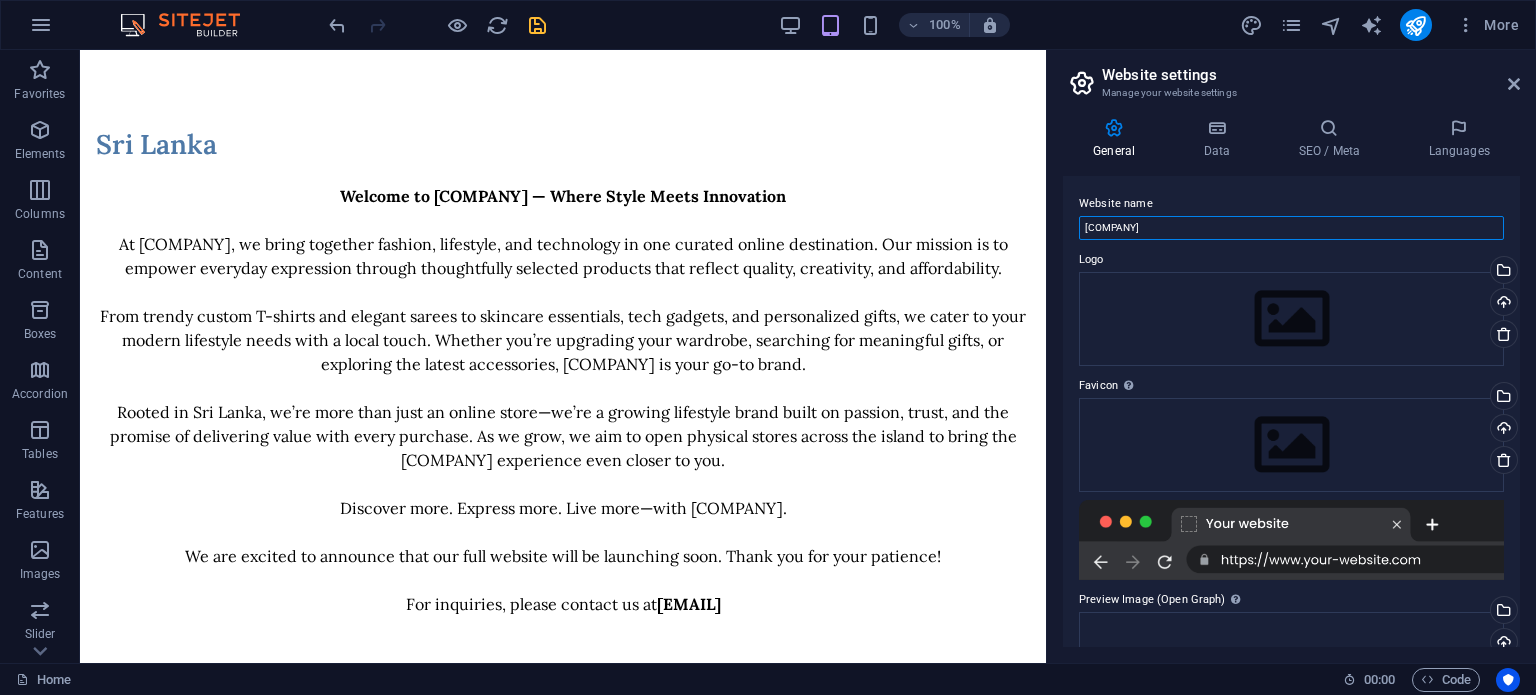 type on "[COMPANY] Corporation" 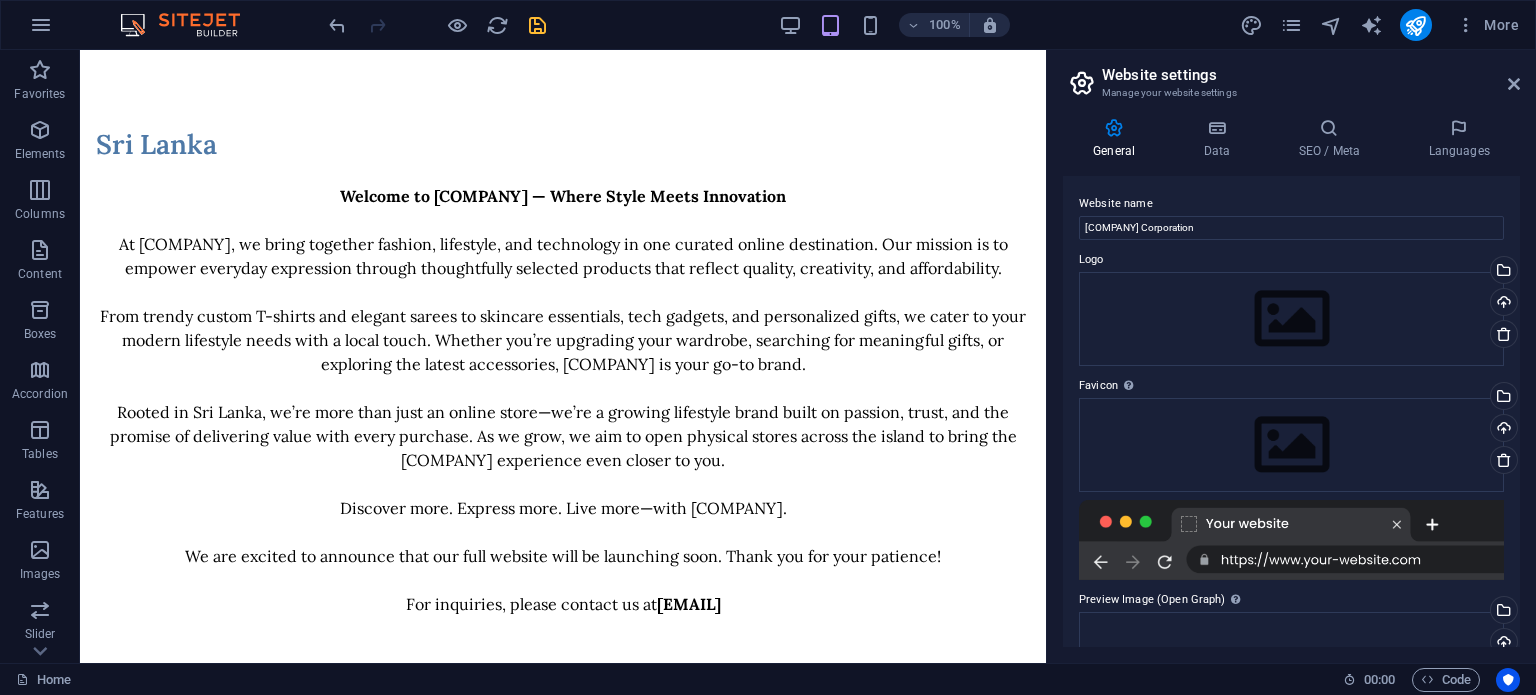 click on "Website name" at bounding box center (1291, 204) 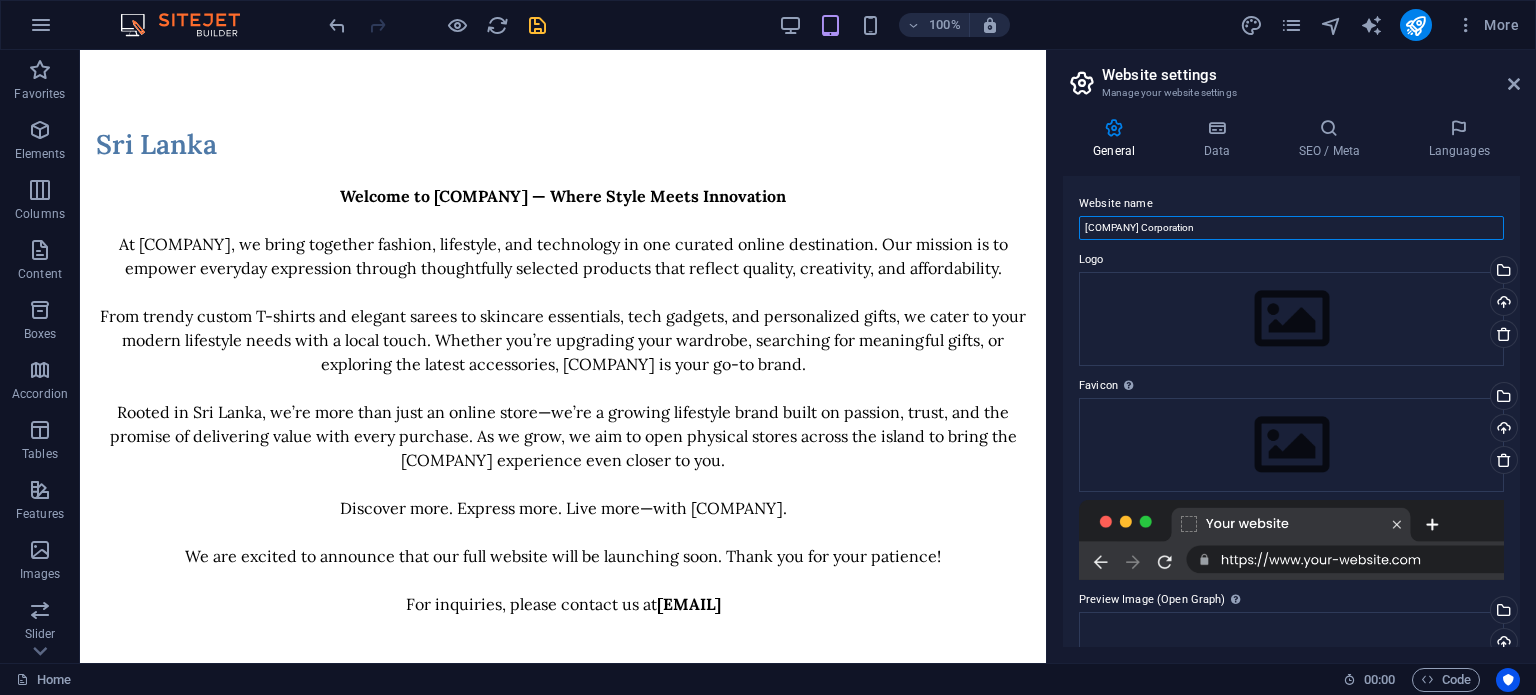 click on "[COMPANY] Corporation" at bounding box center (1291, 228) 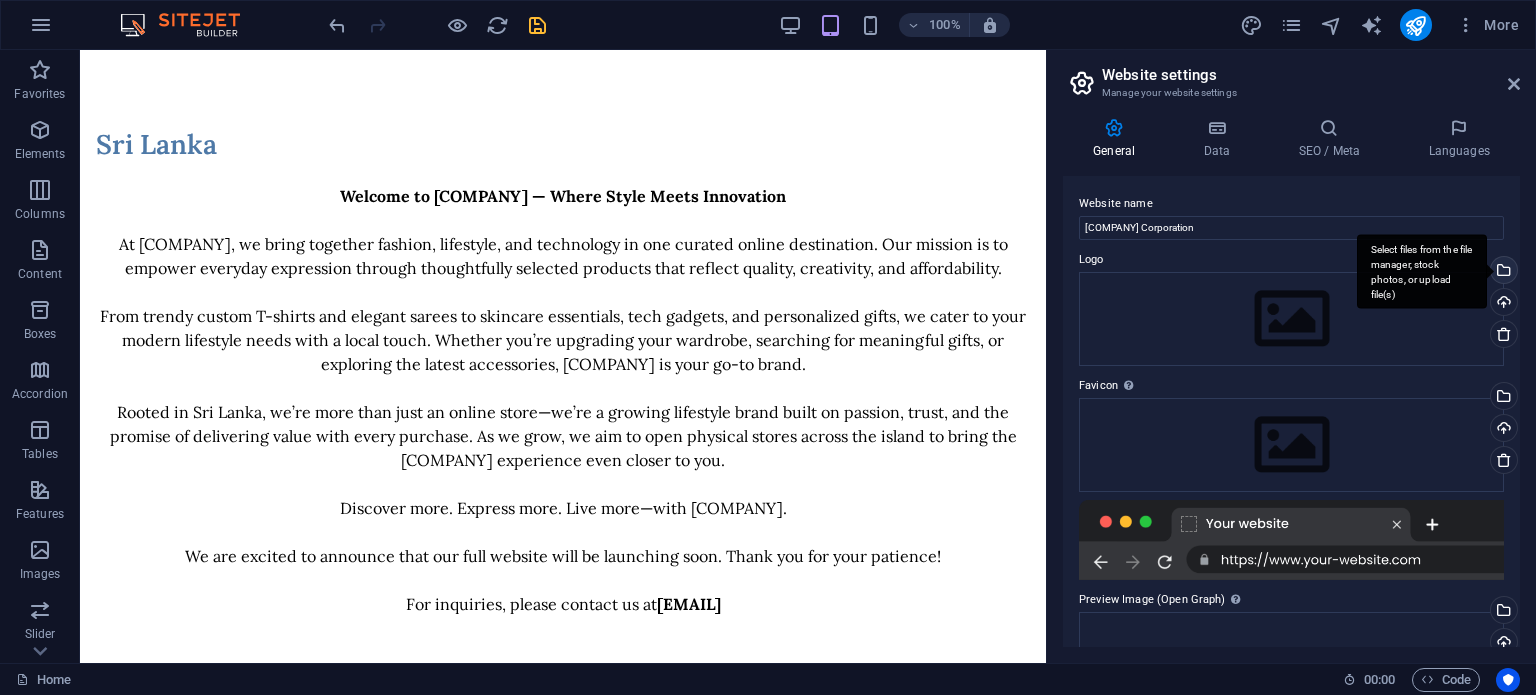 click on "Select files from the file manager, stock photos, or upload file(s)" at bounding box center (1502, 272) 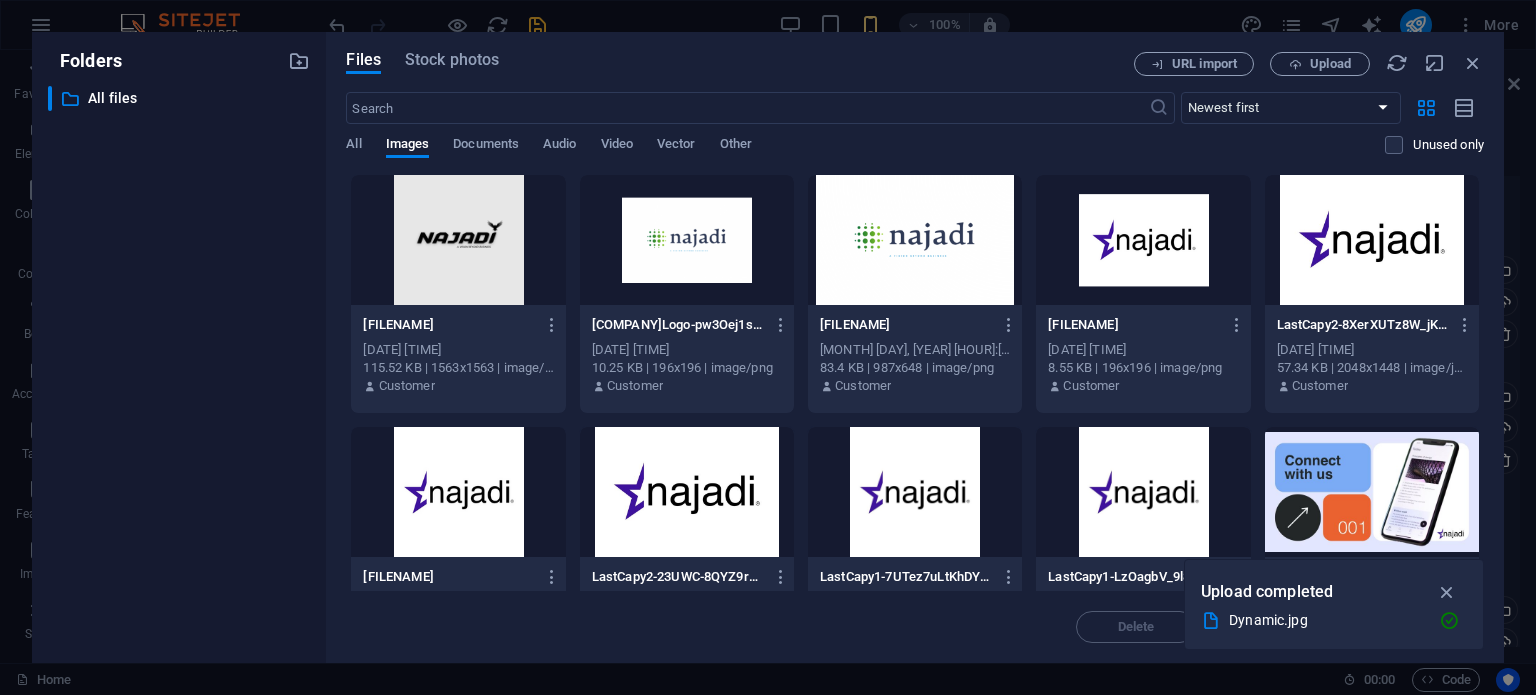 click at bounding box center (458, 240) 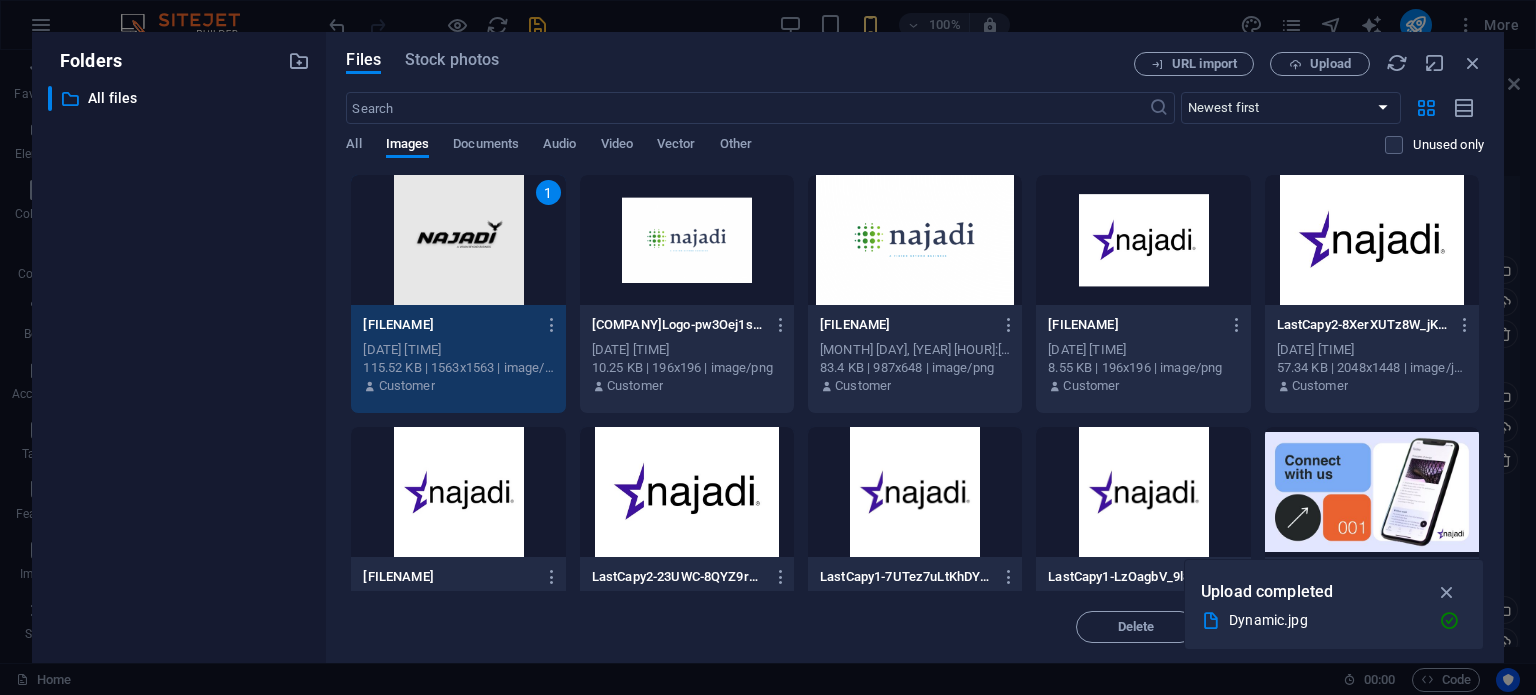 click on "1" at bounding box center (458, 240) 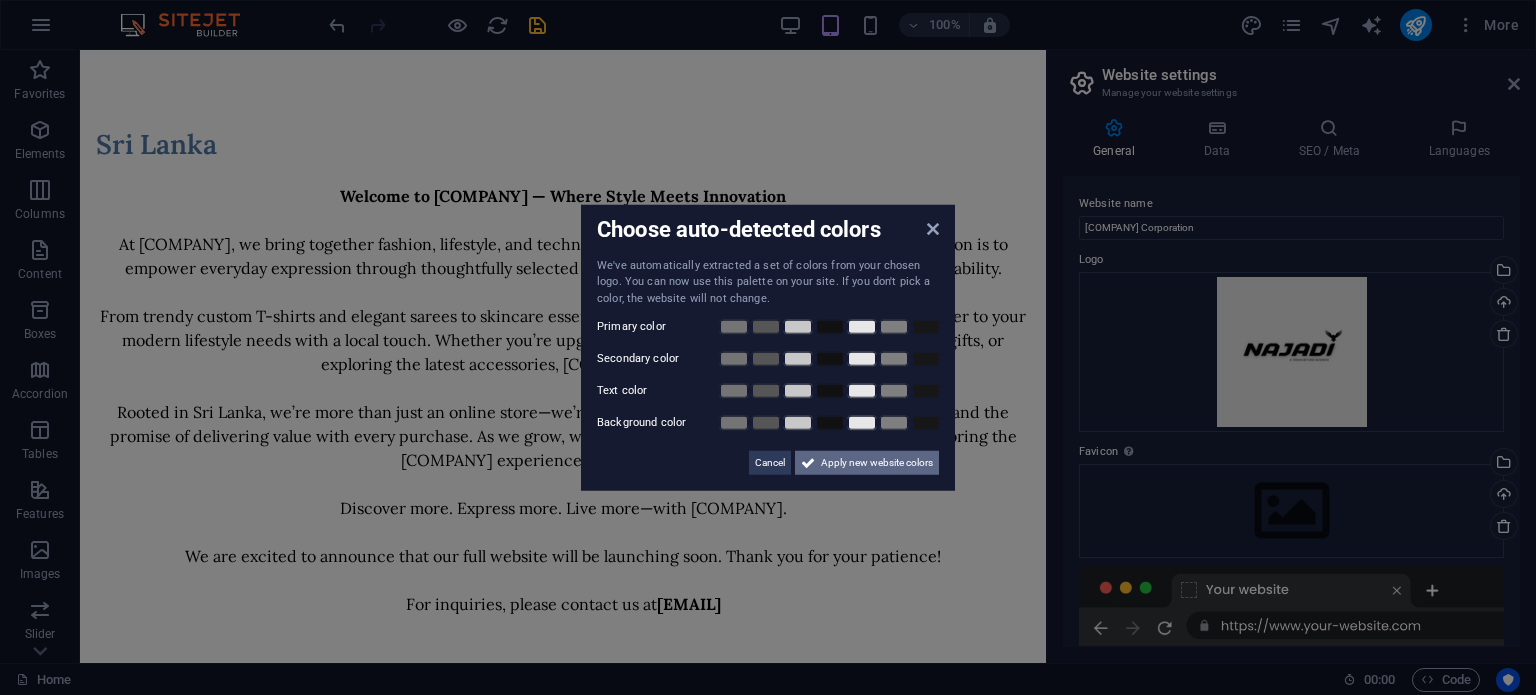 click on "Apply new website colors" at bounding box center [877, 463] 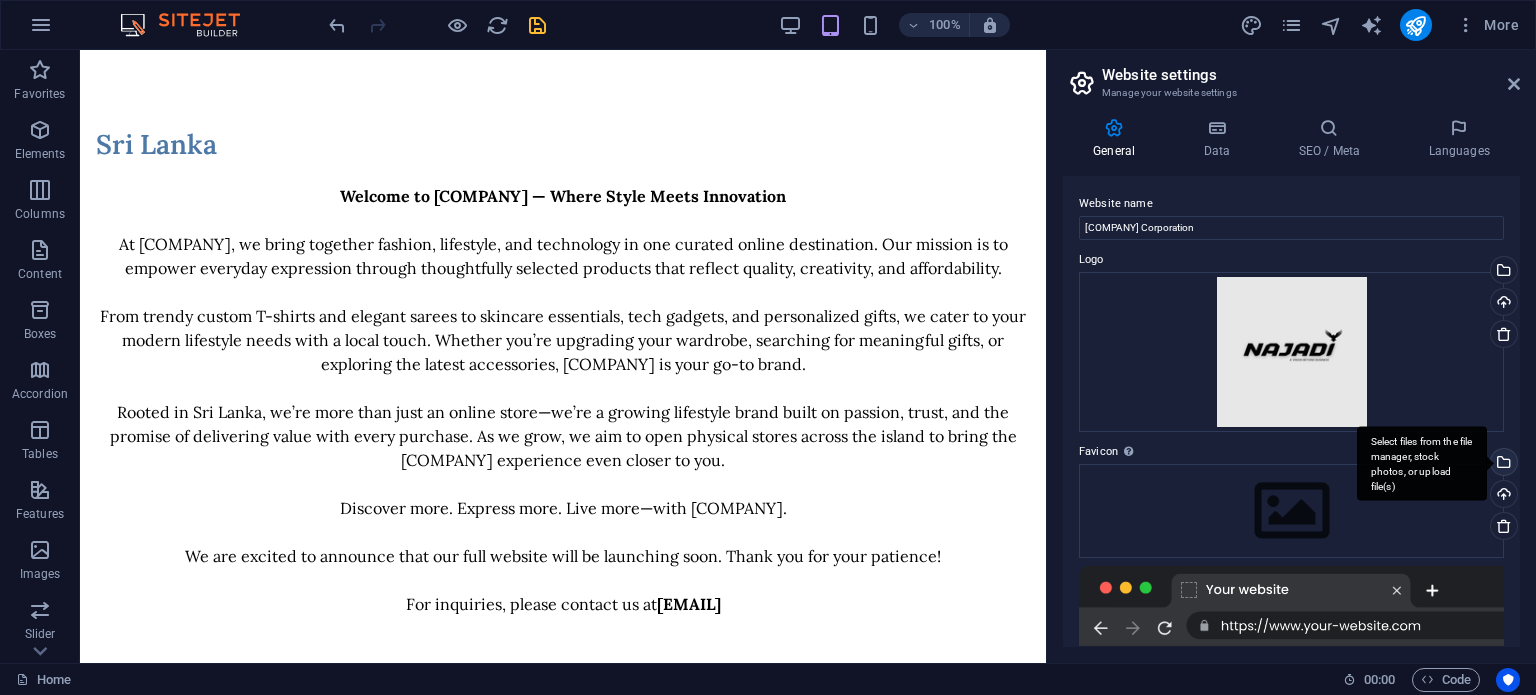 click on "Select files from the file manager, stock photos, or upload file(s)" at bounding box center (1502, 464) 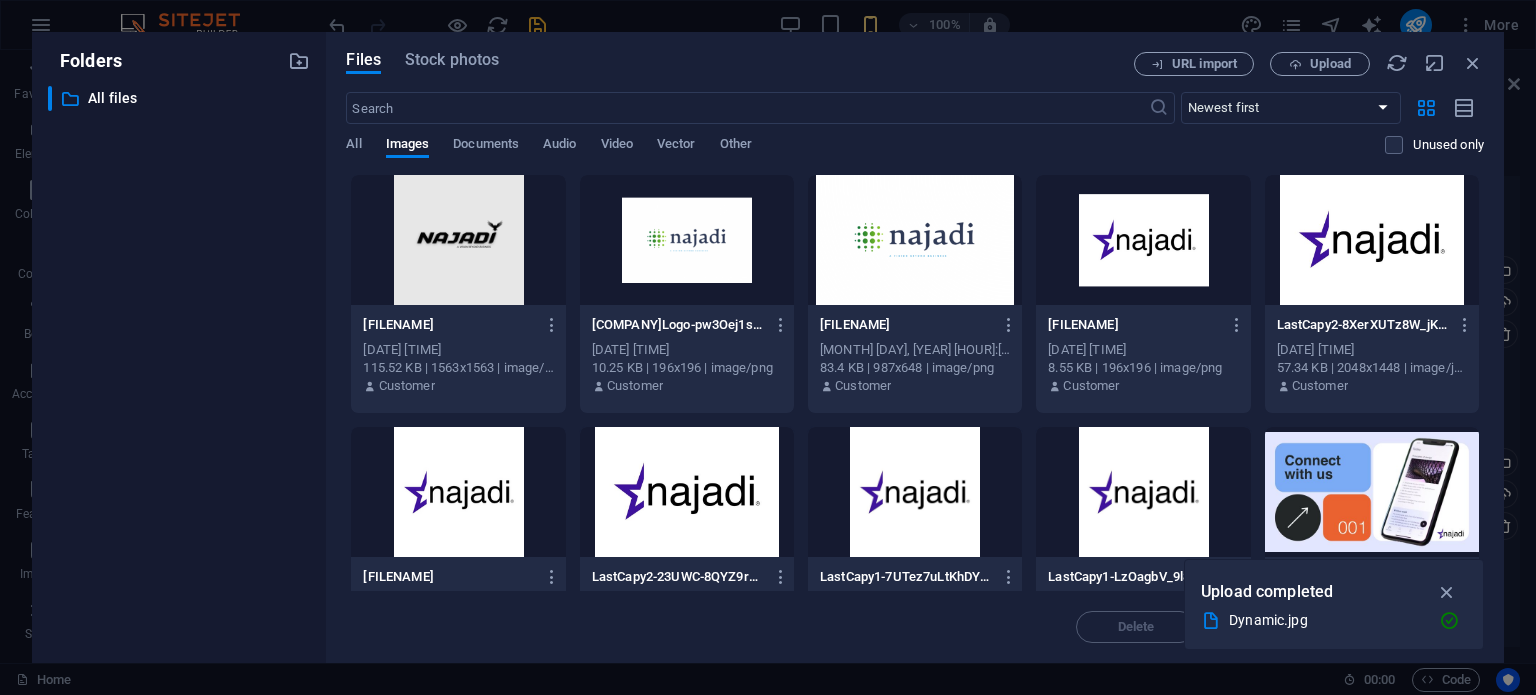 click at bounding box center [458, 240] 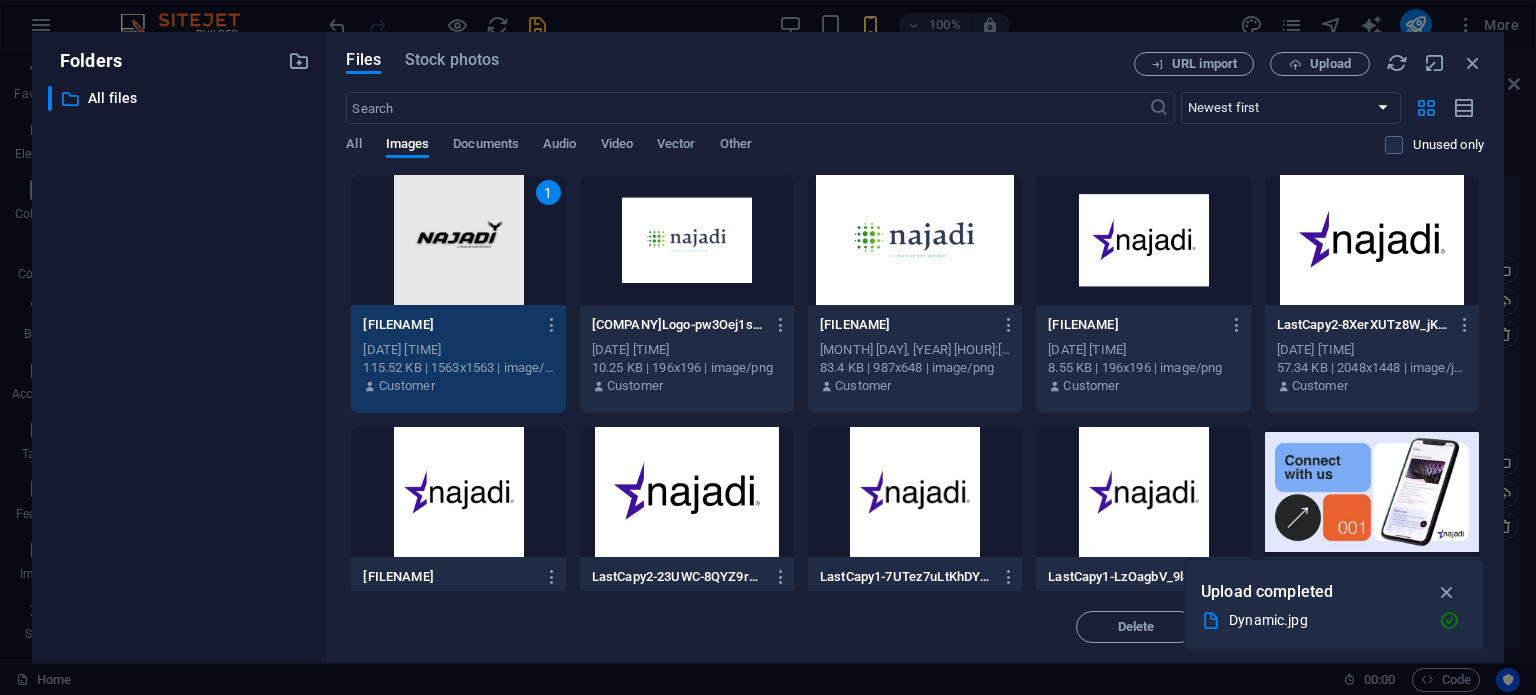 click on "1" at bounding box center (458, 240) 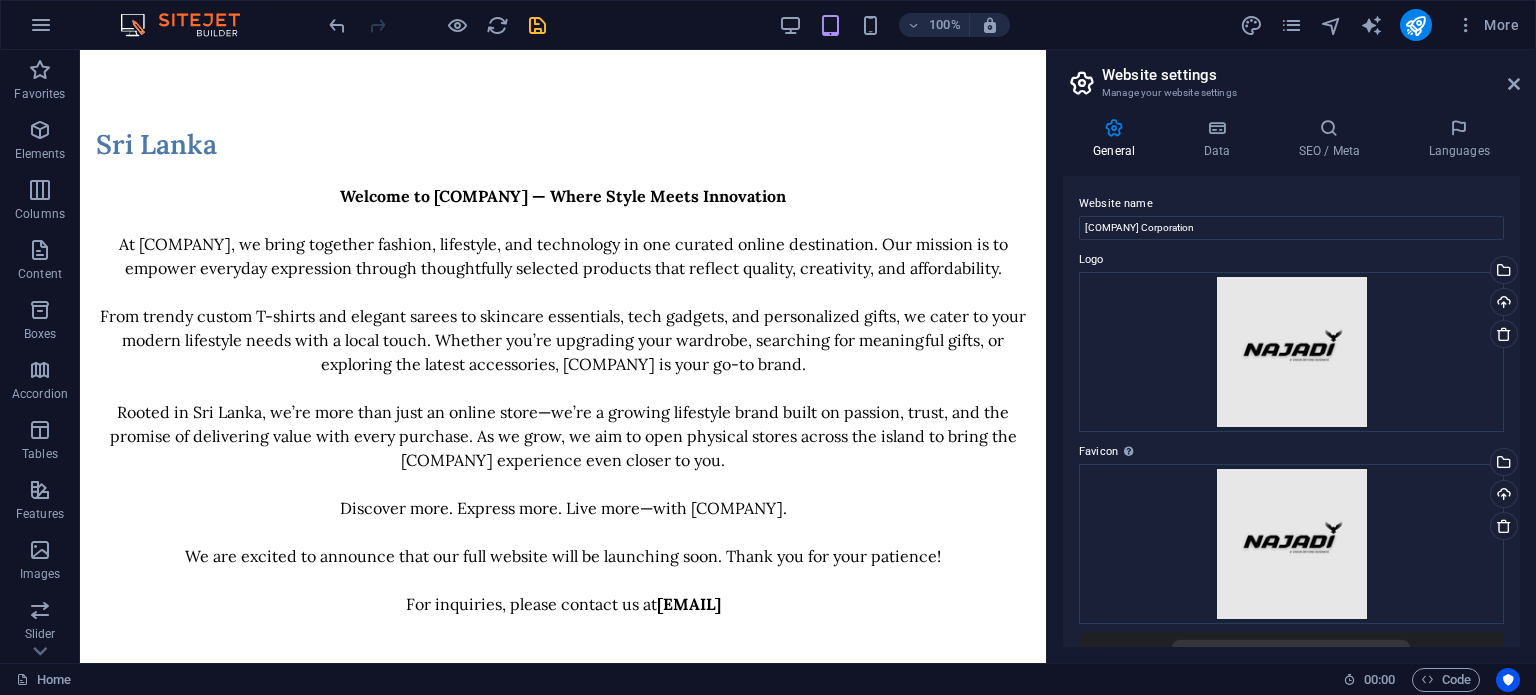 drag, startPoint x: 1519, startPoint y: 327, endPoint x: 1518, endPoint y: 500, distance: 173.00288 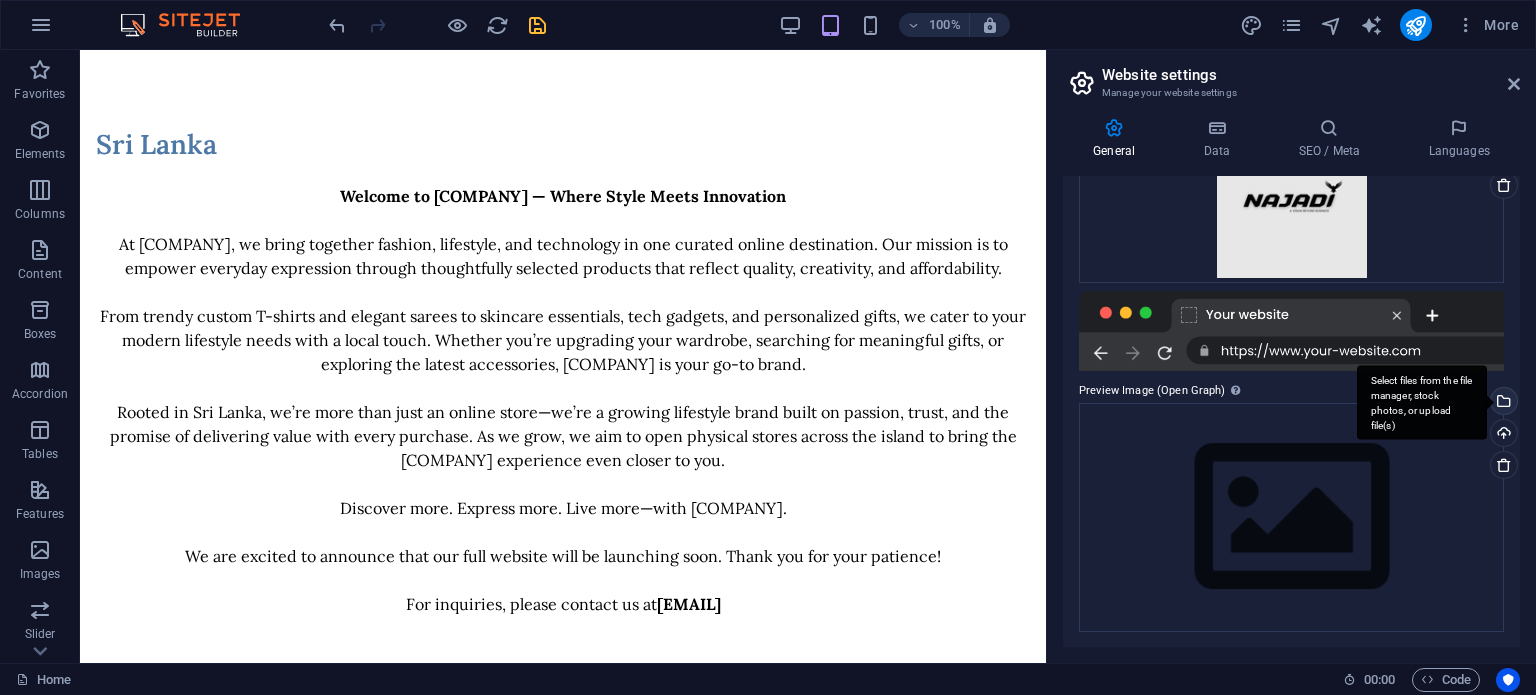 click on "Select files from the file manager, stock photos, or upload file(s)" at bounding box center (1502, 403) 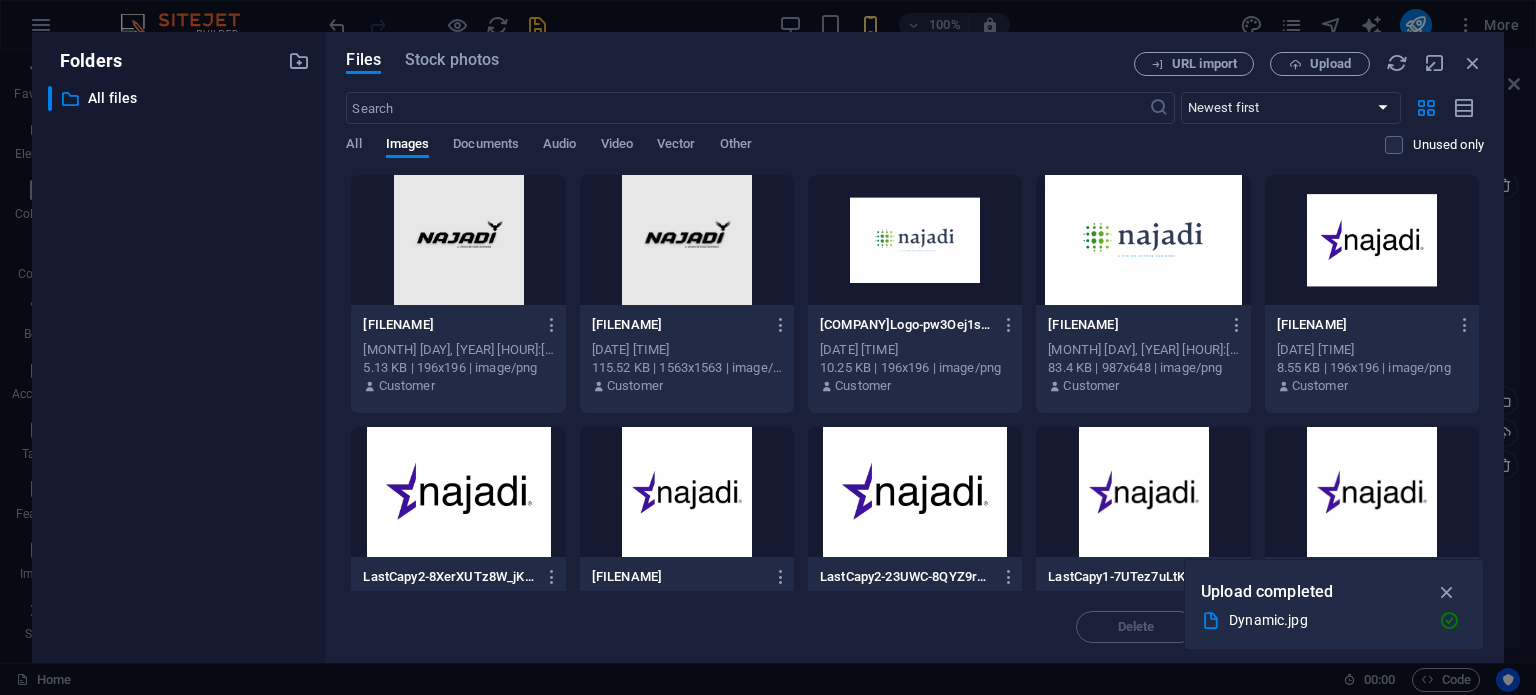 click at bounding box center [458, 240] 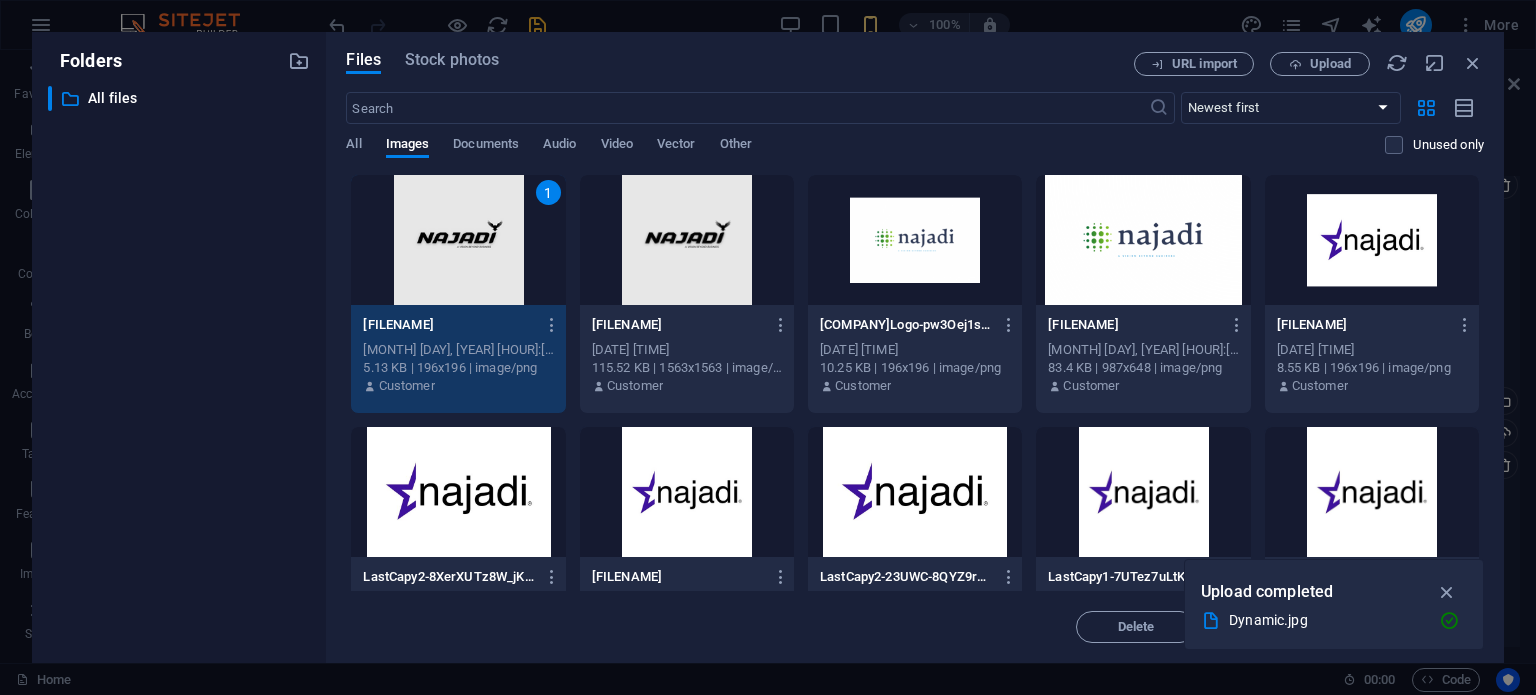 click on "1" at bounding box center (458, 240) 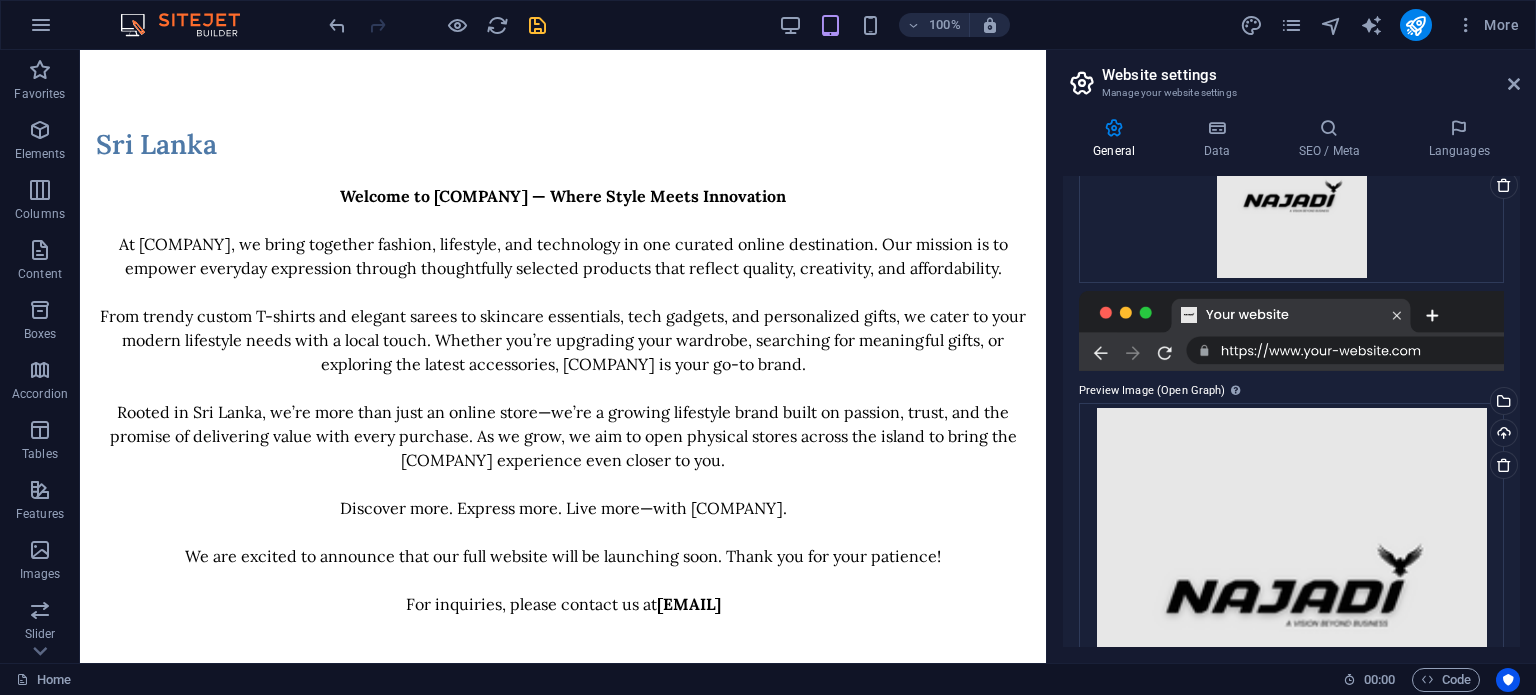 drag, startPoint x: 1519, startPoint y: 382, endPoint x: 1522, endPoint y: 496, distance: 114.03947 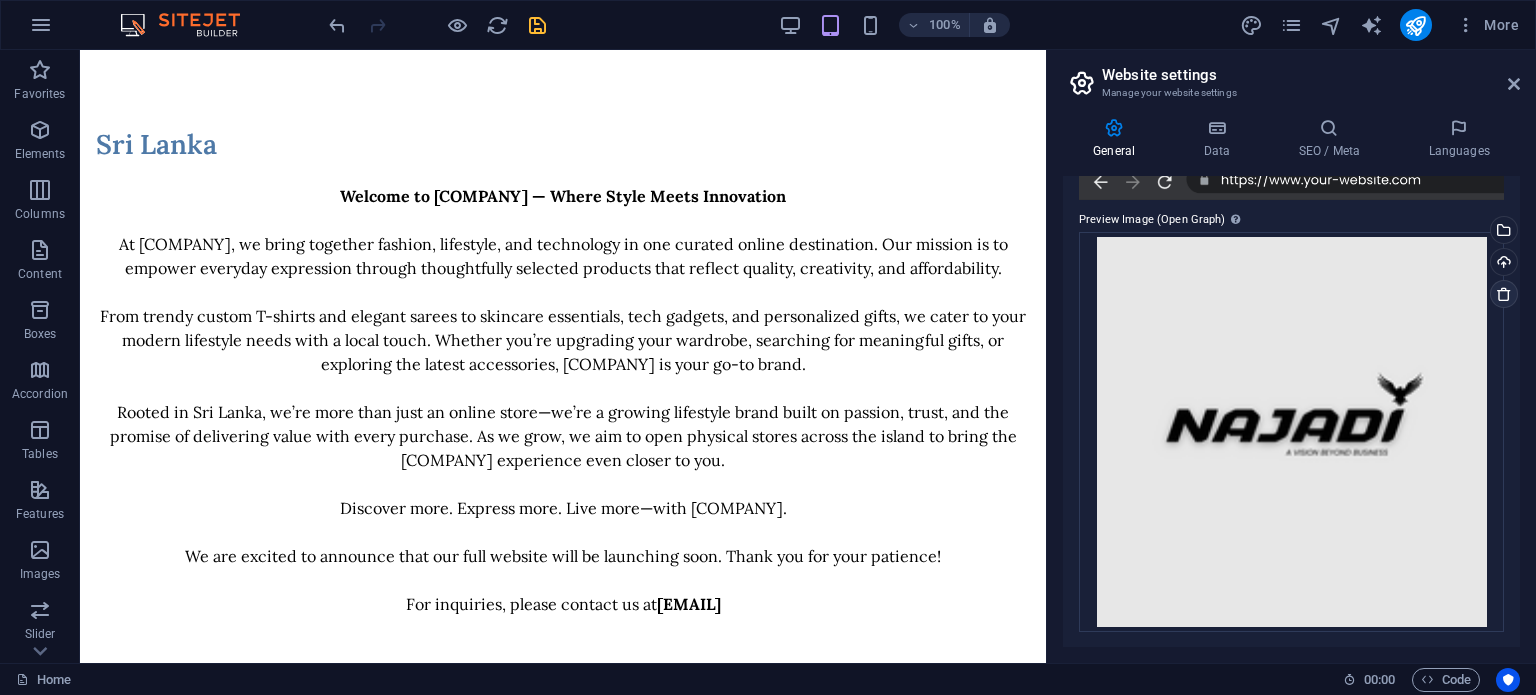 click at bounding box center [1504, 294] 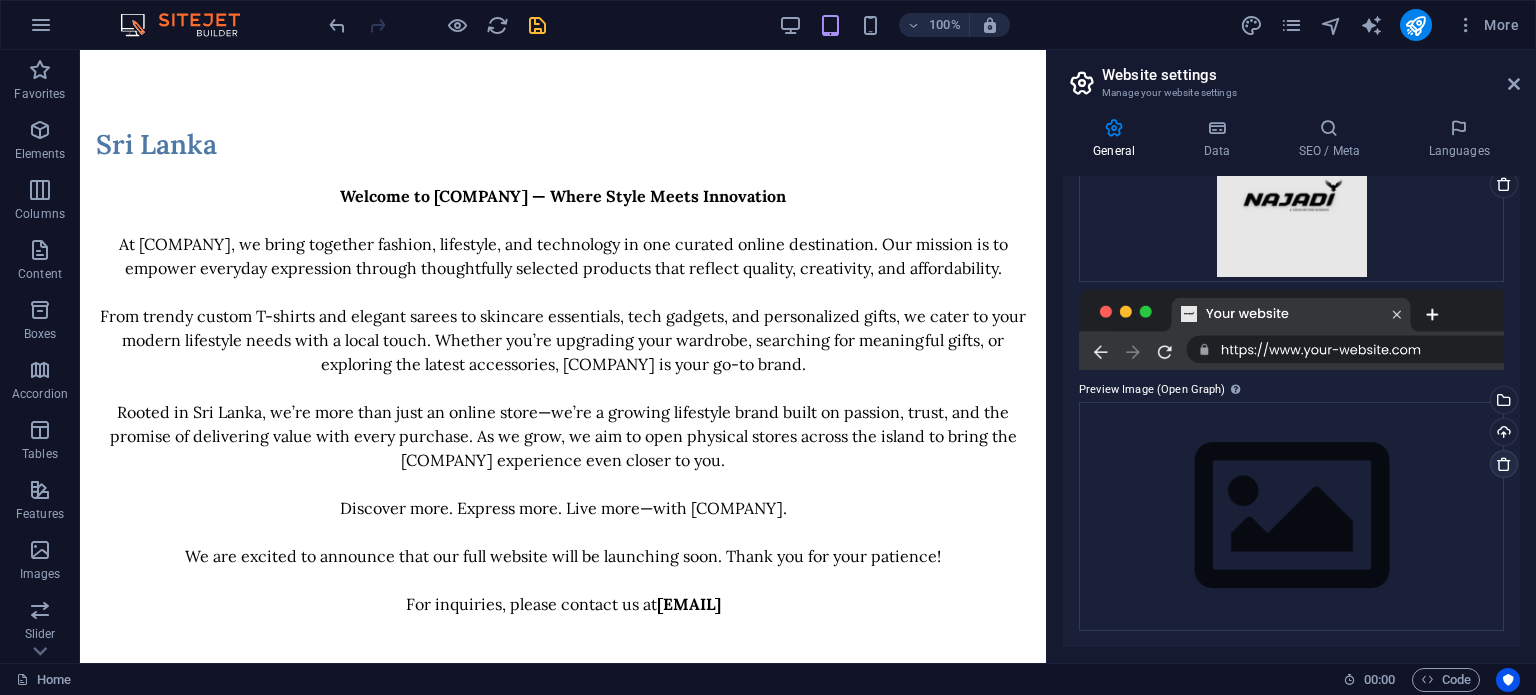 scroll, scrollTop: 341, scrollLeft: 0, axis: vertical 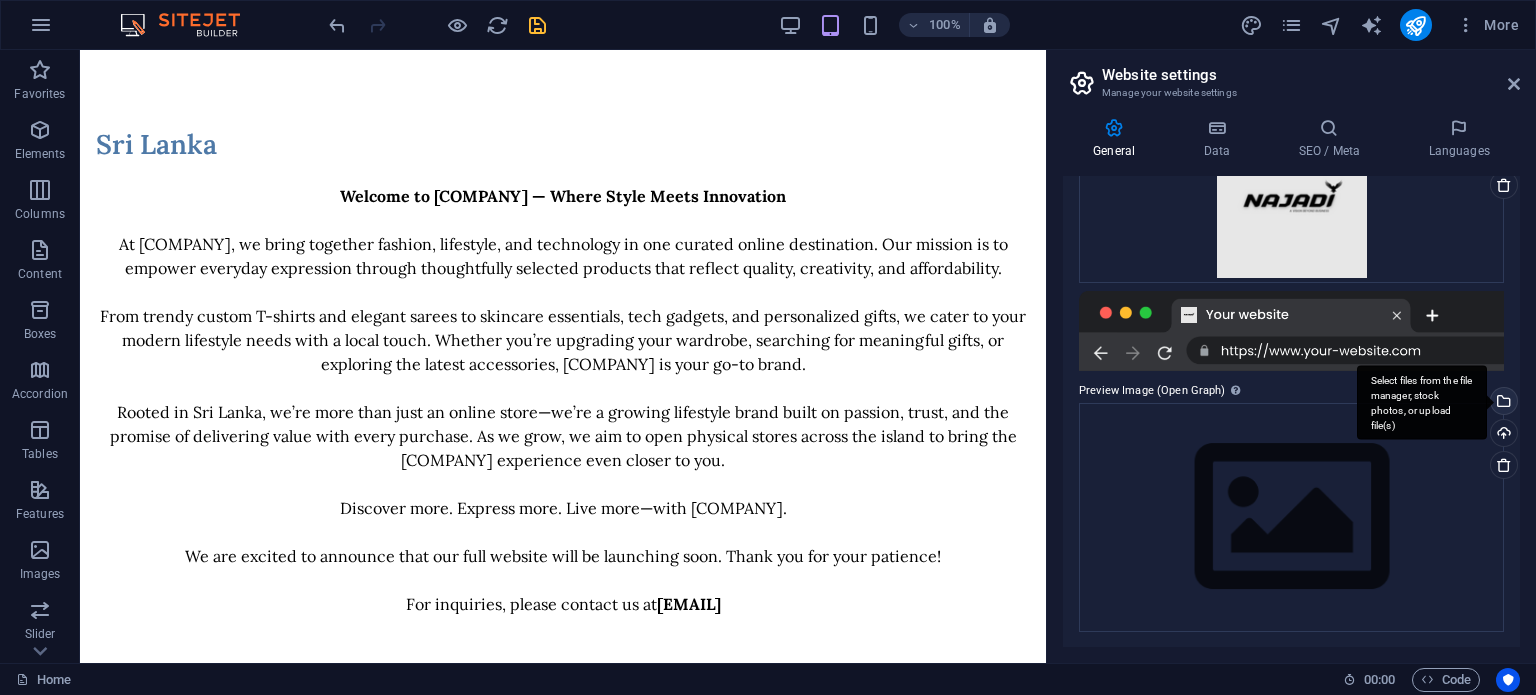 click on "Select files from the file manager, stock photos, or upload file(s)" at bounding box center (1502, 403) 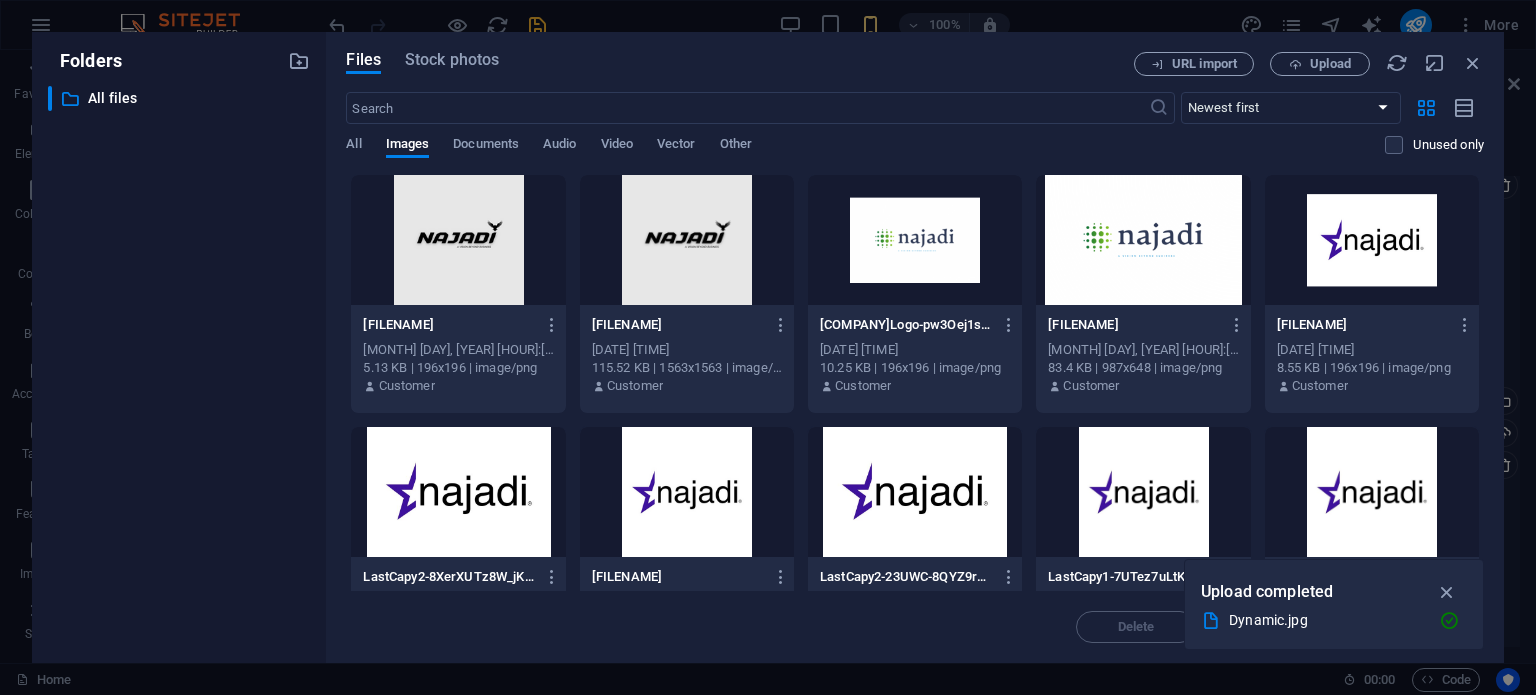 click at bounding box center (687, 240) 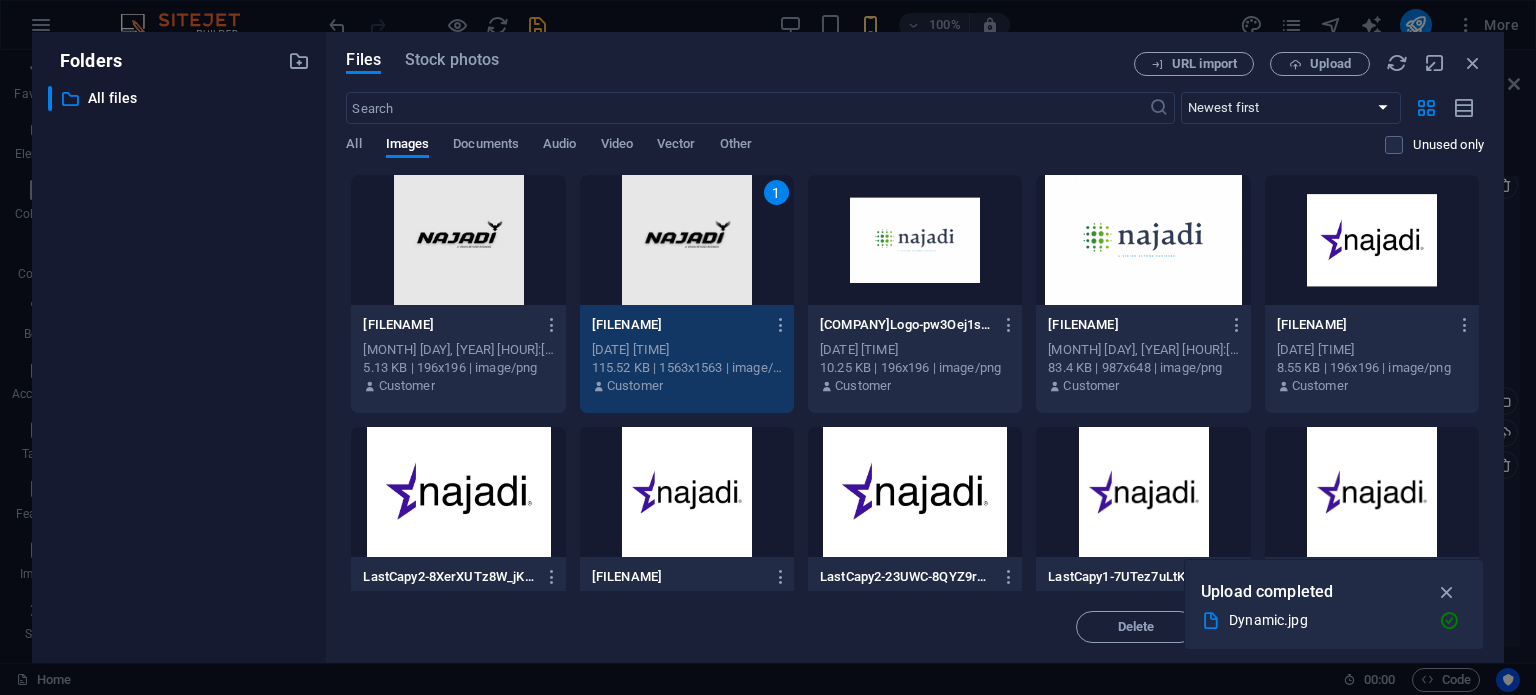 click on "1" at bounding box center (687, 240) 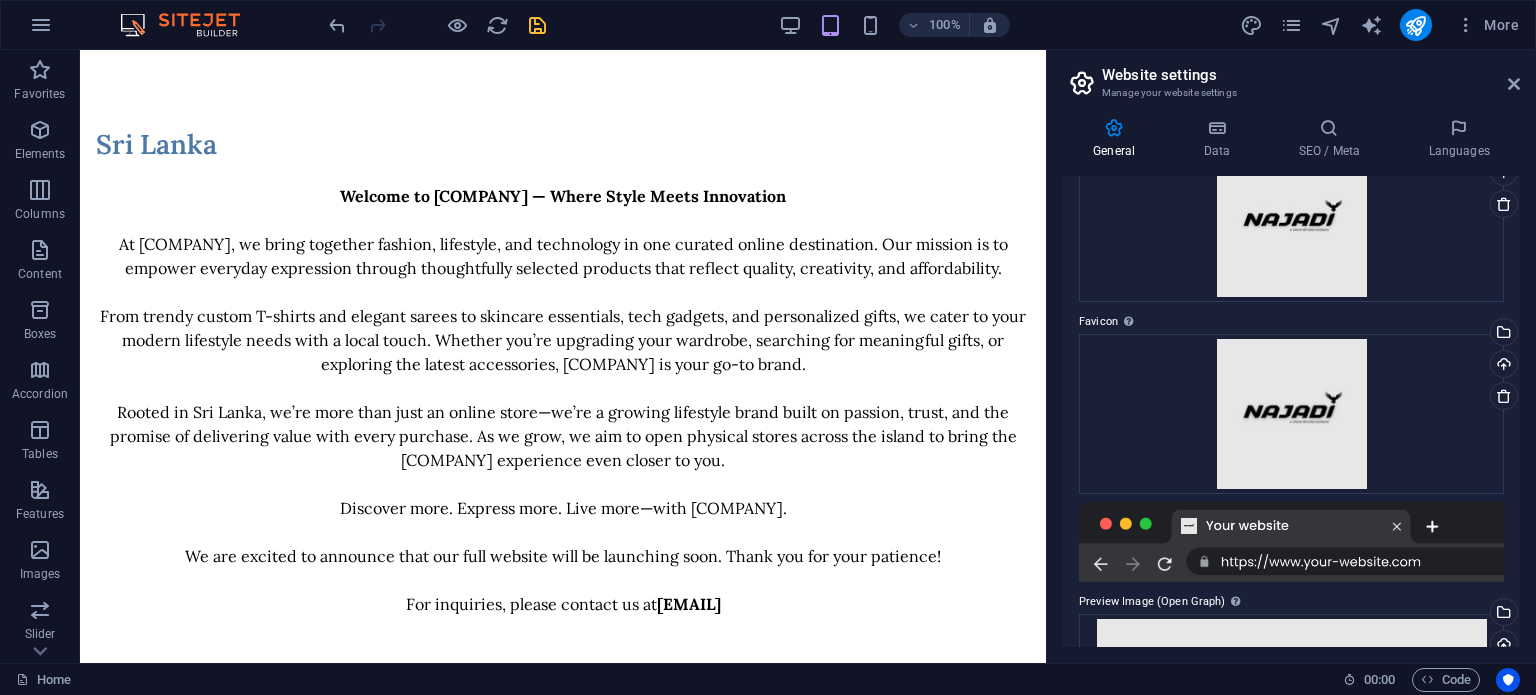 scroll, scrollTop: 125, scrollLeft: 0, axis: vertical 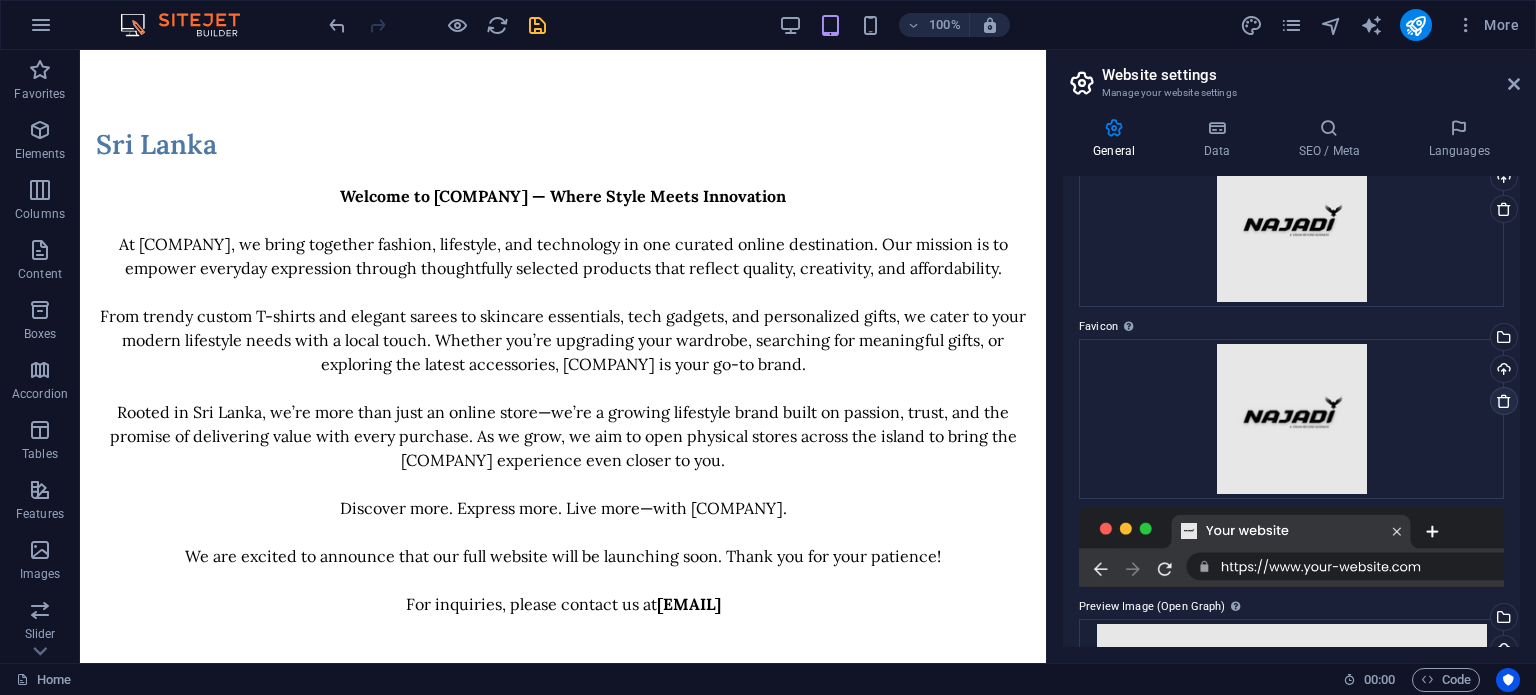 click at bounding box center [1504, 401] 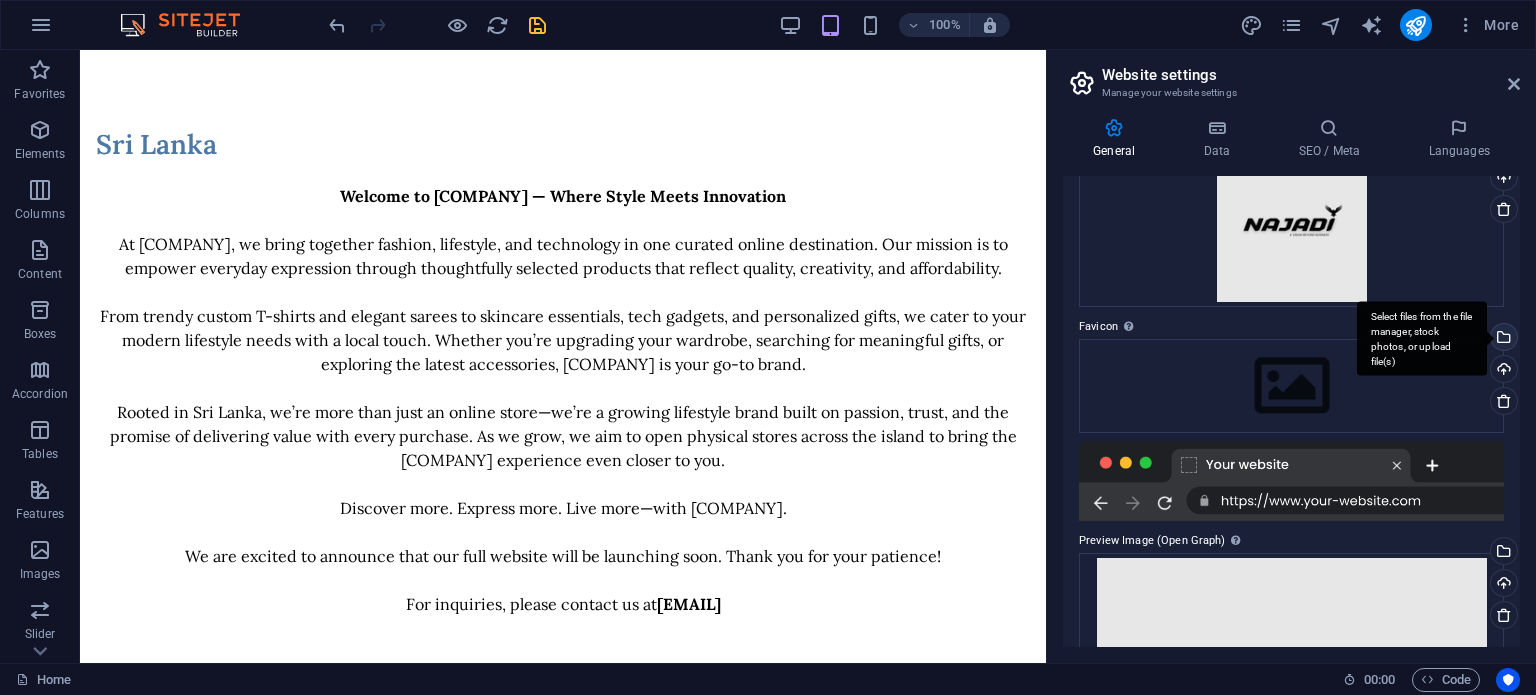 click on "Select files from the file manager, stock photos, or upload file(s)" at bounding box center (1502, 339) 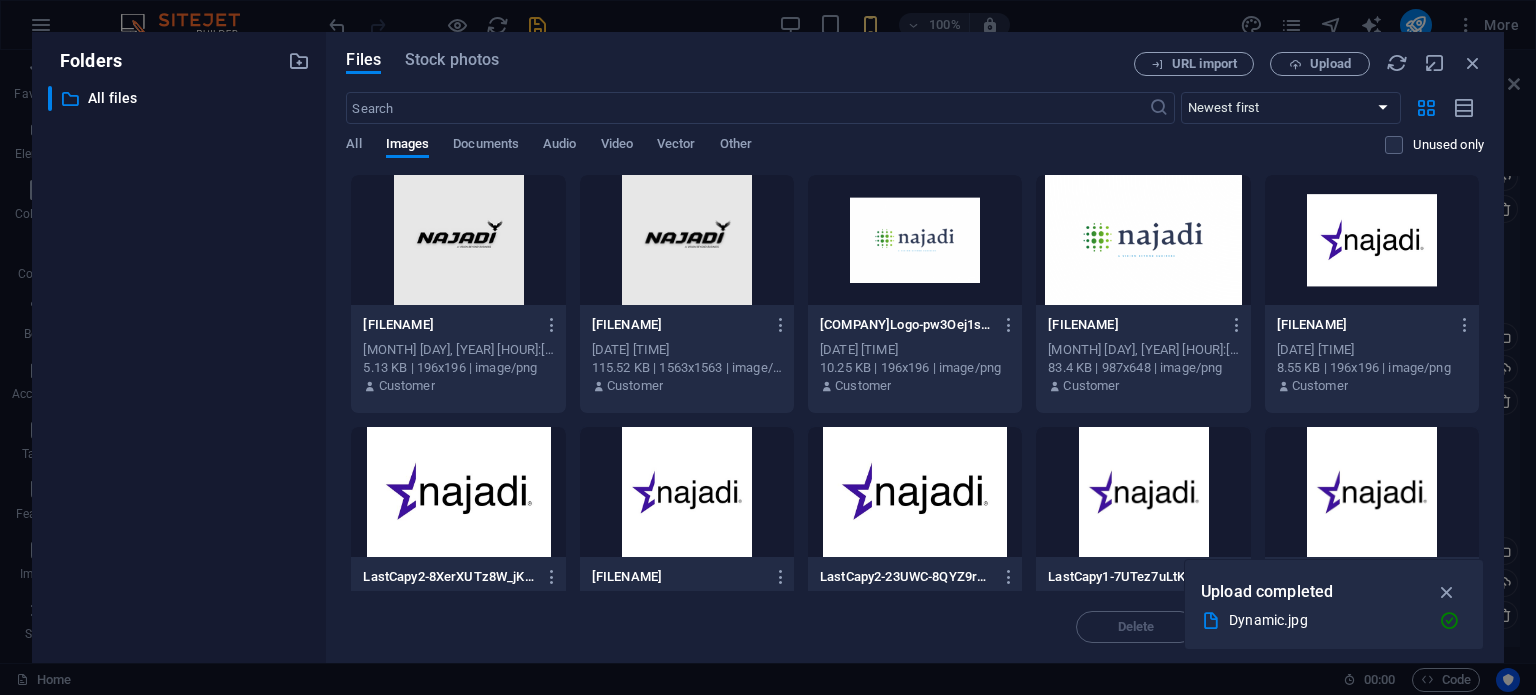 click at bounding box center [687, 240] 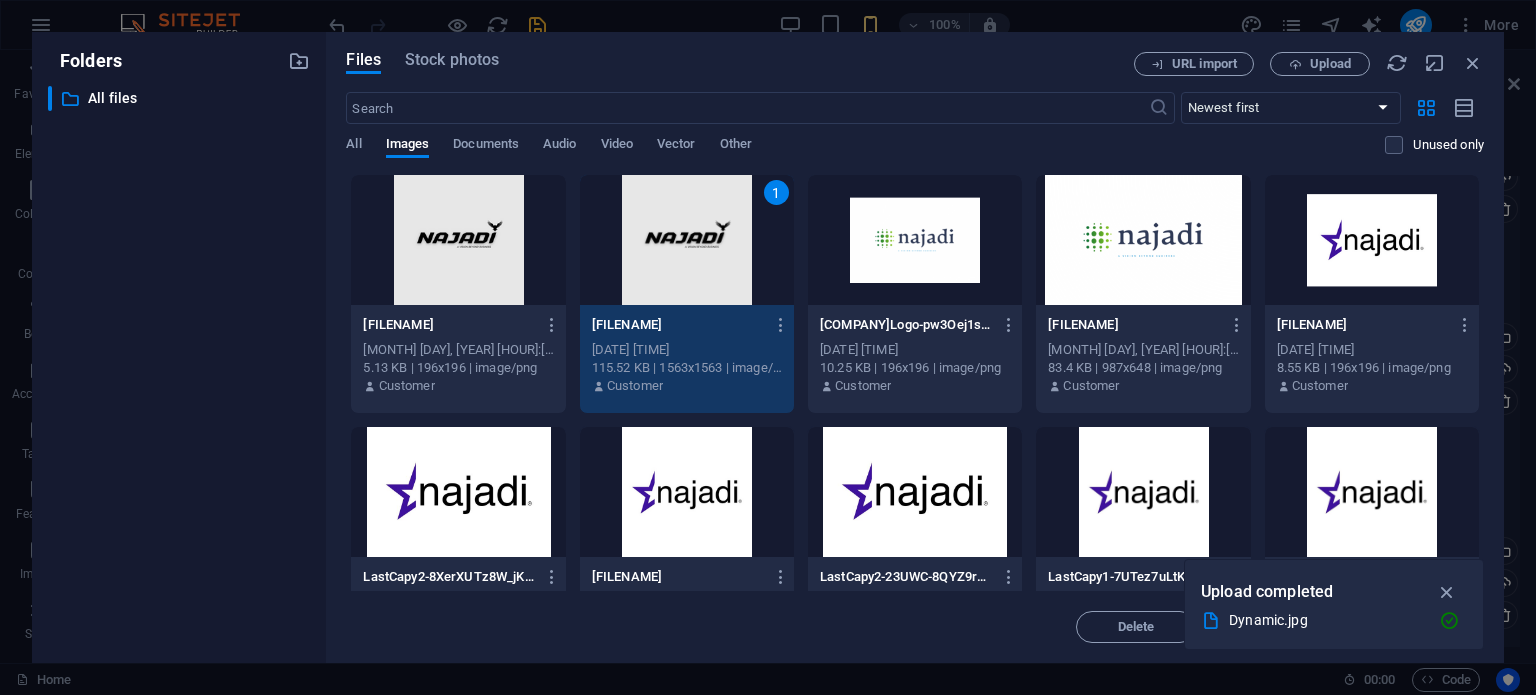 click on "1" at bounding box center [687, 240] 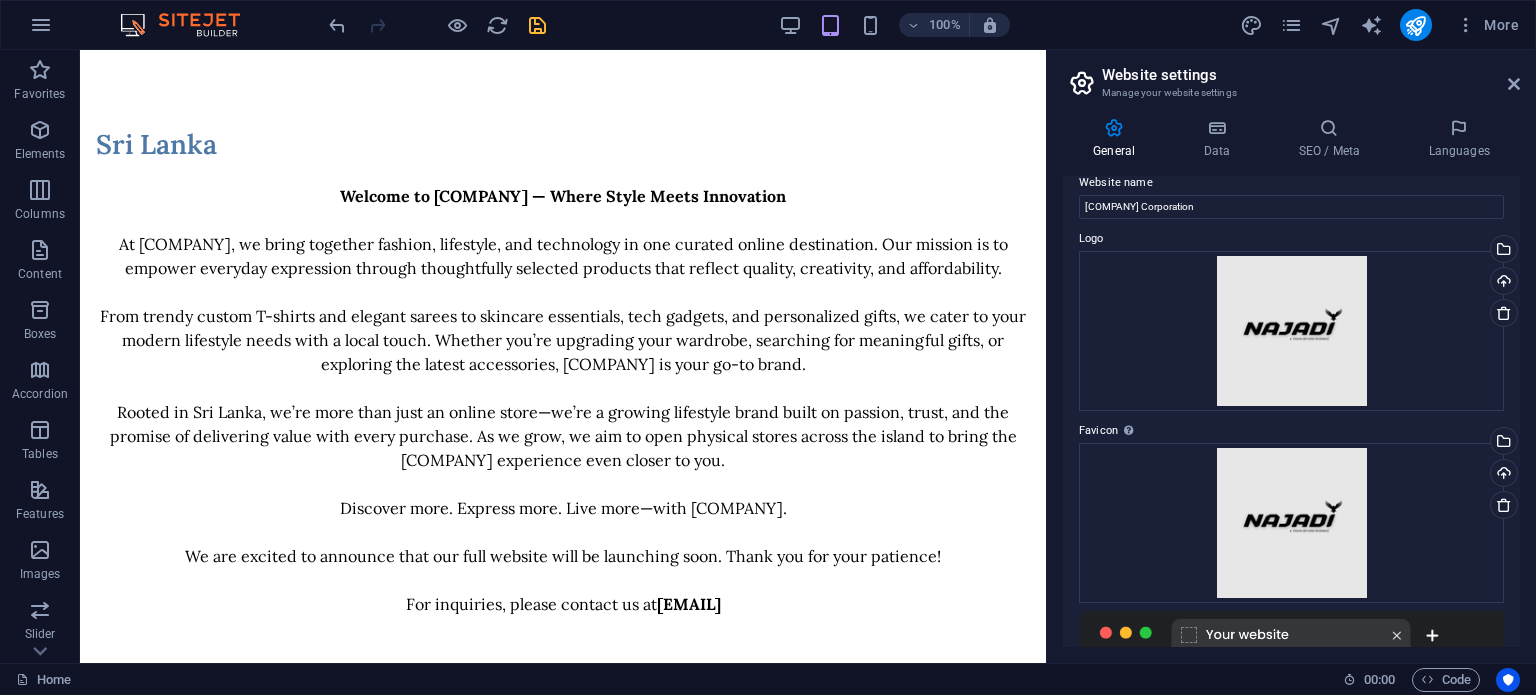scroll, scrollTop: 13, scrollLeft: 0, axis: vertical 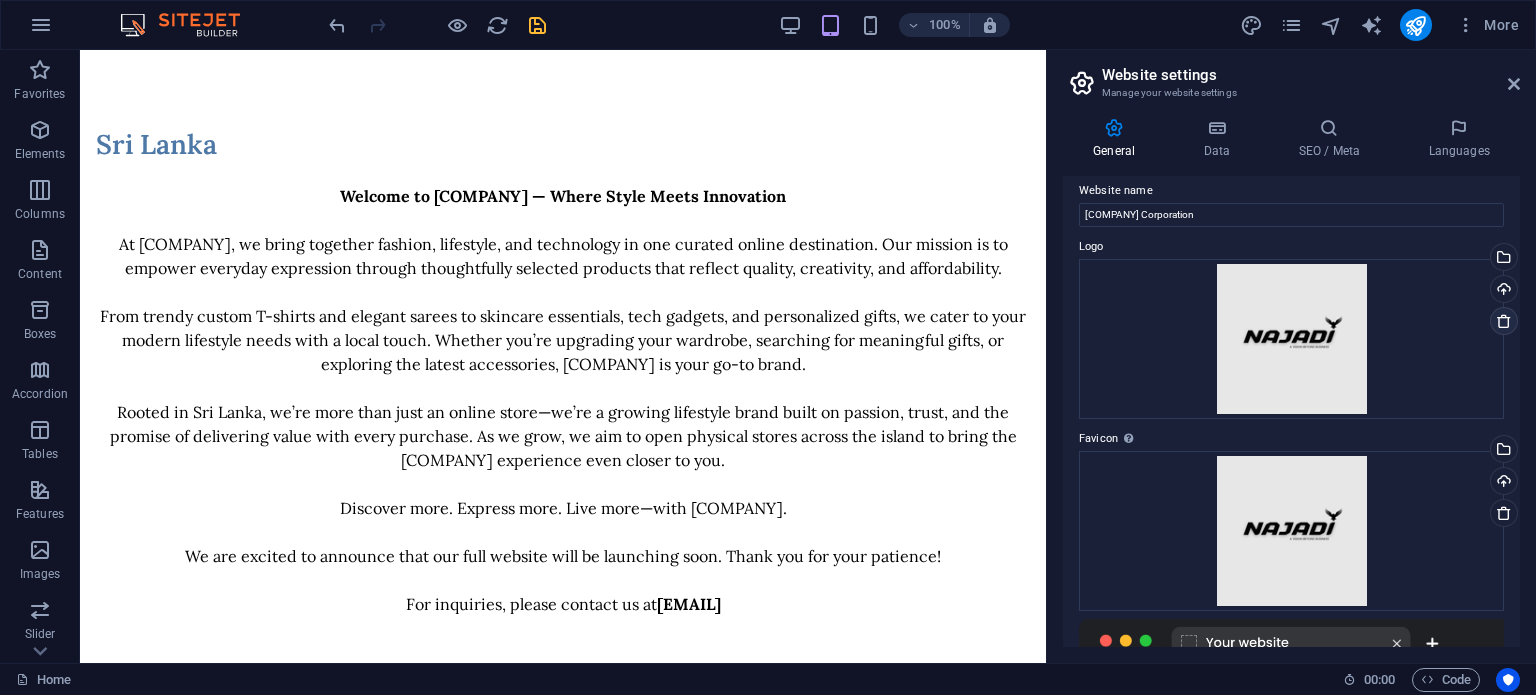 click at bounding box center (1504, 321) 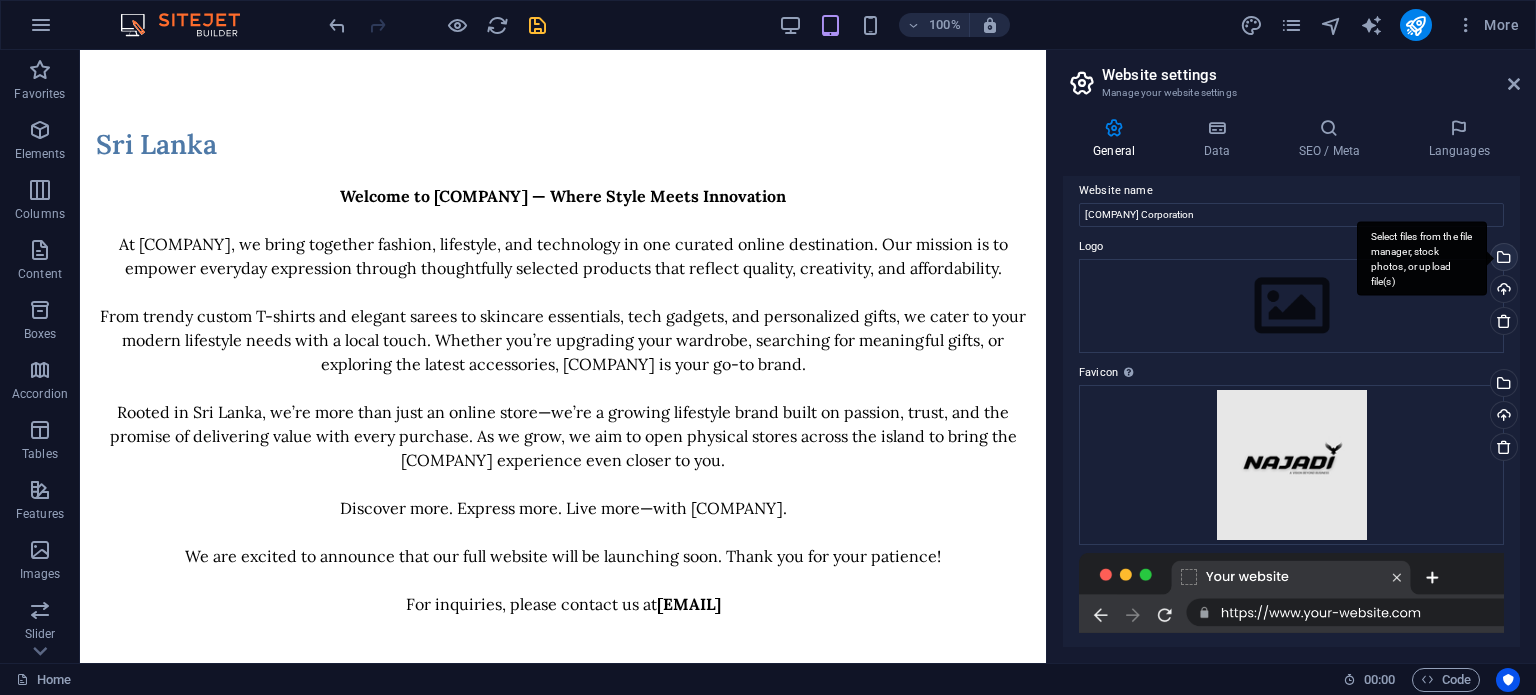 click on "Select files from the file manager, stock photos, or upload file(s)" at bounding box center [1502, 259] 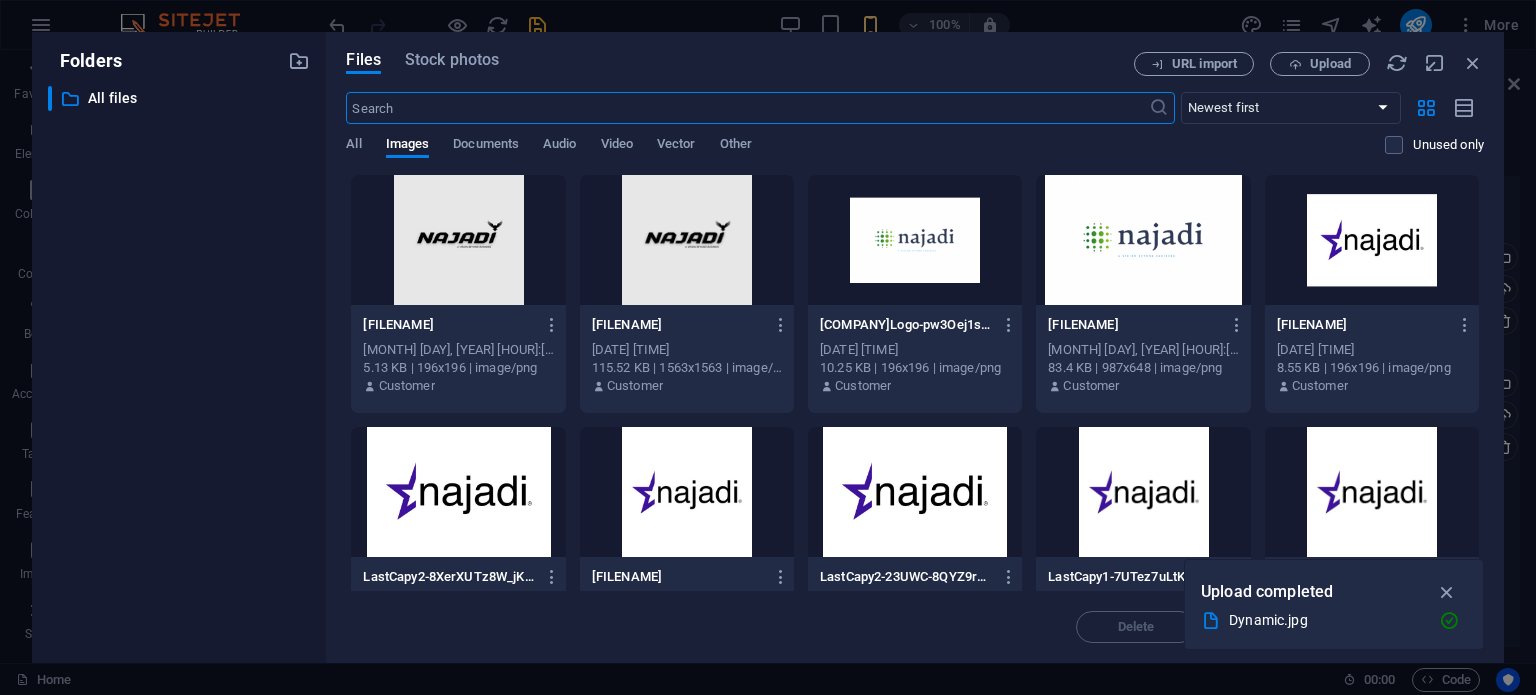 click at bounding box center (687, 240) 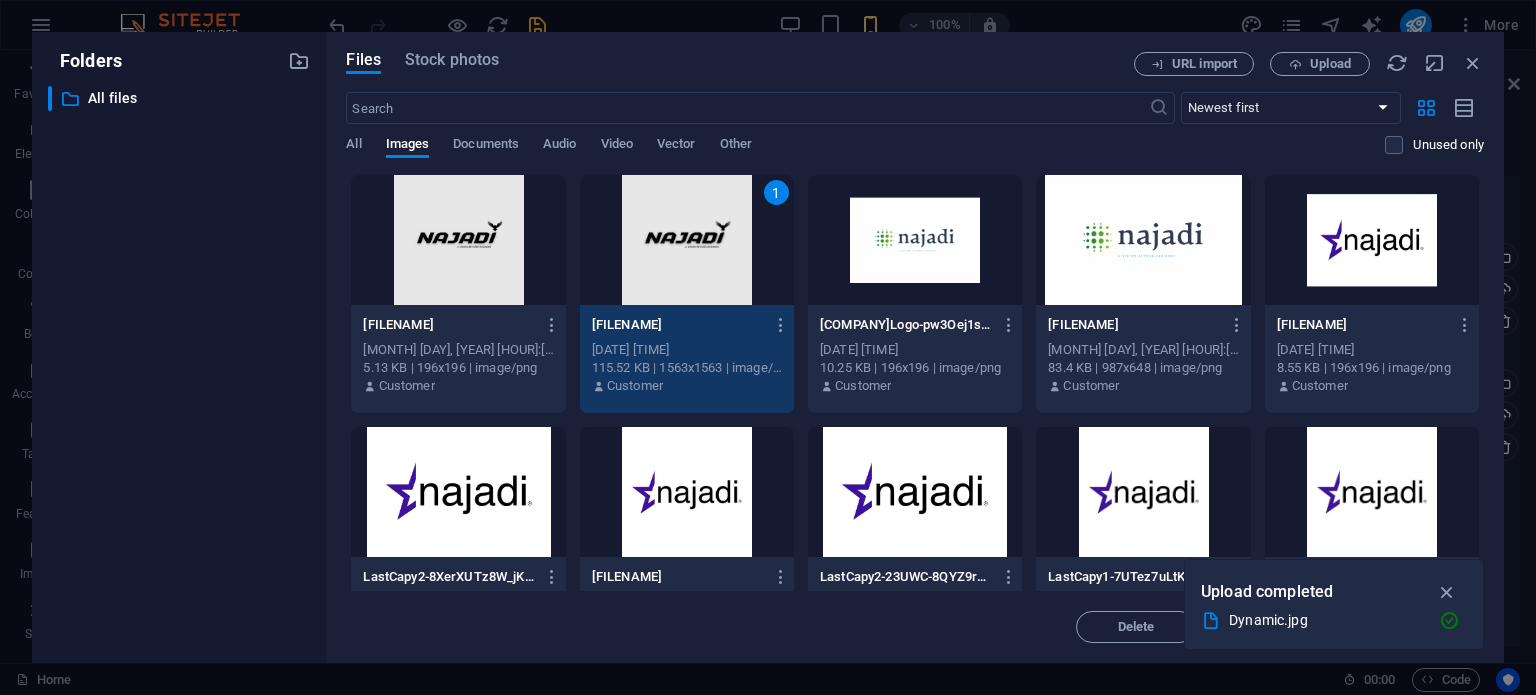 click on "1" at bounding box center (687, 240) 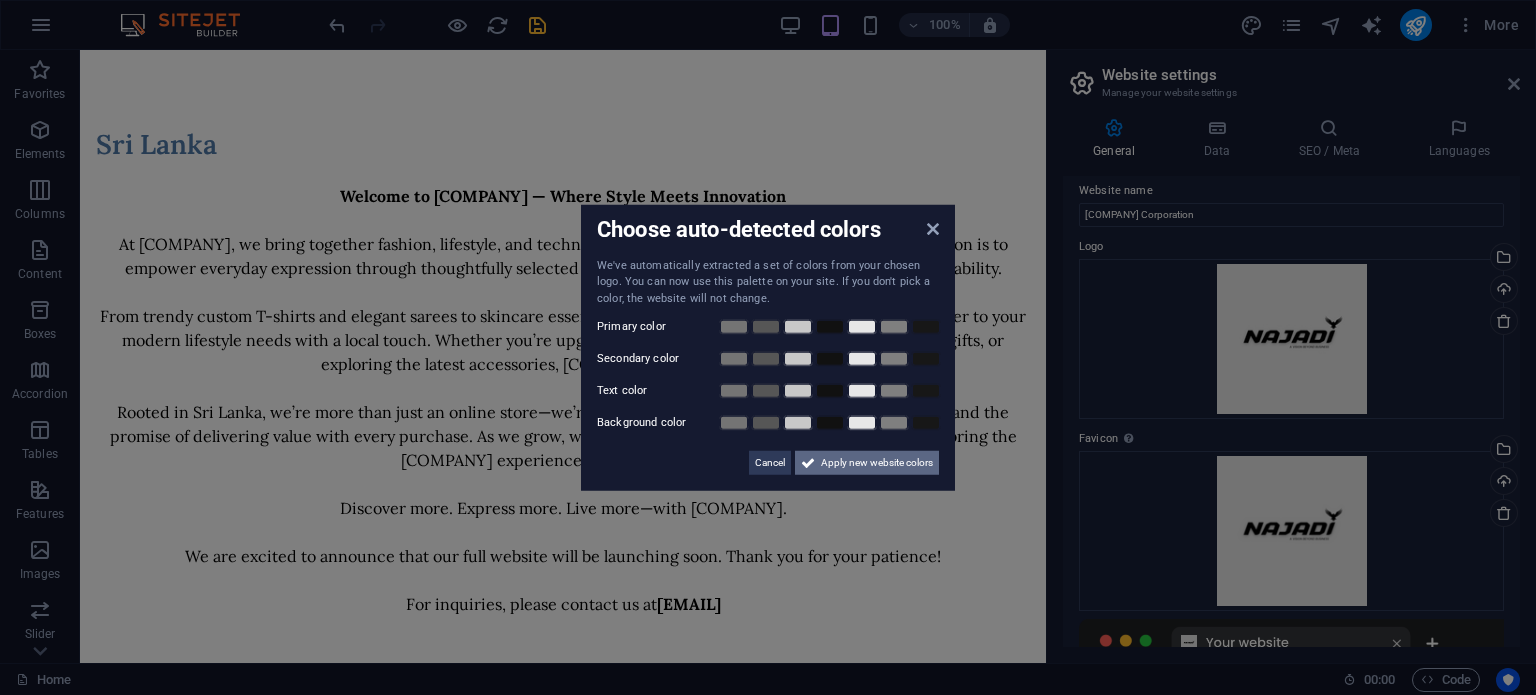 click on "Apply new website colors" at bounding box center [877, 463] 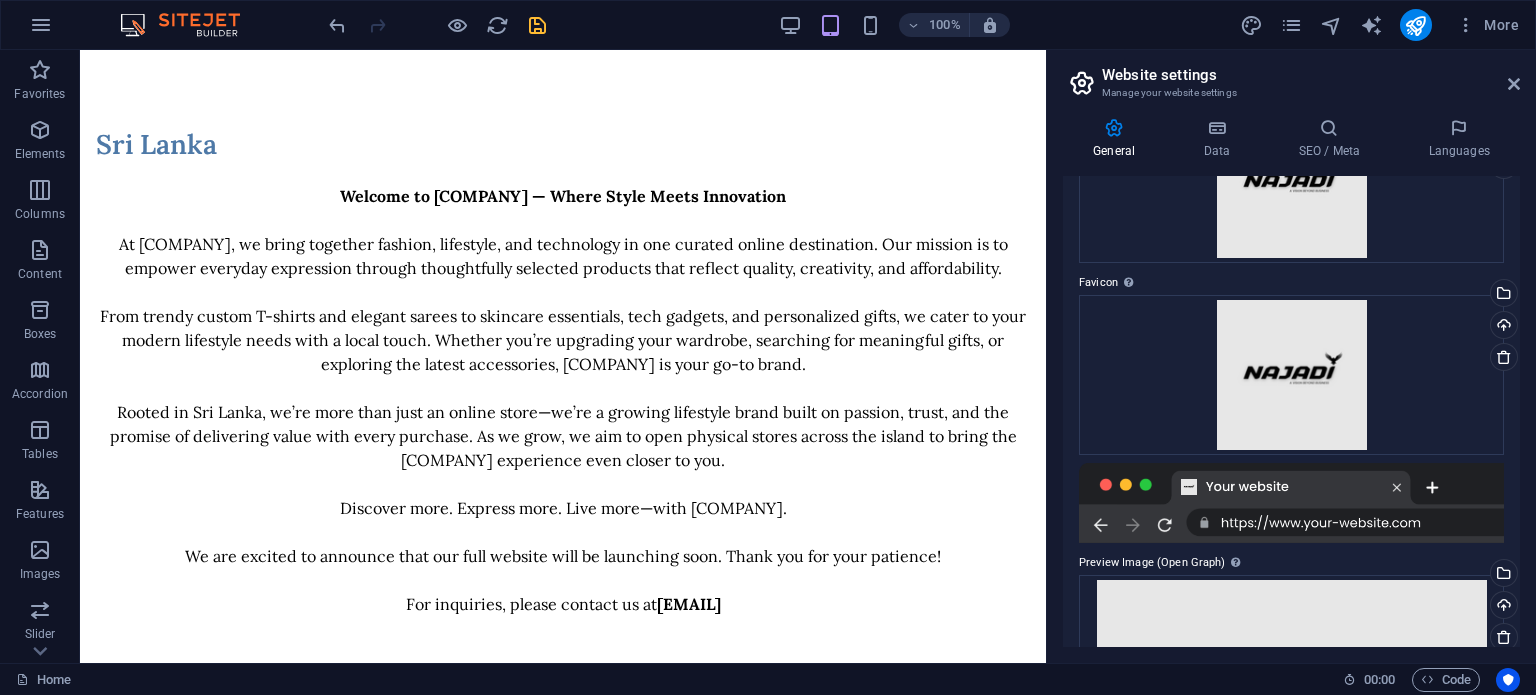 scroll, scrollTop: 0, scrollLeft: 0, axis: both 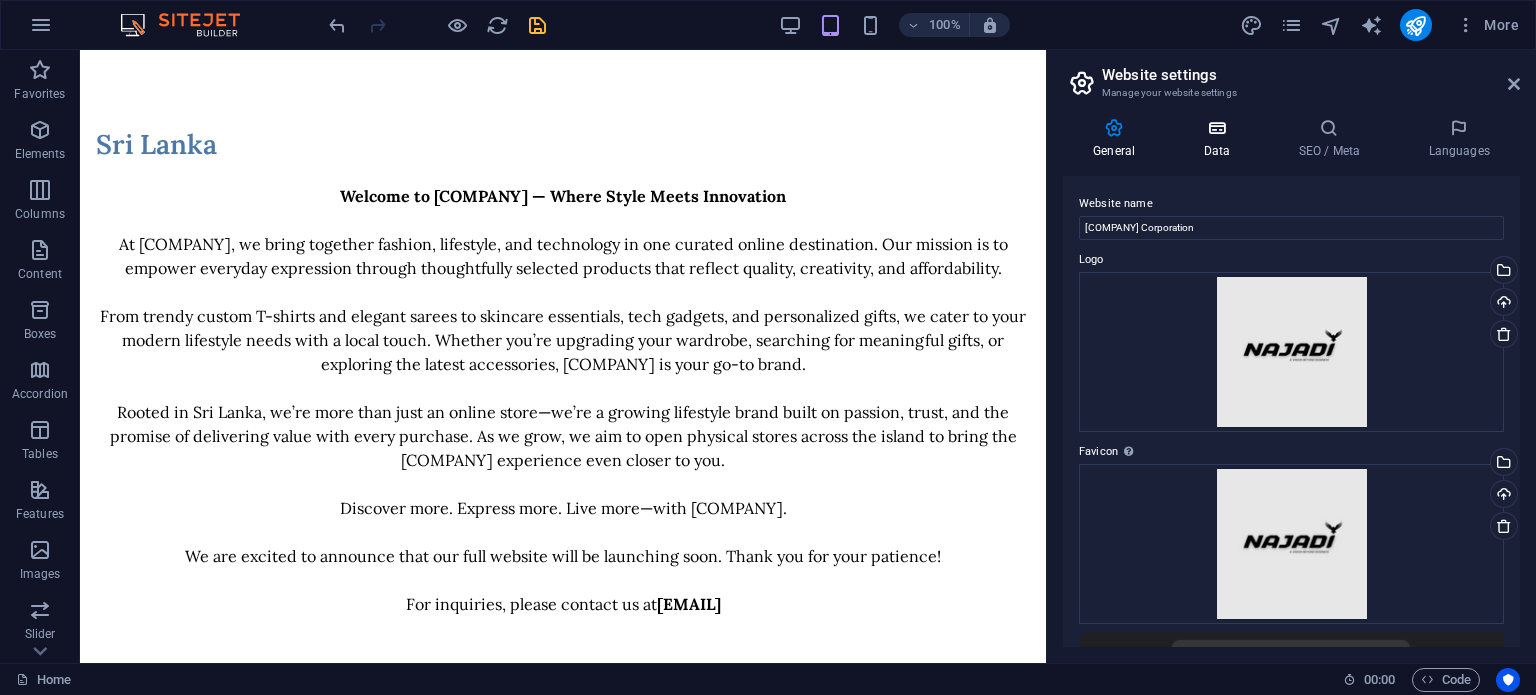 click on "Data" at bounding box center [1220, 139] 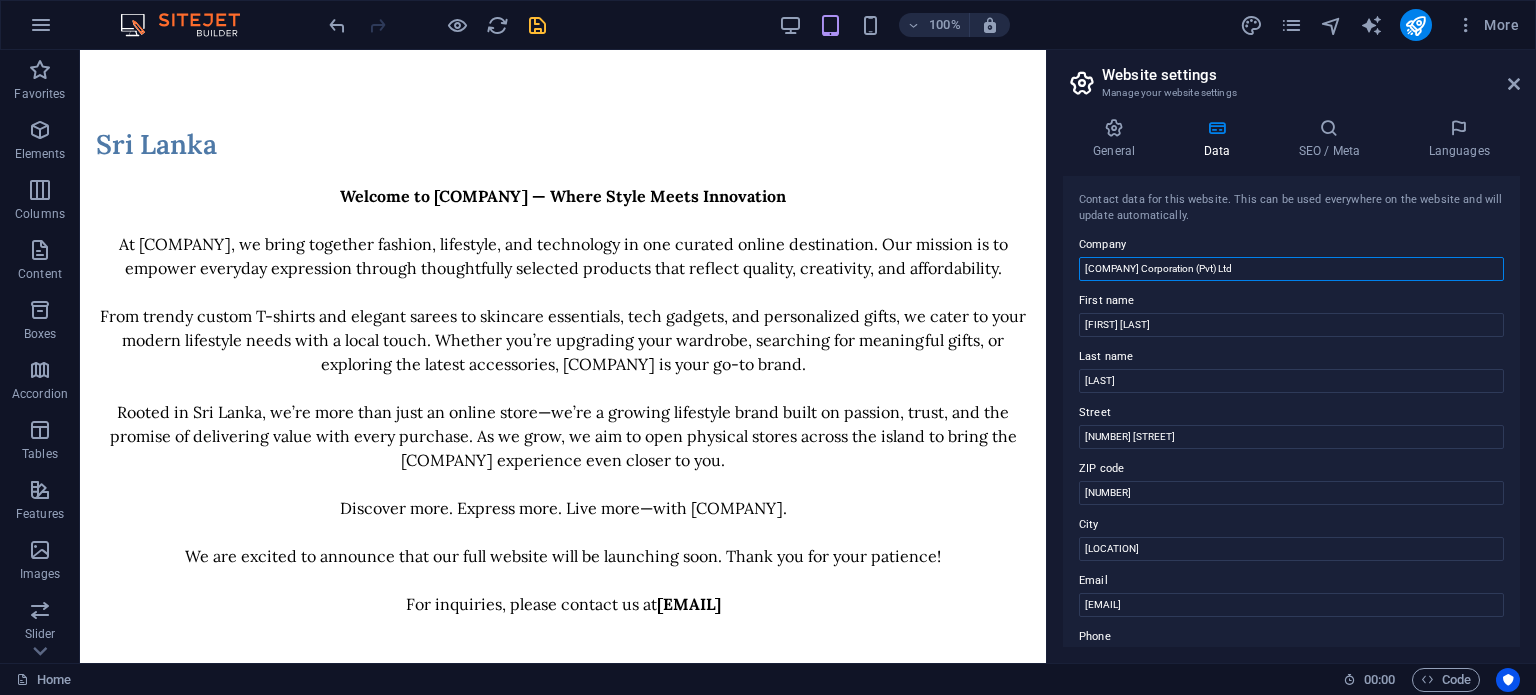 drag, startPoint x: 1172, startPoint y: 268, endPoint x: 1274, endPoint y: 274, distance: 102.176315 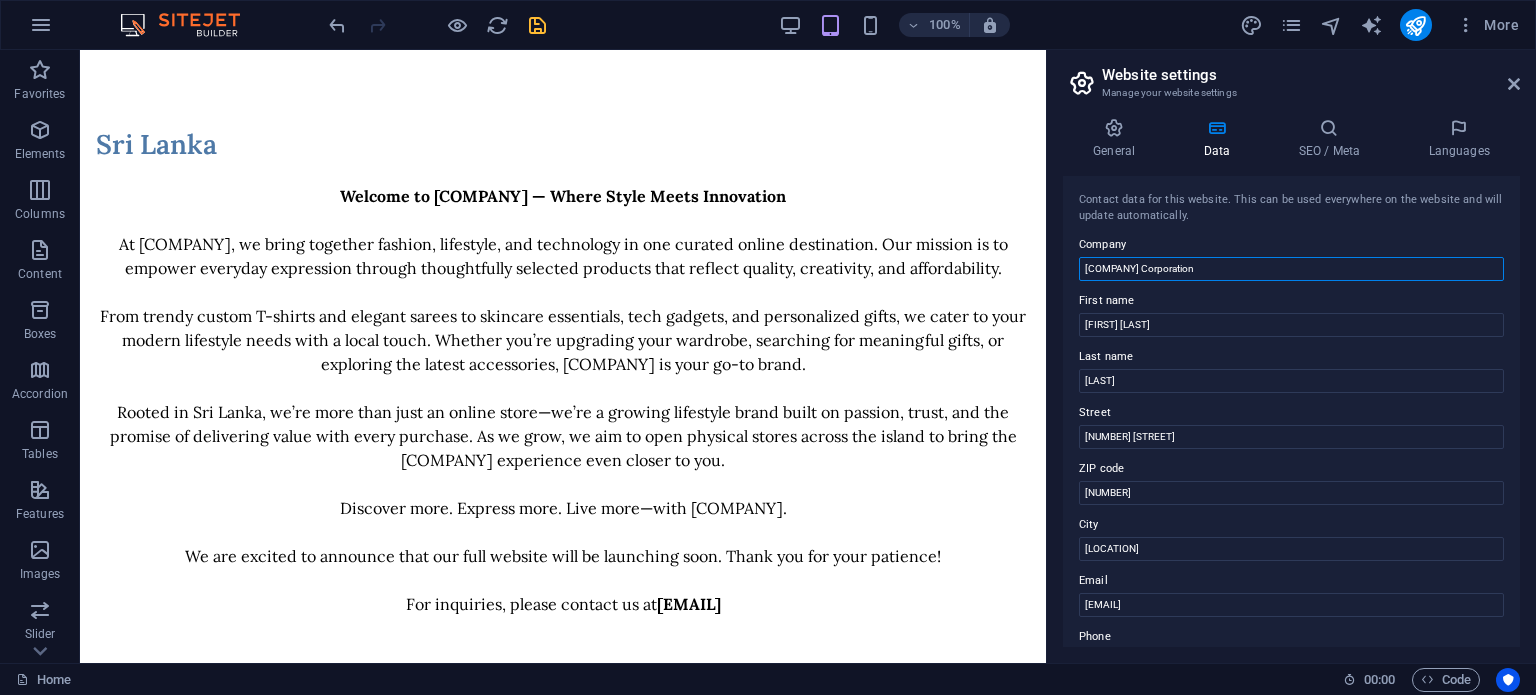 type on "[COMPANY] Corporation" 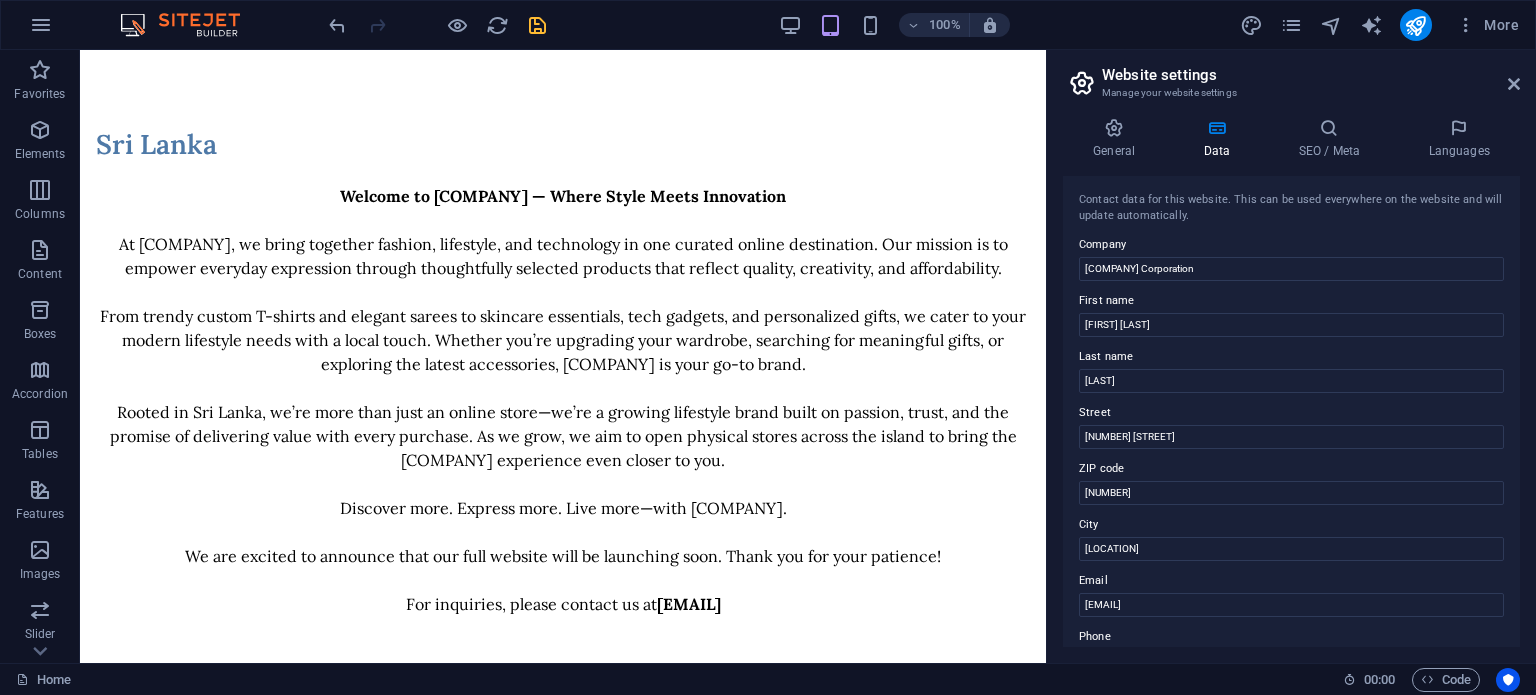 click on "Company" at bounding box center [1291, 245] 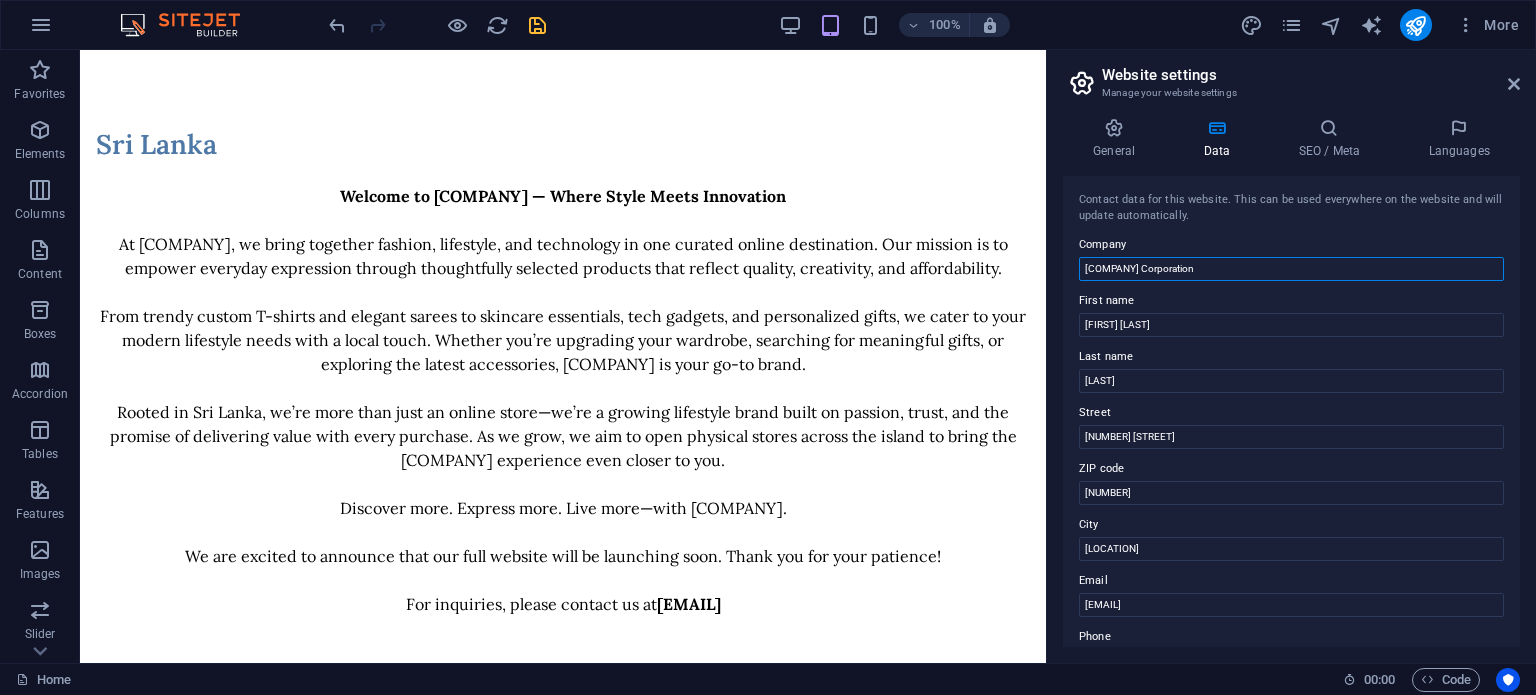 click on "[COMPANY] Corporation" at bounding box center (1291, 269) 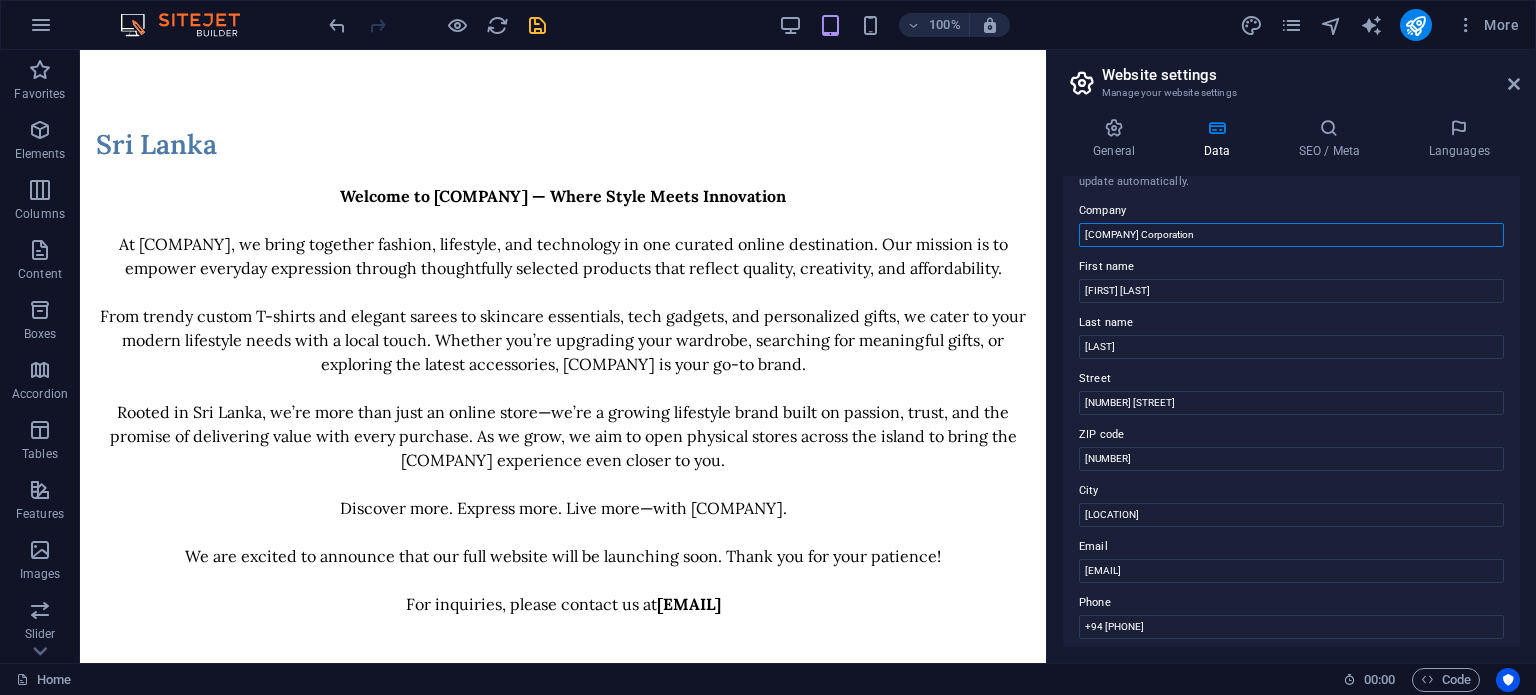 scroll, scrollTop: 0, scrollLeft: 0, axis: both 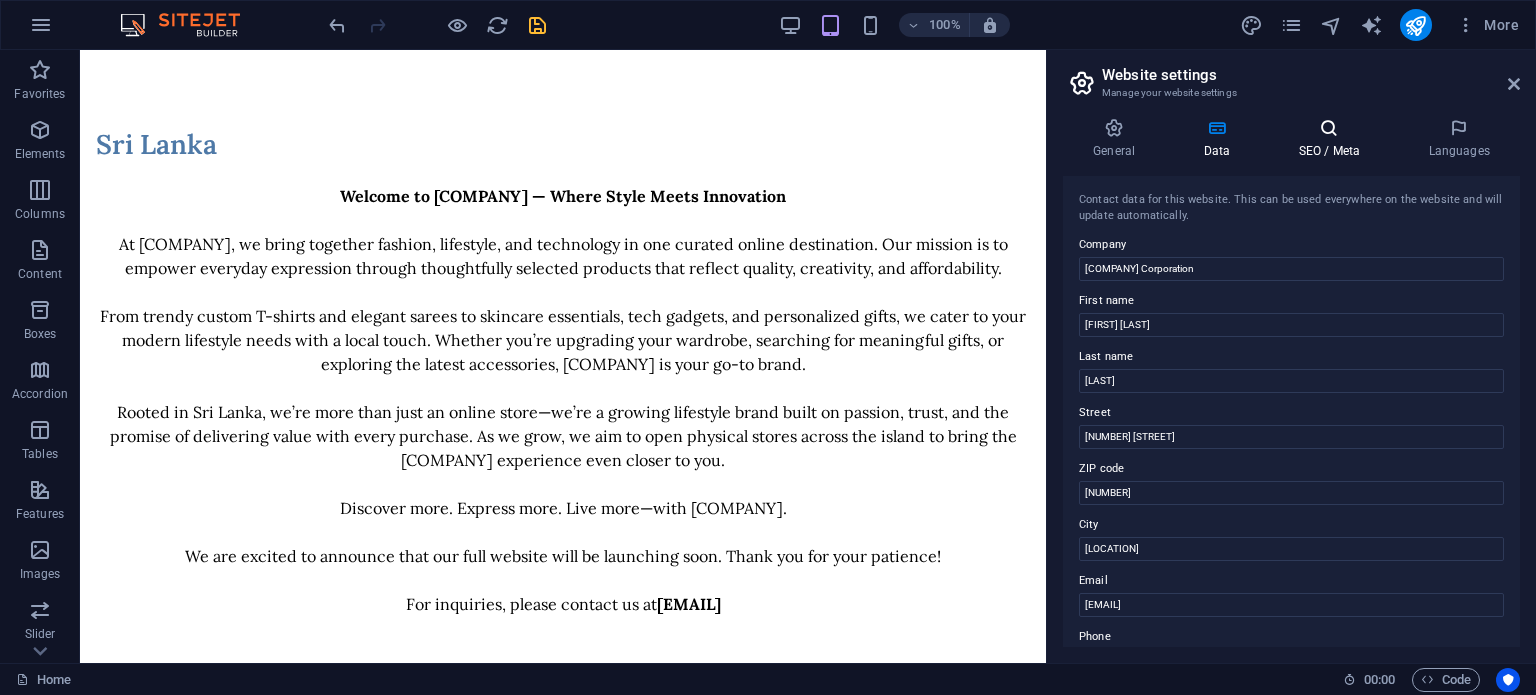 click at bounding box center (1329, 128) 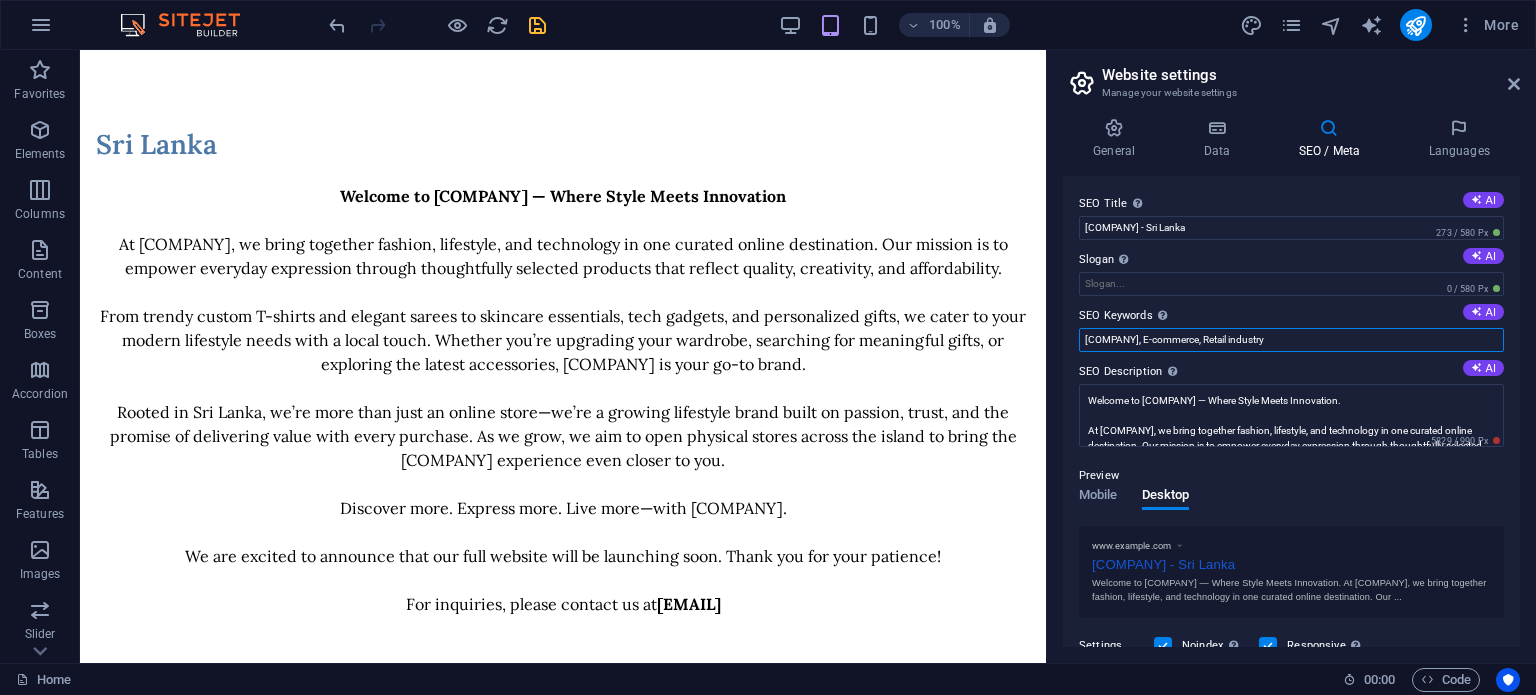 drag, startPoint x: 1118, startPoint y: 346, endPoint x: 1164, endPoint y: 346, distance: 46 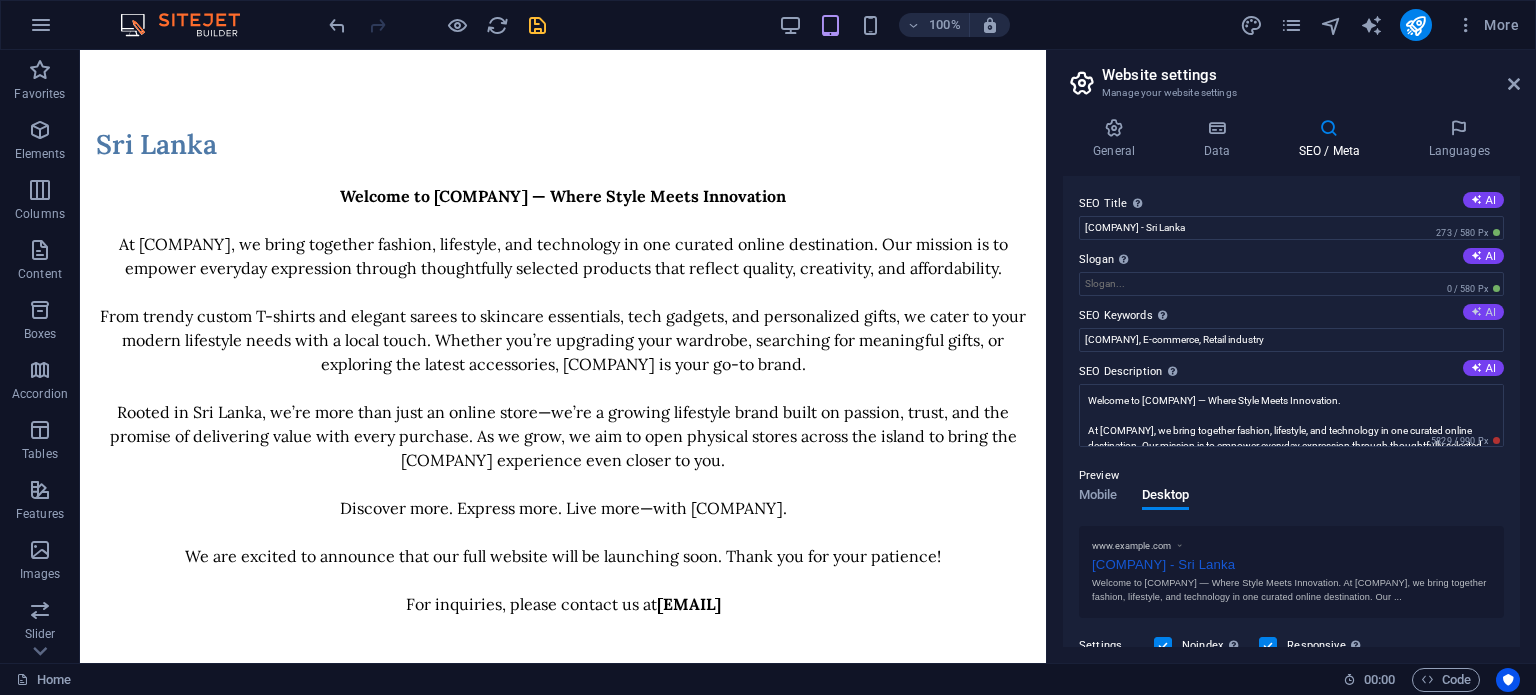 click on "AI" at bounding box center (1483, 312) 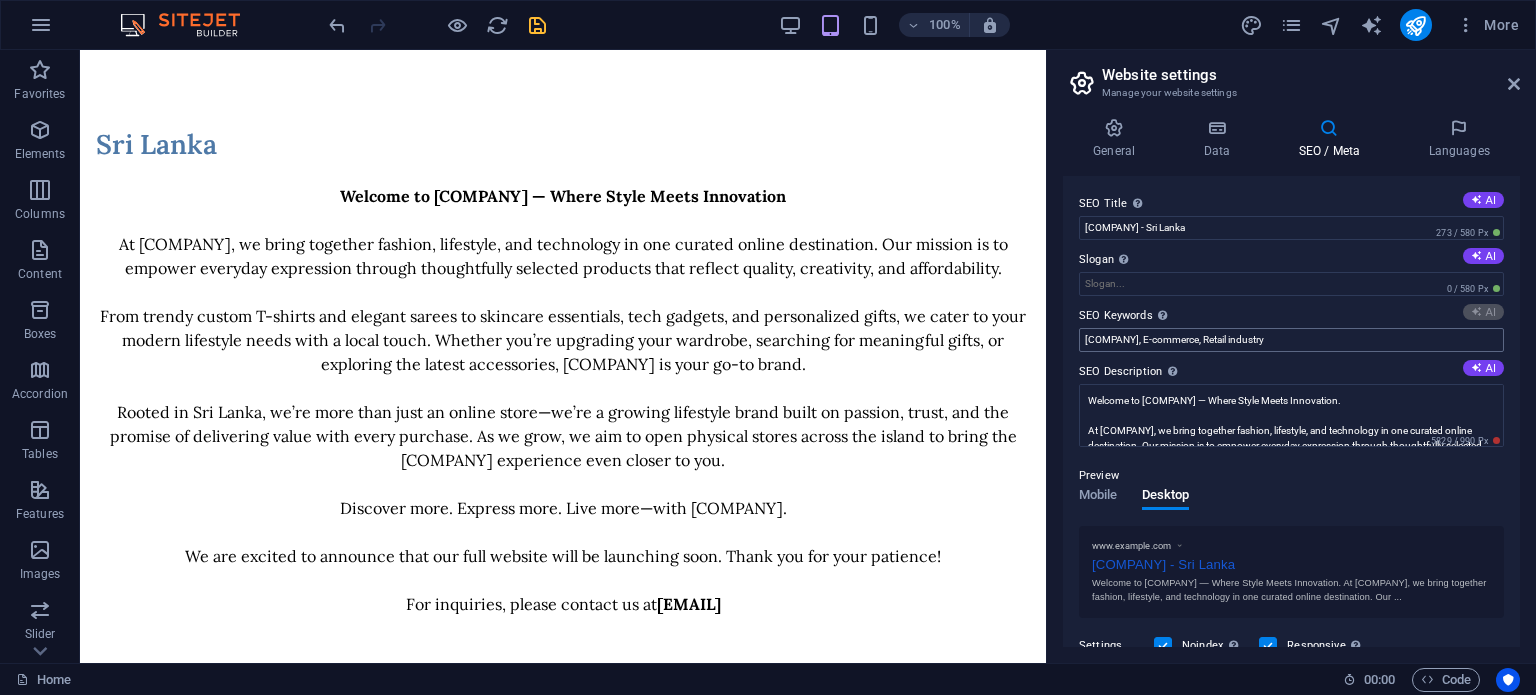 type on "[COMPANY], Sri Lanka fashion, lifestyle brand, custom T-shirts, skincare essentials, tech gadgets" 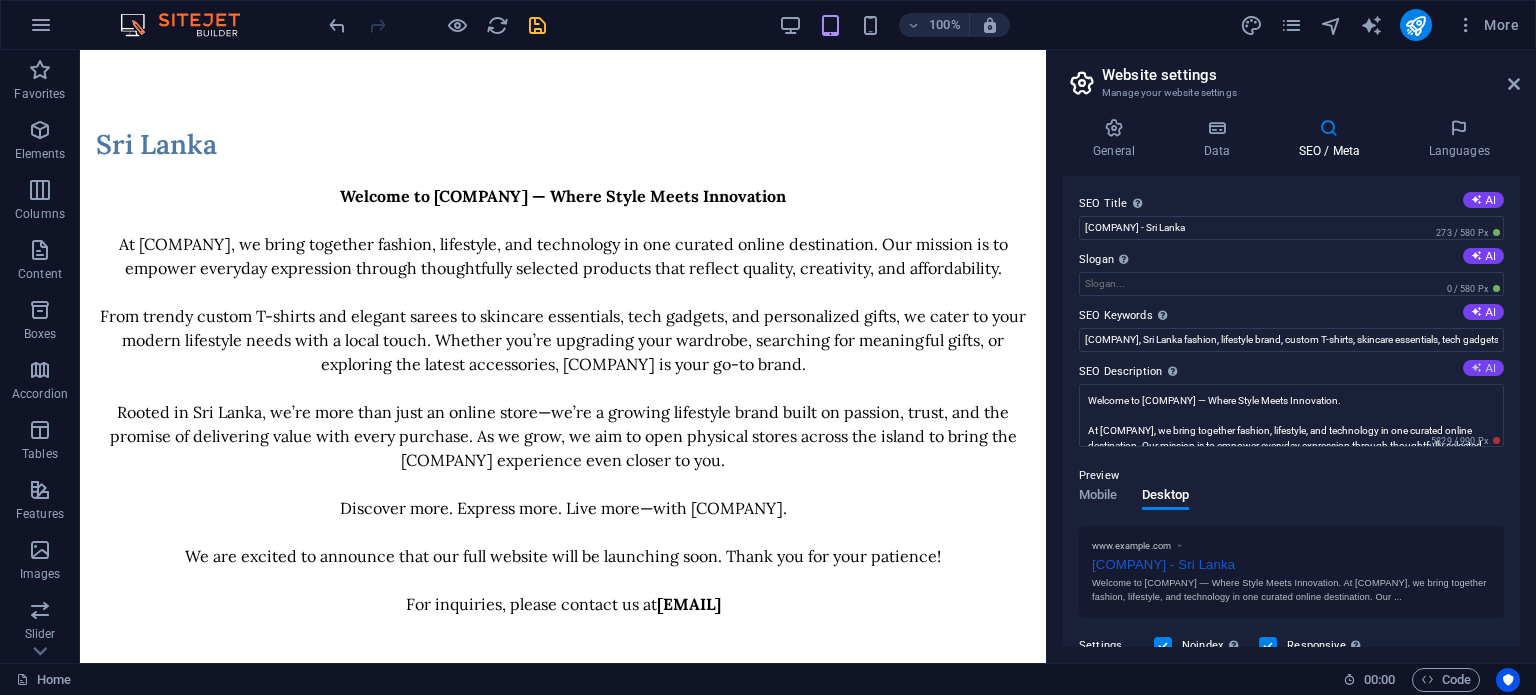 click on "AI" at bounding box center (1483, 368) 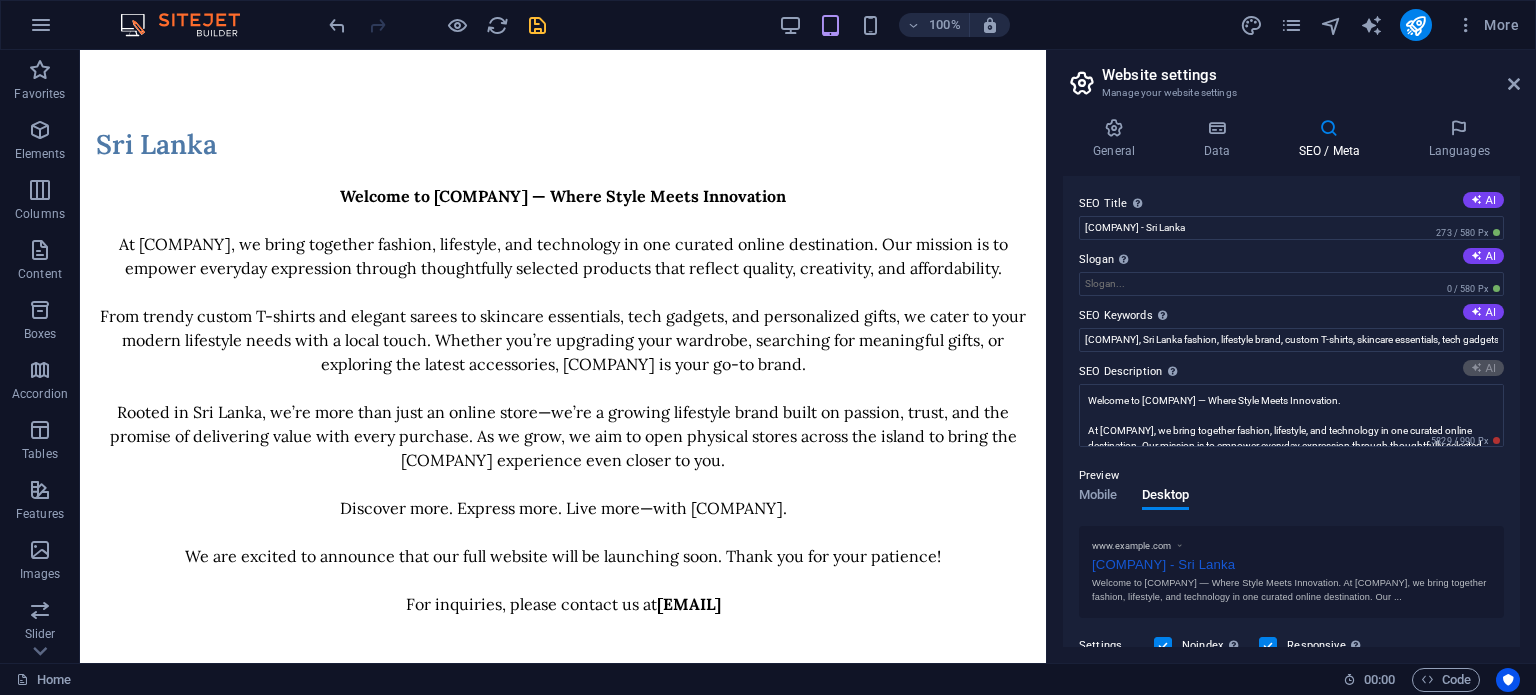 type on "Discover [COMPANY]: your online hub for stylish clothing, skincare, tech, and personalized gifts rooted in Sri Lankan innovation!" 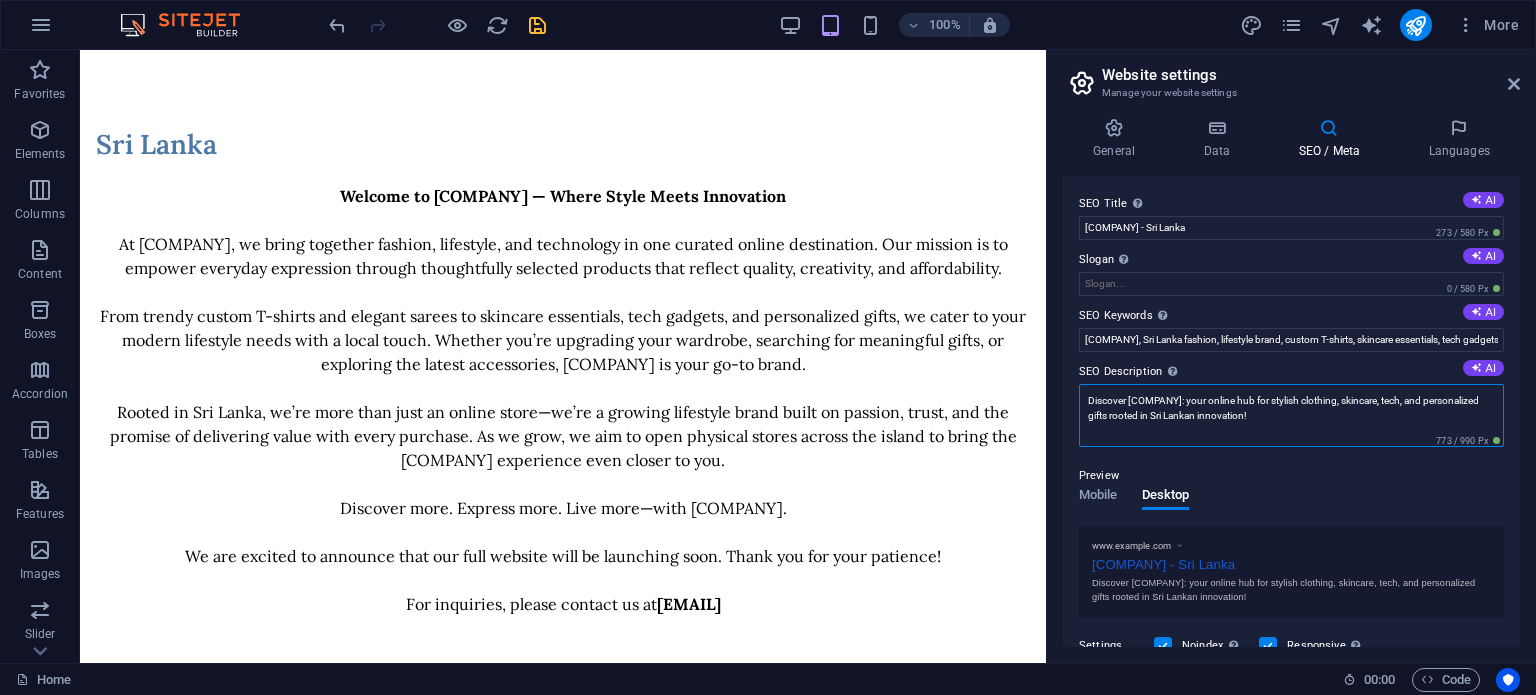 click on "Discover [COMPANY]: your online hub for stylish clothing, skincare, tech, and personalized gifts rooted in Sri Lankan innovation!" at bounding box center (1291, 415) 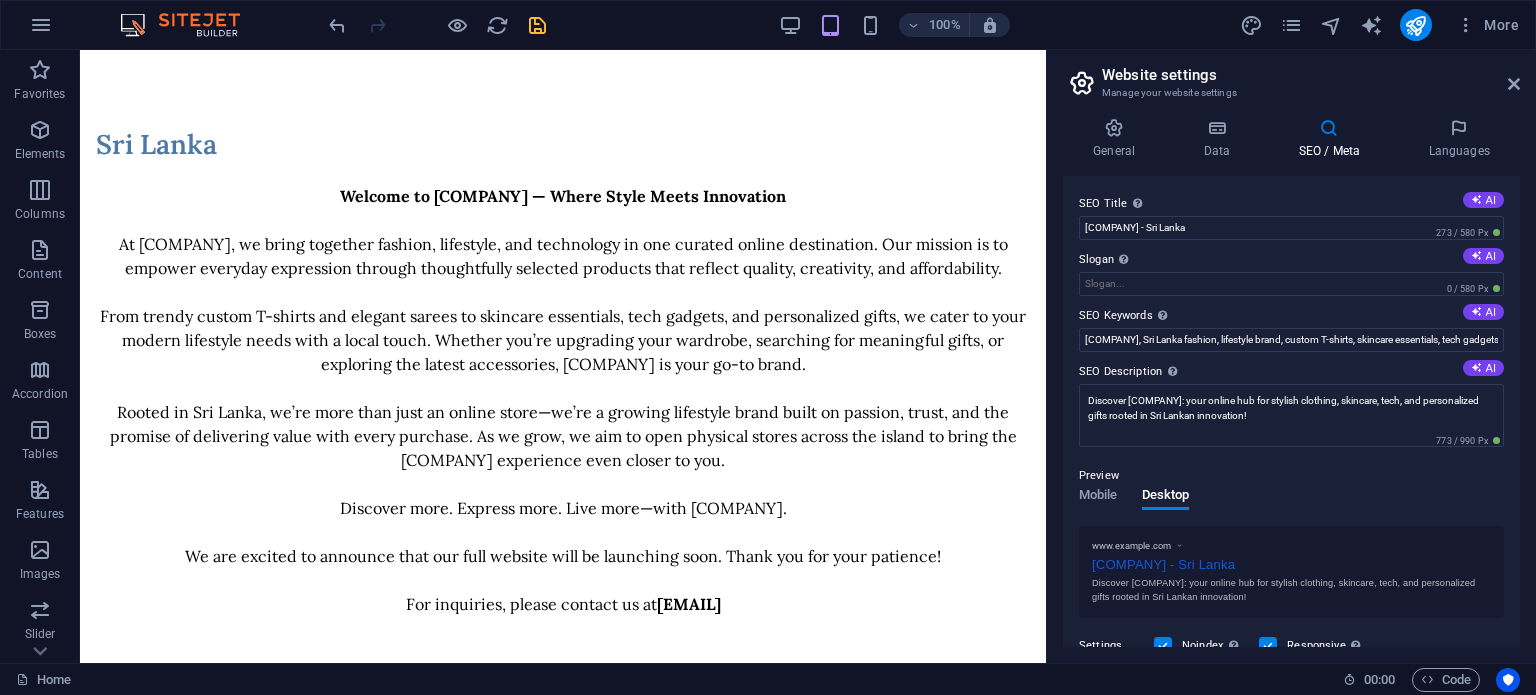 click on "Preview" at bounding box center [1291, 476] 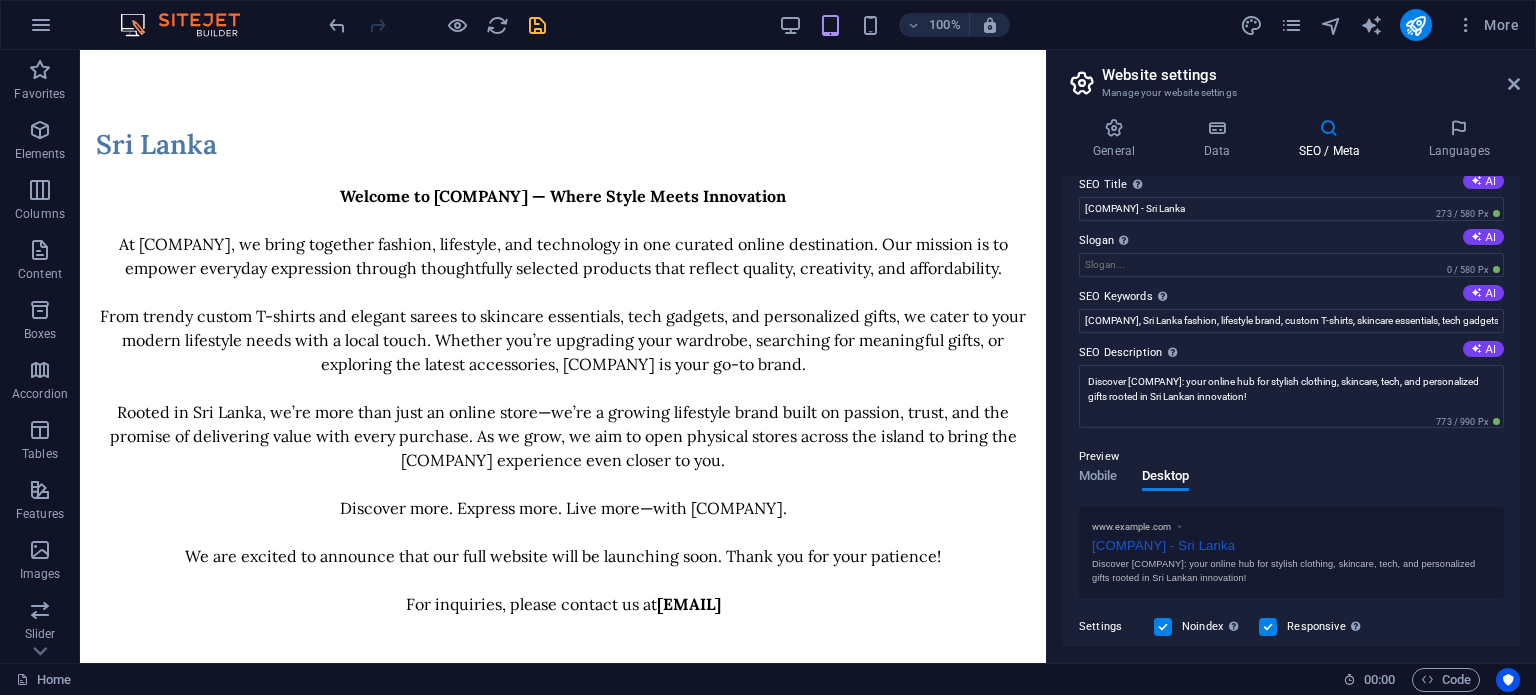 scroll, scrollTop: 0, scrollLeft: 0, axis: both 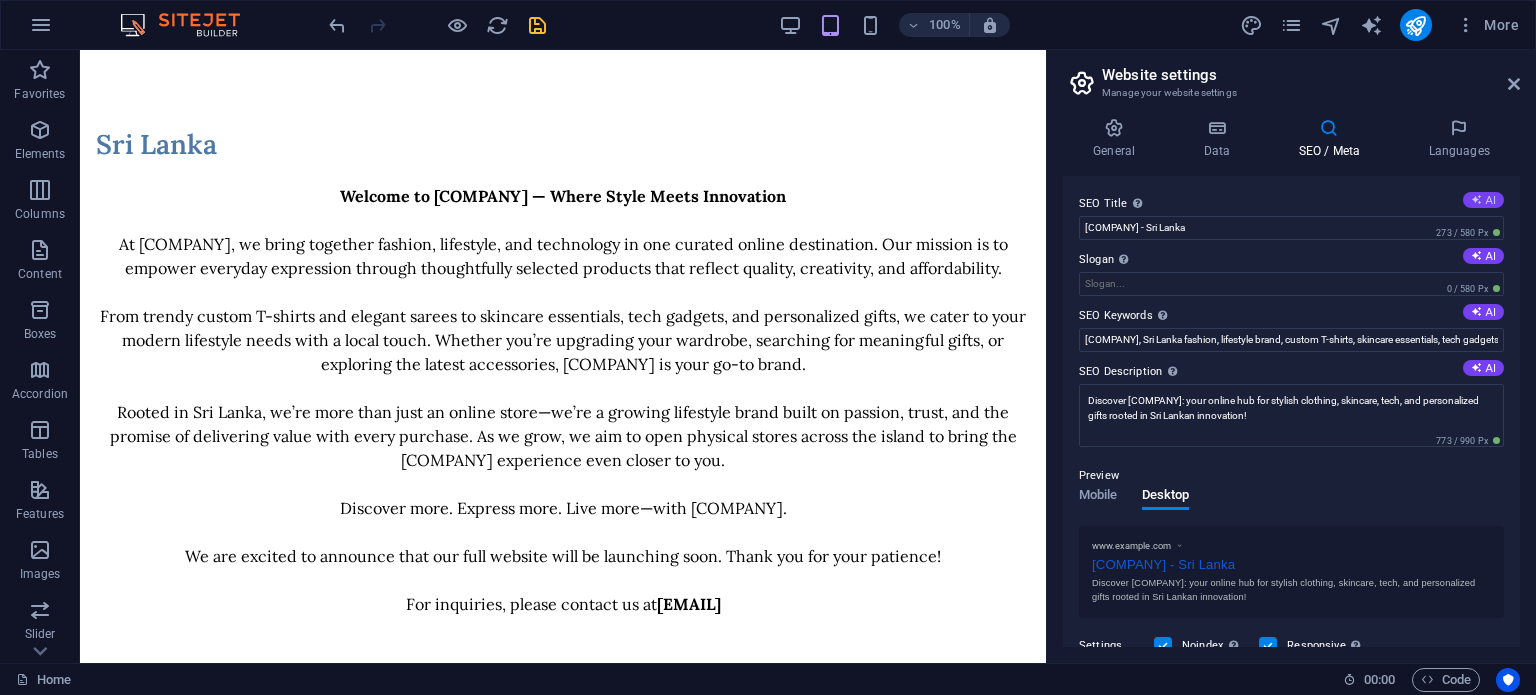 click on "AI" at bounding box center [1483, 200] 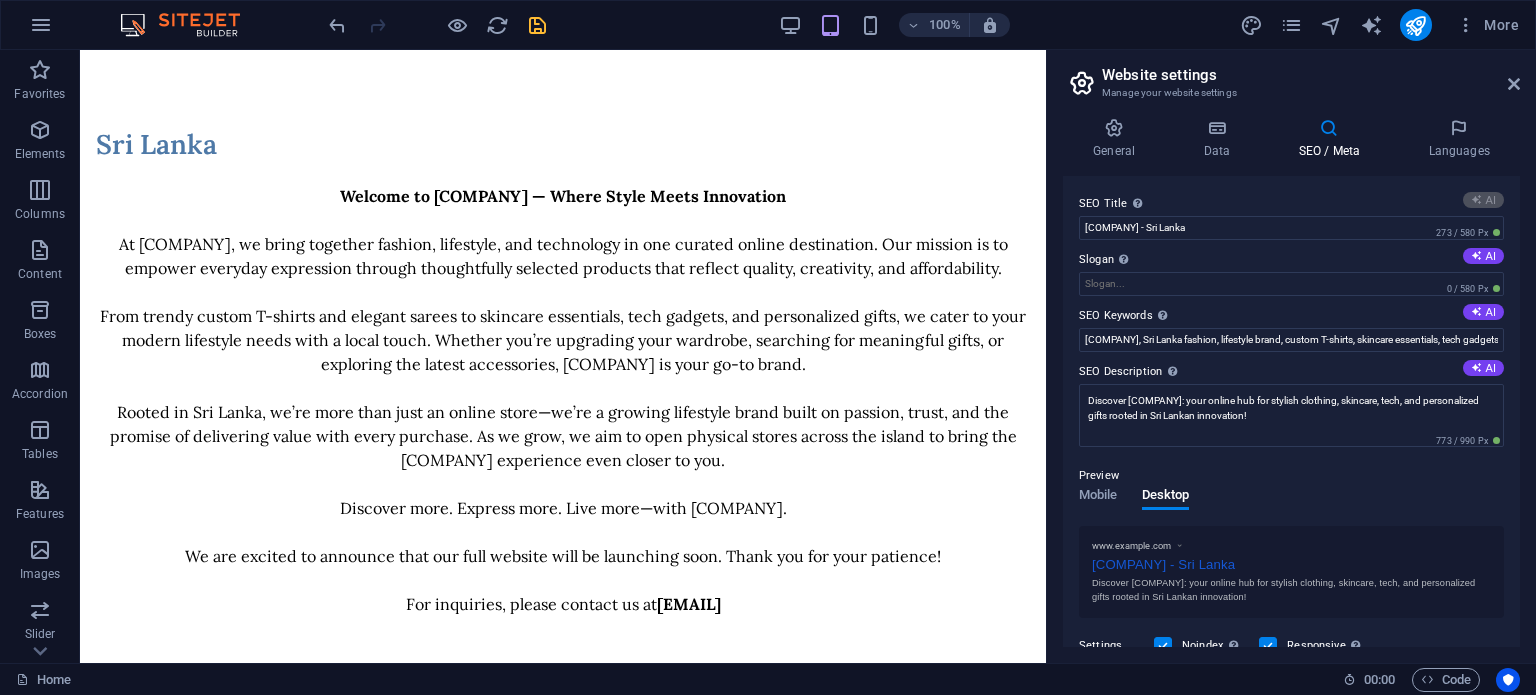 type on "[COMPANY]: Sri Lanka Style & Tech" 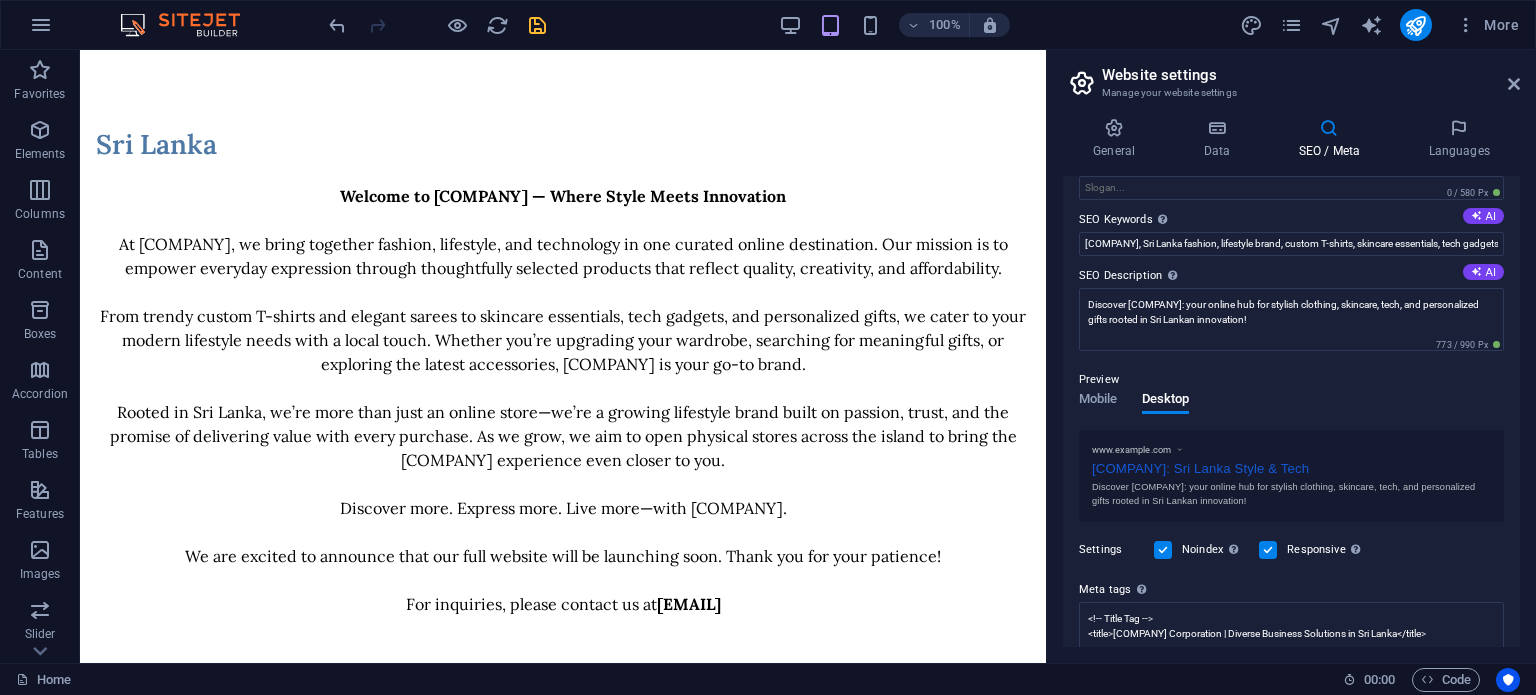 scroll, scrollTop: 0, scrollLeft: 0, axis: both 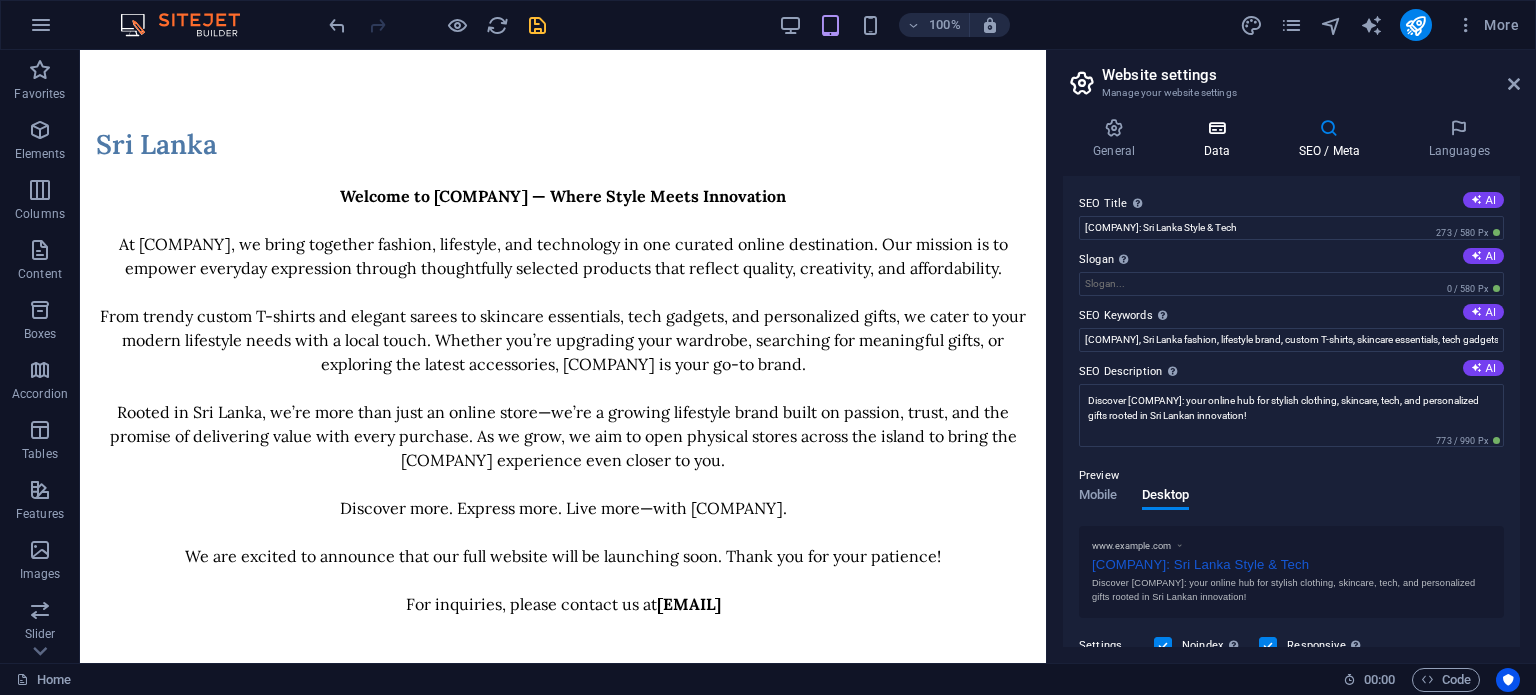 click at bounding box center (1216, 128) 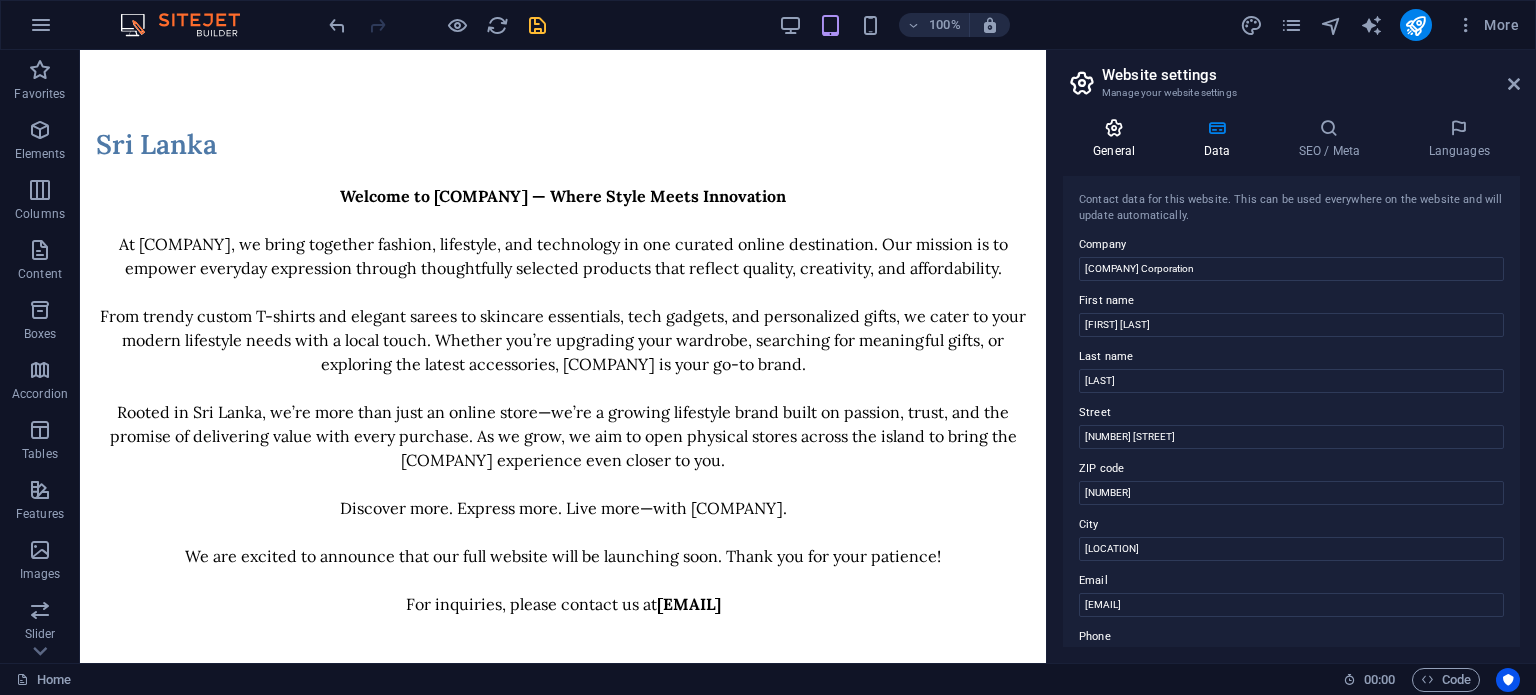 click at bounding box center [1114, 128] 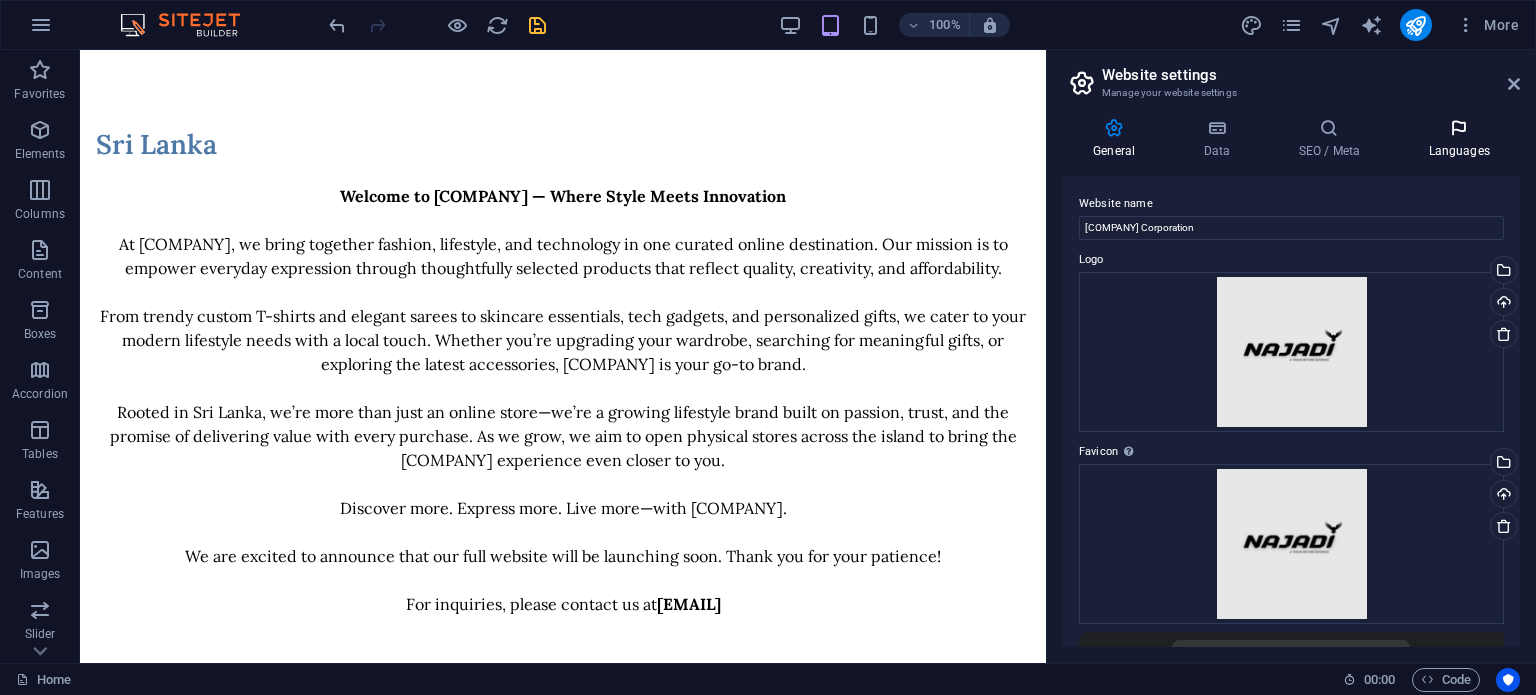 click at bounding box center (1459, 128) 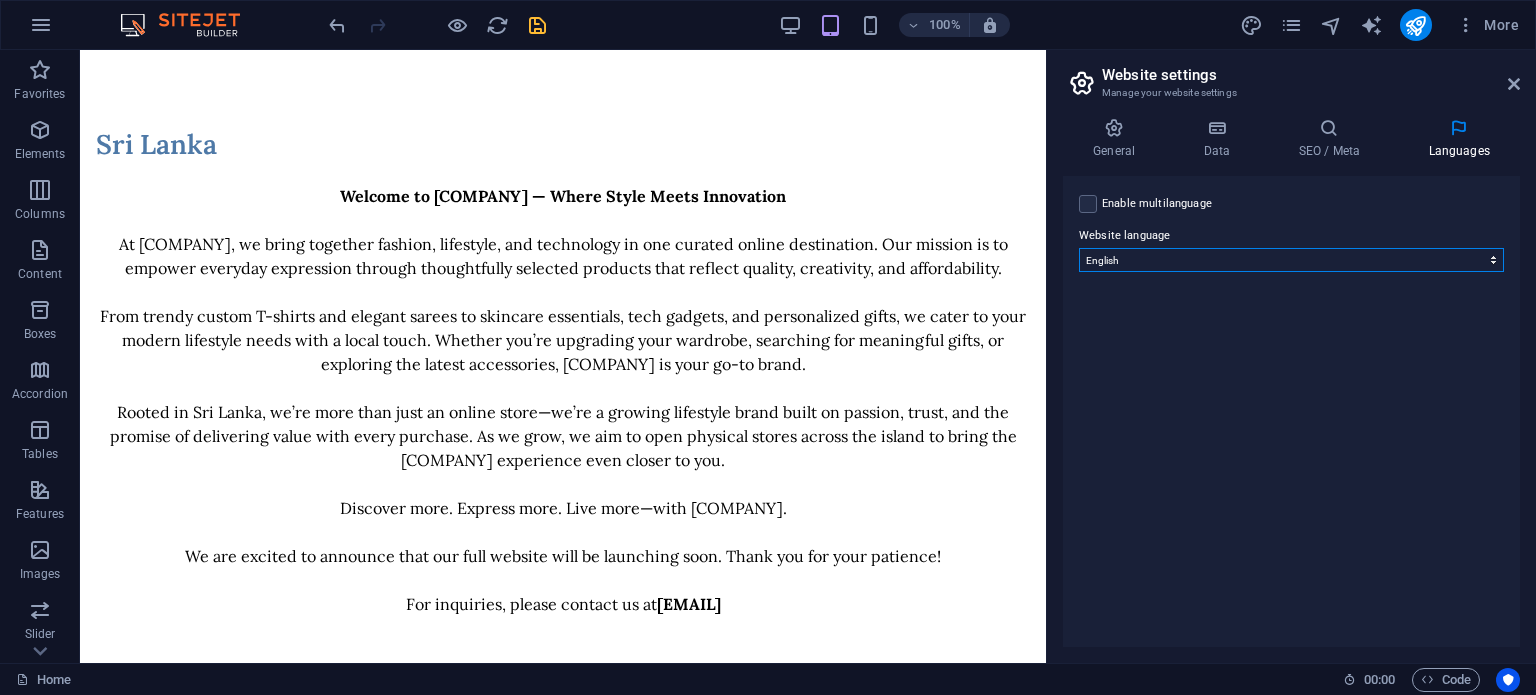 click on "Abkhazian Afar Afrikaans Akan Albanian Amharic Arabic Aragonese Armenian Assamese Avaric Avestan Aymara Azerbaijani Bambara Bashkir Basque Belarusian Bengali Bihari languages Bislama Bokmål Bosnian Breton Bulgarian Burmese Catalan Central Khmer Chamorro Chechen Chinese Church Slavic Chuvash Cornish Corsican Cree Croatian Czech Danish Dutch Dzongkha English Esperanto Estonian Ewe Faroese Farsi (Persian) Fijian Finnish French Fulah Gaelic Galician Ganda Georgian German Greek Greenlandic Guaraní Gujarati Haitian Creole Hausa Hebrew Herero Hindi Hiri Motu Hungarian Icelandic Ido Igbo Indonesian Interlingua Interlingue Inuktitut Inupiaq Irish Italian Japanese Javanese Kannada Kanuri Kashmiri Kazakh Kikuyu Kinyarwanda Komi Kongo Korean Kurdish Kwanyama Kyrgyz Lao Latin Latvian Limburgish Lingala Lithuanian Luba-Katanga Luxembourgish Macedonian Malagasy Malay Malayalam Maldivian Maltese Manx Maori Marathi Marshallese Mongolian Nauru Navajo Ndonga Nepali North Ndebele Northern Sami Norwegian Norwegian Nynorsk Nuosu" at bounding box center (1291, 260) 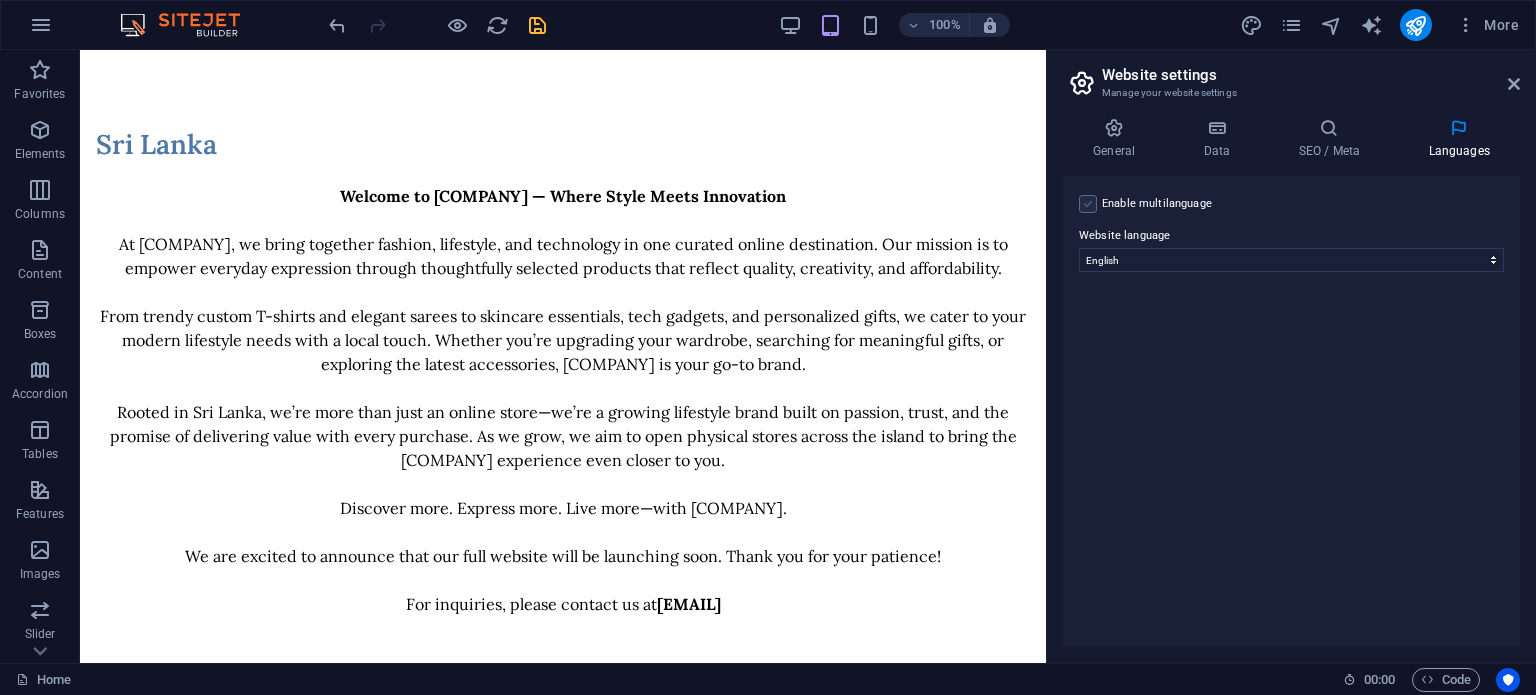click at bounding box center [1088, 204] 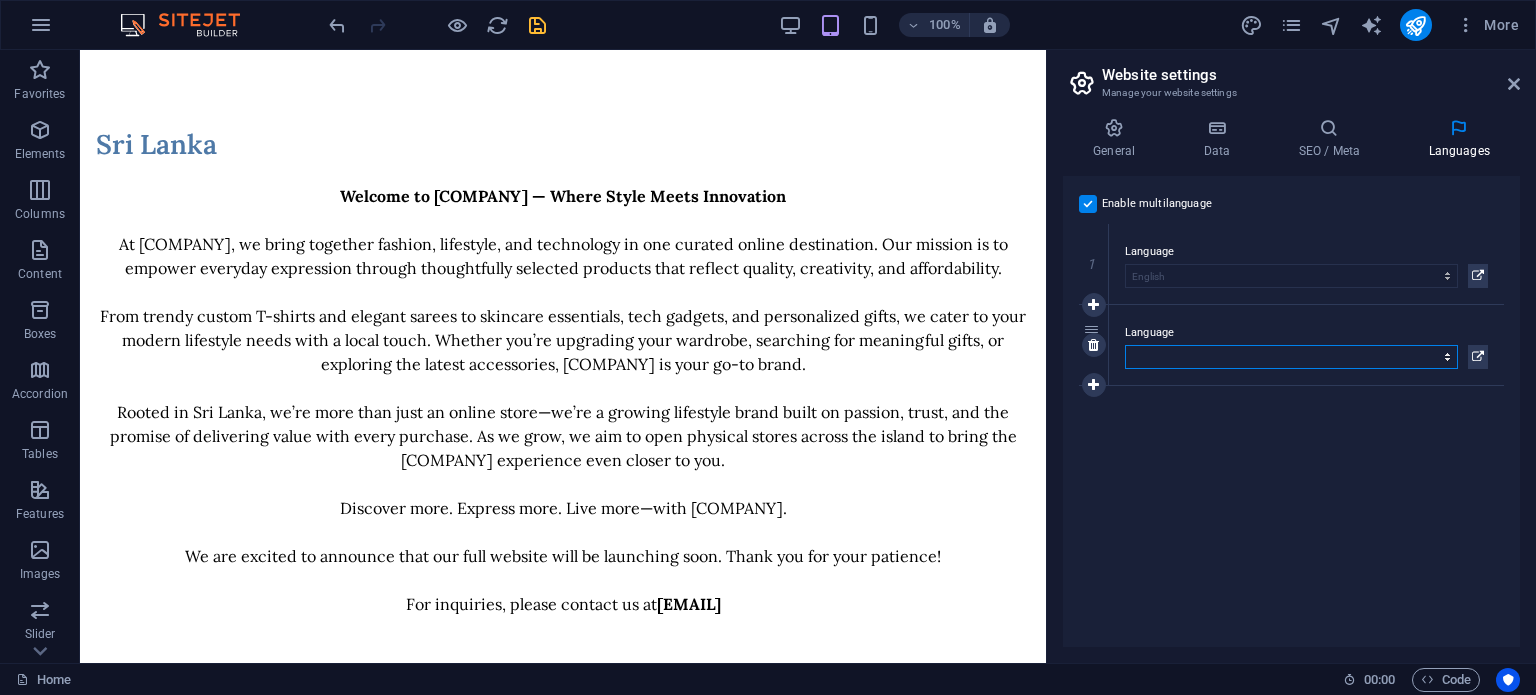 click on "Abkhazian Afar Afrikaans Akan Albanian Amharic Arabic Aragonese Armenian Assamese Avaric Avestan Aymara Azerbaijani Bambara Bashkir Basque Belarusian Bengali Bihari languages Bislama Bokmål Bosnian Breton Bulgarian Burmese Catalan Central Khmer Chamorro Chechen Chinese Church Slavic Chuvash Cornish Corsican Cree Croatian Czech Danish Dutch Dzongkha English Esperanto Estonian Ewe Faroese Farsi (Persian) Fijian Finnish French Fulah Gaelic Galician Ganda Georgian German Greek Greenlandic Guaraní Gujarati Haitian Creole Hausa Hebrew Herero Hindi Hiri Motu Hungarian Icelandic Ido Igbo Indonesian Interlingua Interlingue Inuktitut Inupiaq Irish Italian Japanese Javanese Kannada Kanuri Kashmiri Kazakh Kikuyu Kinyarwanda Komi Kongo Korean Kurdish Kwanyama Kyrgyz Lao Latin Latvian Limburgish Lingala Lithuanian Luba-Katanga Luxembourgish Macedonian Malagasy Malay Malayalam Maldivian Maltese Manx Maori Marathi Marshallese Mongolian Nauru Navajo Ndonga Nepali North Ndebele Northern Sami Norwegian Norwegian Nynorsk Nuosu" at bounding box center (1291, 357) 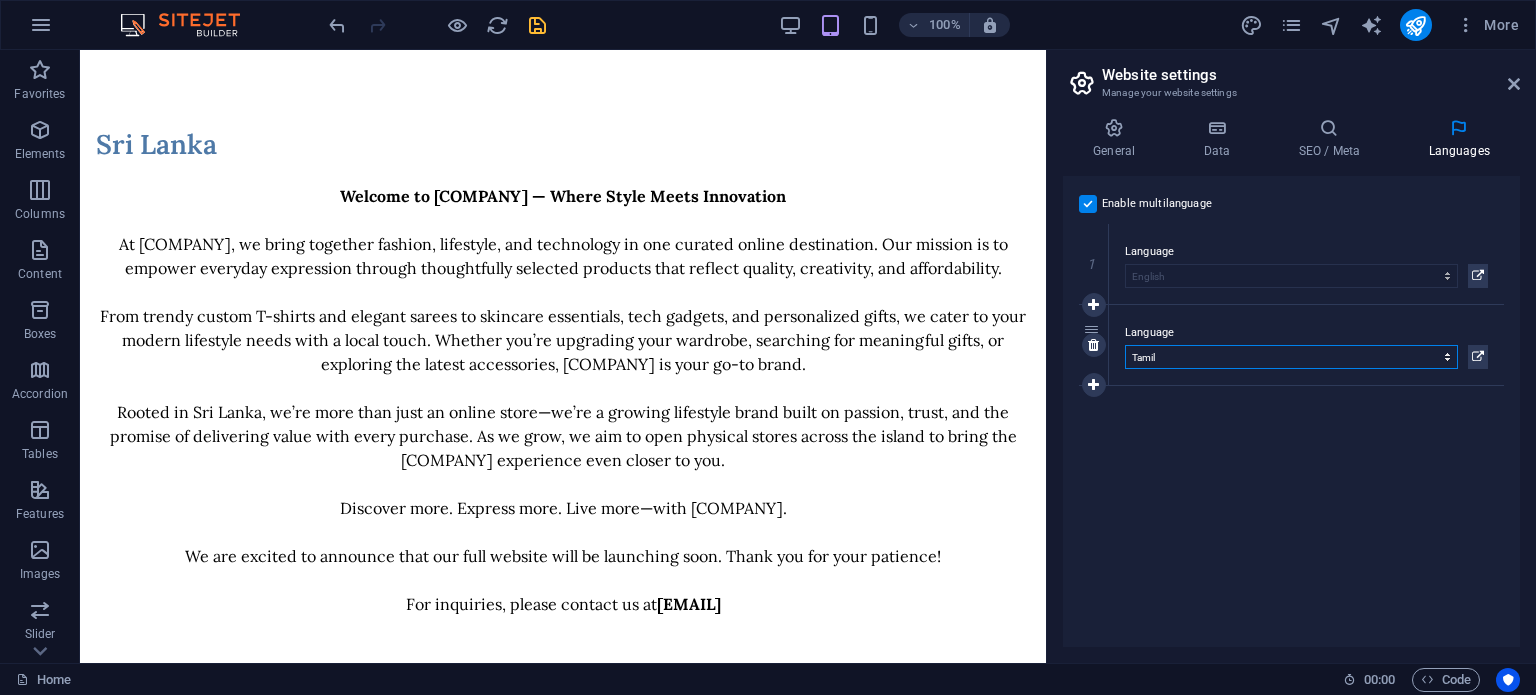 click on "Abkhazian Afar Afrikaans Akan Albanian Amharic Arabic Aragonese Armenian Assamese Avaric Avestan Aymara Azerbaijani Bambara Bashkir Basque Belarusian Bengali Bihari languages Bislama Bokmål Bosnian Breton Bulgarian Burmese Catalan Central Khmer Chamorro Chechen Chinese Church Slavic Chuvash Cornish Corsican Cree Croatian Czech Danish Dutch Dzongkha English Esperanto Estonian Ewe Faroese Farsi (Persian) Fijian Finnish French Fulah Gaelic Galician Ganda Georgian German Greek Greenlandic Guaraní Gujarati Haitian Creole Hausa Hebrew Herero Hindi Hiri Motu Hungarian Icelandic Ido Igbo Indonesian Interlingua Interlingue Inuktitut Inupiaq Irish Italian Japanese Javanese Kannada Kanuri Kashmiri Kazakh Kikuyu Kinyarwanda Komi Kongo Korean Kurdish Kwanyama Kyrgyz Lao Latin Latvian Limburgish Lingala Lithuanian Luba-Katanga Luxembourgish Macedonian Malagasy Malay Malayalam Maldivian Maltese Manx Maori Marathi Marshallese Mongolian Nauru Navajo Ndonga Nepali North Ndebele Northern Sami Norwegian Norwegian Nynorsk Nuosu" at bounding box center [1291, 357] 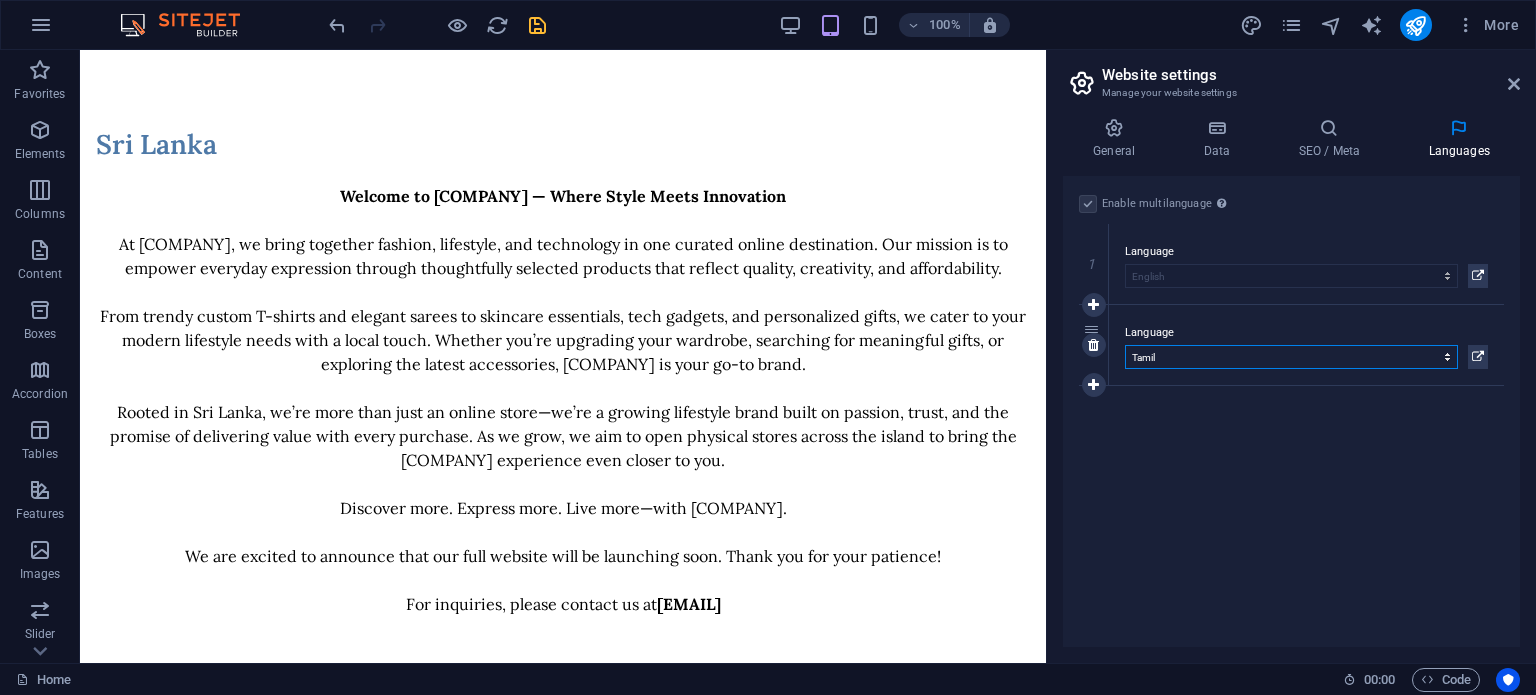 click at bounding box center [1093, 385] 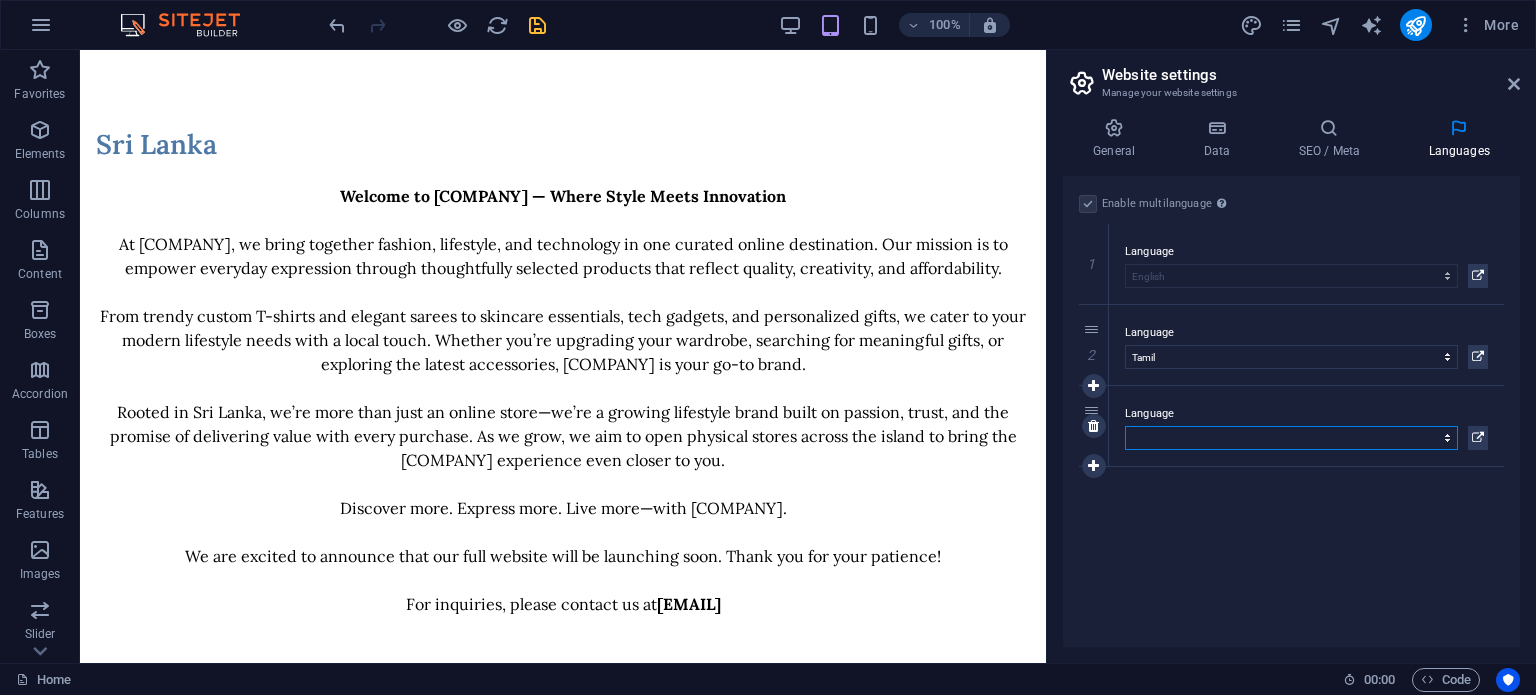 click on "Abkhazian Afar Afrikaans Akan Albanian Amharic Arabic Aragonese Armenian Assamese Avaric Avestan Aymara Azerbaijani Bambara Bashkir Basque Belarusian Bengali Bihari languages Bislama Bokmål Bosnian Breton Bulgarian Burmese Catalan Central Khmer Chamorro Chechen Chinese Church Slavic Chuvash Cornish Corsican Cree Croatian Czech Danish Dutch Dzongkha English Esperanto Estonian Ewe Faroese Farsi (Persian) Fijian Finnish French Fulah Gaelic Galician Ganda Georgian German Greek Greenlandic Guaraní Gujarati Haitian Creole Hausa Hebrew Herero Hindi Hiri Motu Hungarian Icelandic Ido Igbo Indonesian Interlingua Interlingue Inuktitut Inupiaq Irish Italian Japanese Javanese Kannada Kanuri Kashmiri Kazakh Kikuyu Kinyarwanda Komi Kongo Korean Kurdish Kwanyama Kyrgyz Lao Latin Latvian Limburgish Lingala Lithuanian Luba-Katanga Luxembourgish Macedonian Malagasy Malay Malayalam Maldivian Maltese Manx Maori Marathi Marshallese Mongolian Nauru Navajo Ndonga Nepali North Ndebele Northern Sami Norwegian Norwegian Nynorsk Nuosu" at bounding box center [1291, 438] 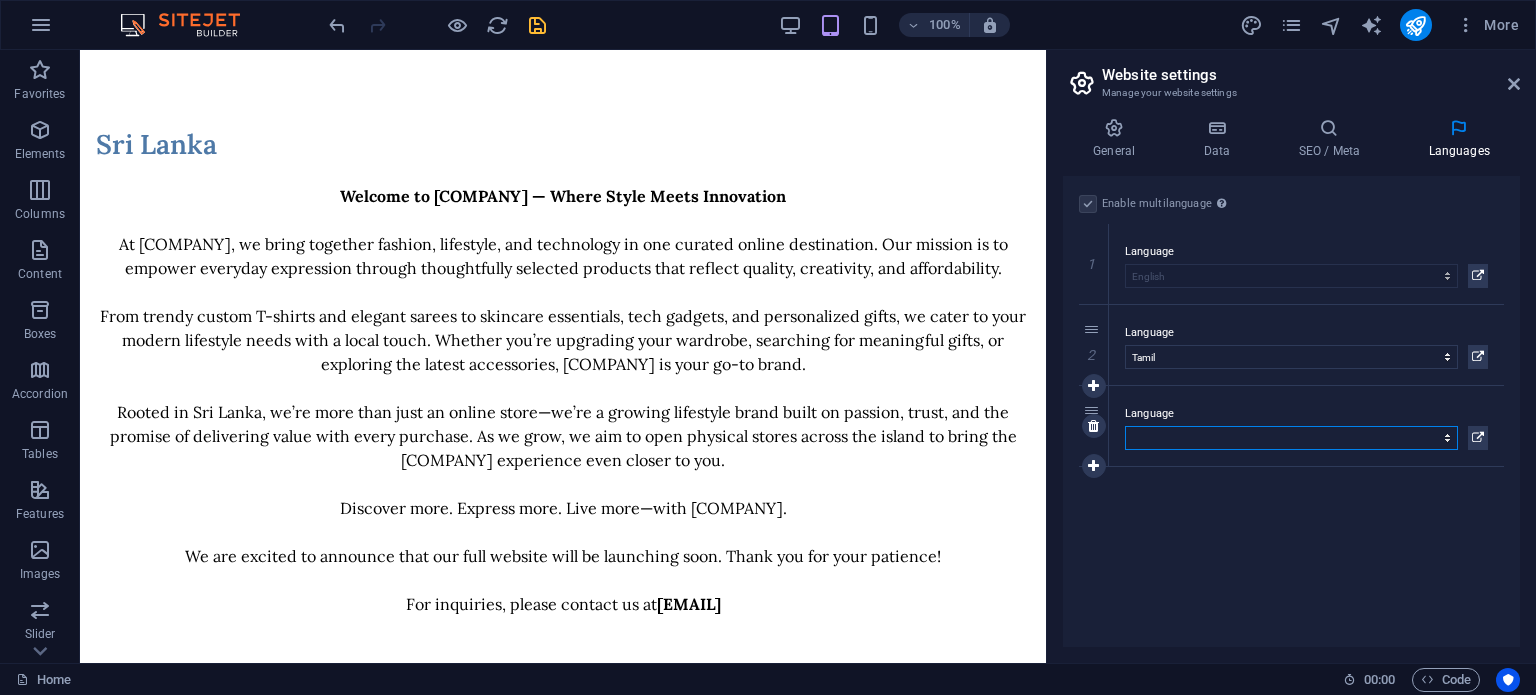 select on "142" 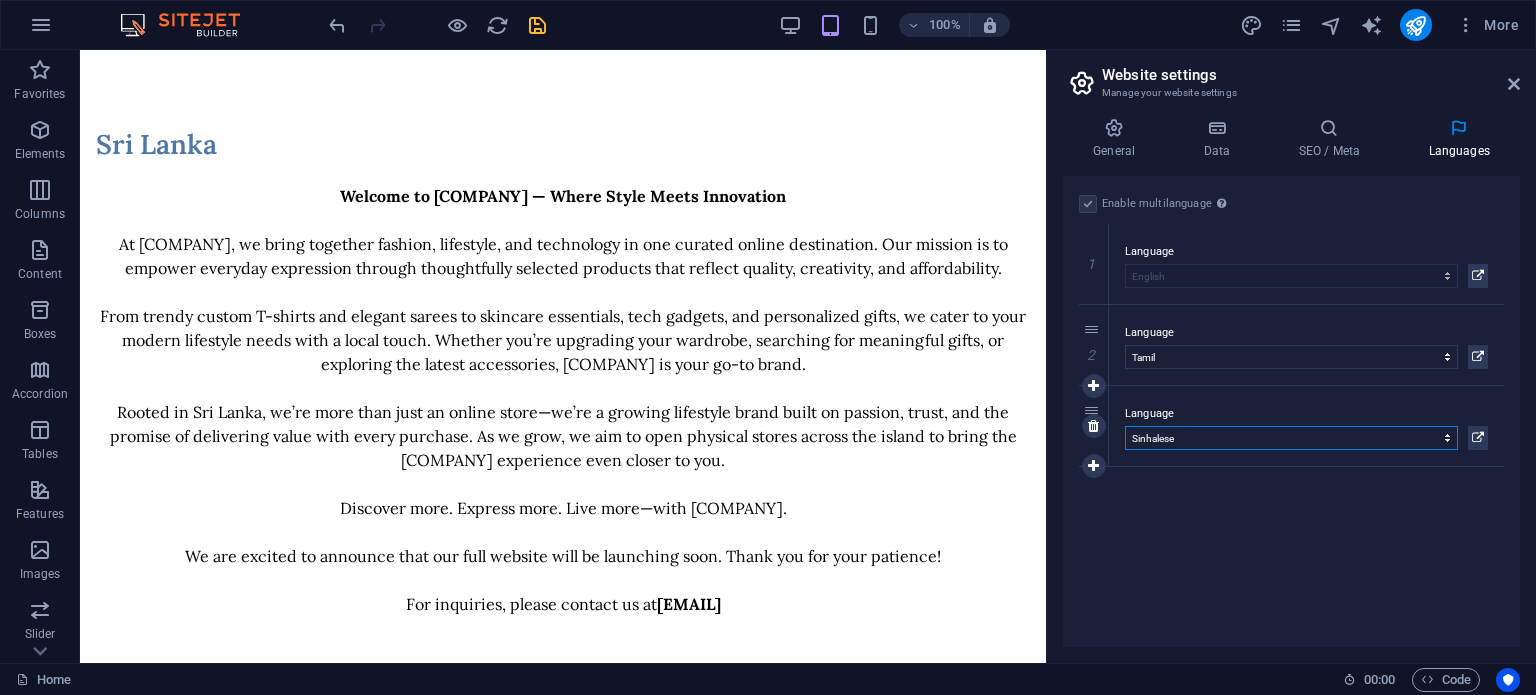 click on "Abkhazian Afar Afrikaans Akan Albanian Amharic Arabic Aragonese Armenian Assamese Avaric Avestan Aymara Azerbaijani Bambara Bashkir Basque Belarusian Bengali Bihari languages Bislama Bokmål Bosnian Breton Bulgarian Burmese Catalan Central Khmer Chamorro Chechen Chinese Church Slavic Chuvash Cornish Corsican Cree Croatian Czech Danish Dutch Dzongkha English Esperanto Estonian Ewe Faroese Farsi (Persian) Fijian Finnish French Fulah Gaelic Galician Ganda Georgian German Greek Greenlandic Guaraní Gujarati Haitian Creole Hausa Hebrew Herero Hindi Hiri Motu Hungarian Icelandic Ido Igbo Indonesian Interlingua Interlingue Inuktitut Inupiaq Irish Italian Japanese Javanese Kannada Kanuri Kashmiri Kazakh Kikuyu Kinyarwanda Komi Kongo Korean Kurdish Kwanyama Kyrgyz Lao Latin Latvian Limburgish Lingala Lithuanian Luba-Katanga Luxembourgish Macedonian Malagasy Malay Malayalam Maldivian Maltese Manx Maori Marathi Marshallese Mongolian Nauru Navajo Ndonga Nepali North Ndebele Northern Sami Norwegian Norwegian Nynorsk Nuosu" at bounding box center (1291, 438) 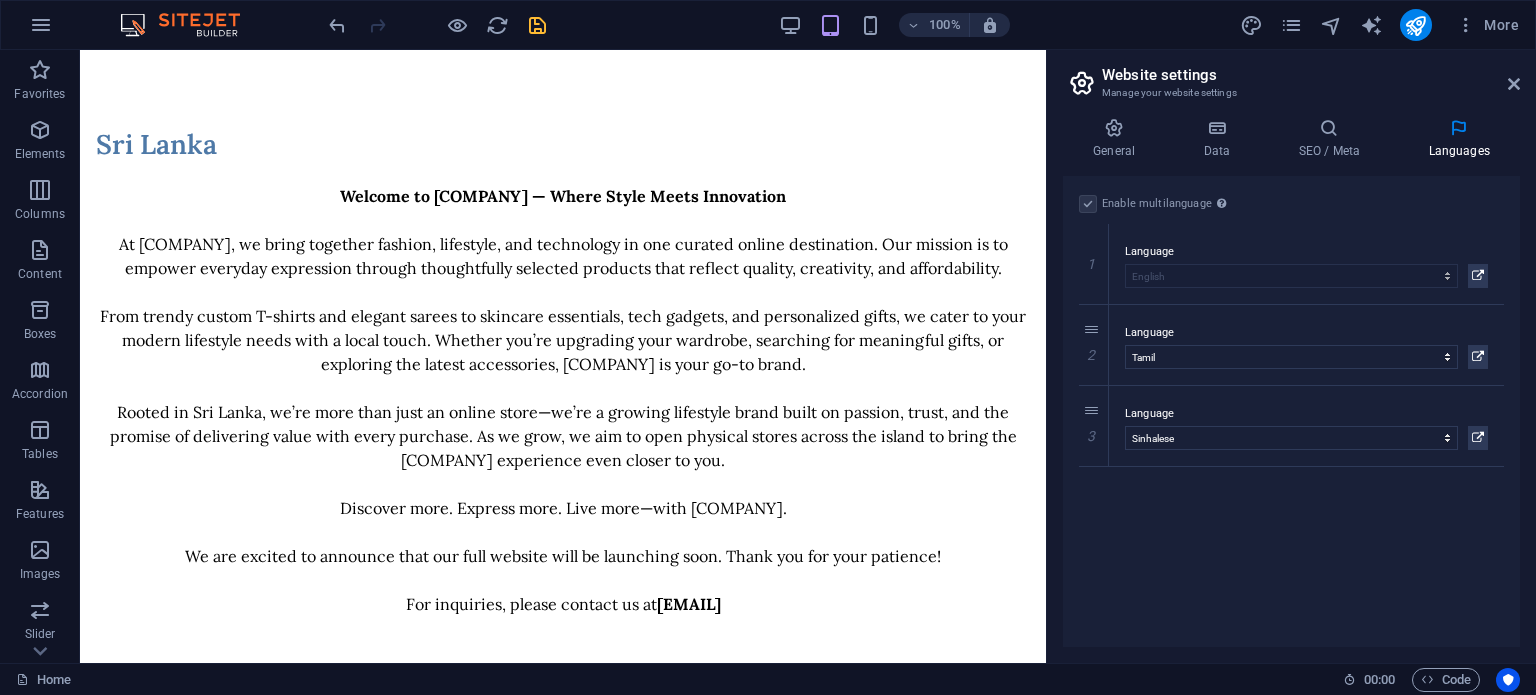 click on "Enable multilanguage To disable multilanguage delete all languages until only one language remains. Website language Abkhazian Afar Afrikaans Akan Albanian Amharic Arabic Aragonese Armenian Assamese Avaric Avestan Aymara Azerbaijani Bambara Bashkir Basque Belarusian Bengali Bihari languages Bislama Bokmål Bosnian Breton Bulgarian Burmese Catalan Central Khmer Chamorro Chechen Chinese Church Slavic Chuvash Cornish Corsican Cree Croatian Czech Danish Dutch Dzongkha English Esperanto Estonian Ewe Faroese Farsi (Persian) Fijian Finnish French Fulah Gaelic Galician Ganda Georgian German Greek Greenlandic Guaraní Gujarati Haitian Creole Hausa Hebrew Herero Hindi Hiri Motu Hungarian Icelandic Ido Igbo Indonesian Interlingua Interlingue Inuktitut Inupiaq Irish Italian Japanese Javanese Kannada Kanuri Kashmiri Kazakh Kikuyu Kinyarwanda Komi Kongo Korean Kurdish Kwanyama Kyrgyz Lao Latin Latvian Limburgish Lingala Lithuanian Luba-Katanga Luxembourgish Macedonian Malagasy Malay Malayalam Maldivian Maltese Manx Maori 1" at bounding box center [1291, 411] 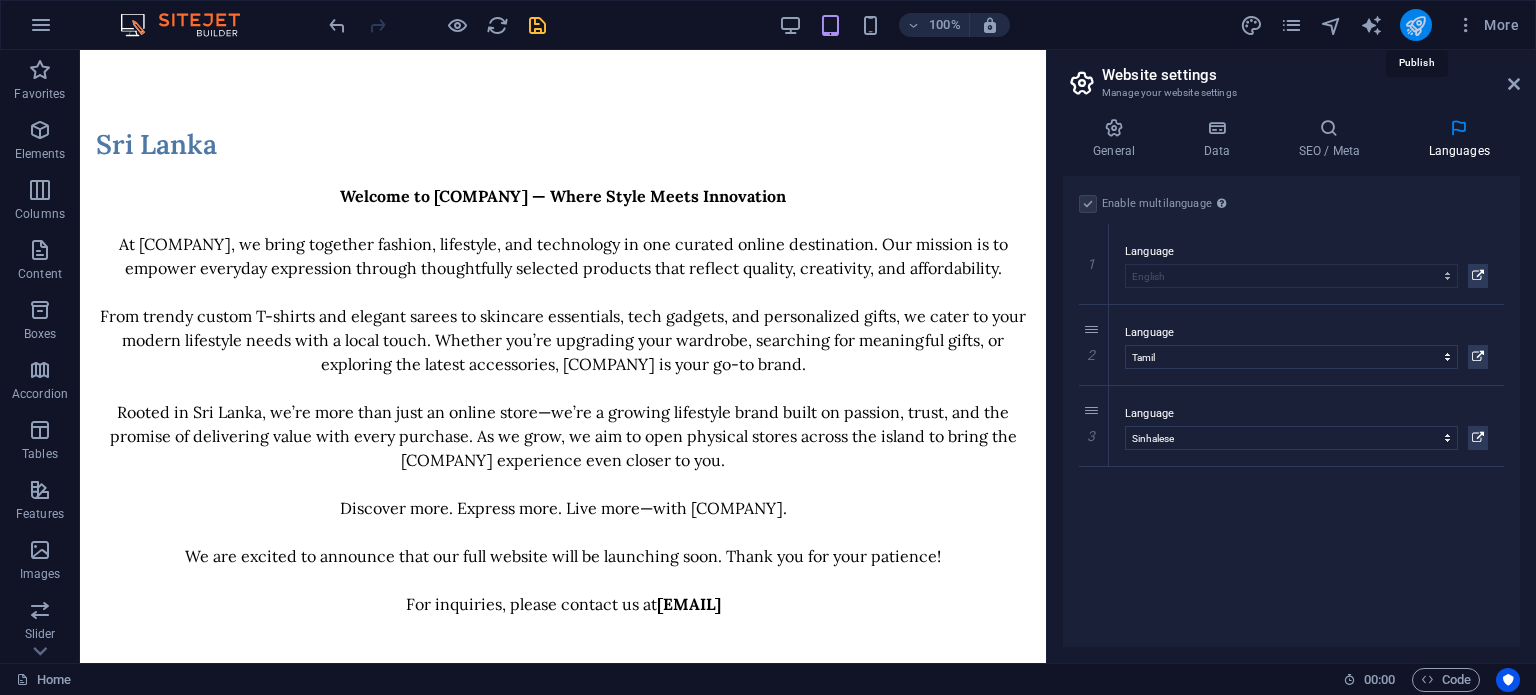click at bounding box center [1415, 25] 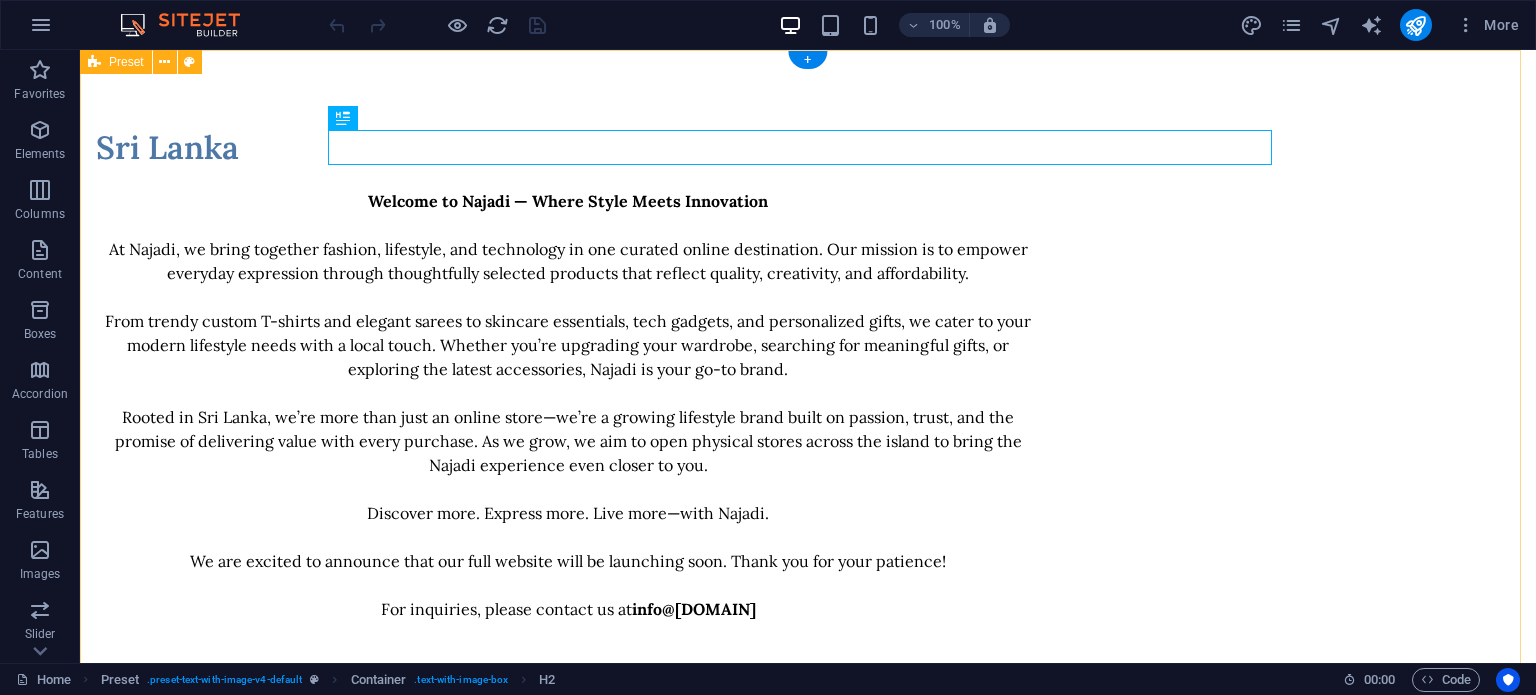 scroll, scrollTop: 0, scrollLeft: 0, axis: both 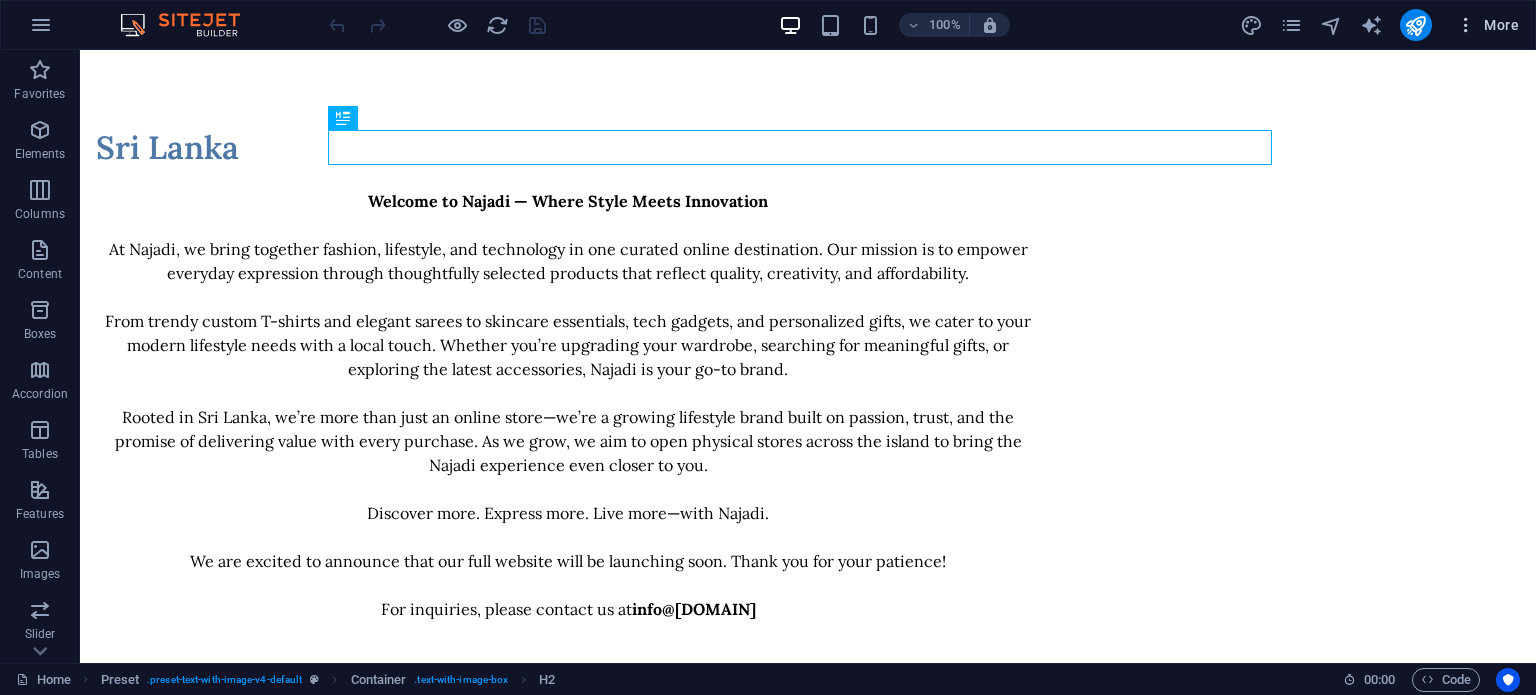 click at bounding box center (1466, 25) 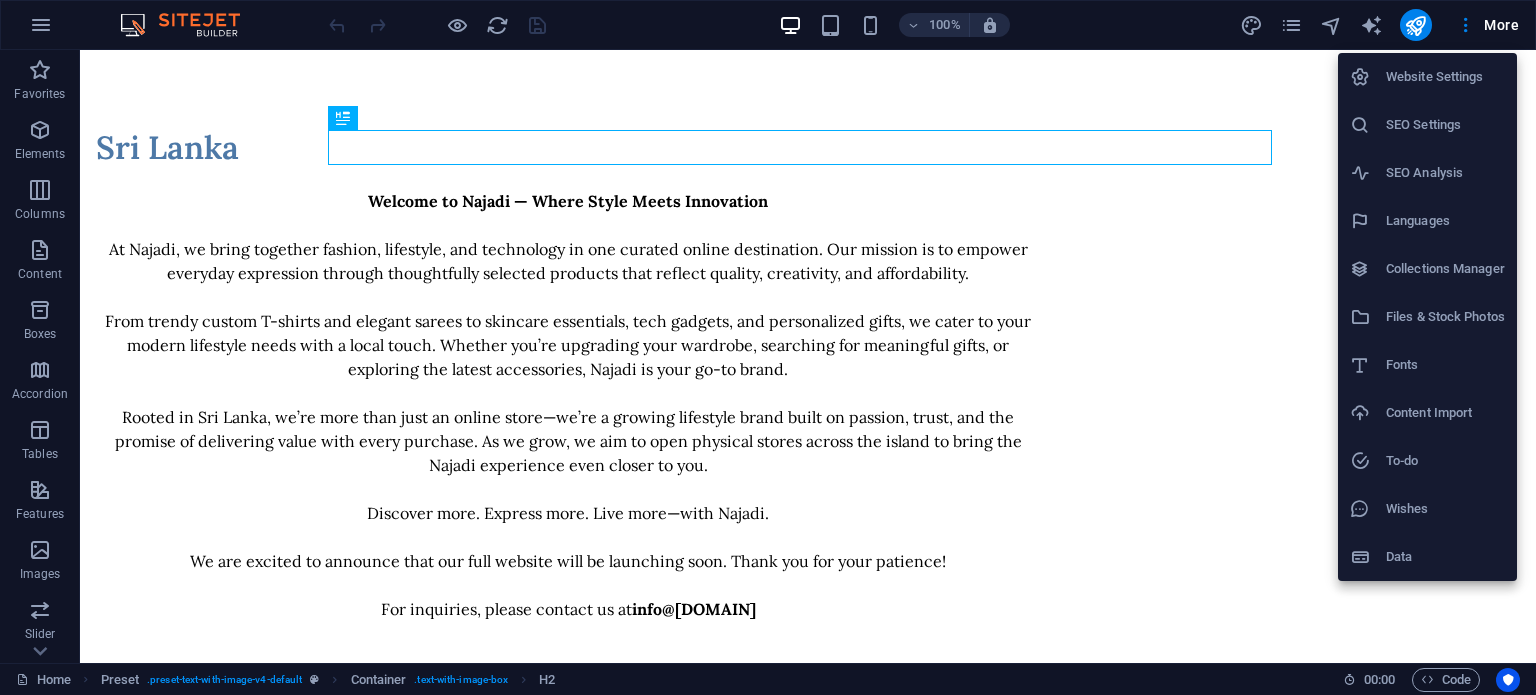 click on "SEO Settings" at bounding box center [1445, 125] 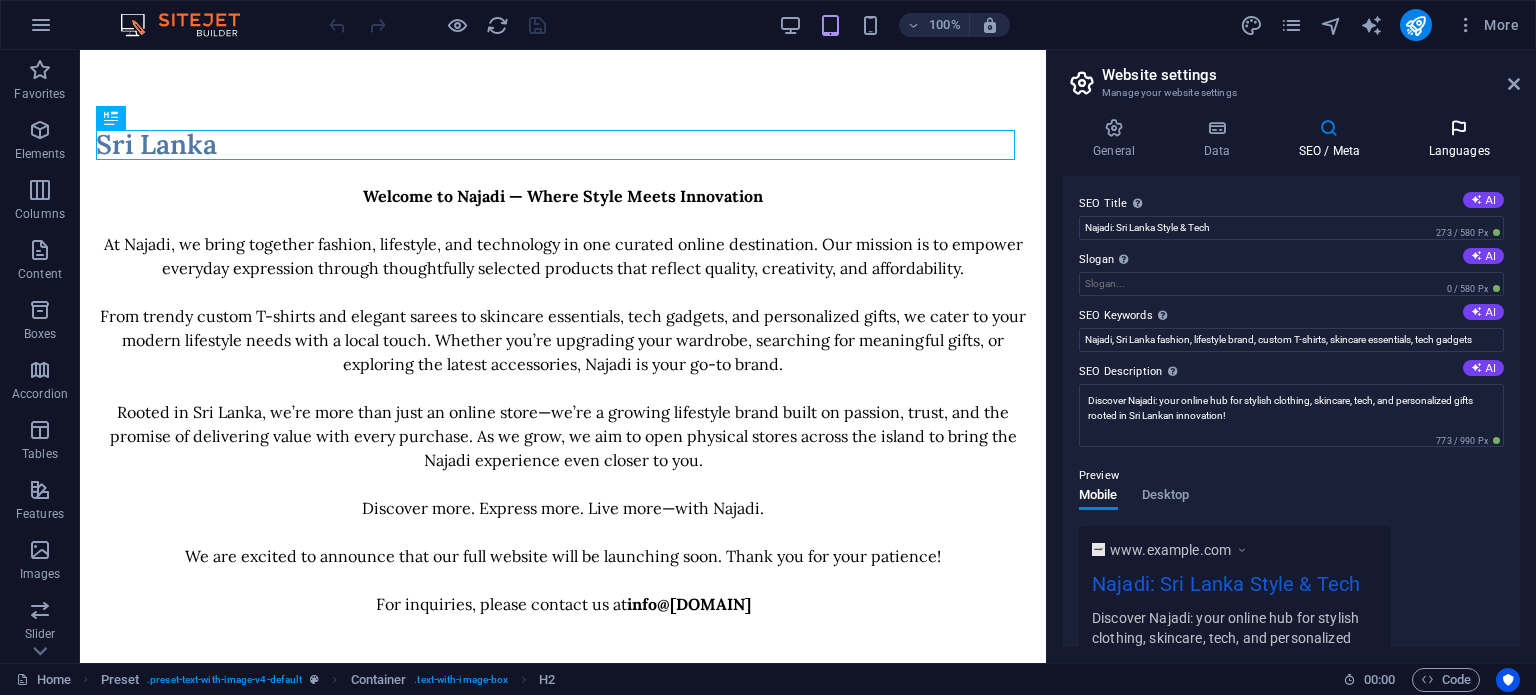 click at bounding box center (1459, 128) 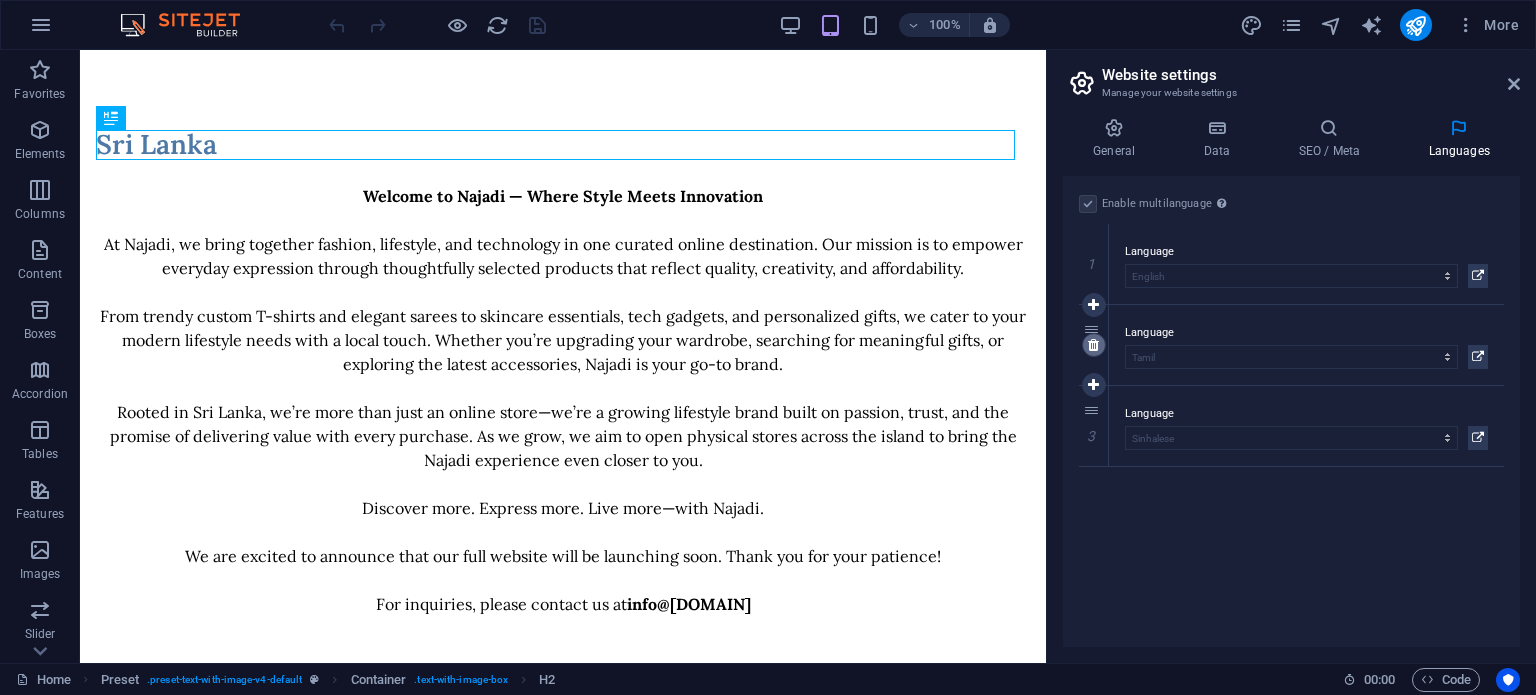click at bounding box center (1094, 345) 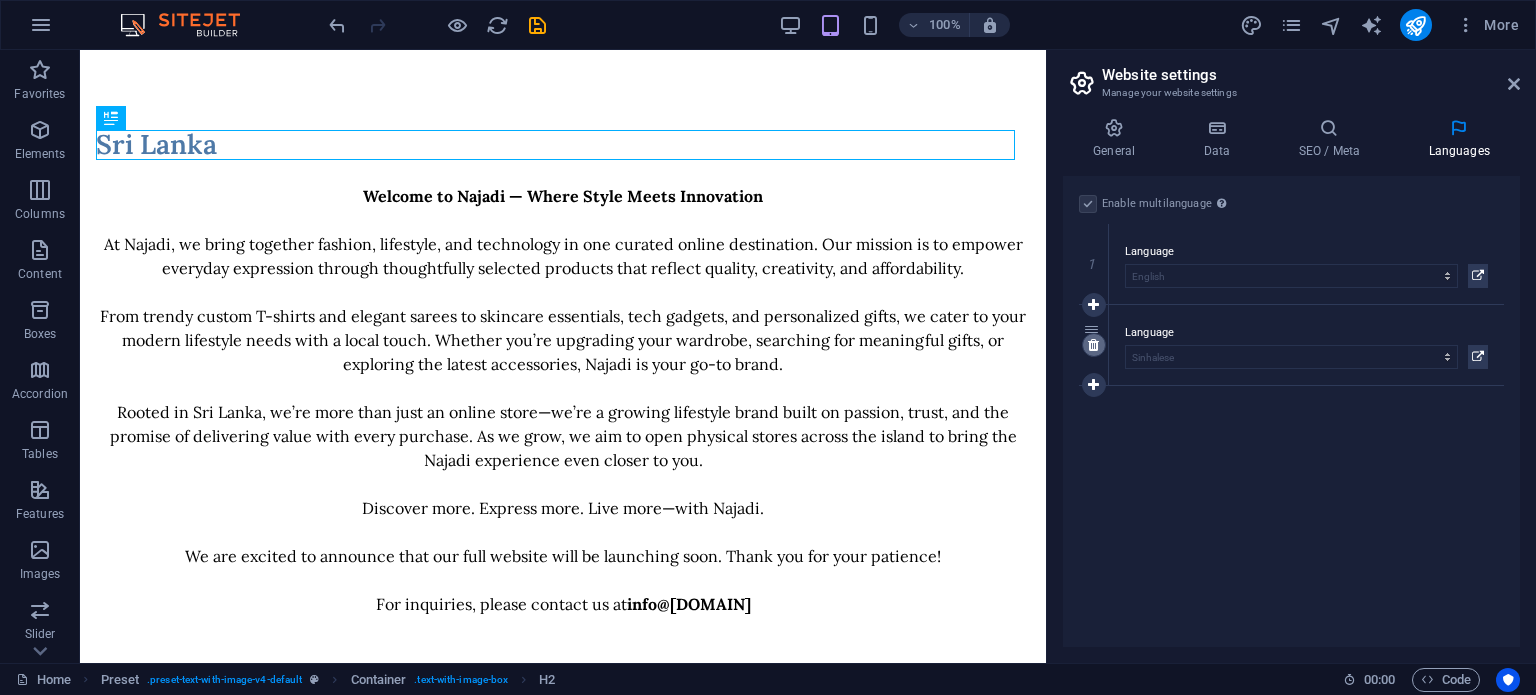 click at bounding box center [1094, 345] 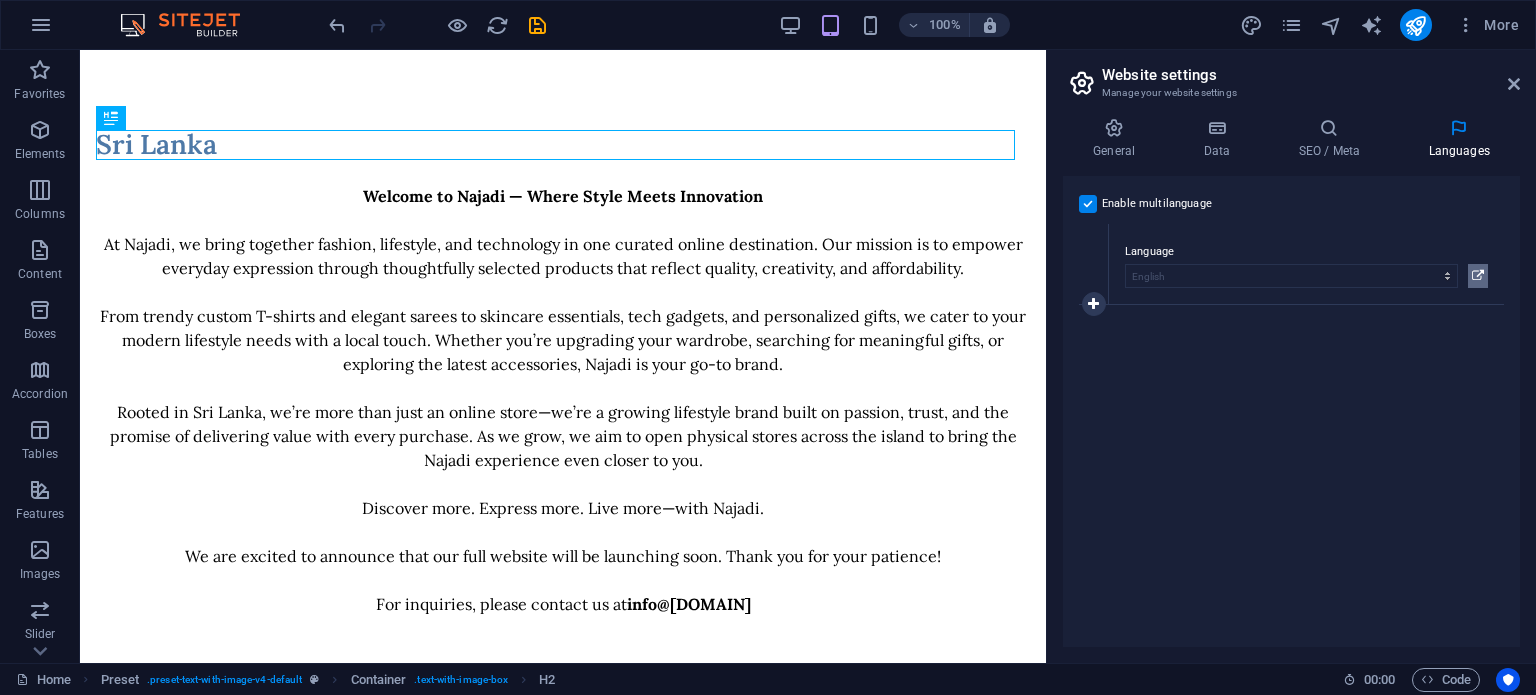 click at bounding box center [1478, 276] 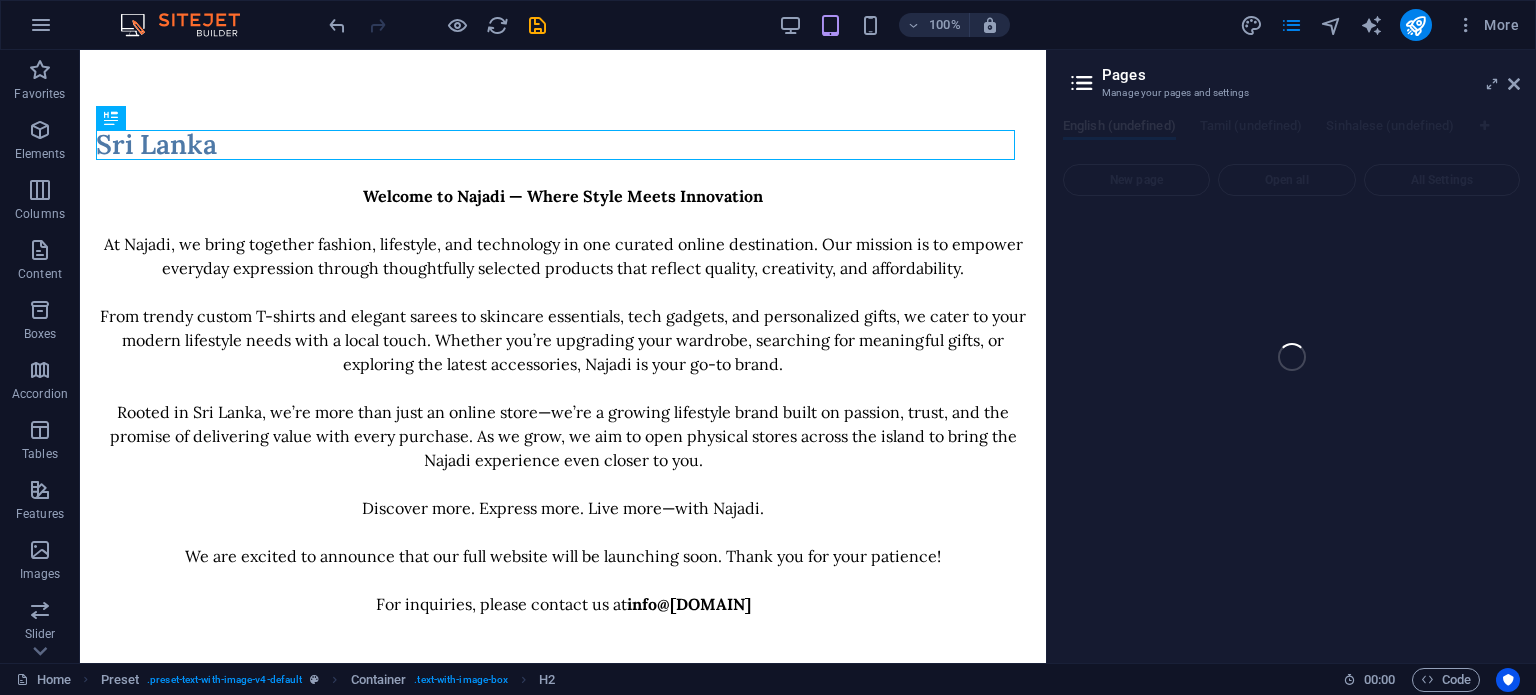 click on "Home (en) Favorites Elements Columns Content Boxes Accordion Tables Features Images Slider Header Footer Forms Marketing Collections
Drag here to replace the existing content. Press “Ctrl” if you want to create a new element.
H2   Preset   Container 100% More Home Preset . preset-text-with-image-v4-default Container . text-with-image-box H2 00 : 00 Code Pages Manage your pages and settings English (undefined) Tamil (undefined) Sinhalese (undefined) New page Open all All Settings" at bounding box center [768, 356] 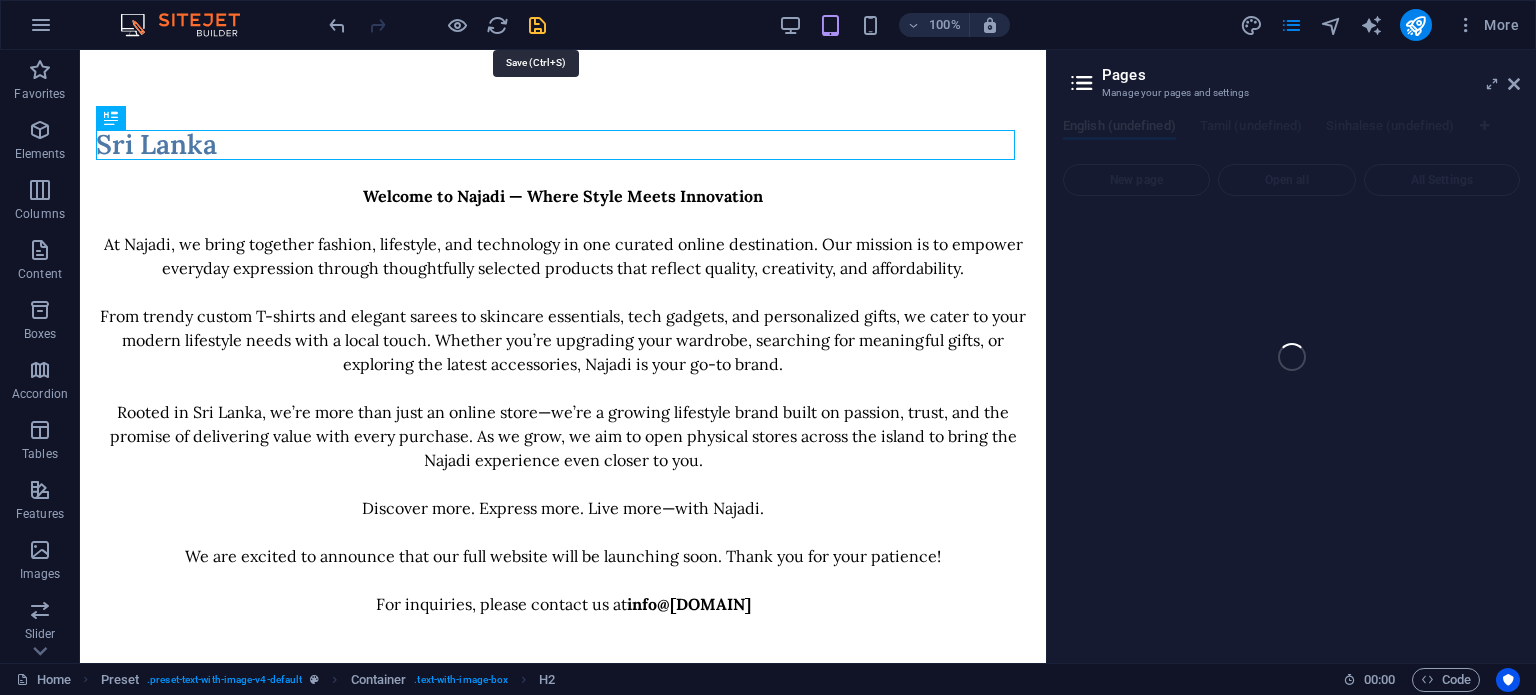 click at bounding box center (537, 25) 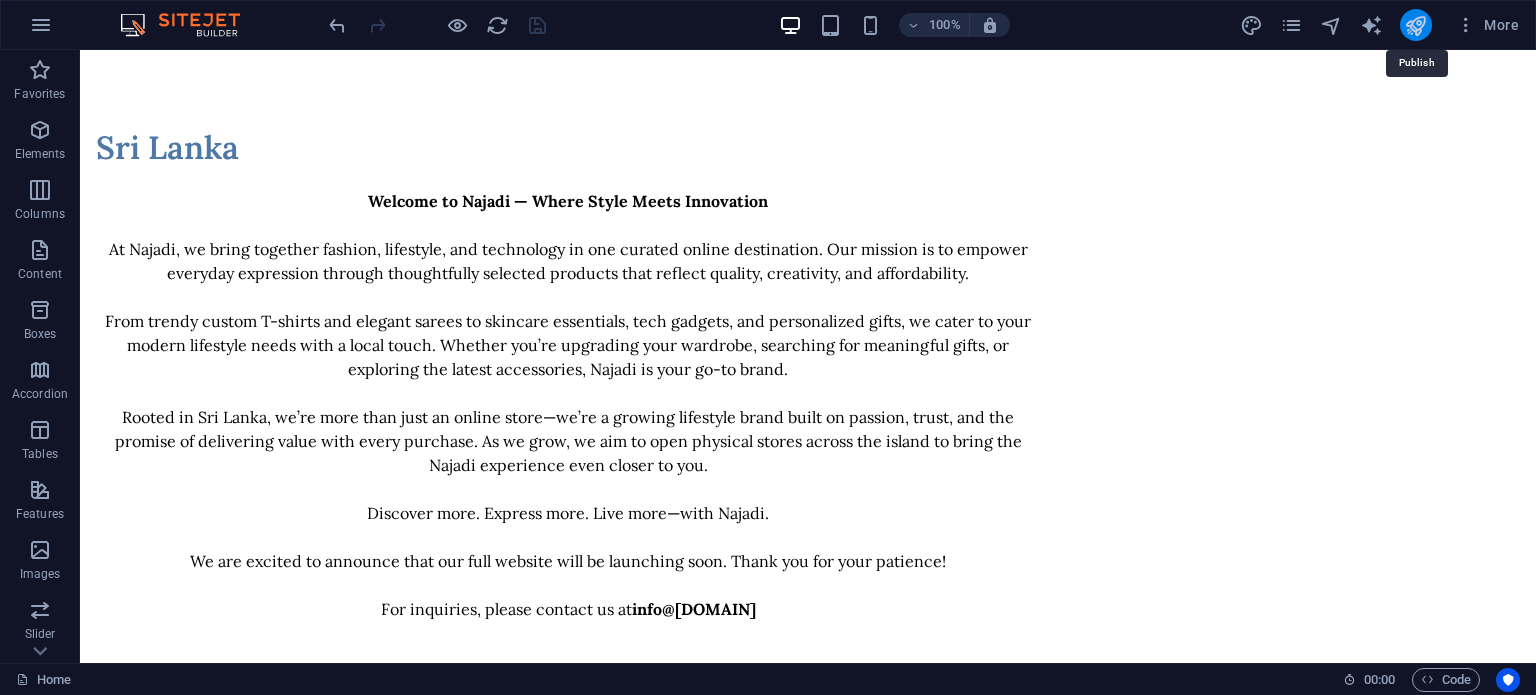 click at bounding box center (1415, 25) 